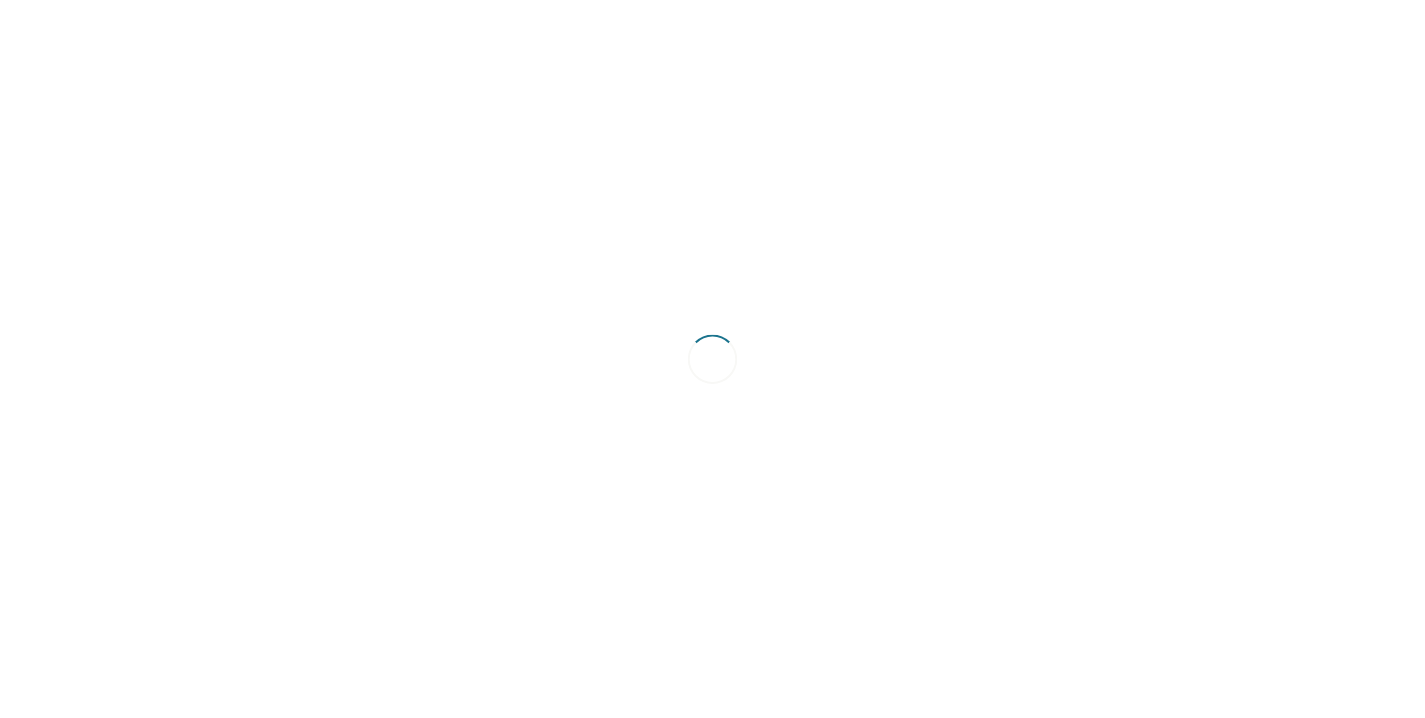 scroll, scrollTop: 0, scrollLeft: 0, axis: both 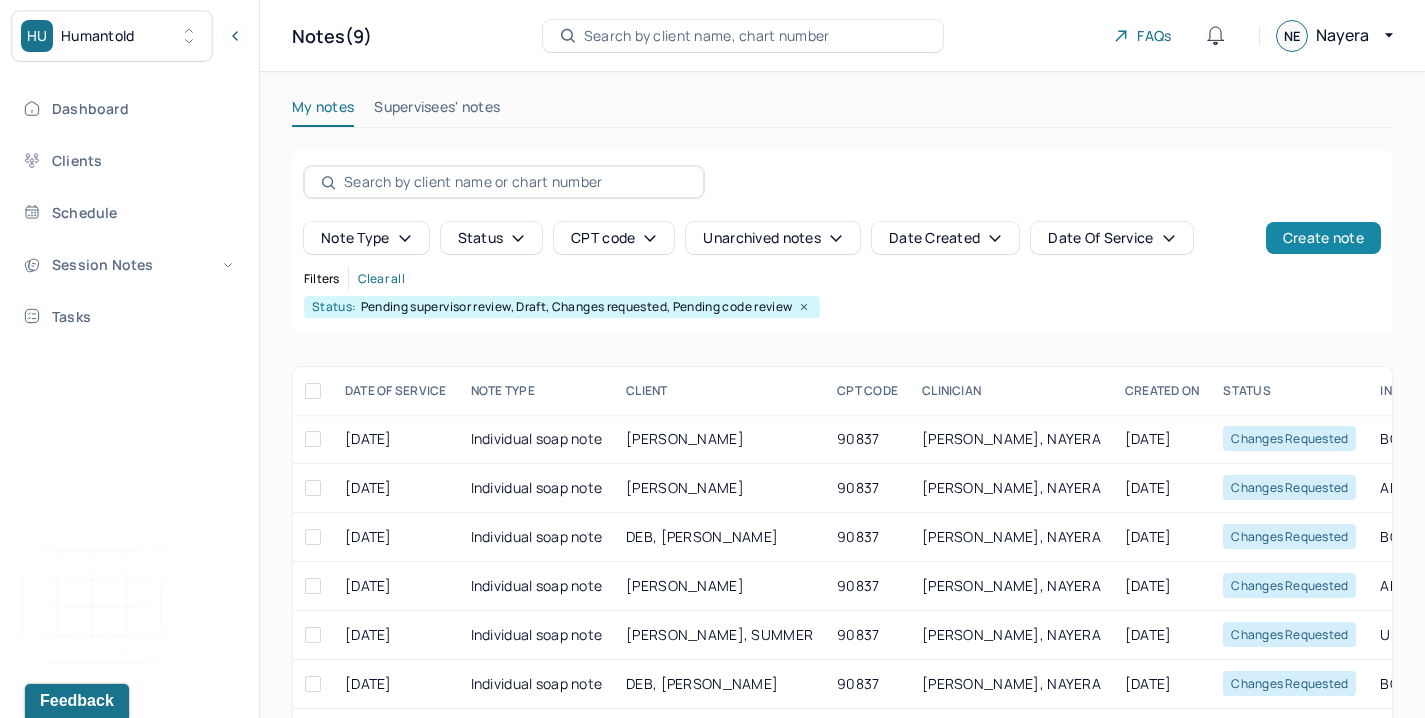 click on "Create note" at bounding box center [1323, 238] 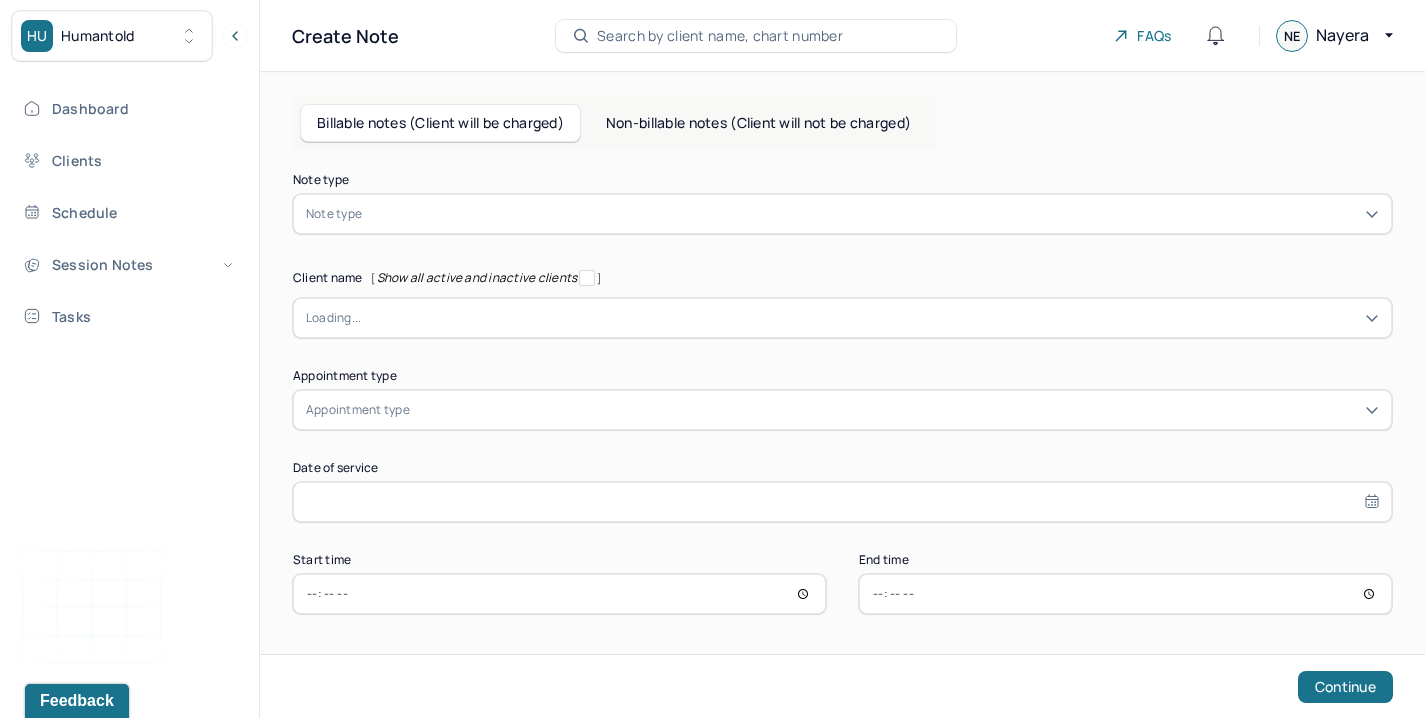click on "Note type Note type" at bounding box center [842, 204] 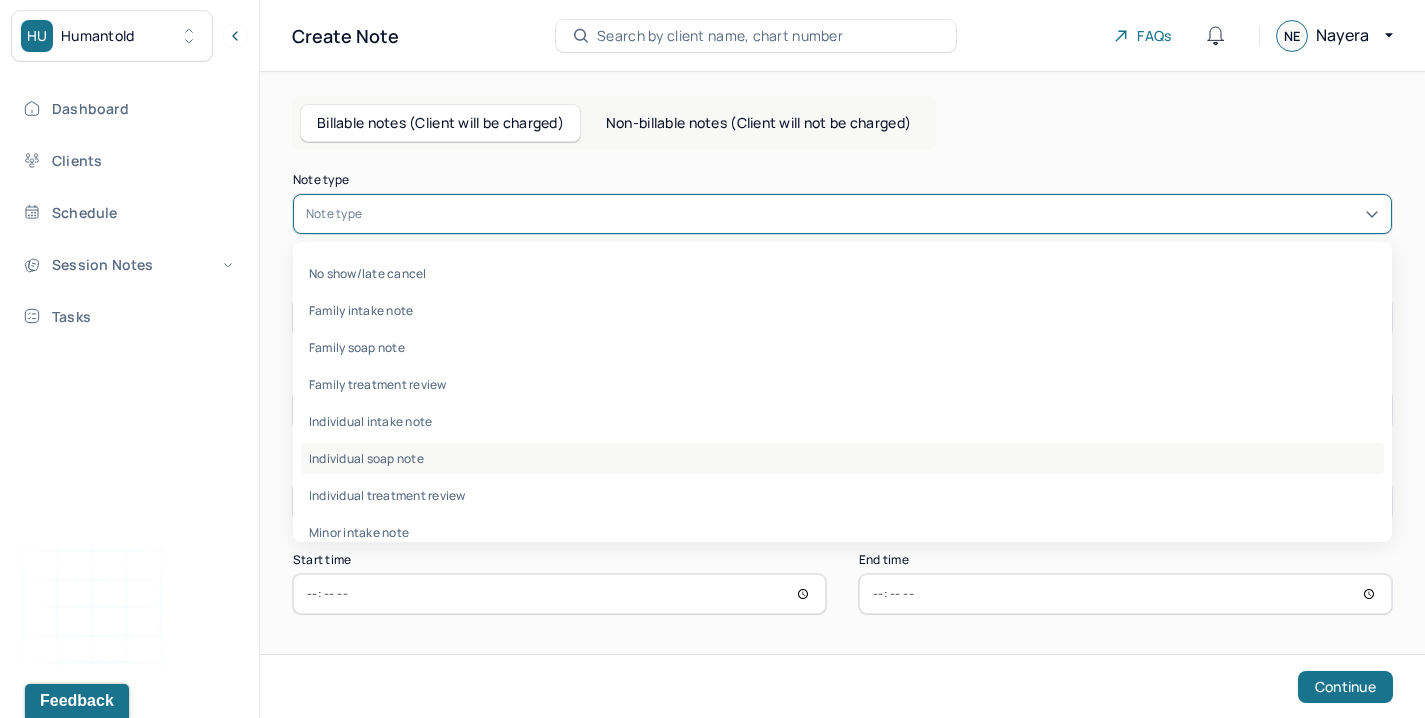 click on "Individual soap note" at bounding box center (842, 458) 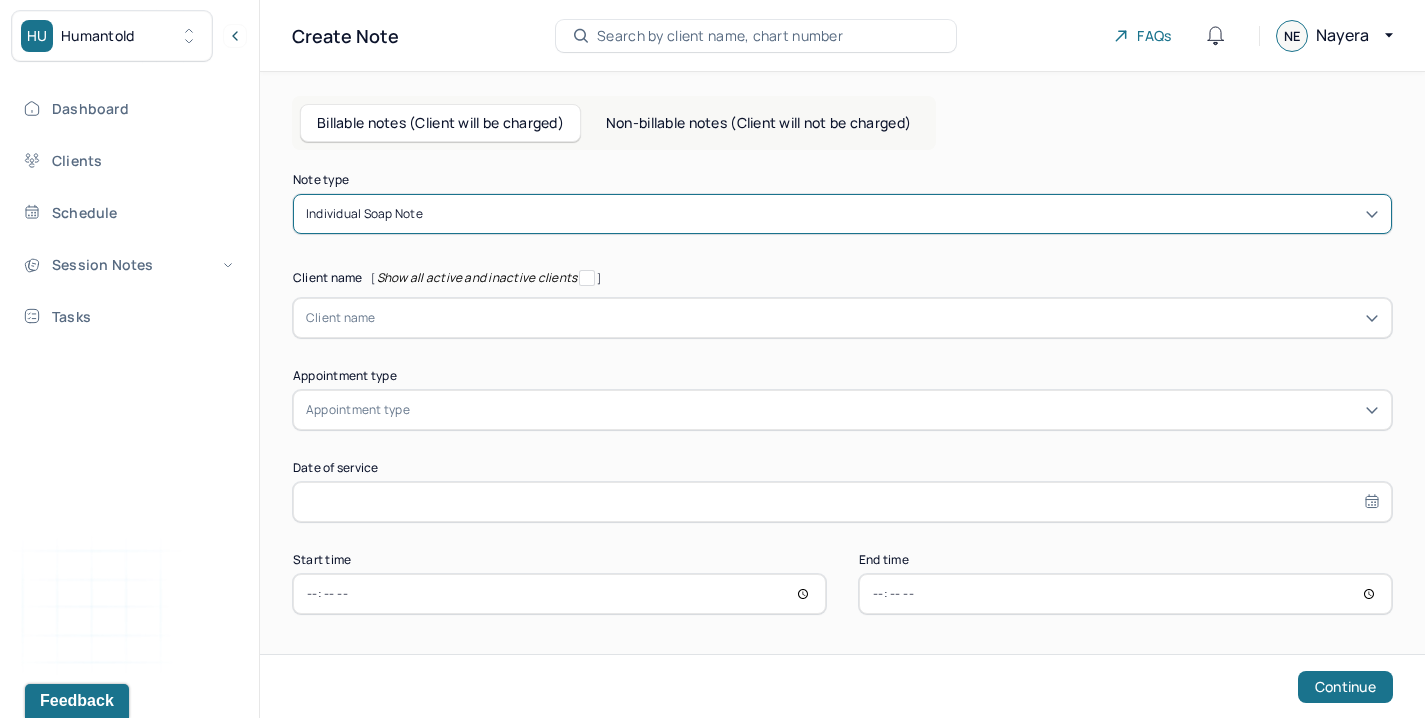 click at bounding box center [877, 318] 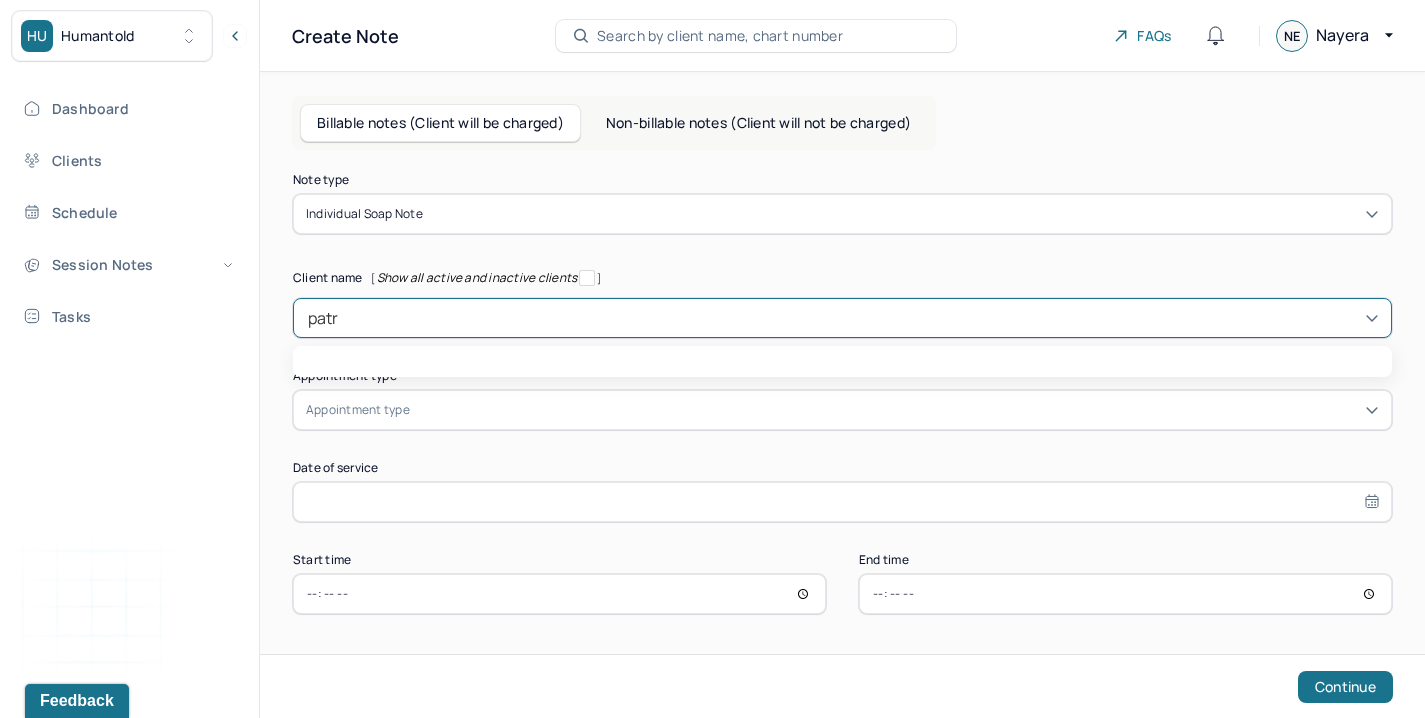type on "patri" 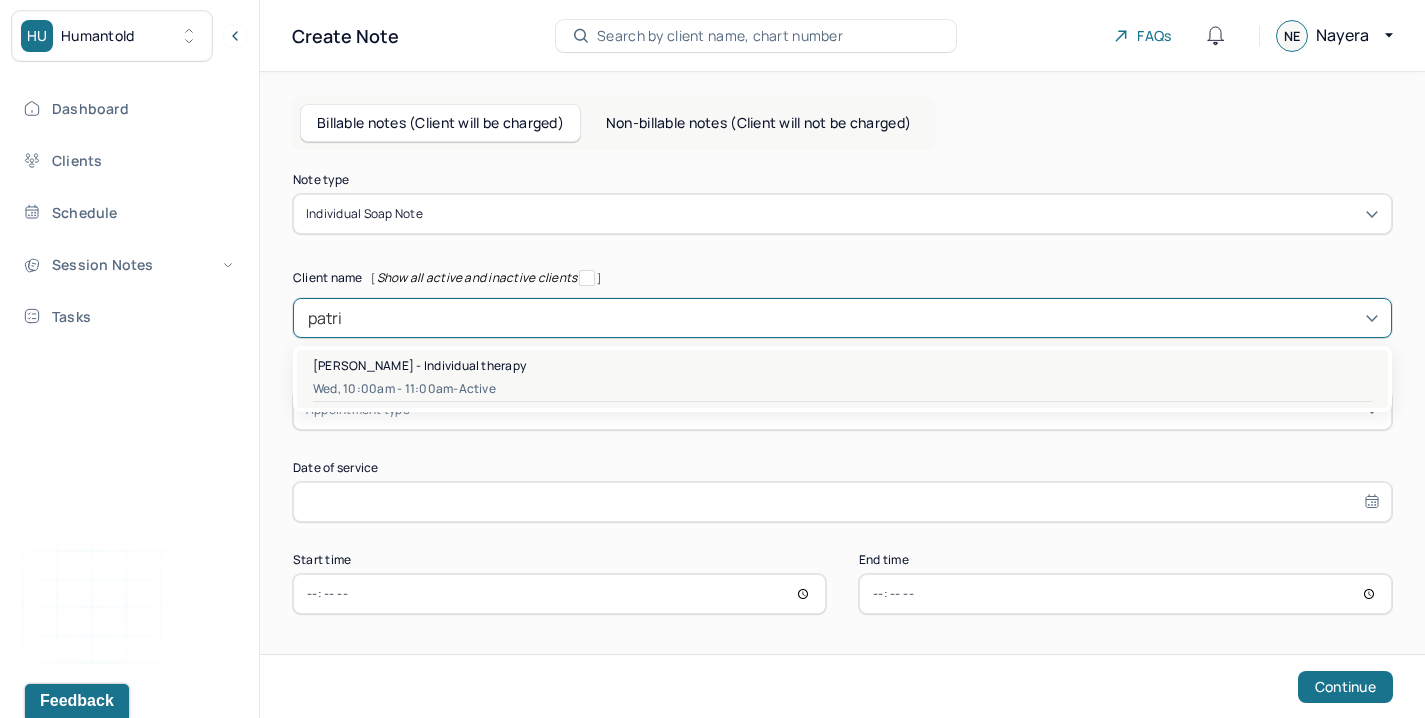 click on "[PERSON_NAME] - Individual therapy" at bounding box center [419, 365] 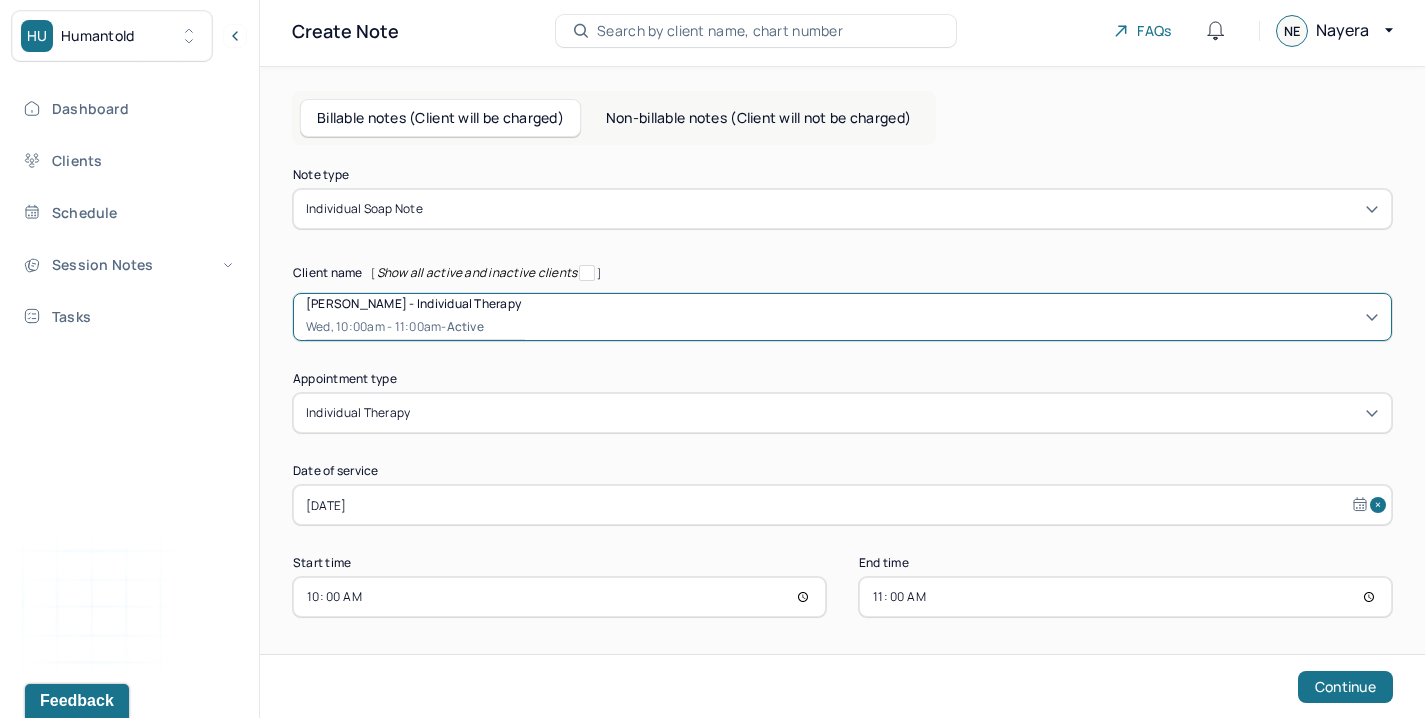 scroll, scrollTop: 9, scrollLeft: 0, axis: vertical 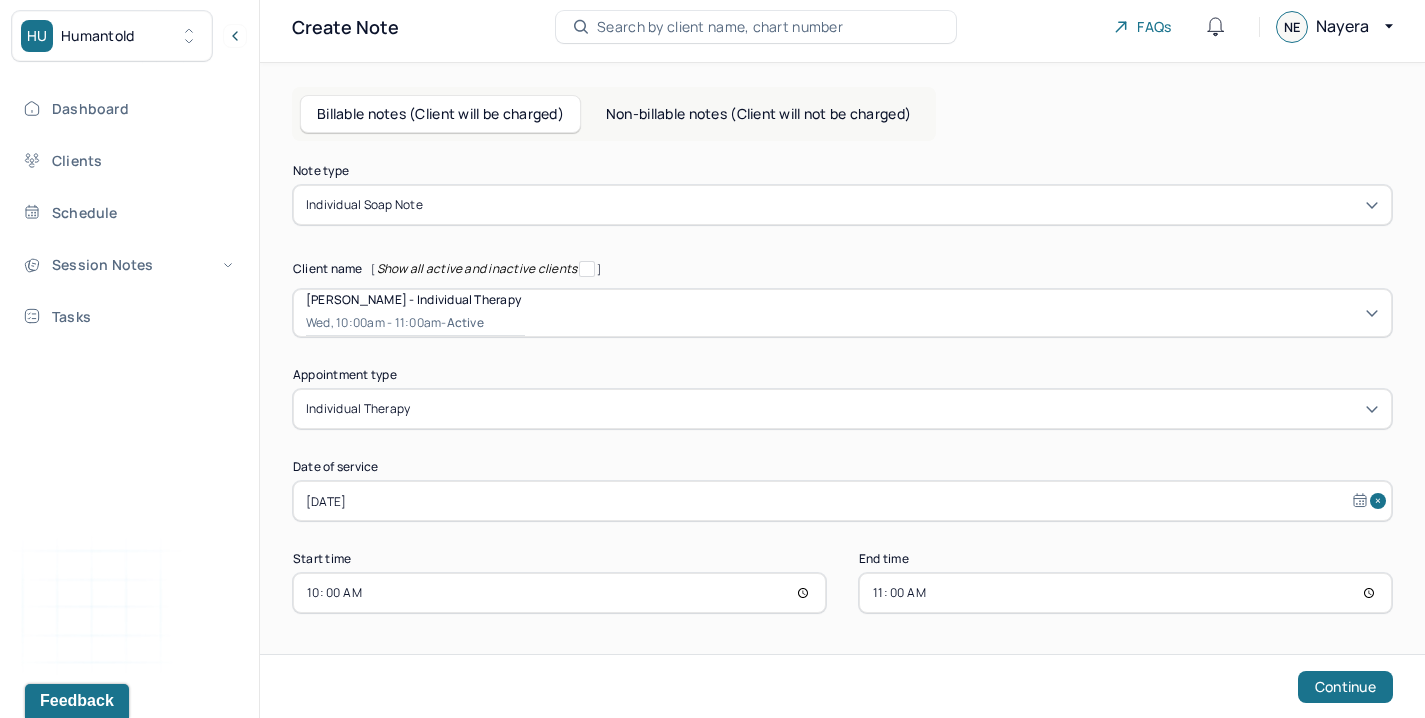 click on "10:00" at bounding box center [559, 593] 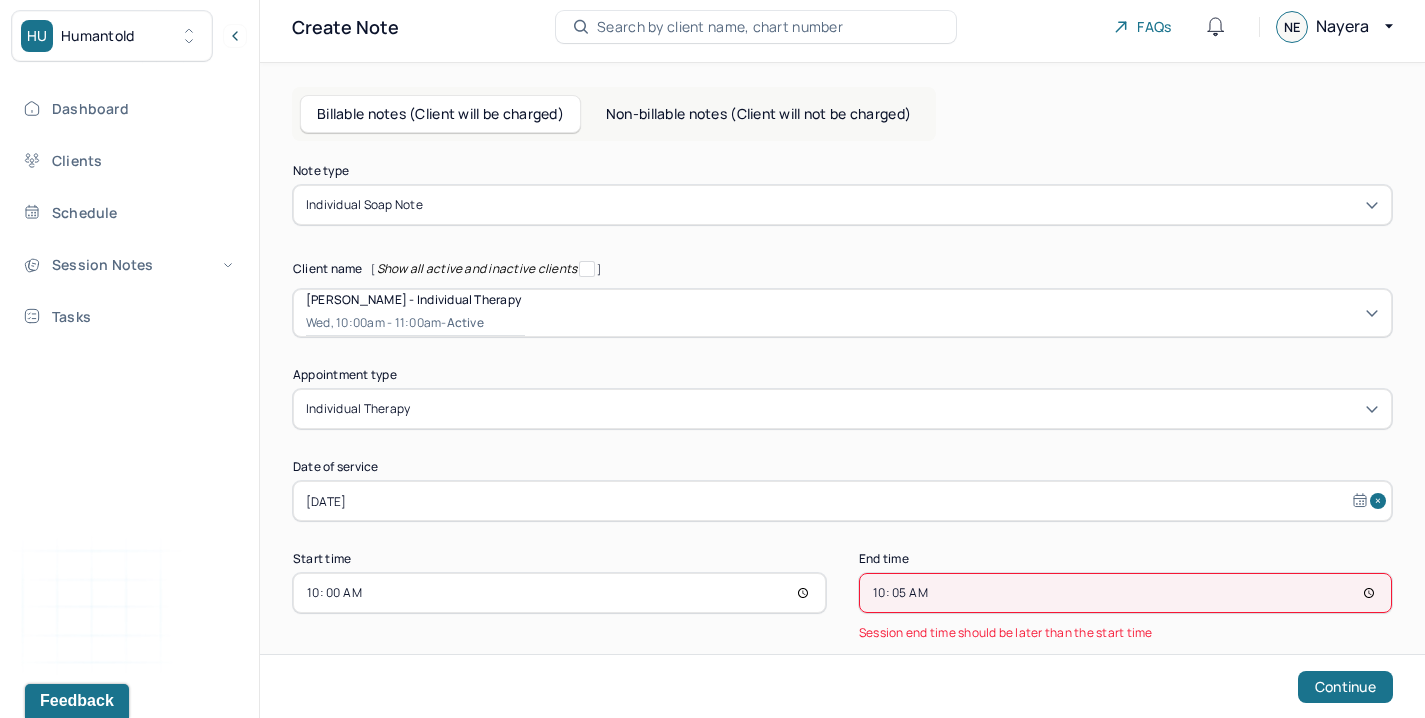 type on "10:55" 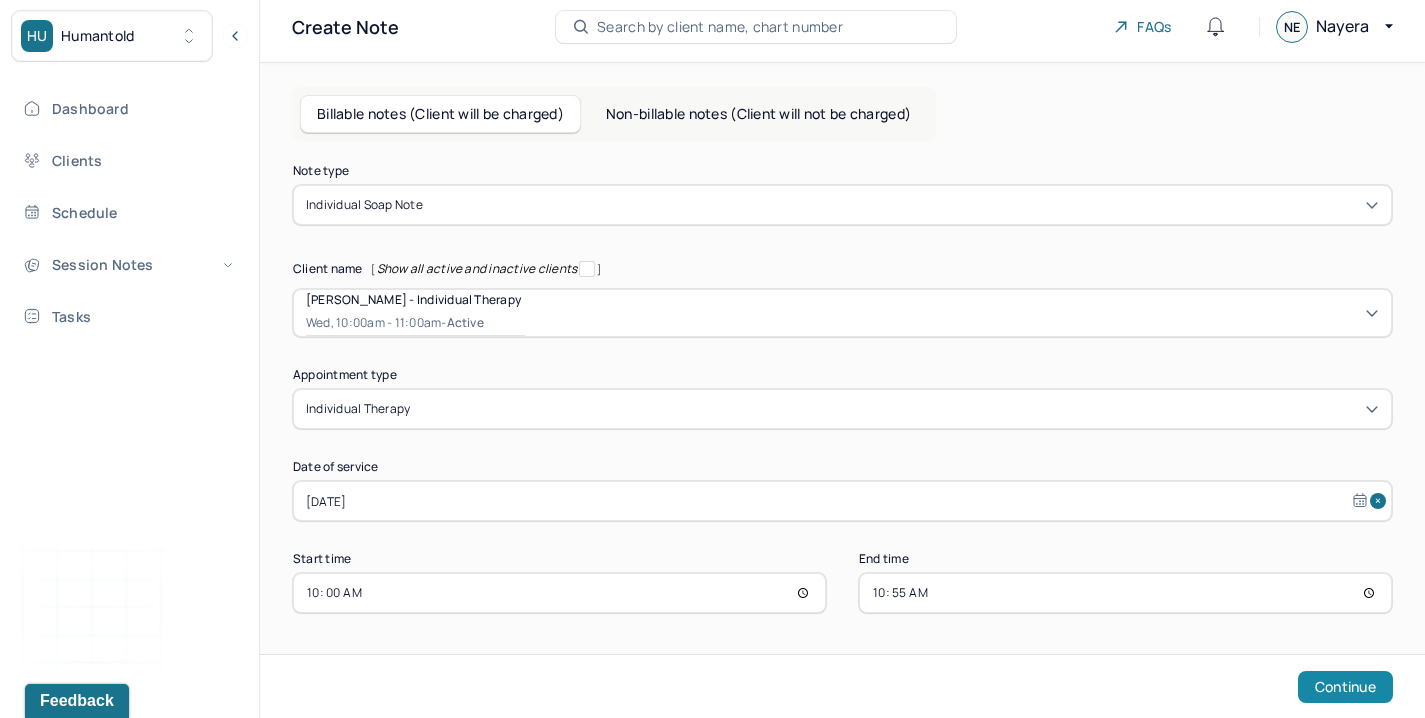 click on "Continue" at bounding box center (1345, 687) 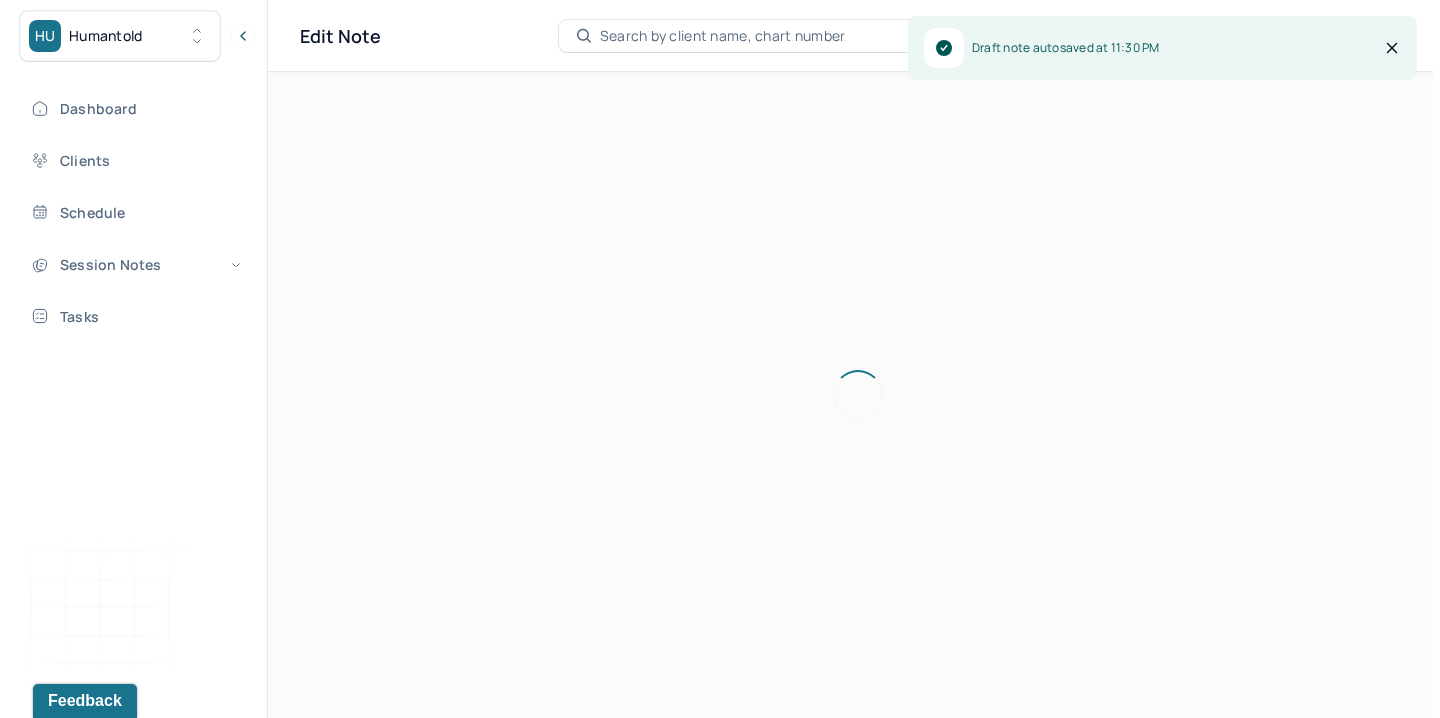 scroll, scrollTop: 0, scrollLeft: 0, axis: both 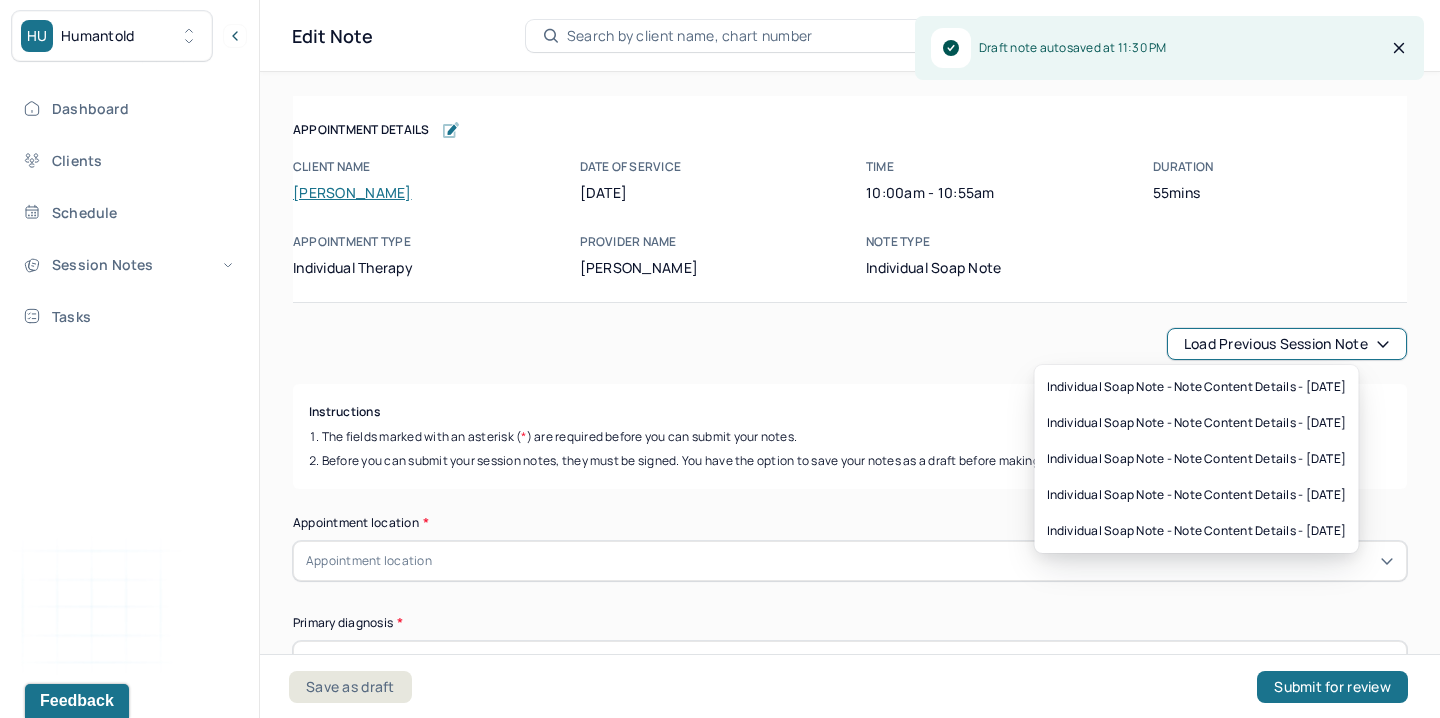 click on "Load previous session note" at bounding box center (1287, 344) 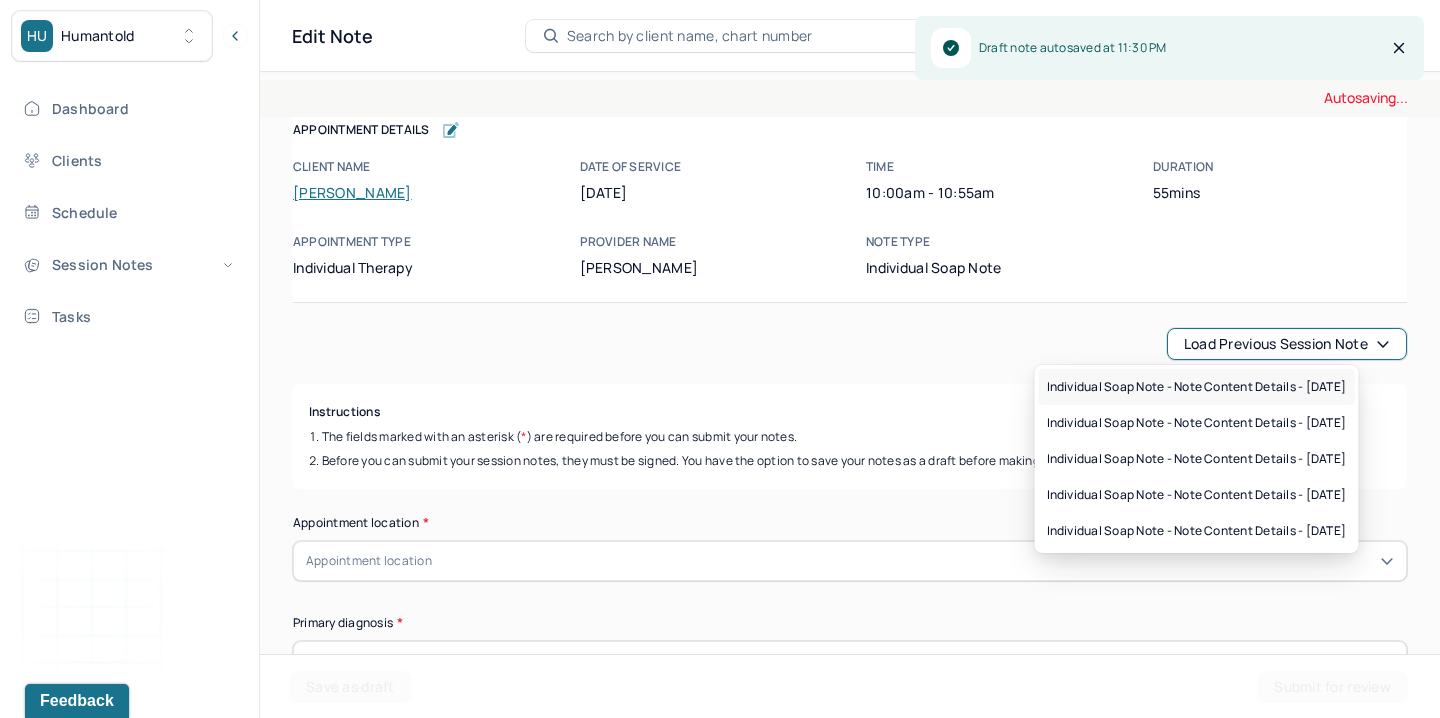 click on "Individual soap note   - Note content Details -   [DATE]" at bounding box center (1197, 387) 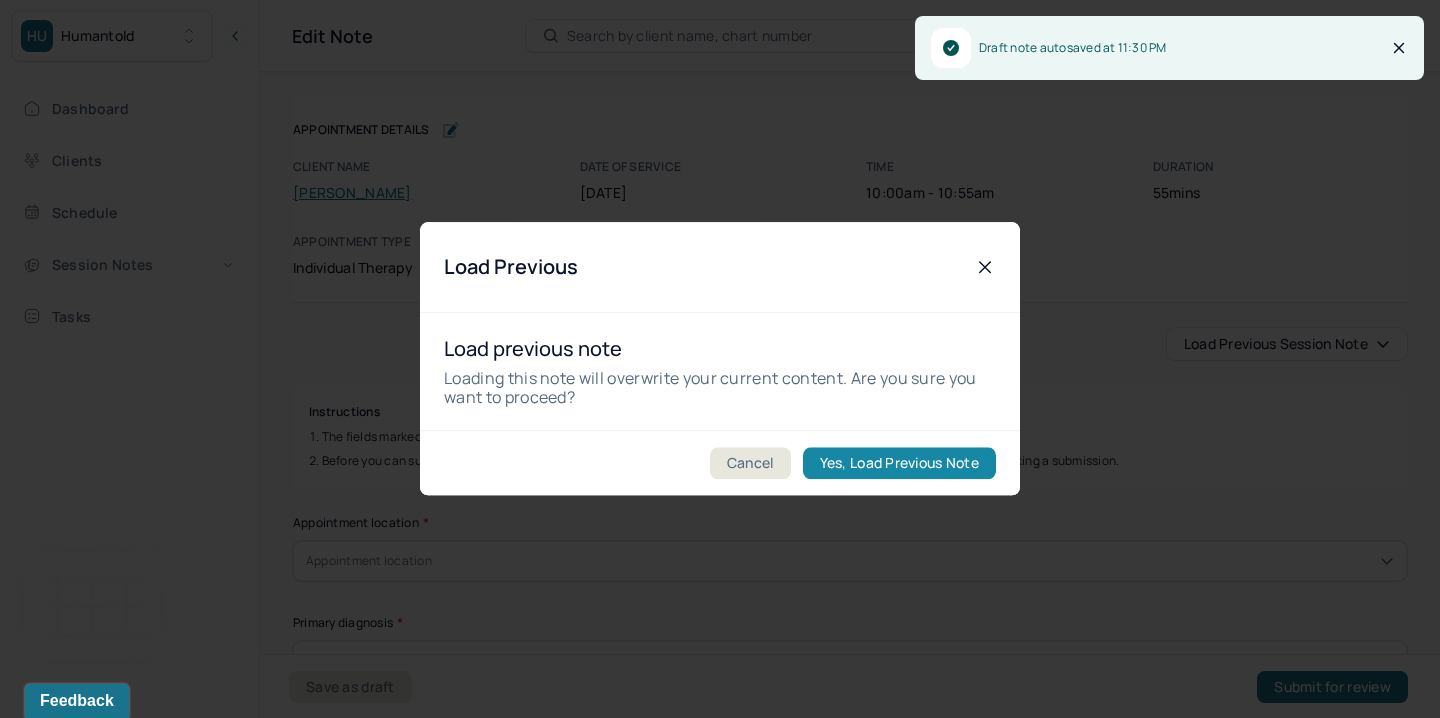 click on "Yes, Load Previous Note" at bounding box center (899, 464) 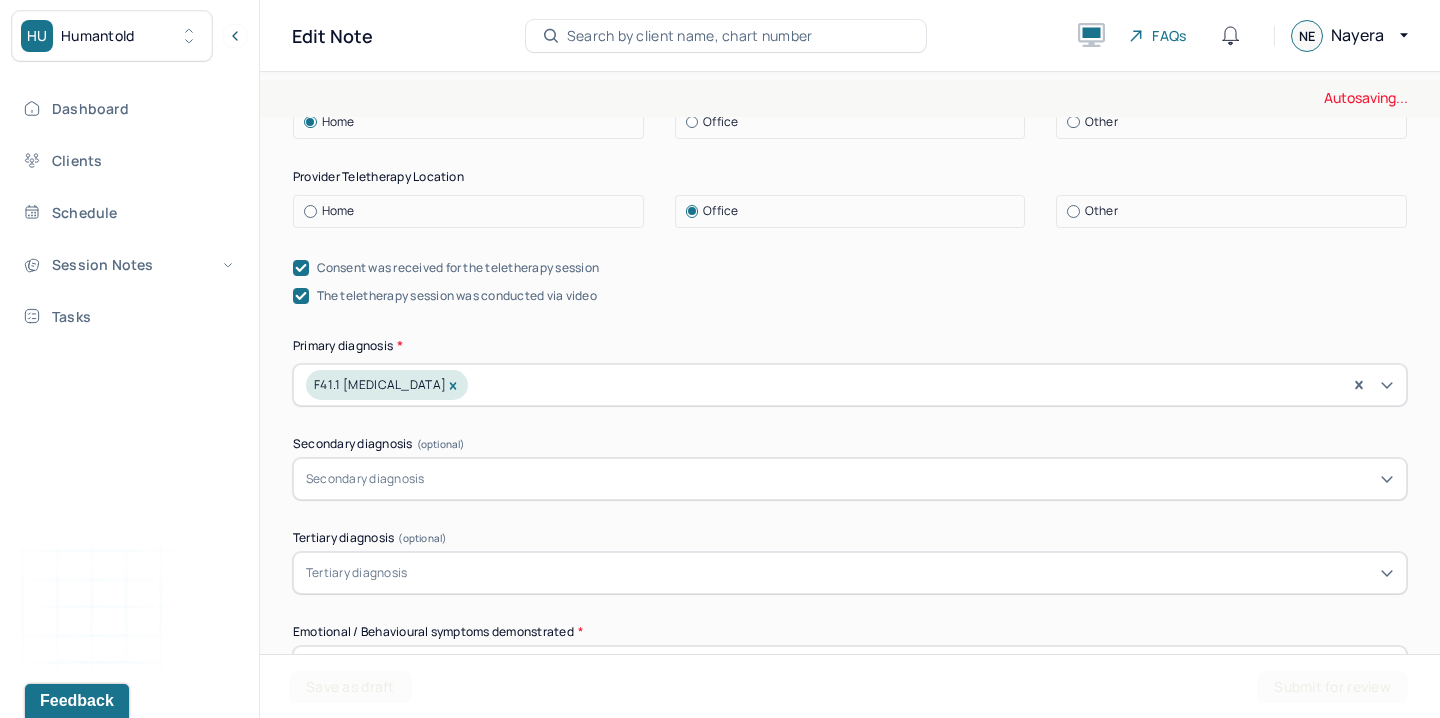scroll, scrollTop: 755, scrollLeft: 0, axis: vertical 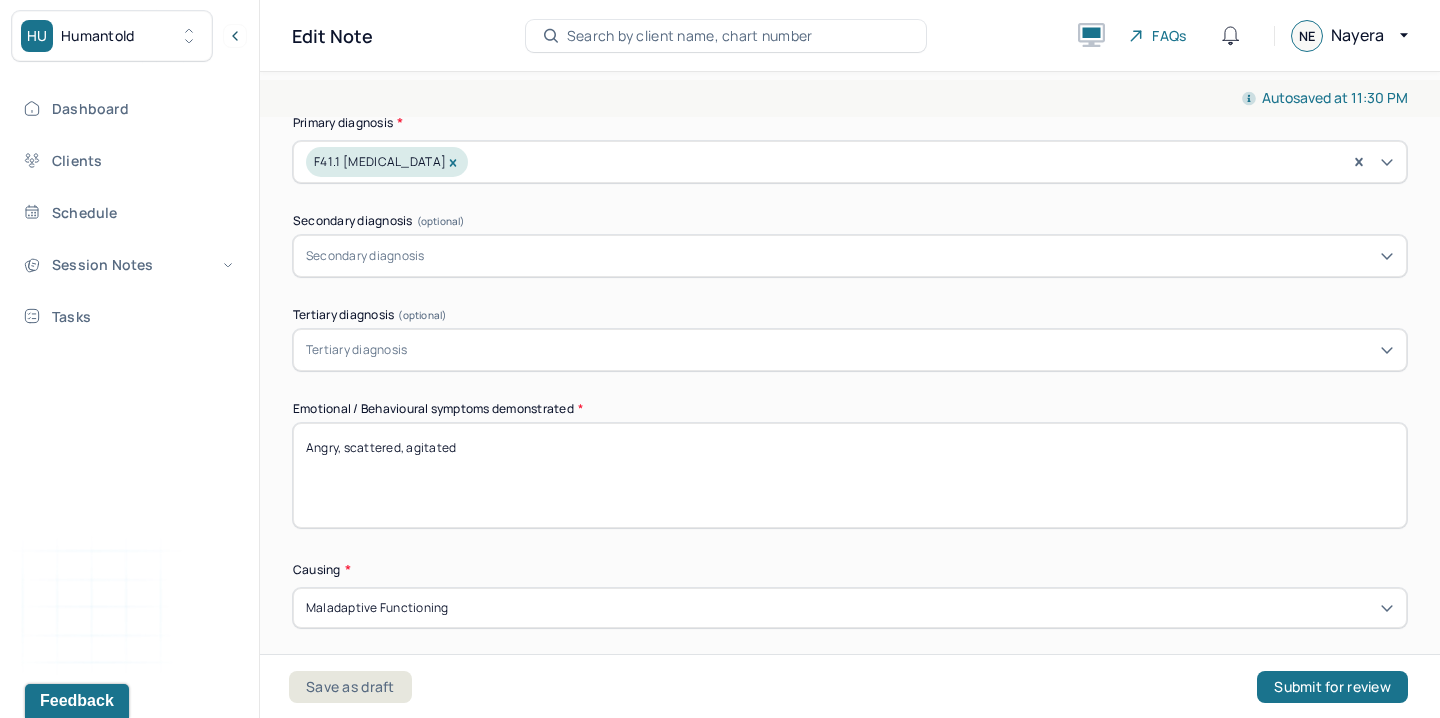click on "Angry, scattered, agitated" at bounding box center [850, 475] 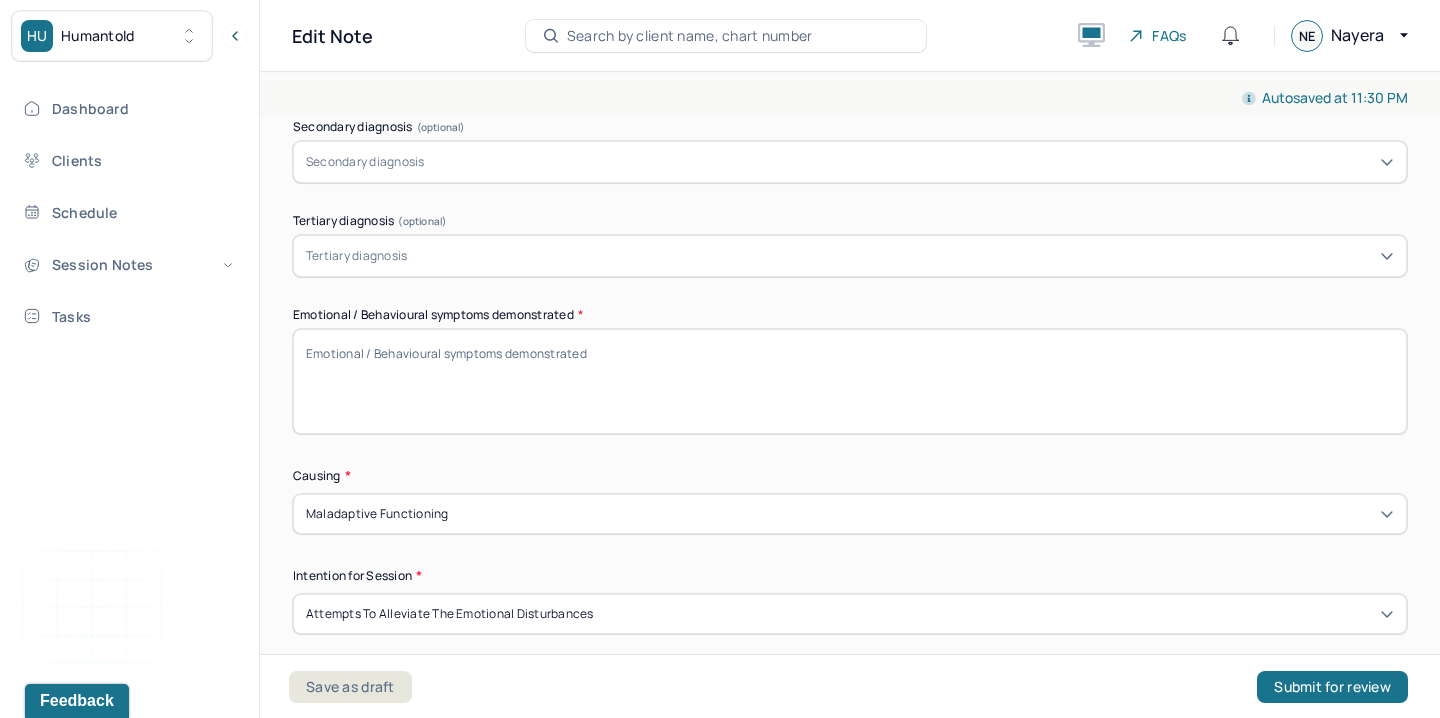 scroll, scrollTop: 969, scrollLeft: 0, axis: vertical 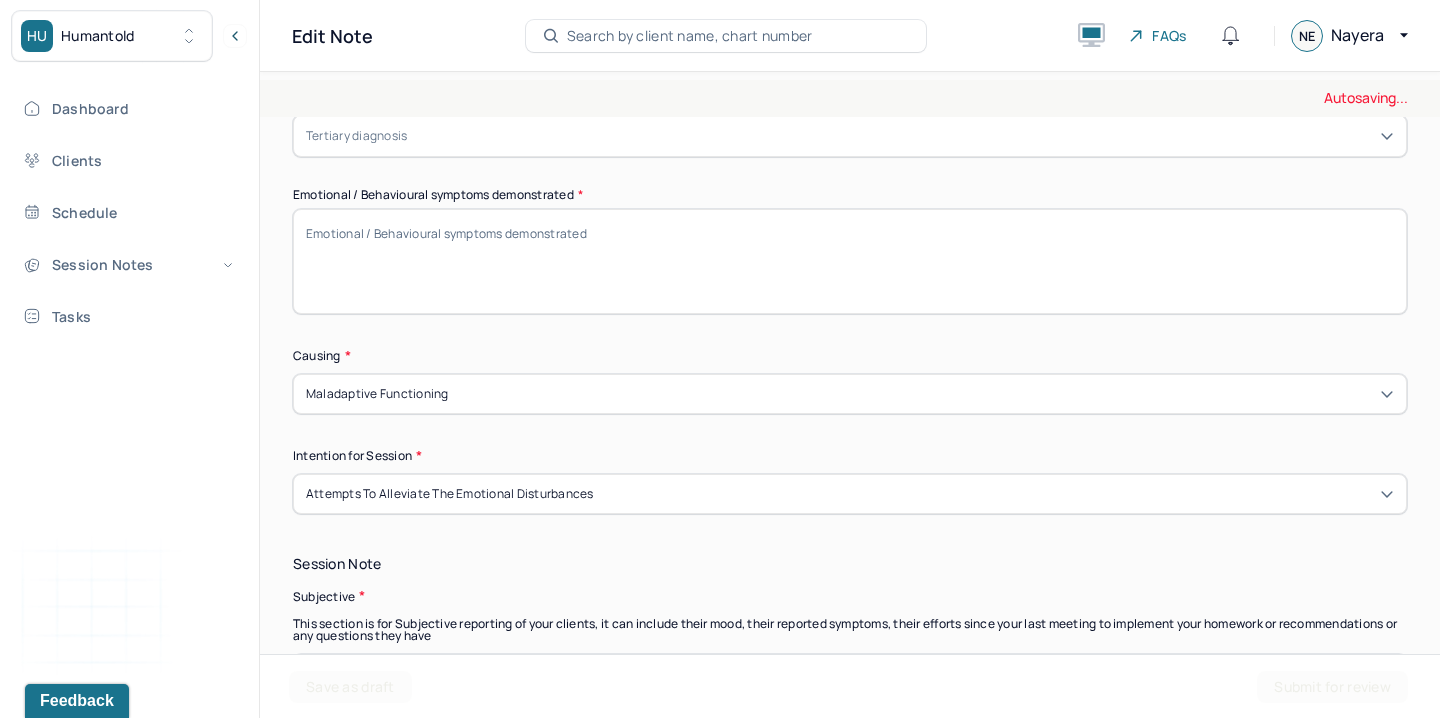 type 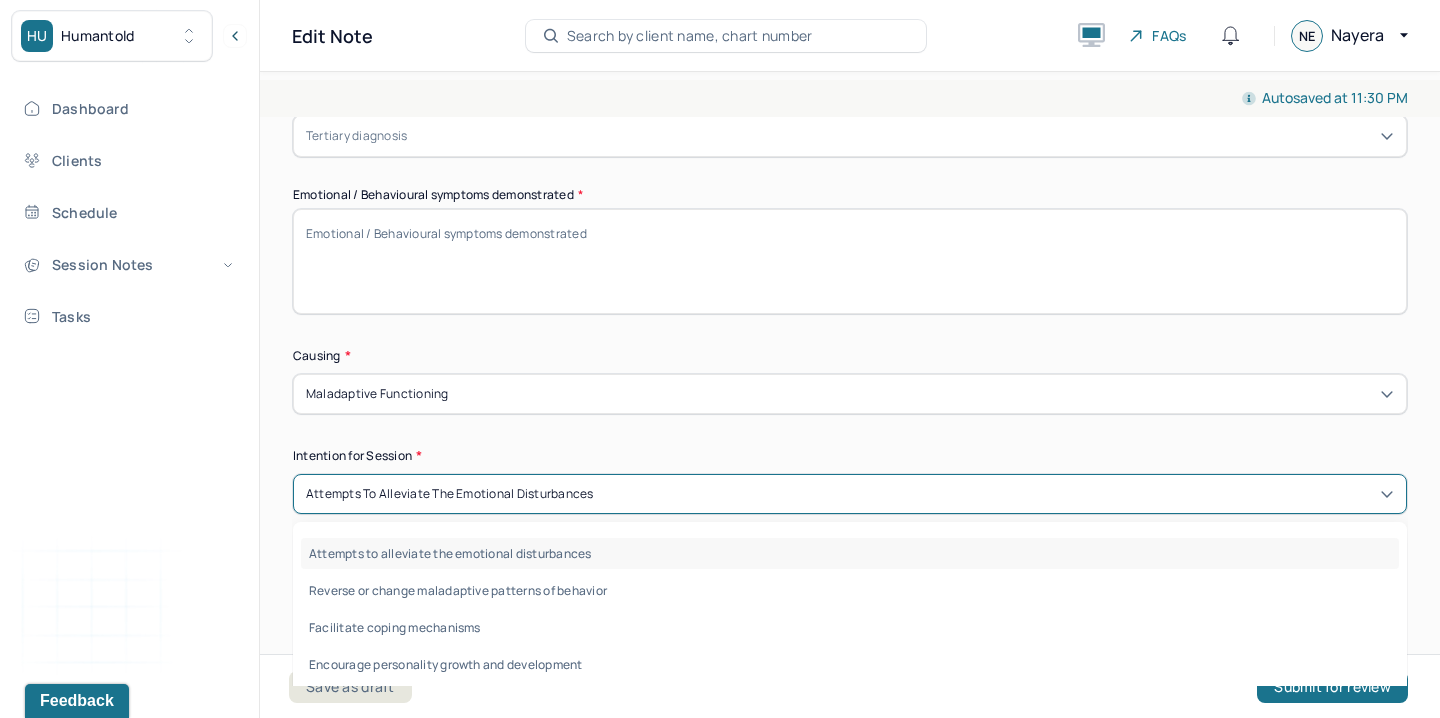 click on "Attempts to alleviate the emotional disturbances" at bounding box center (450, 494) 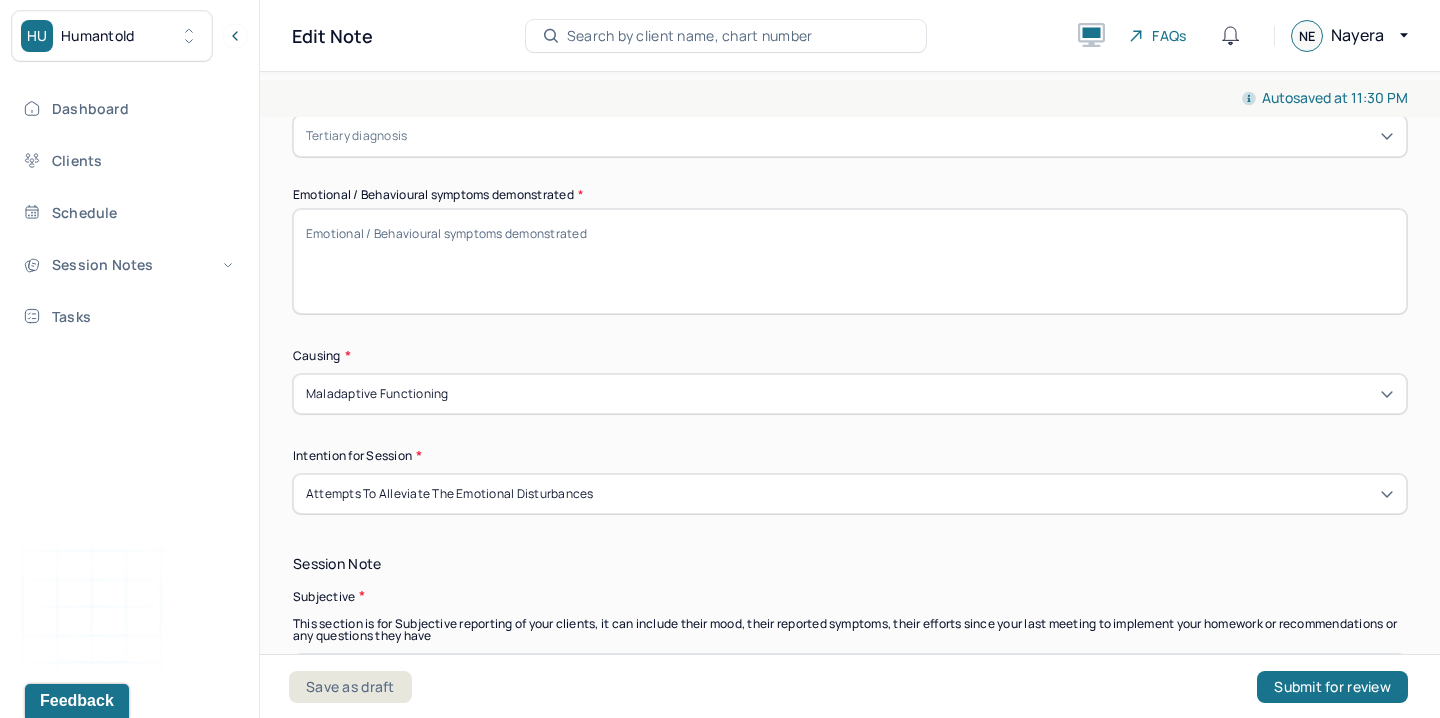 click on "Dashboard Clients Schedule Session Notes Tasks NE Nayera   Elsayed provider   Logout" at bounding box center [129, 380] 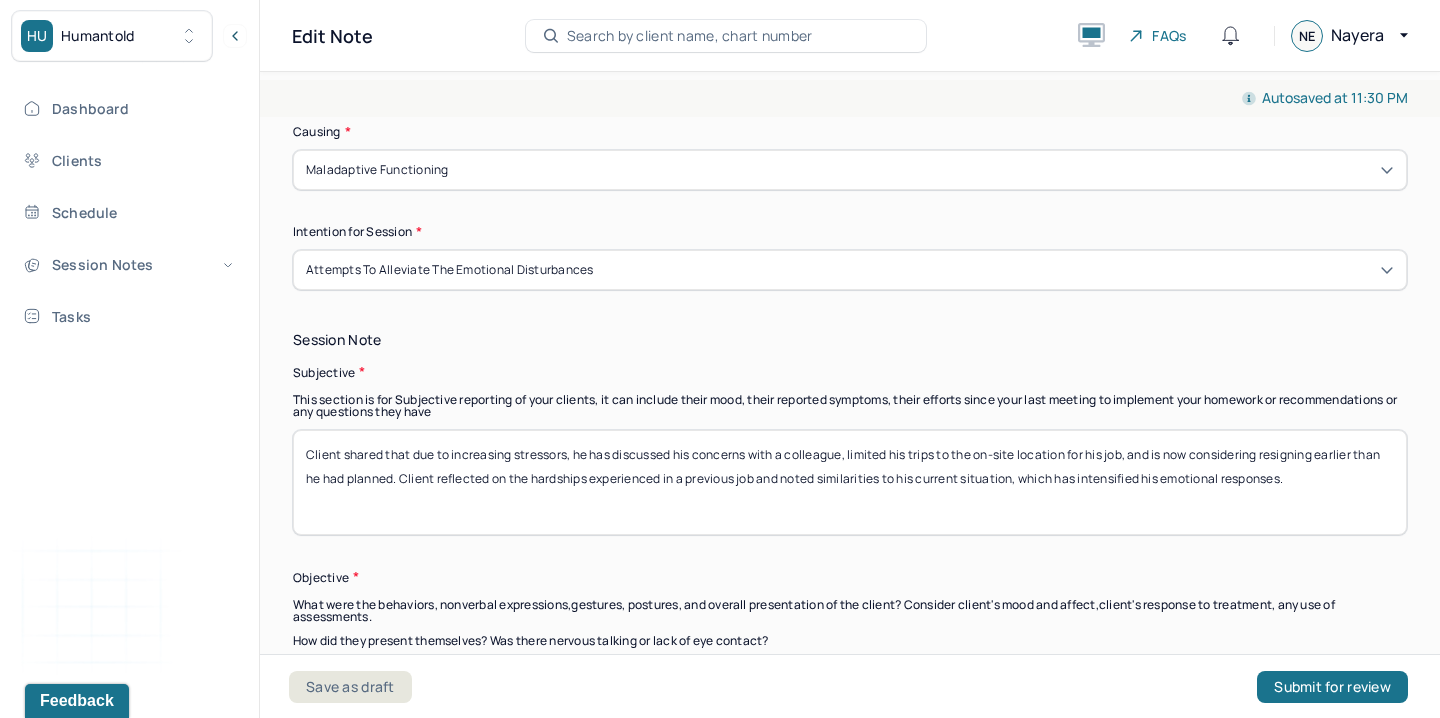 scroll, scrollTop: 1325, scrollLeft: 0, axis: vertical 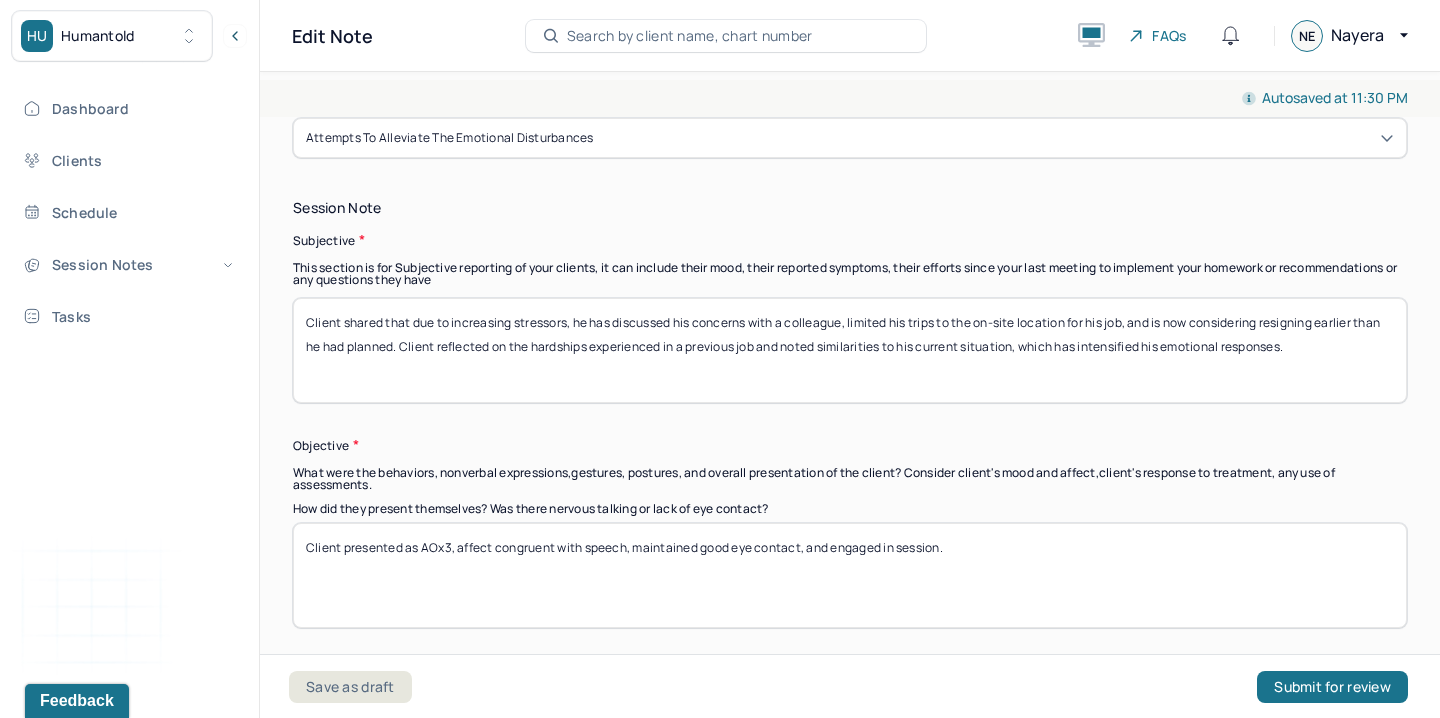 click on "Client presented as AOx3, affect congruent with speech, maintained good eye contact, and engaged in session." at bounding box center [850, 575] 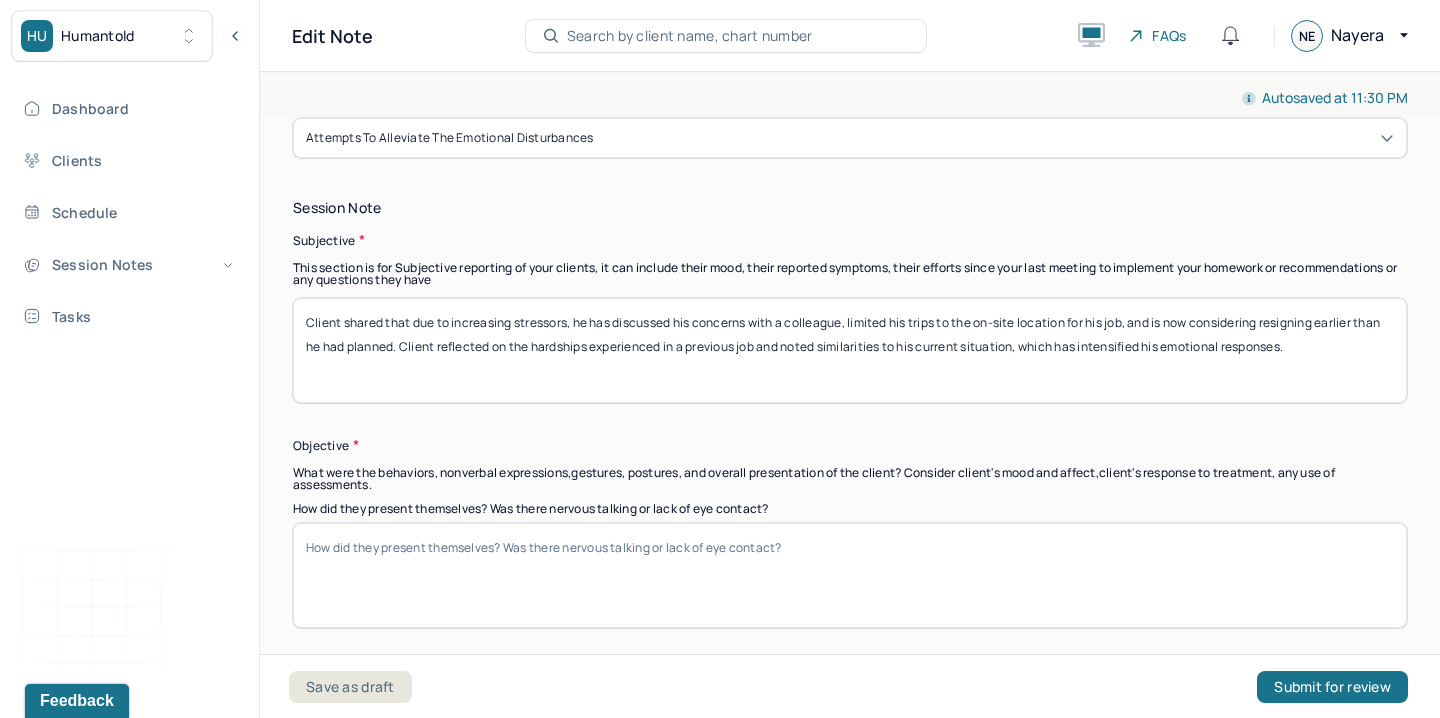 type 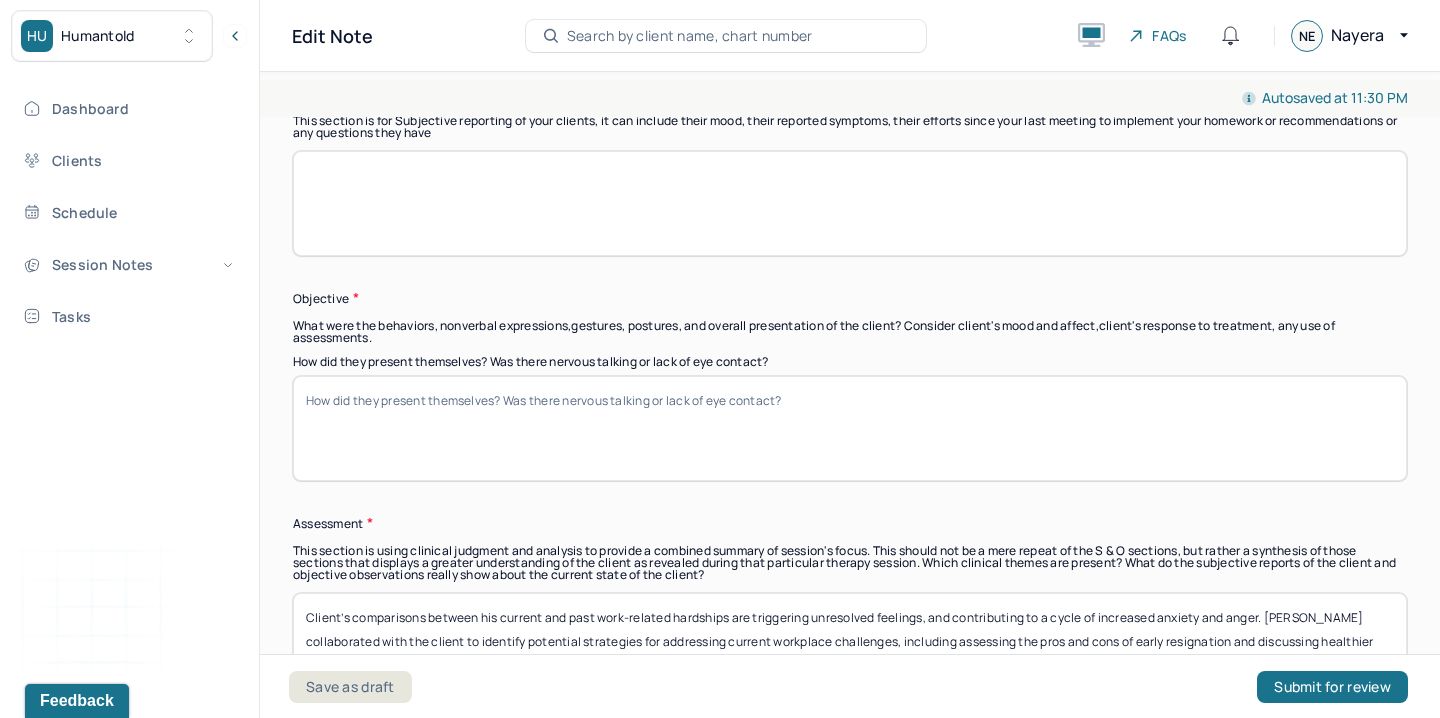 scroll, scrollTop: 1504, scrollLeft: 0, axis: vertical 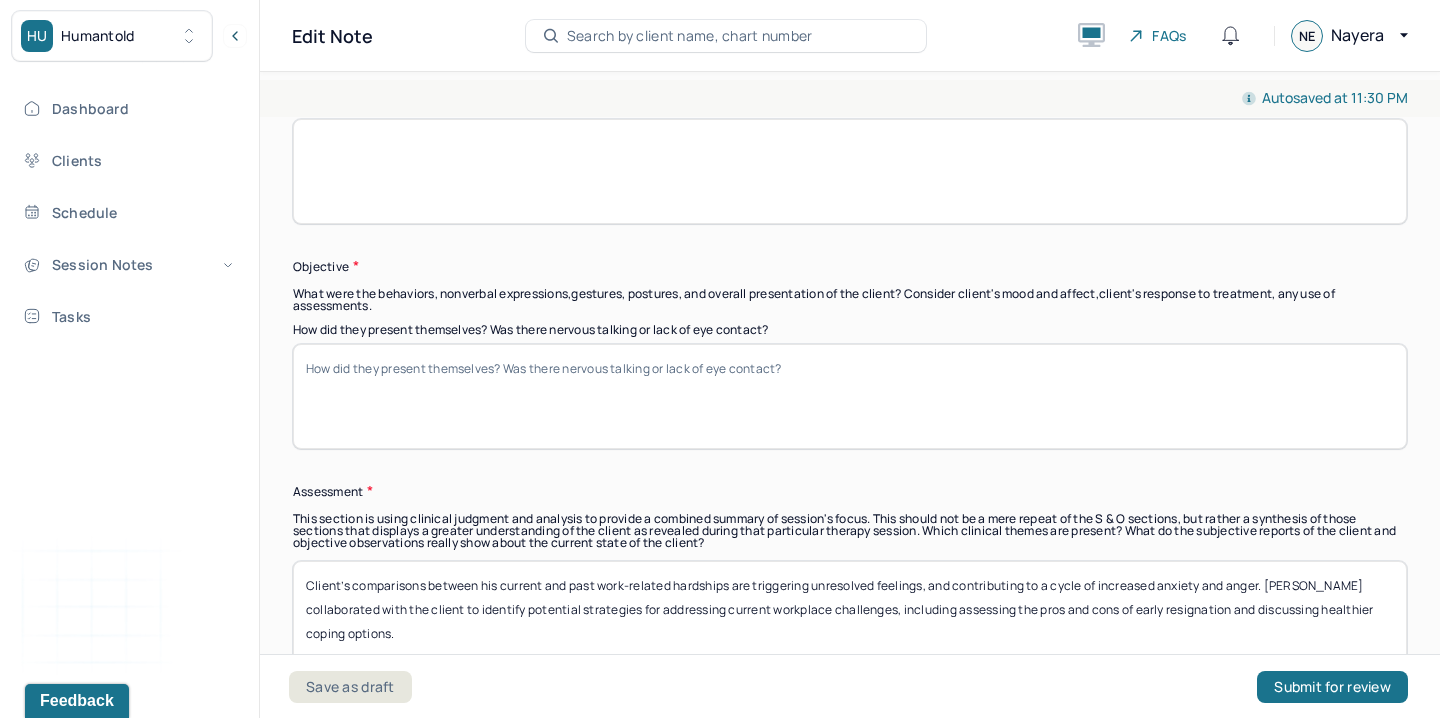 type 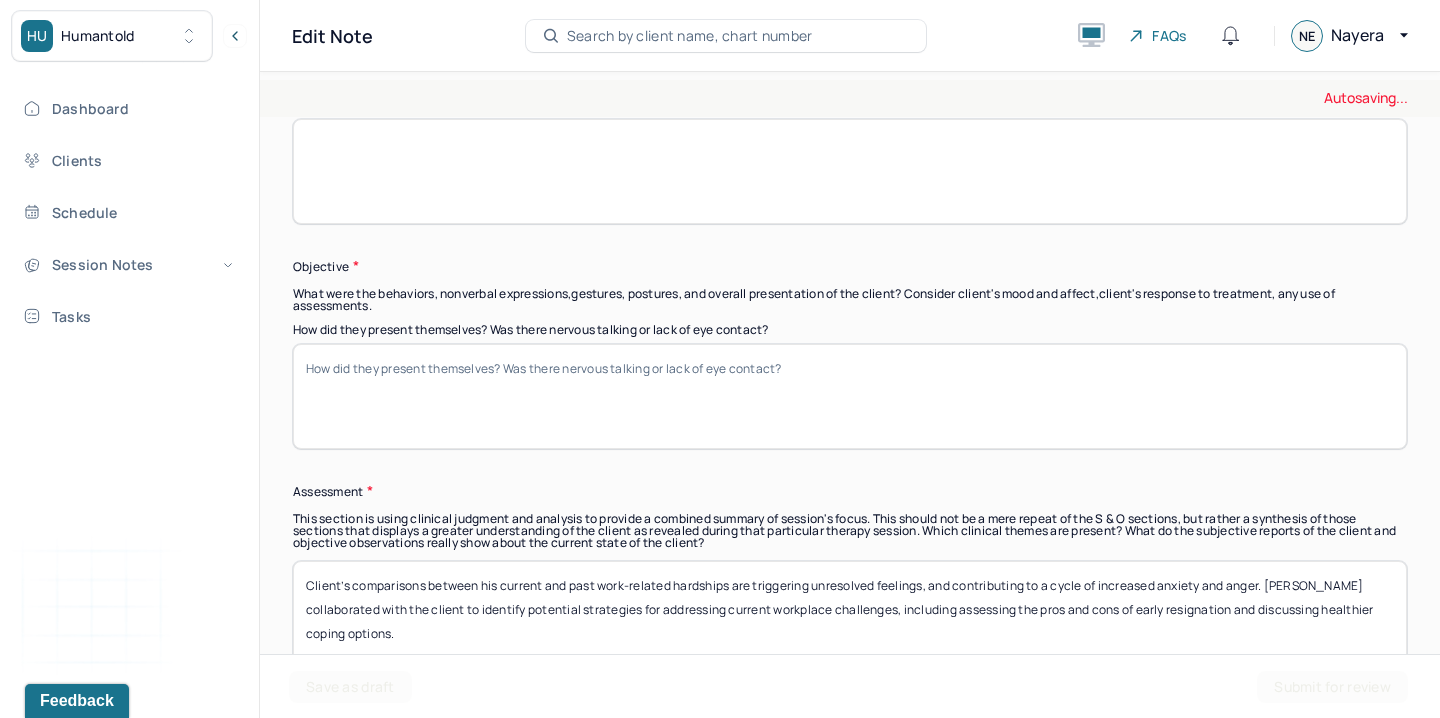 click on "Client’s comparisons between his current and past work-related hardships are triggering unresolved feelings, and contributing to a cycle of increased anxiety and anger. [PERSON_NAME] collaborated with the client to identify potential strategies for addressing current workplace challenges, including assessing the pros and cons of early resignation and discussing healthier coping options." at bounding box center [850, 613] 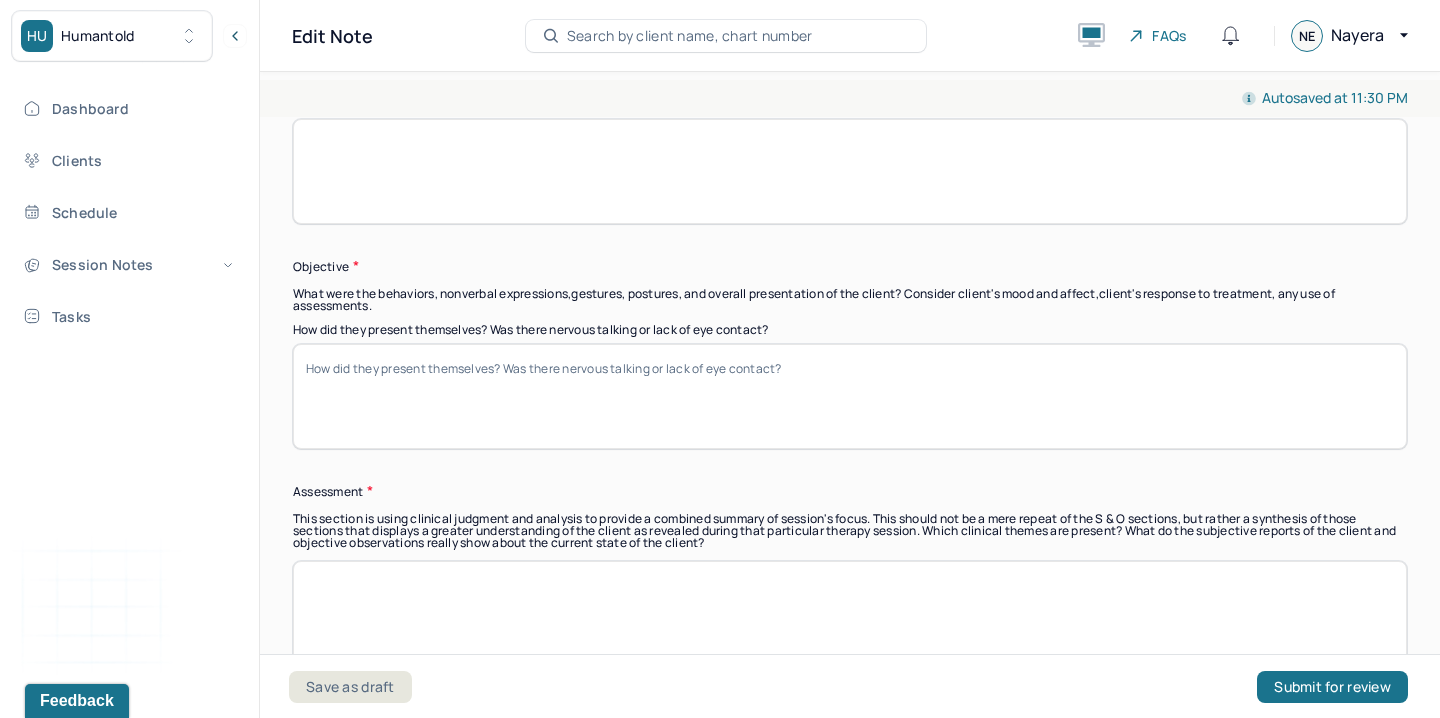 type 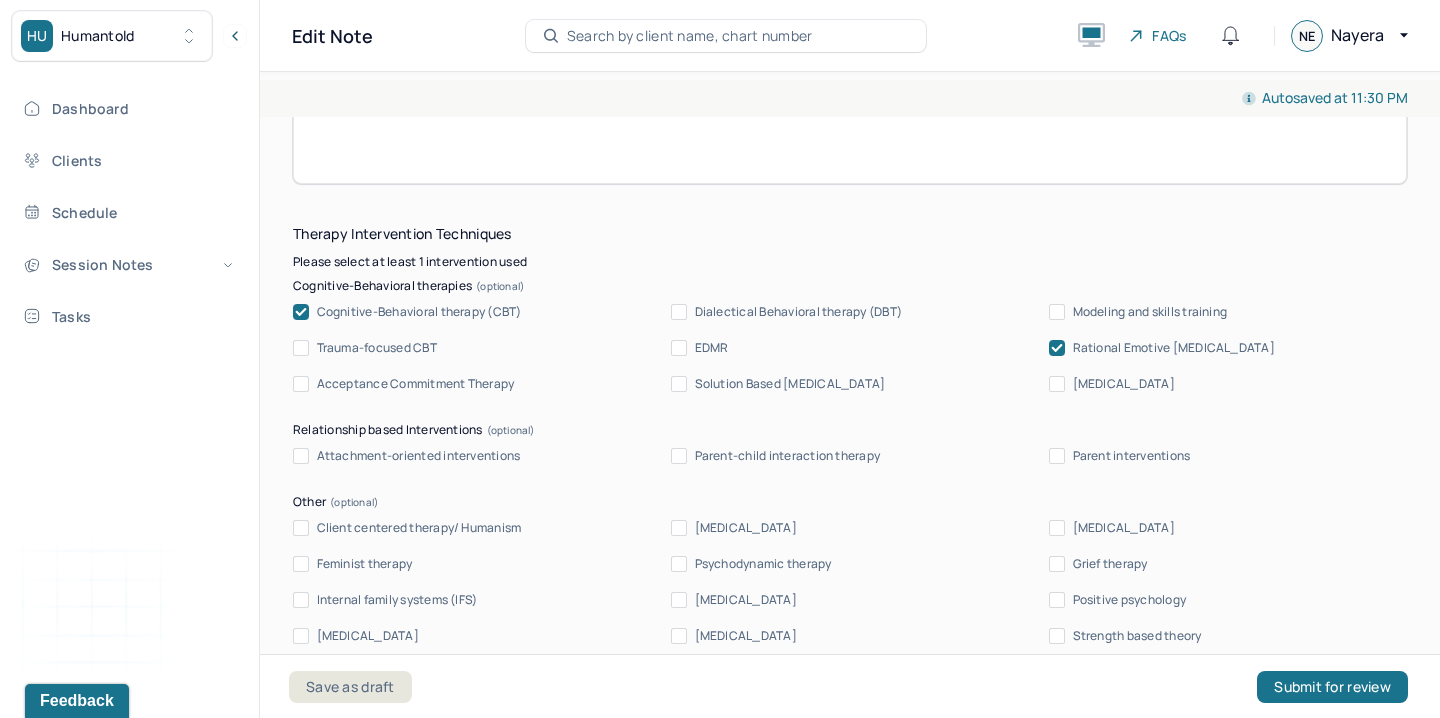 scroll, scrollTop: 2226, scrollLeft: 0, axis: vertical 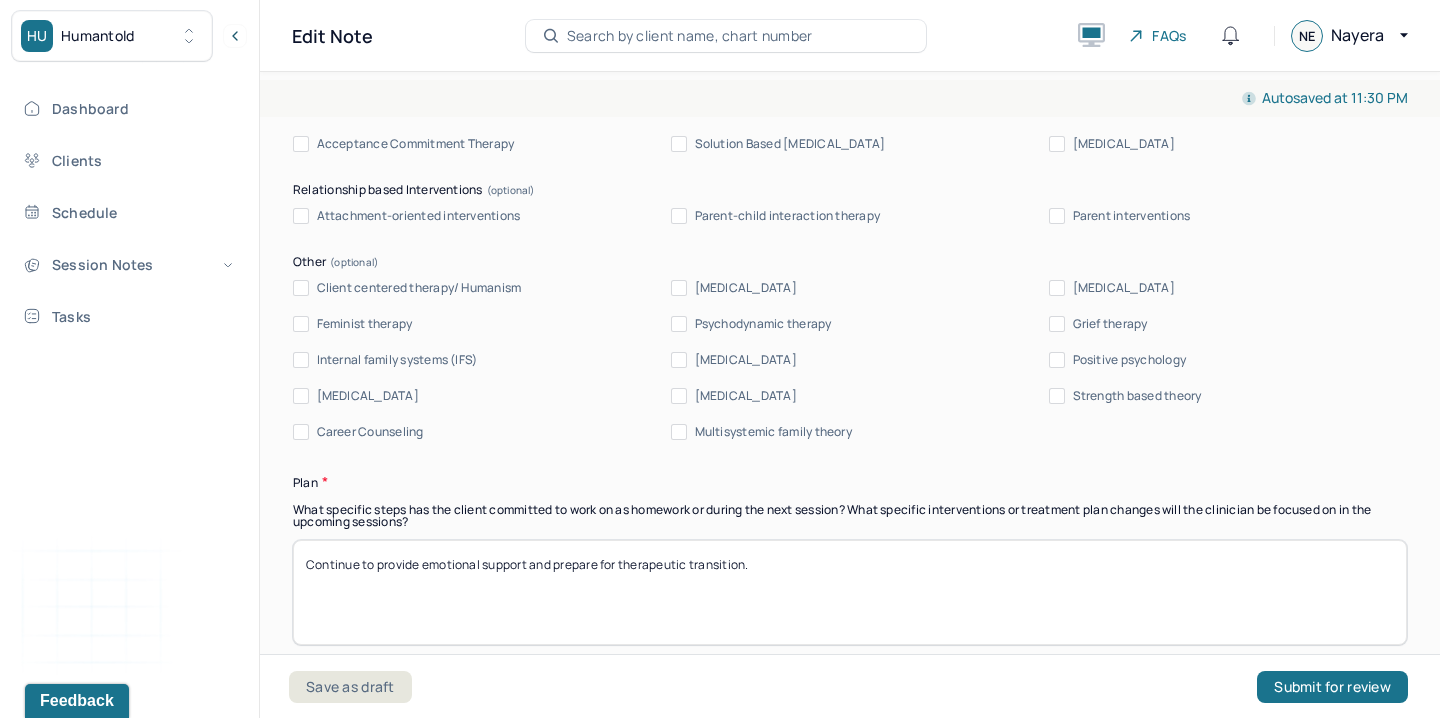 type on "Client presented as calm, cooperative, maintained good eye contact, and engaged in session." 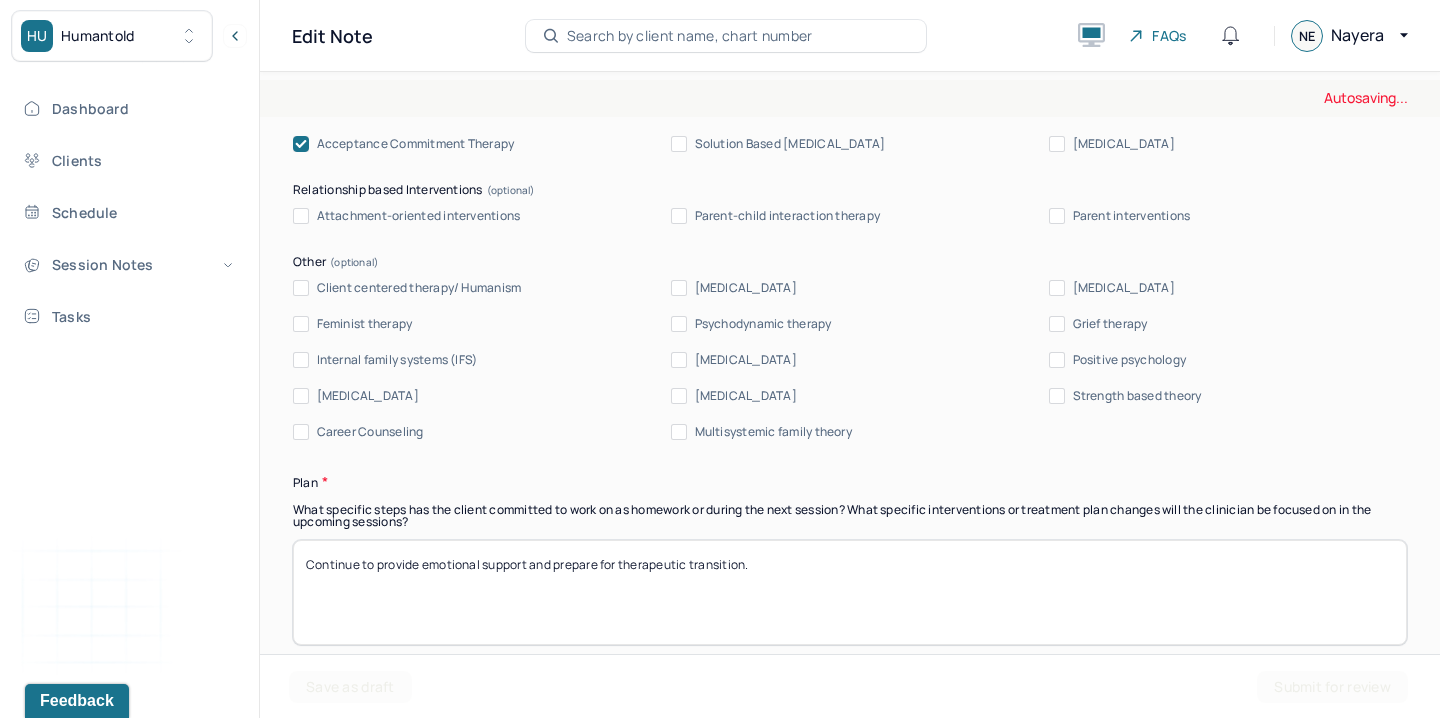 click on "[MEDICAL_DATA]" at bounding box center (1124, 288) 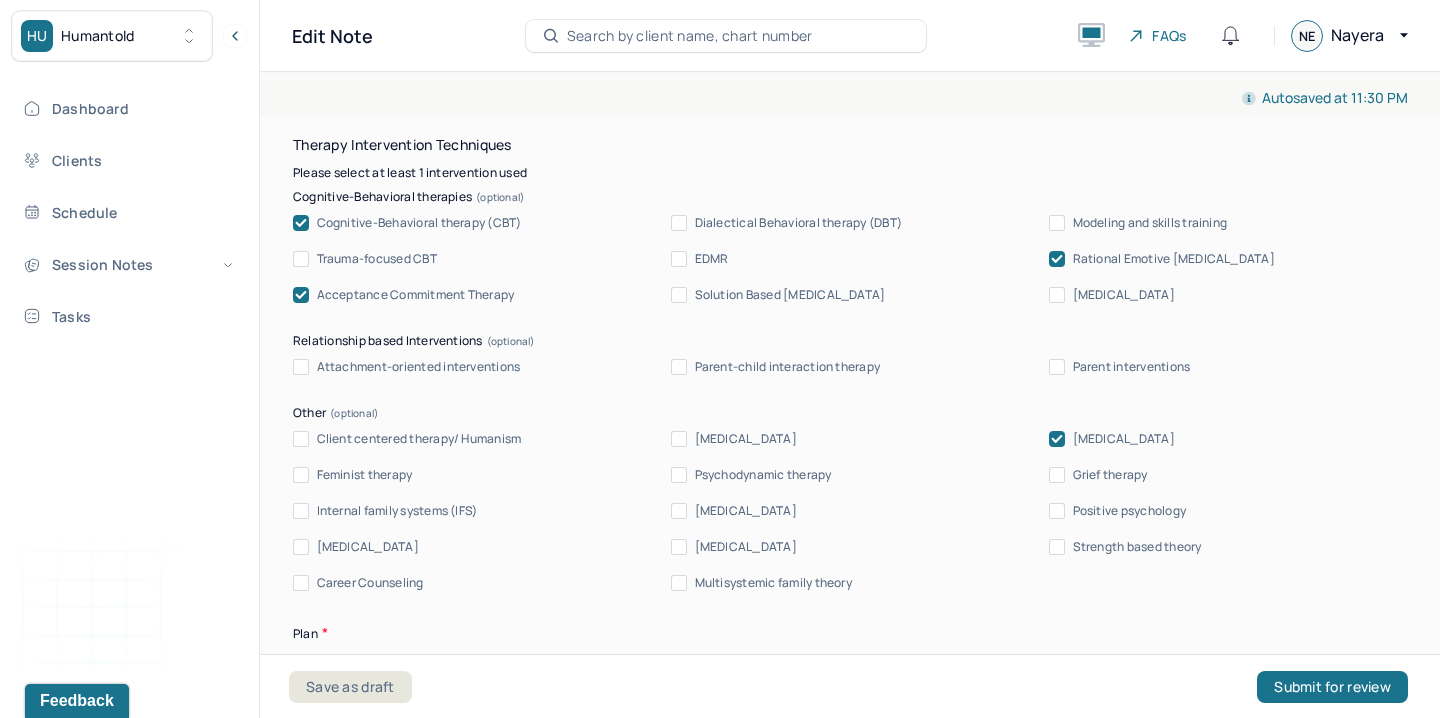 scroll, scrollTop: 2445, scrollLeft: 0, axis: vertical 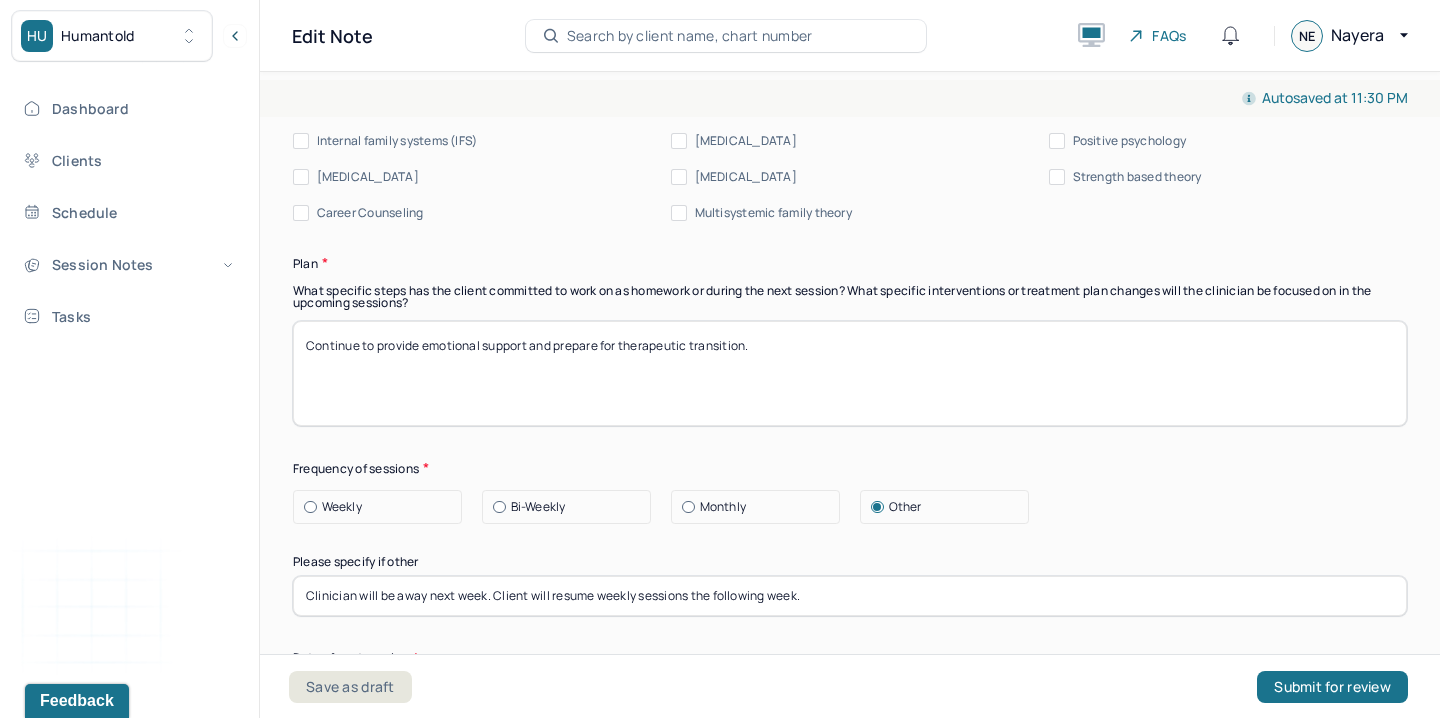 click on "Continue to provide emotional support and prepare for therapeutic transition." at bounding box center [850, 373] 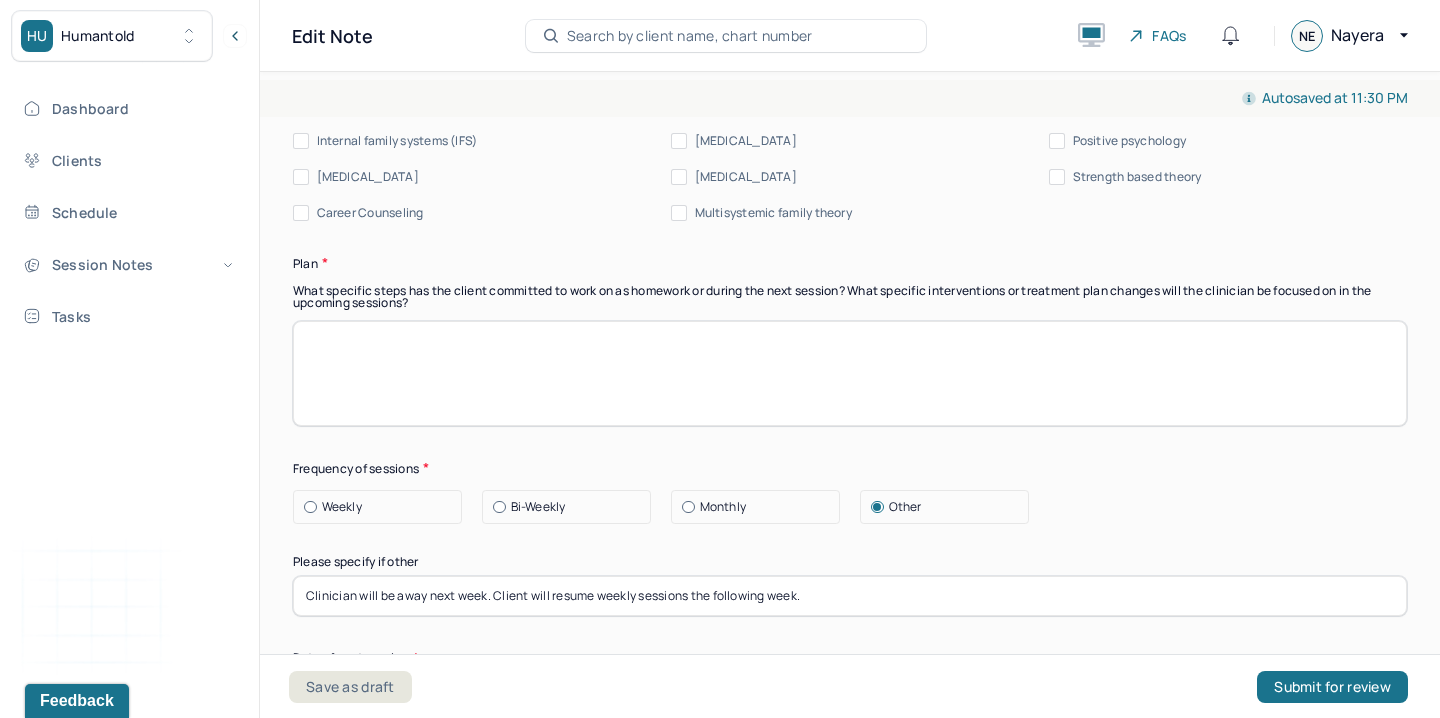 type 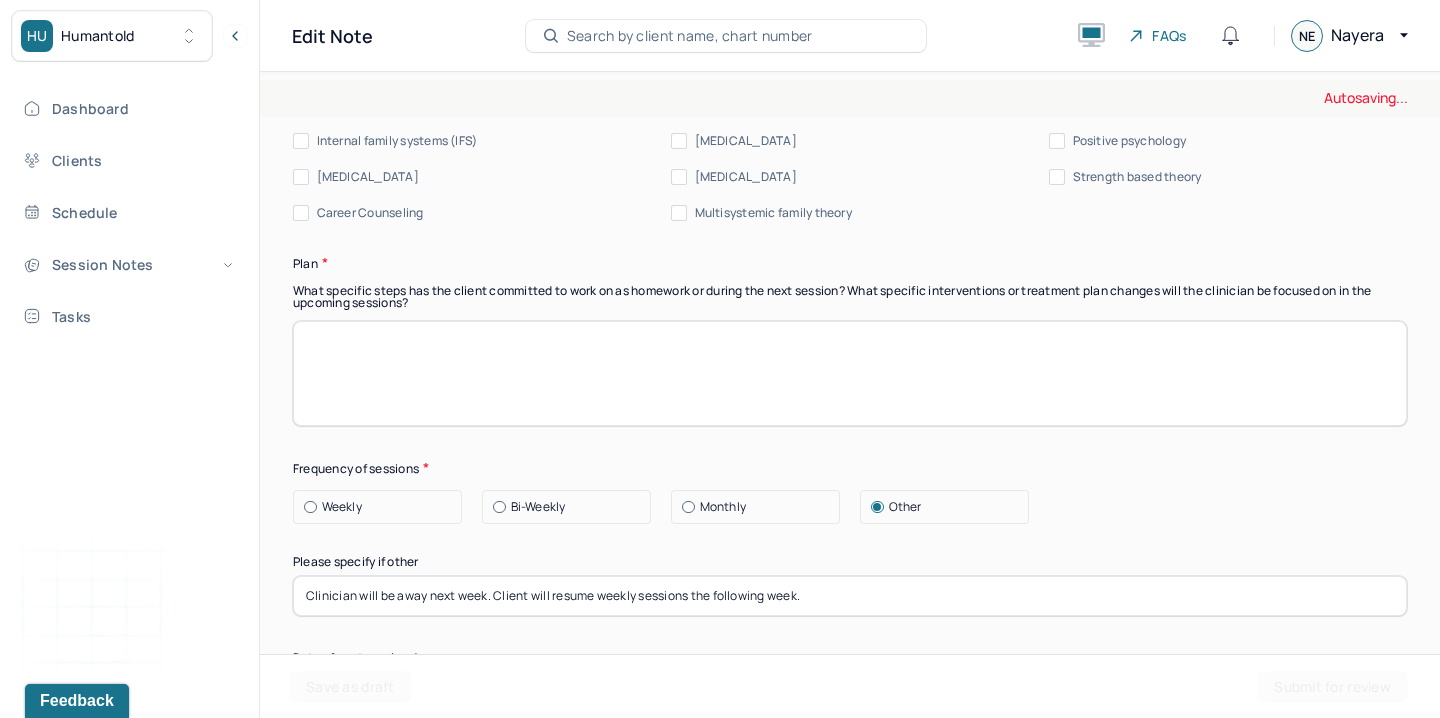 click on "Weekly" at bounding box center [342, 507] 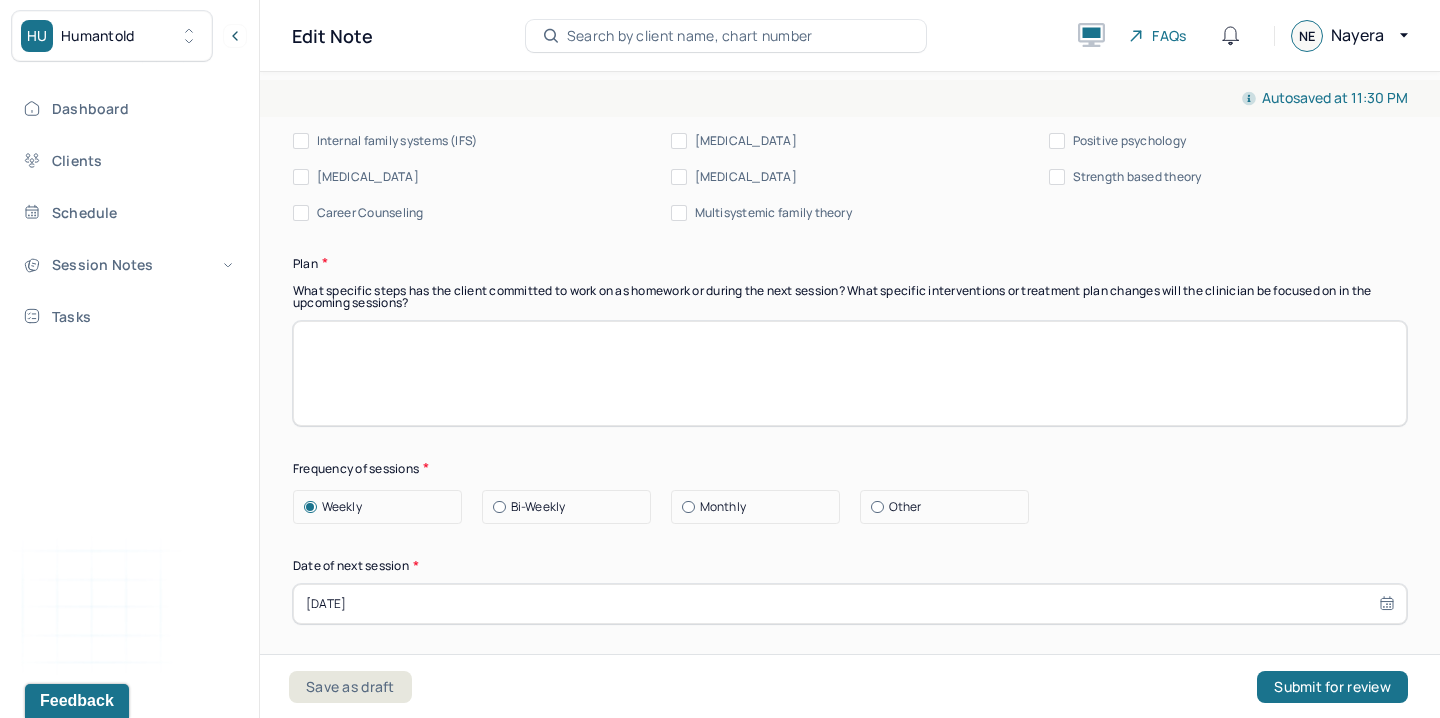 click on "[DATE]" at bounding box center (850, 604) 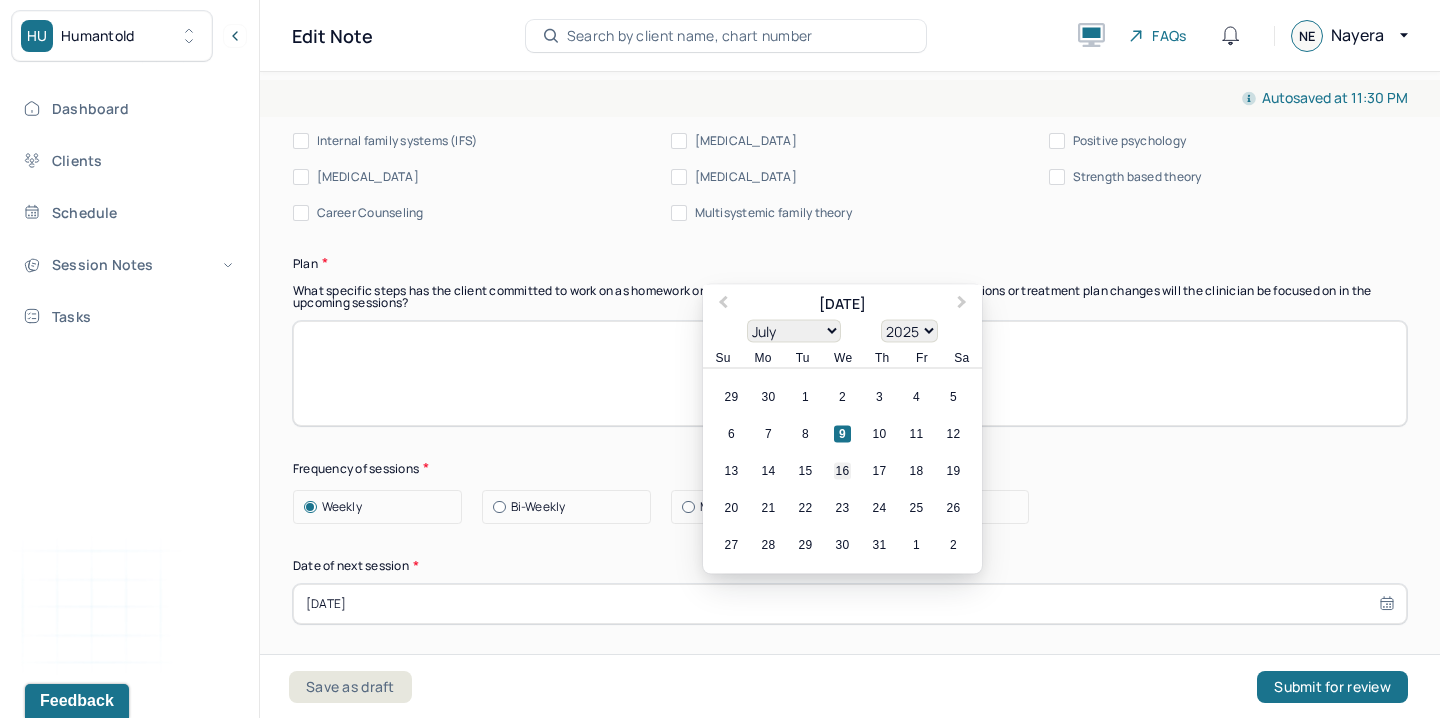 click on "16" at bounding box center [842, 470] 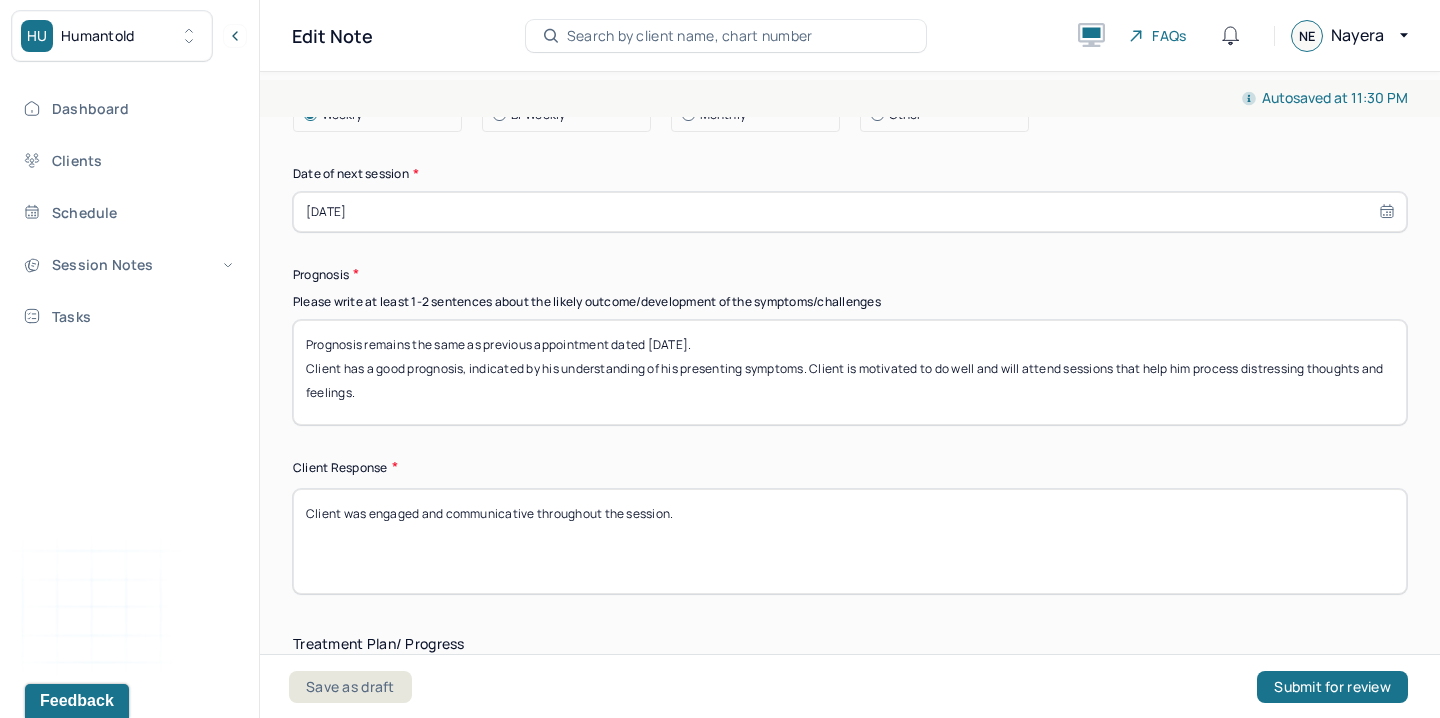 scroll, scrollTop: 2865, scrollLeft: 0, axis: vertical 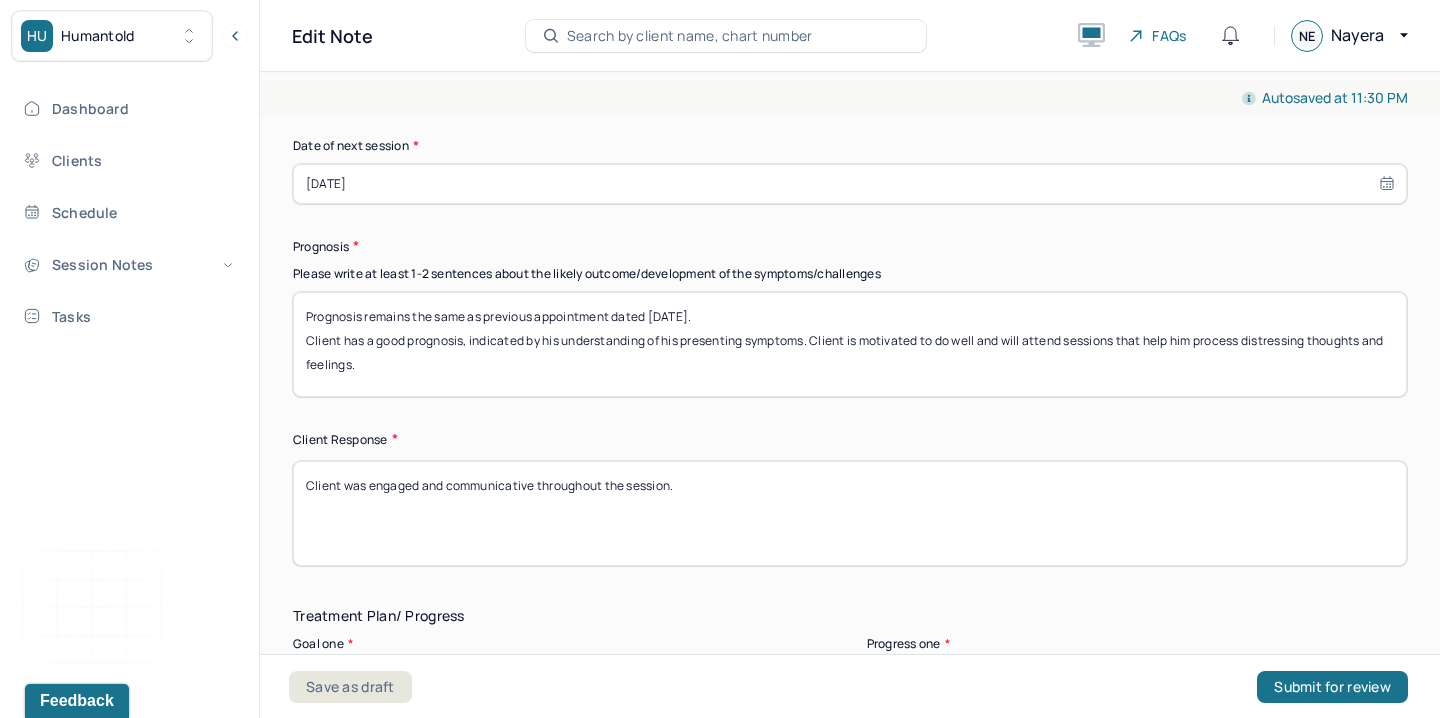type on "Prognosis remains the same as previous appointment dated [DATE].
Client has a good prognosis, indicated by his understanding of his presenting symptoms. Client is motivated to do well and will attend sessions that help him process distressing thoughts and feelings." 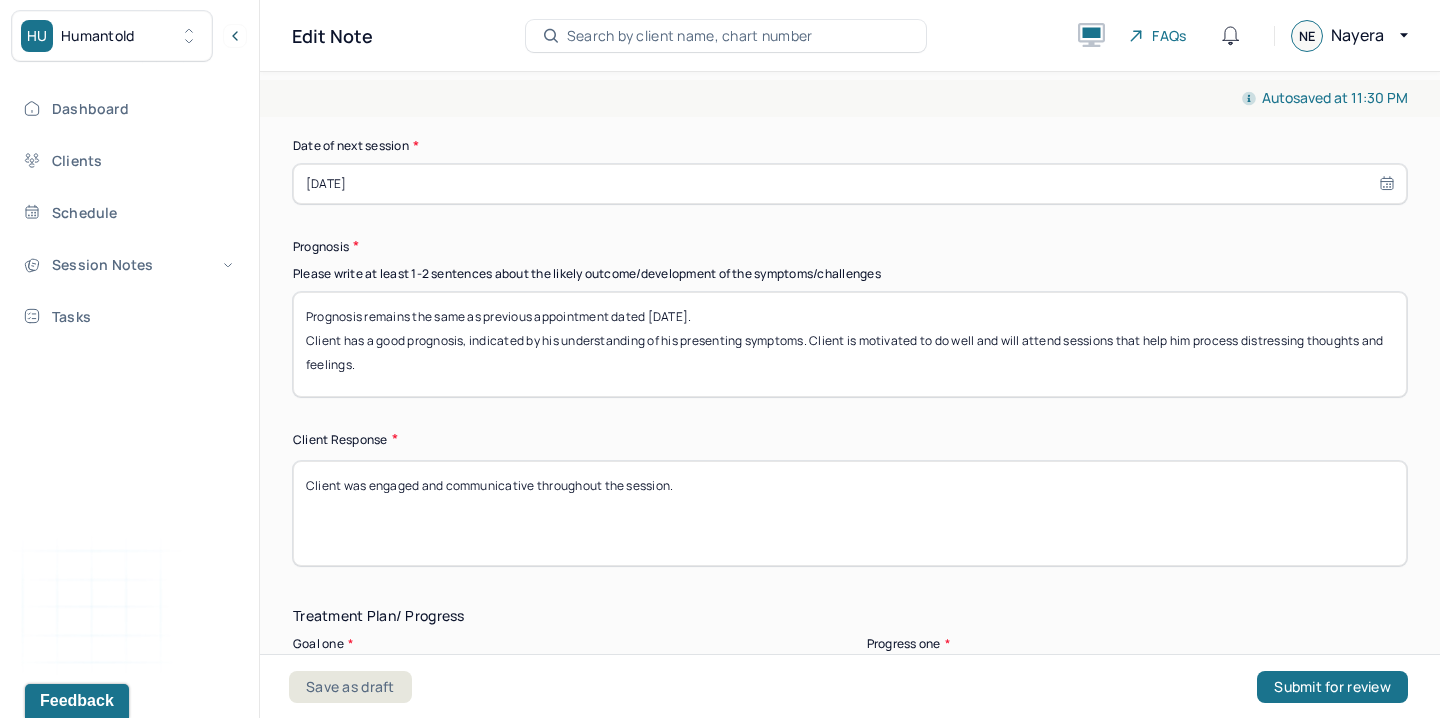 paste on "reflective, responsive, and engaged." 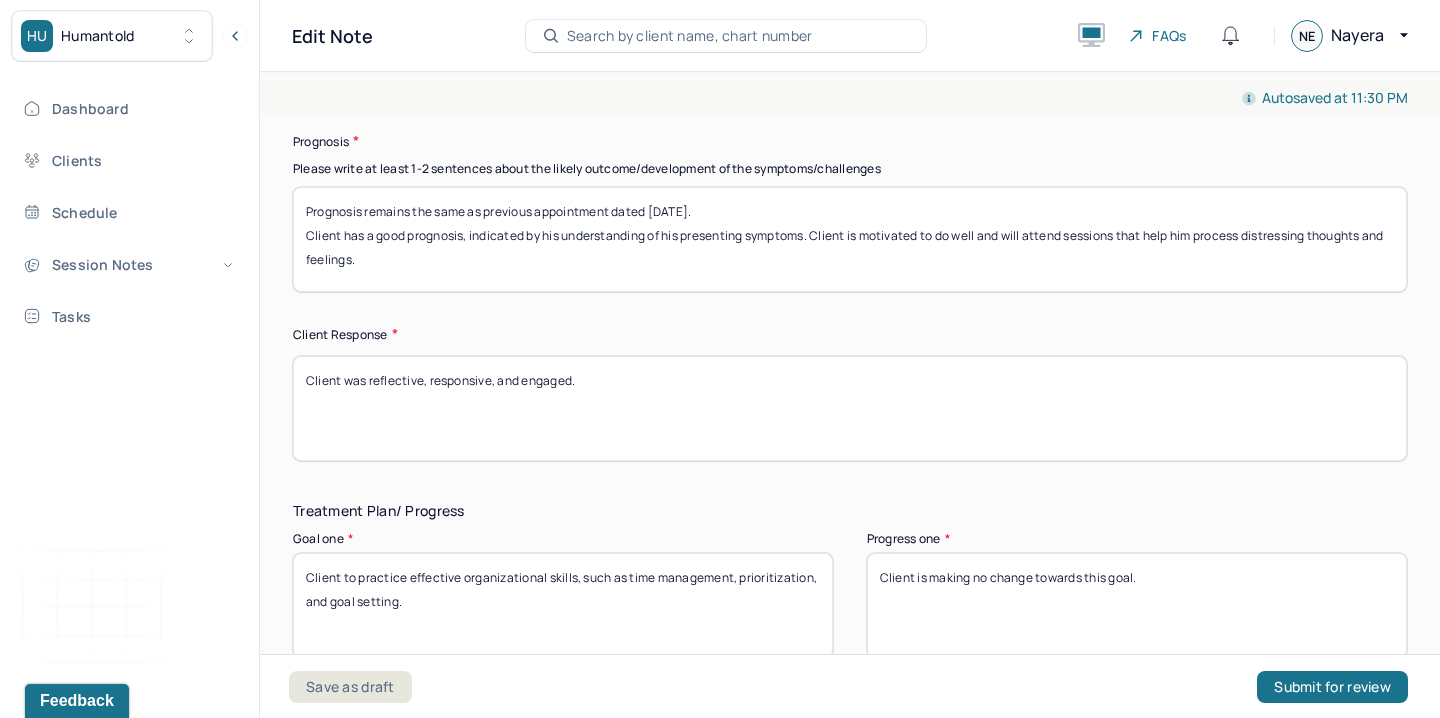 scroll, scrollTop: 2990, scrollLeft: 0, axis: vertical 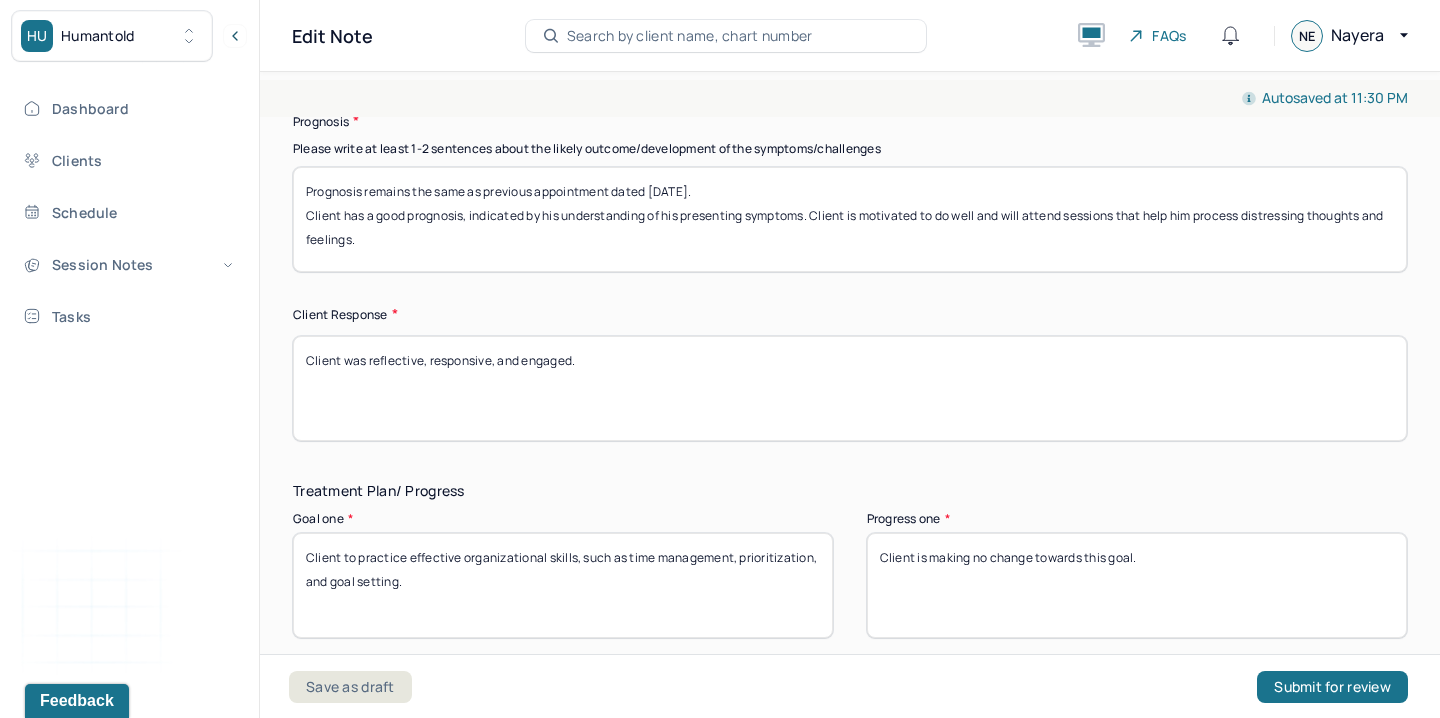 type on "Client was reflective, responsive, and engaged." 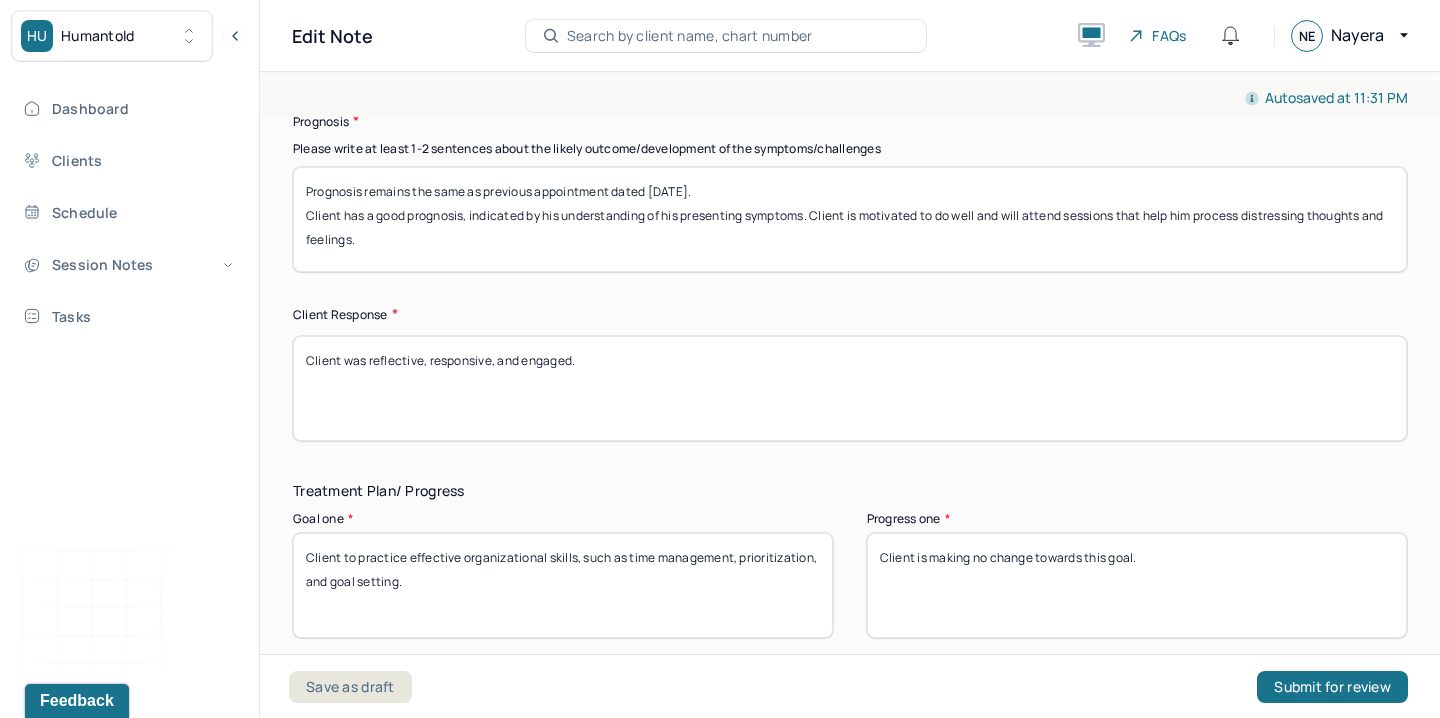 click on "Client is making no change towards this goal." at bounding box center (1137, 585) 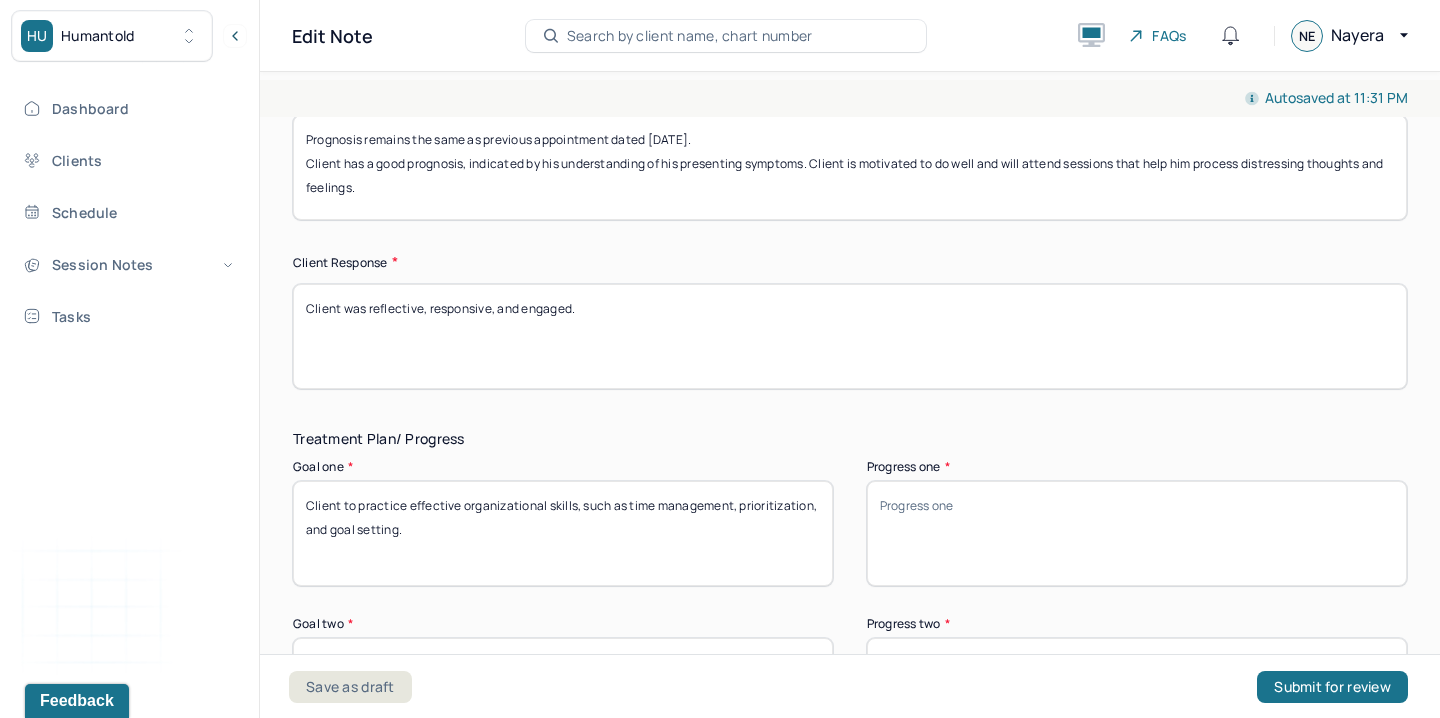 scroll, scrollTop: 3149, scrollLeft: 0, axis: vertical 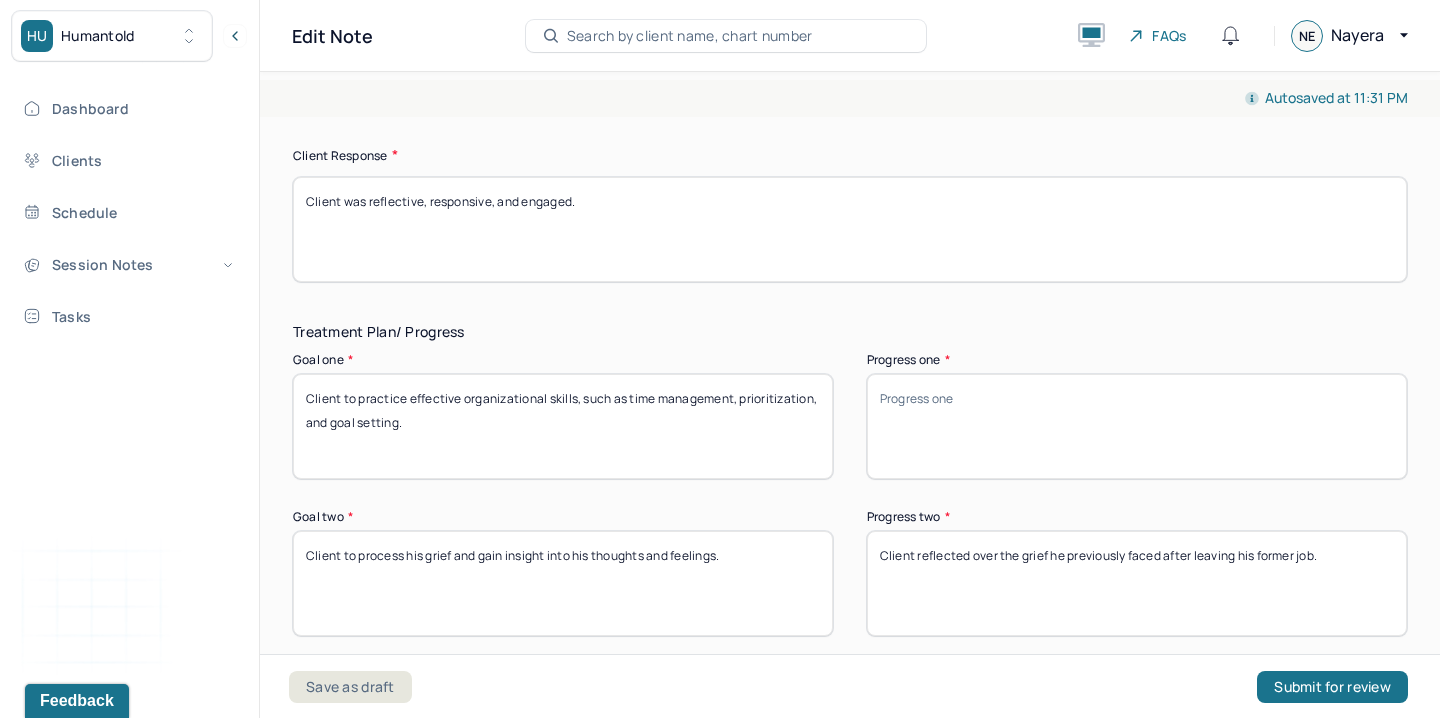 type 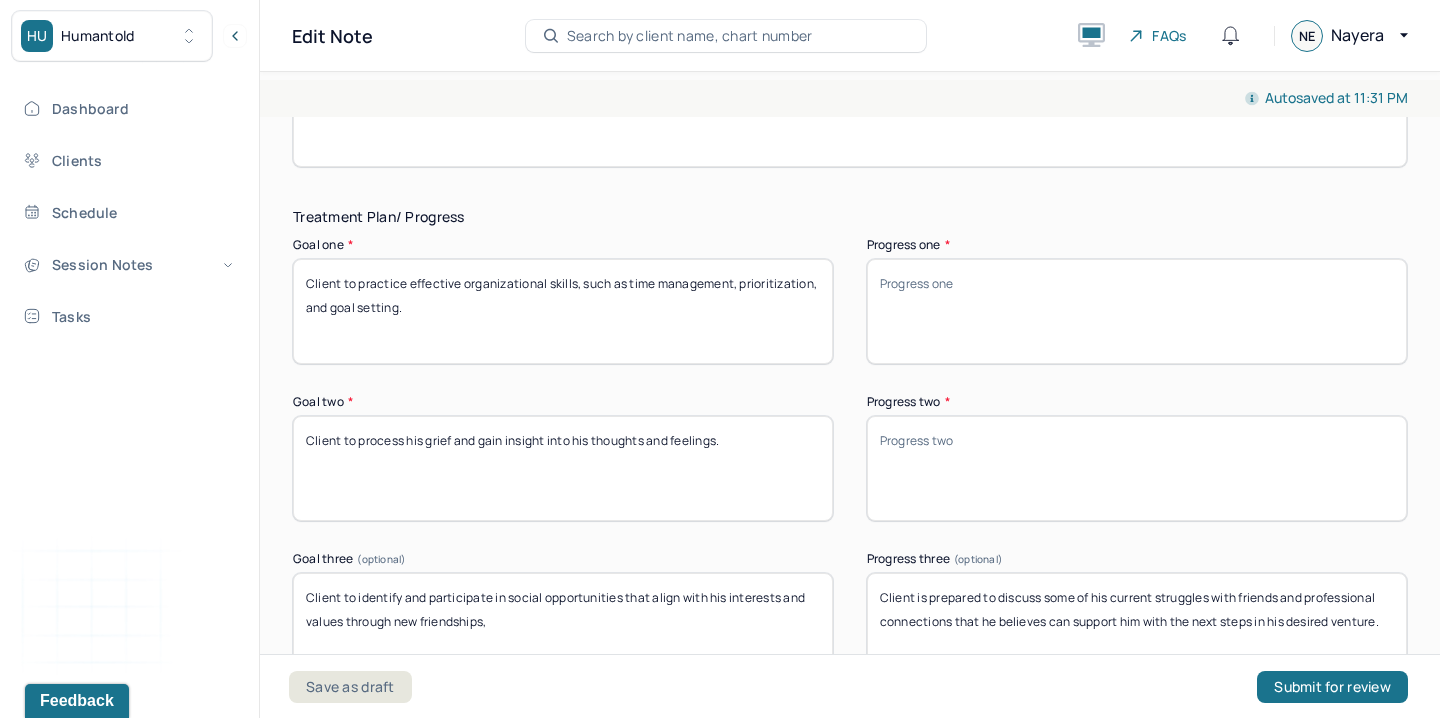 scroll, scrollTop: 3316, scrollLeft: 0, axis: vertical 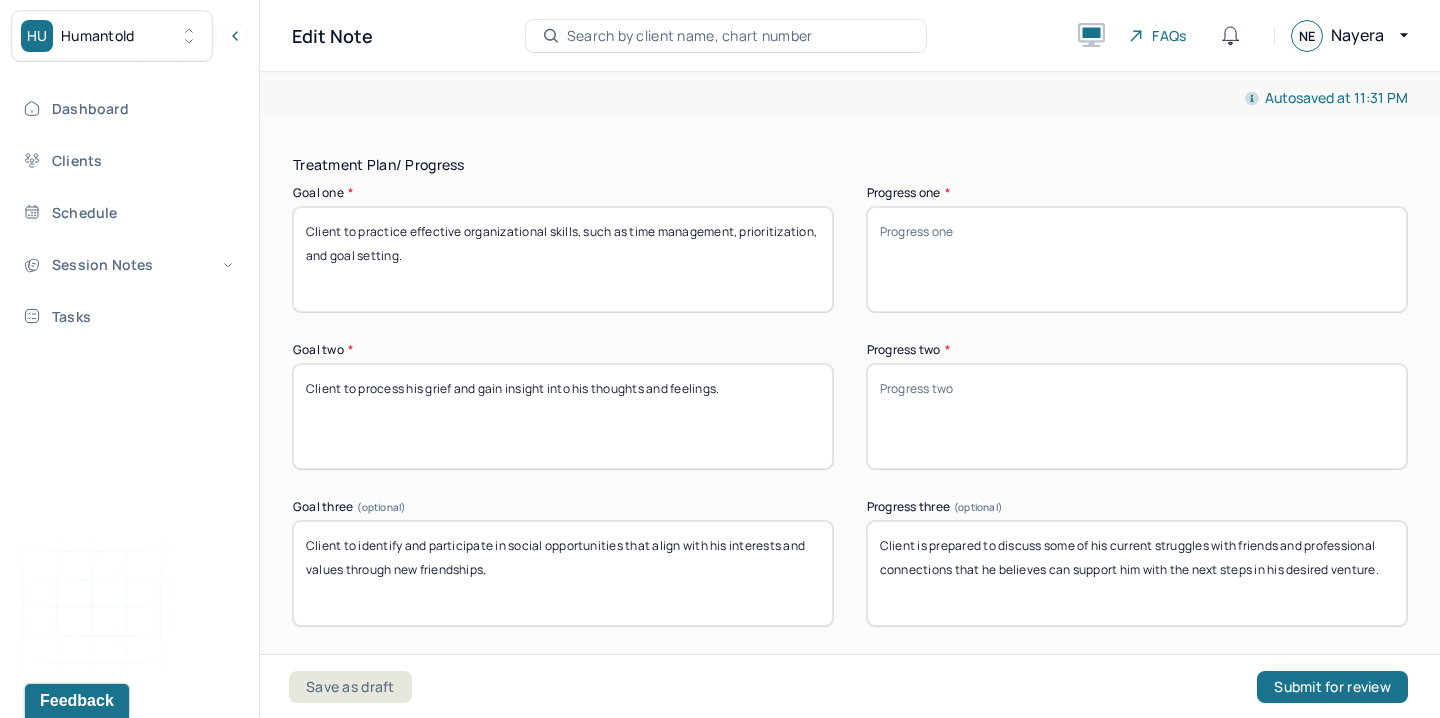 type 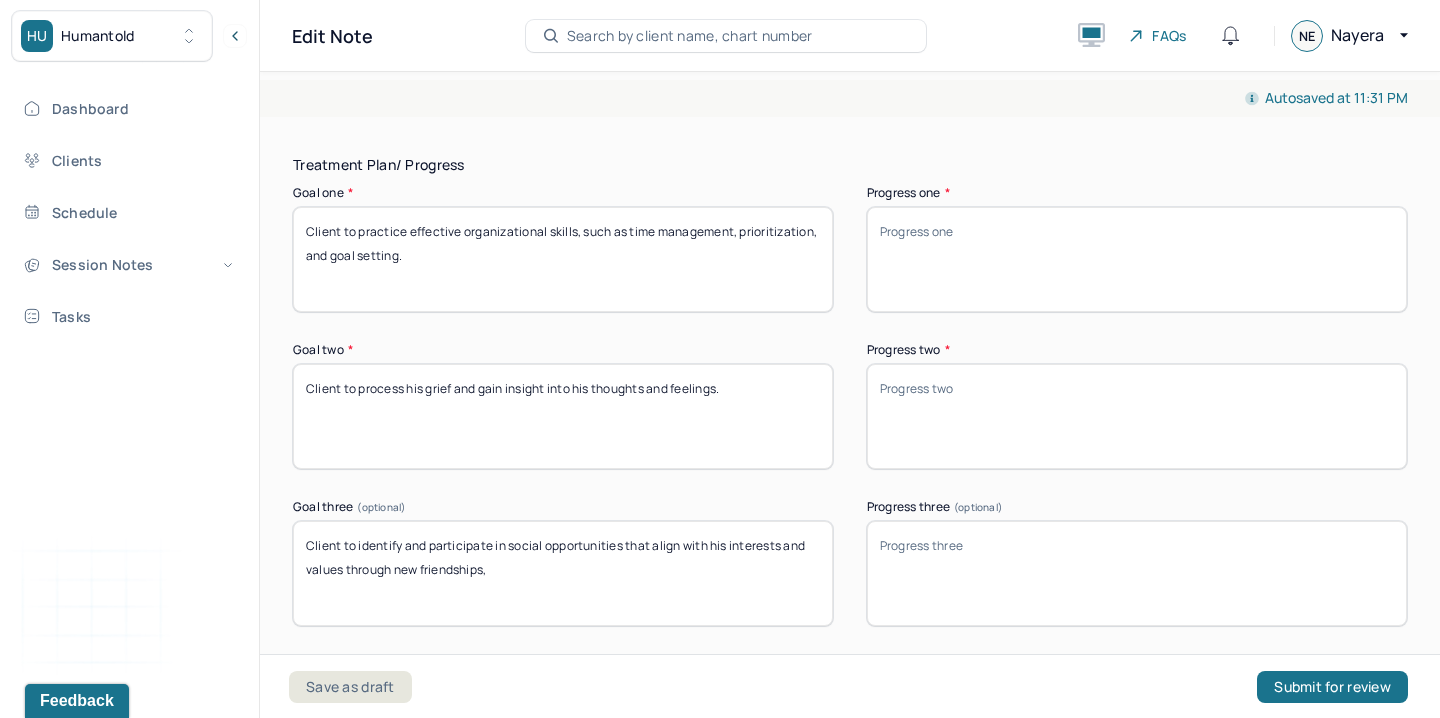 type 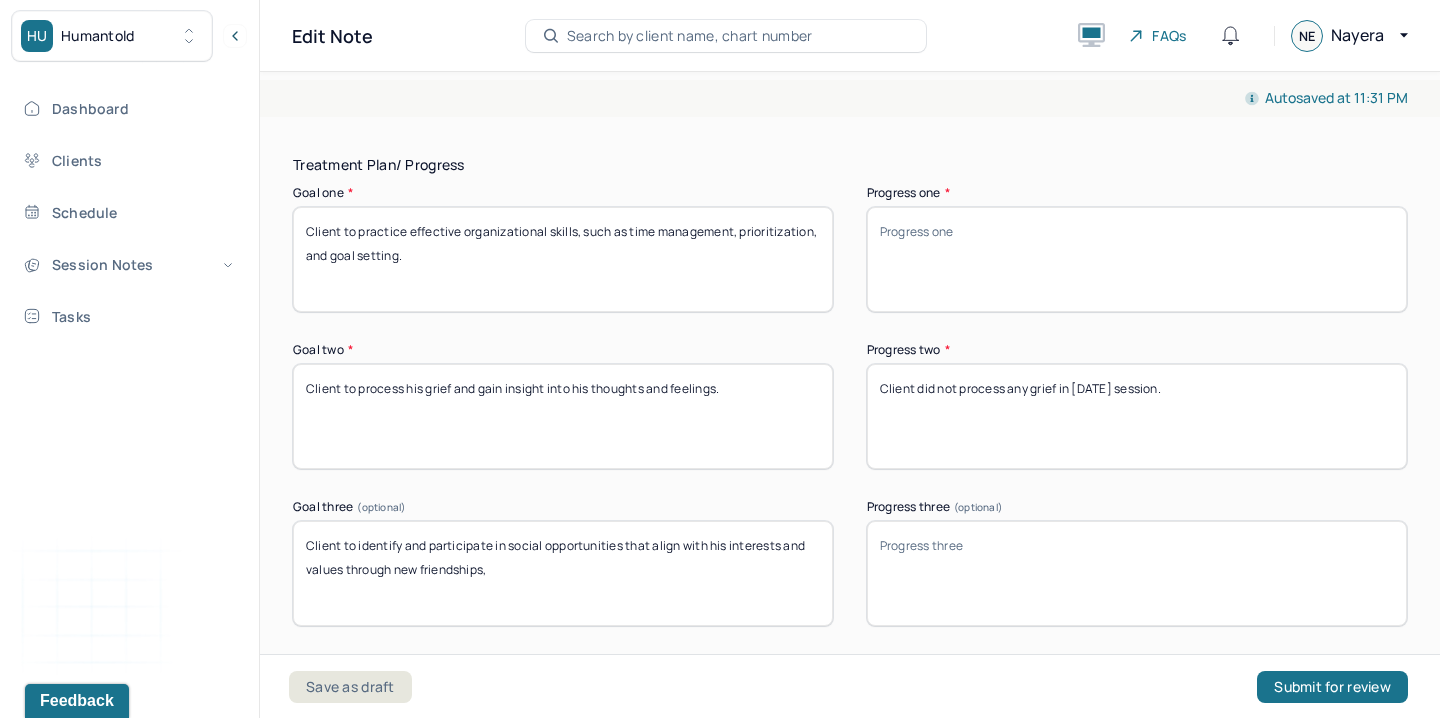 type on "Client did not process any grief in [DATE] session." 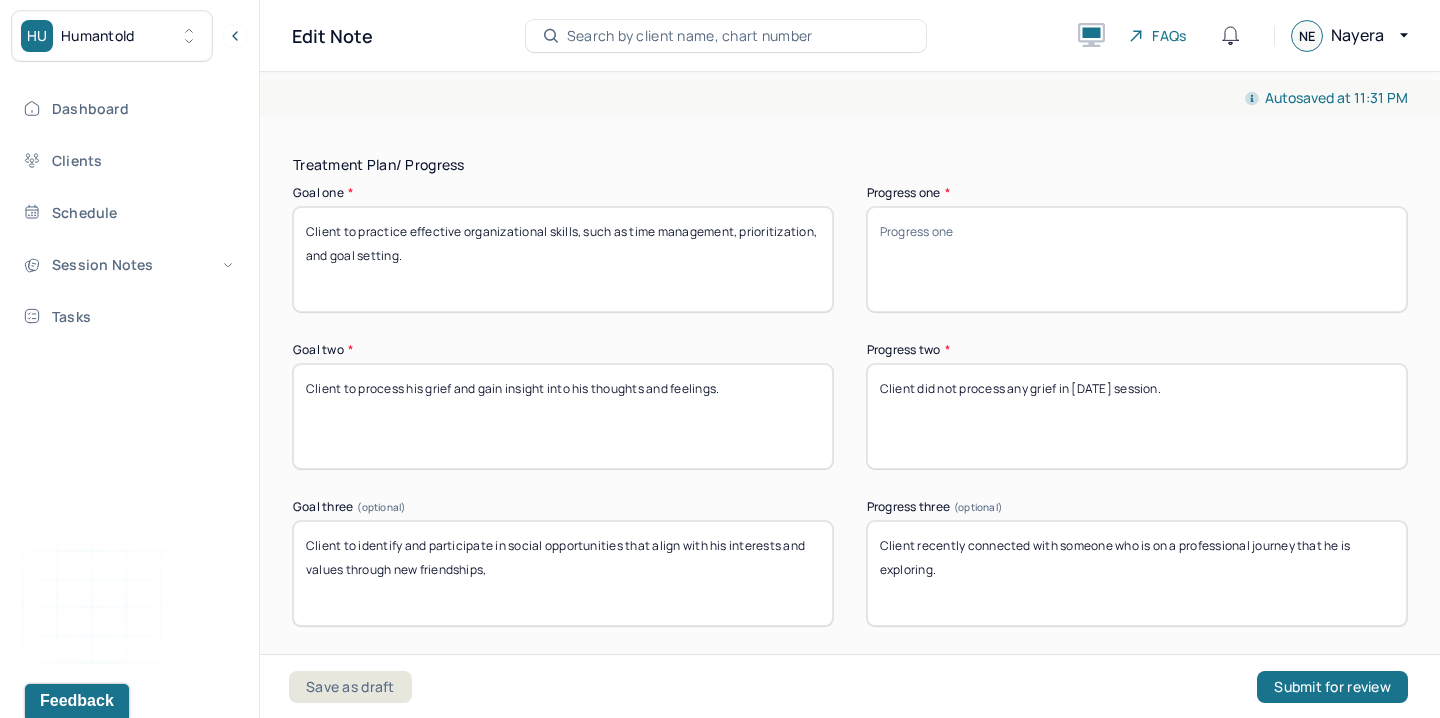 click on "Client recently connected with someone who is on a professional journey that he is exploring" at bounding box center (1137, 573) 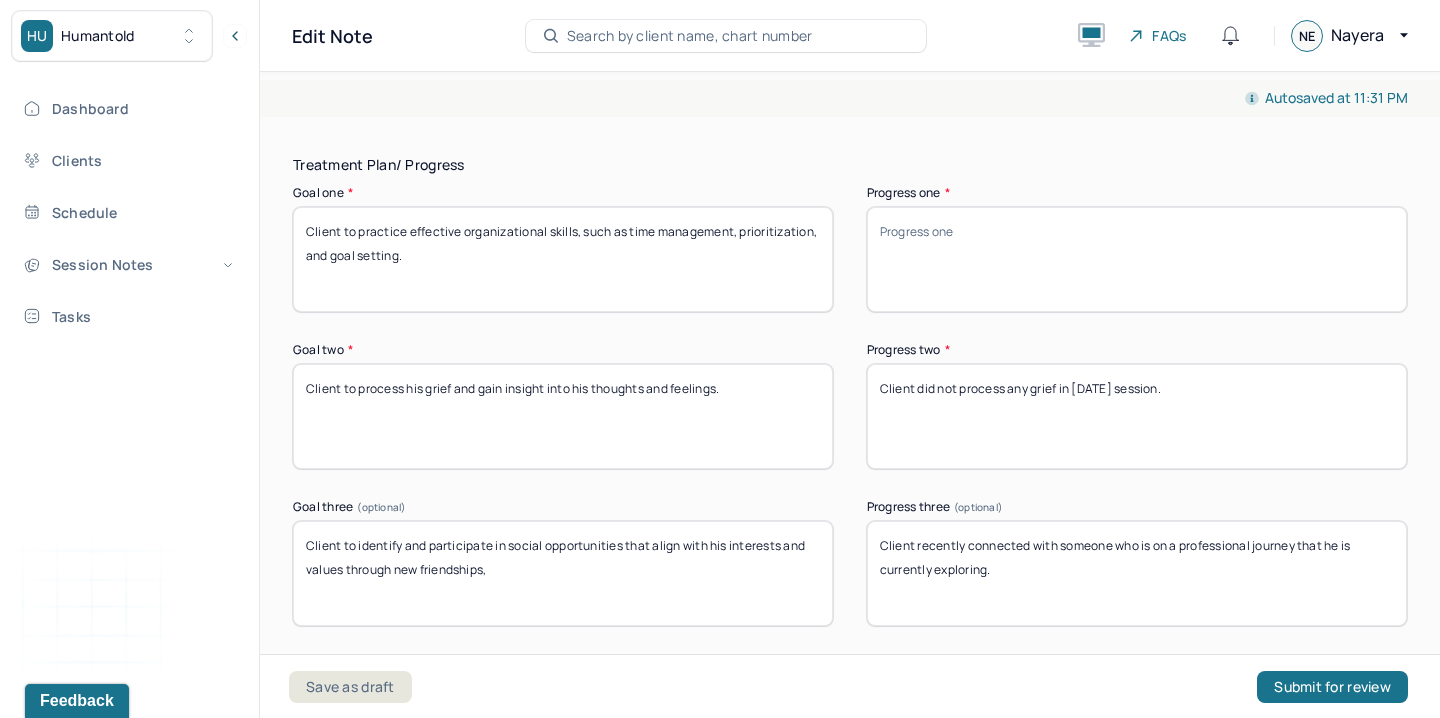 type on "Client recently connected with someone who is on a professional journey that he is currently exploring." 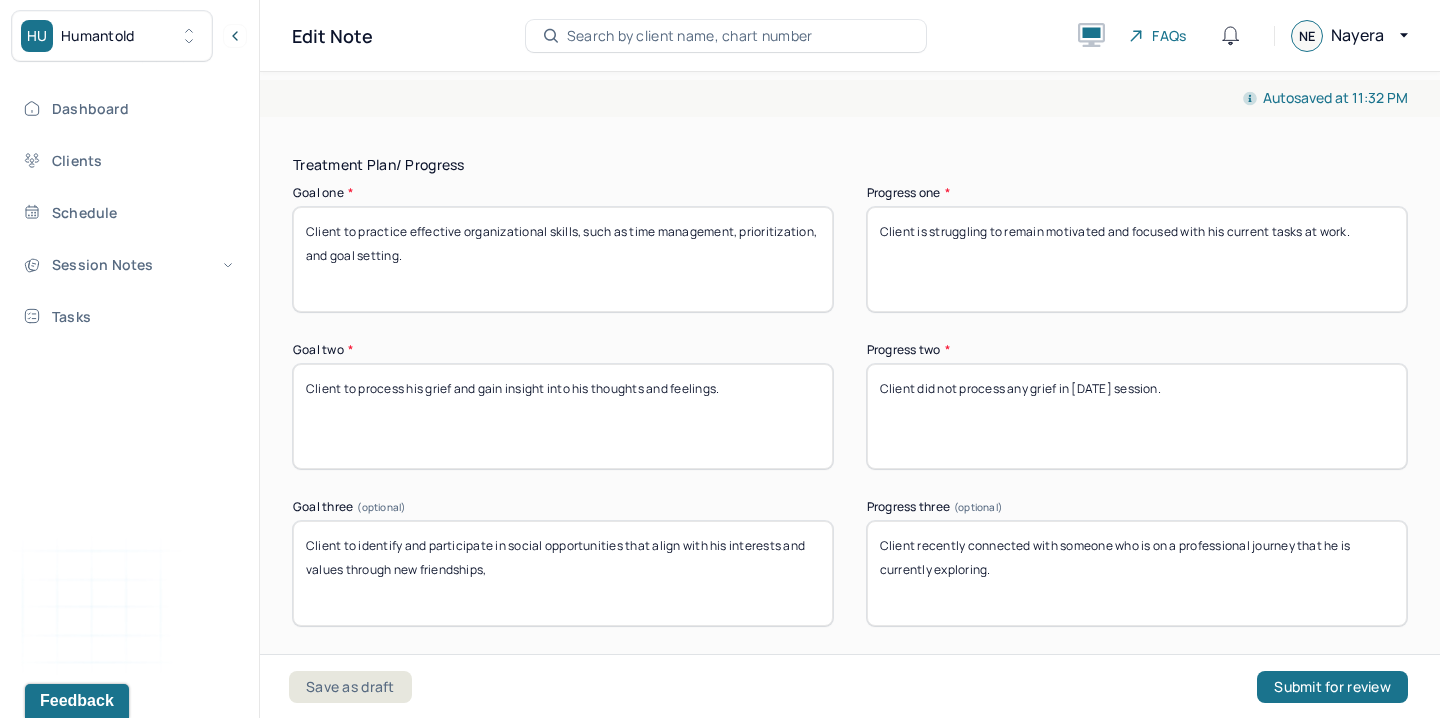drag, startPoint x: 1303, startPoint y: 226, endPoint x: 1385, endPoint y: 226, distance: 82 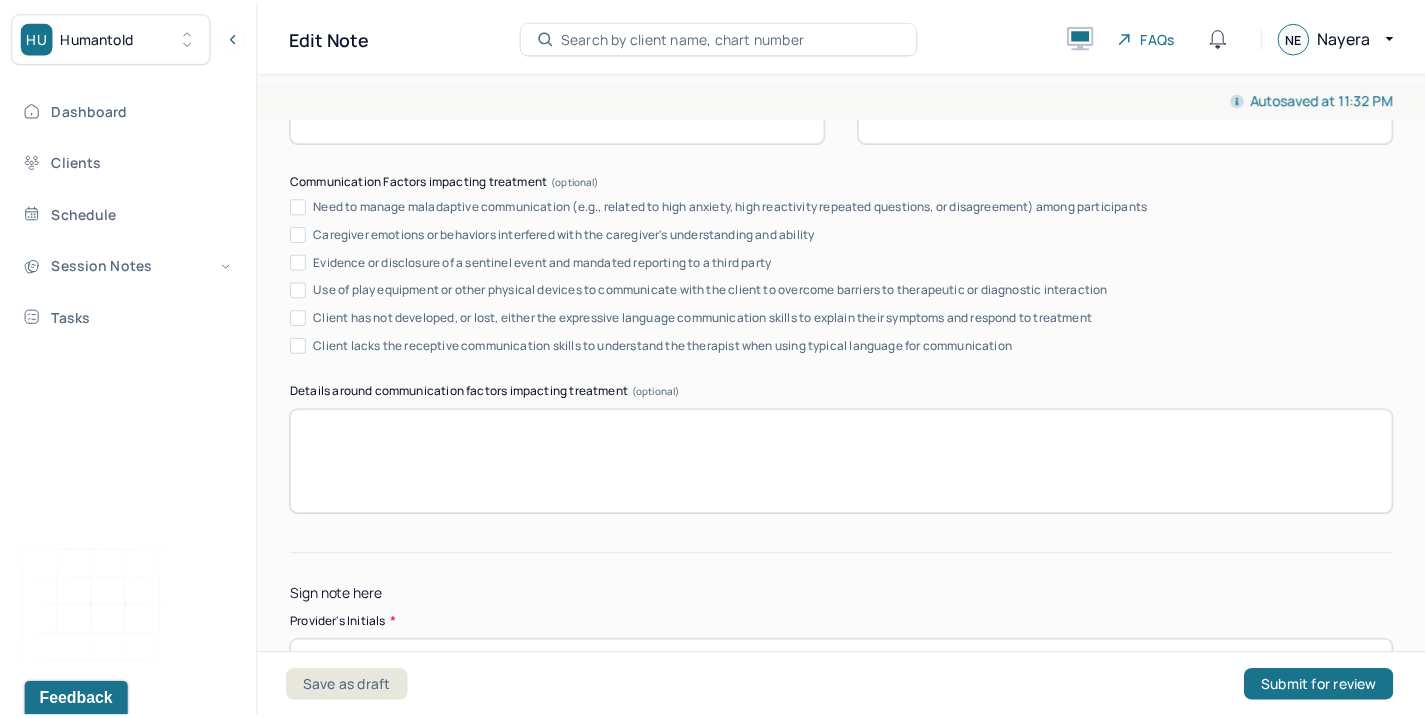 scroll, scrollTop: 3941, scrollLeft: 0, axis: vertical 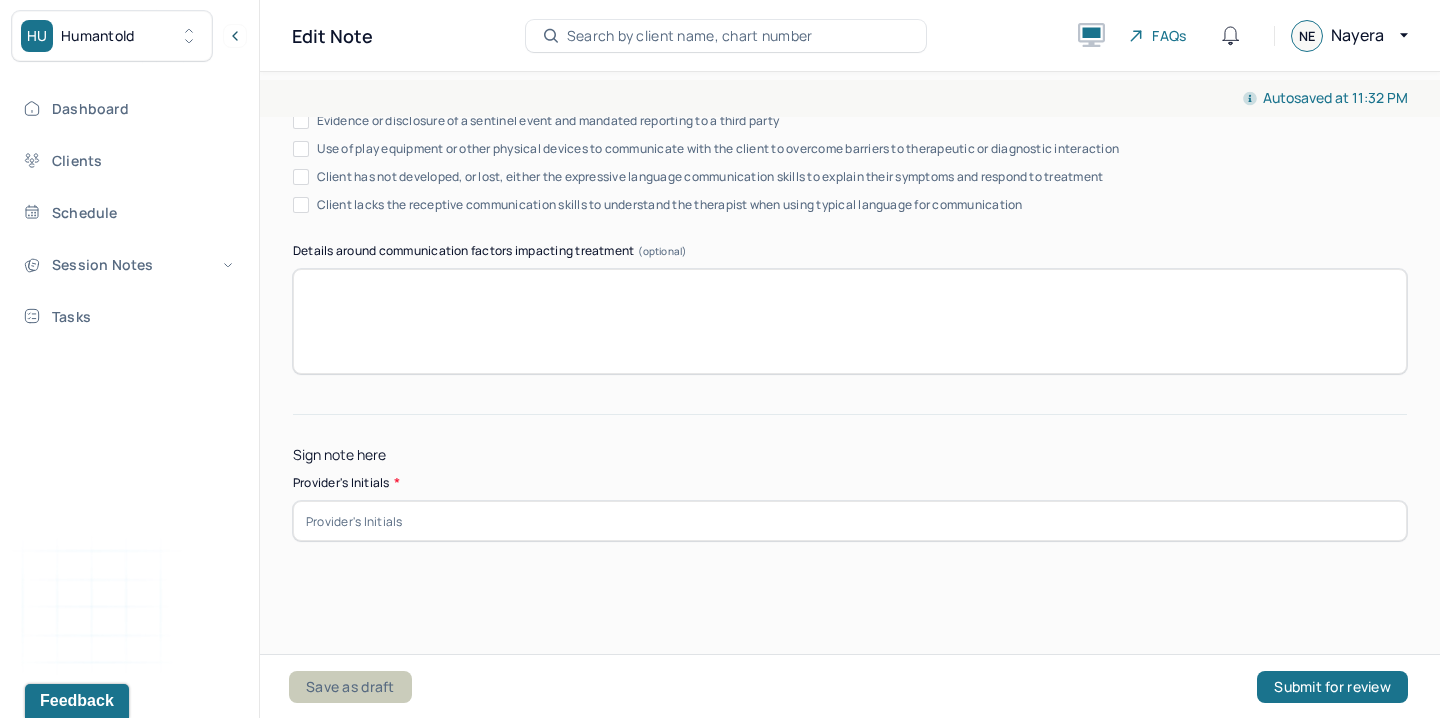 type on "Client is struggling to remain motivated and focused with his current tasks." 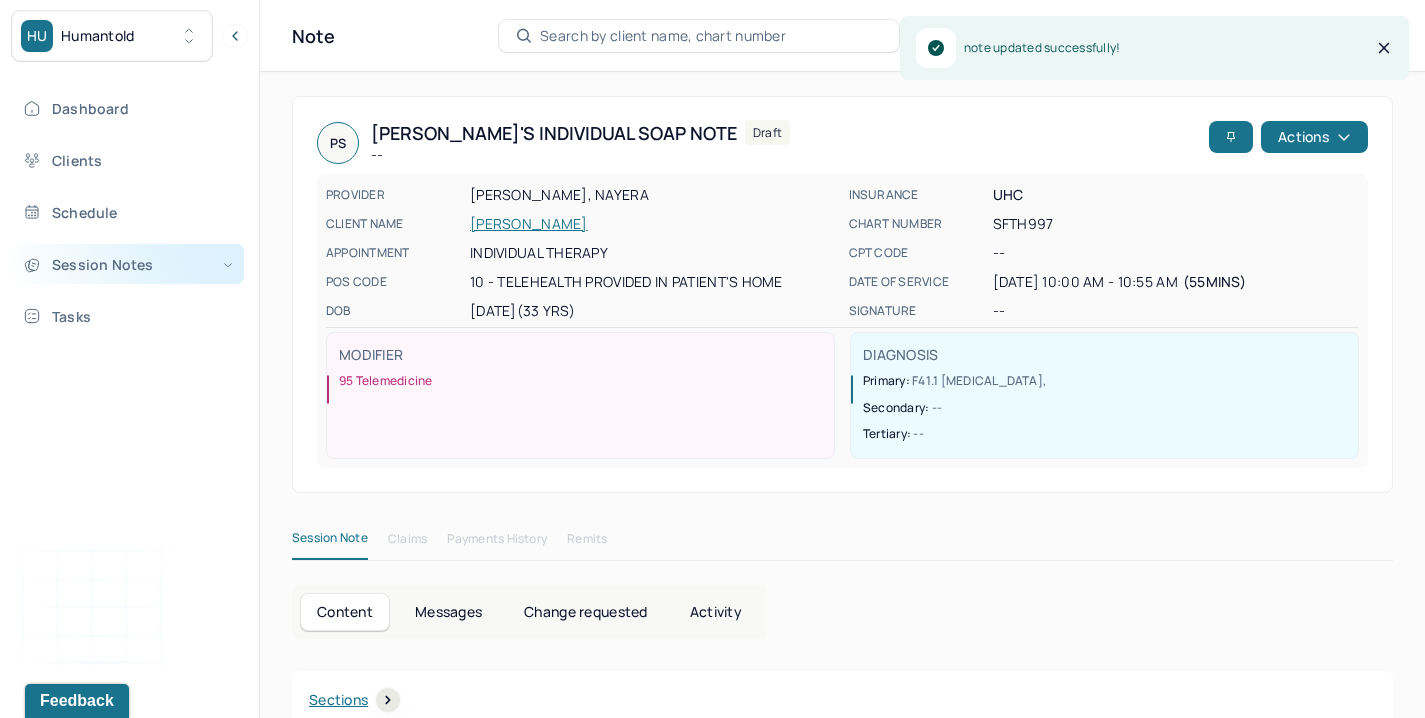 click on "Session Notes" at bounding box center (128, 264) 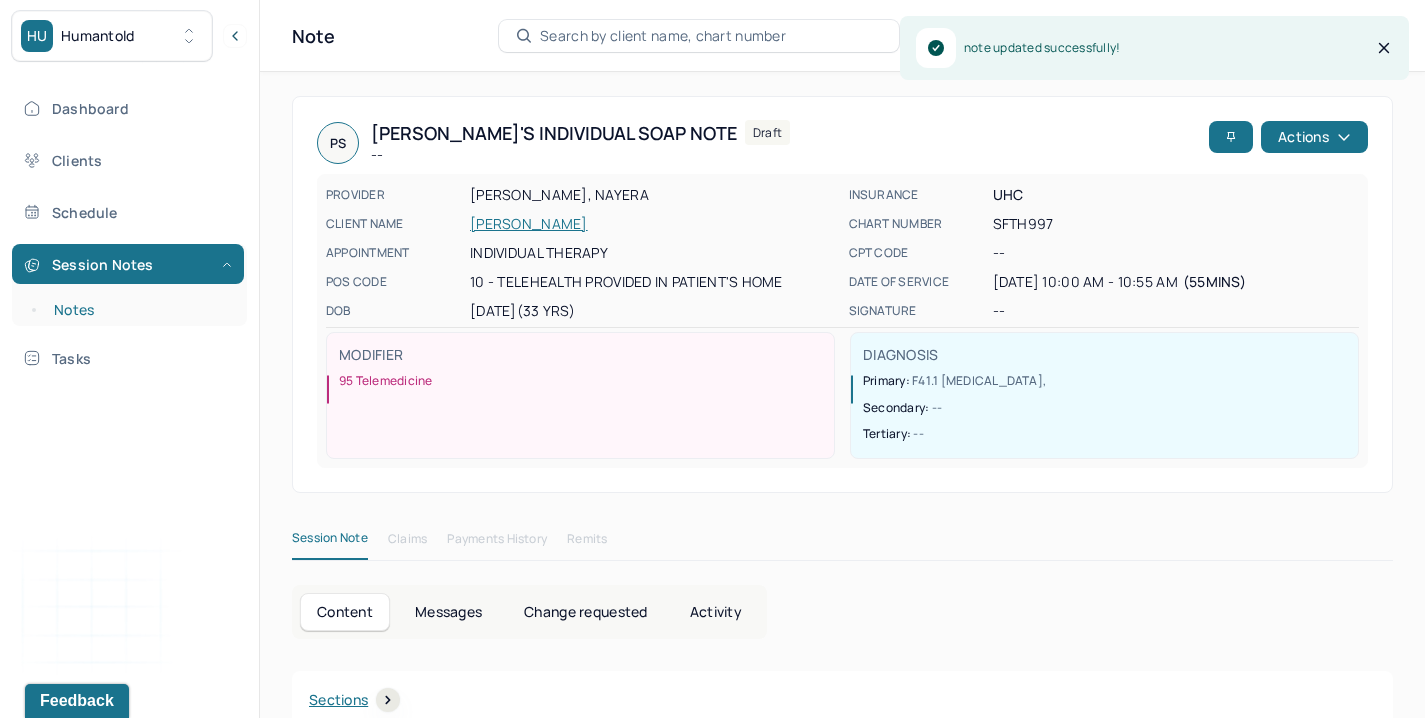 click on "Notes" at bounding box center [139, 310] 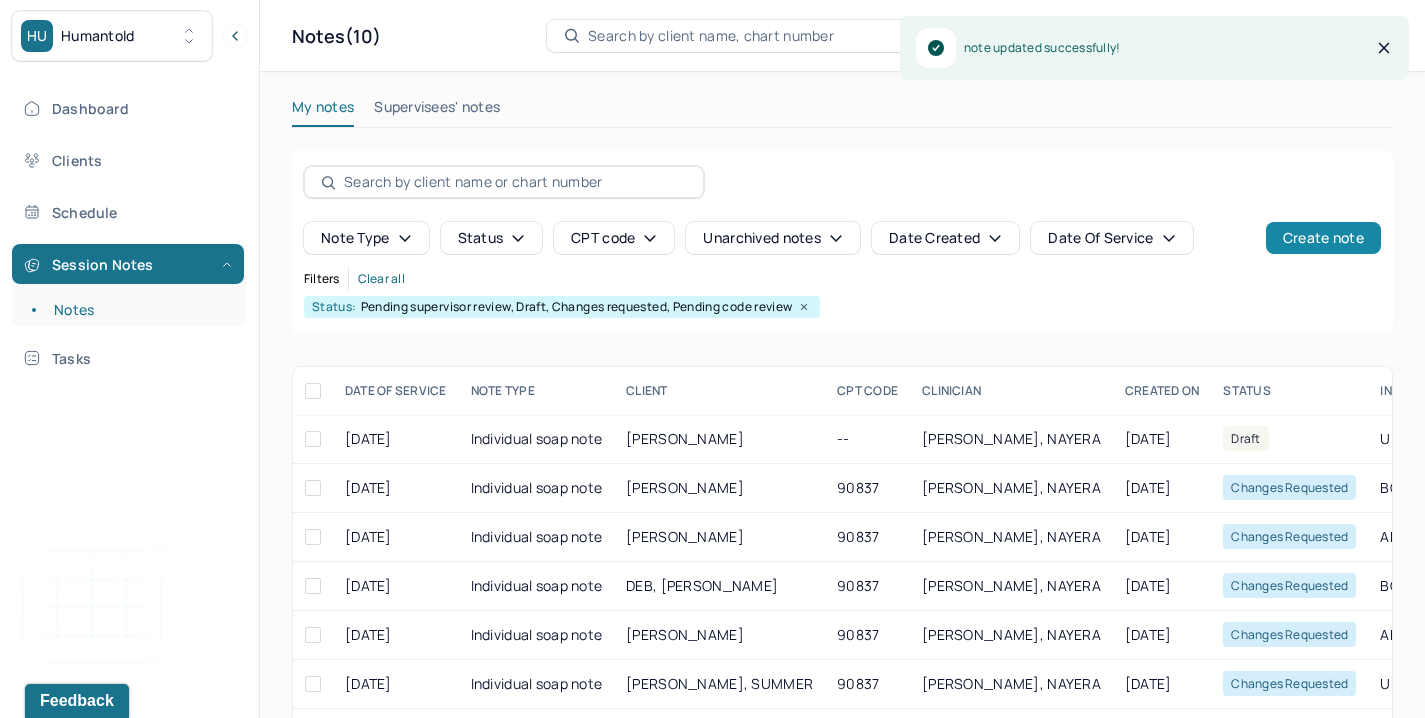 click on "Create note" at bounding box center [1323, 238] 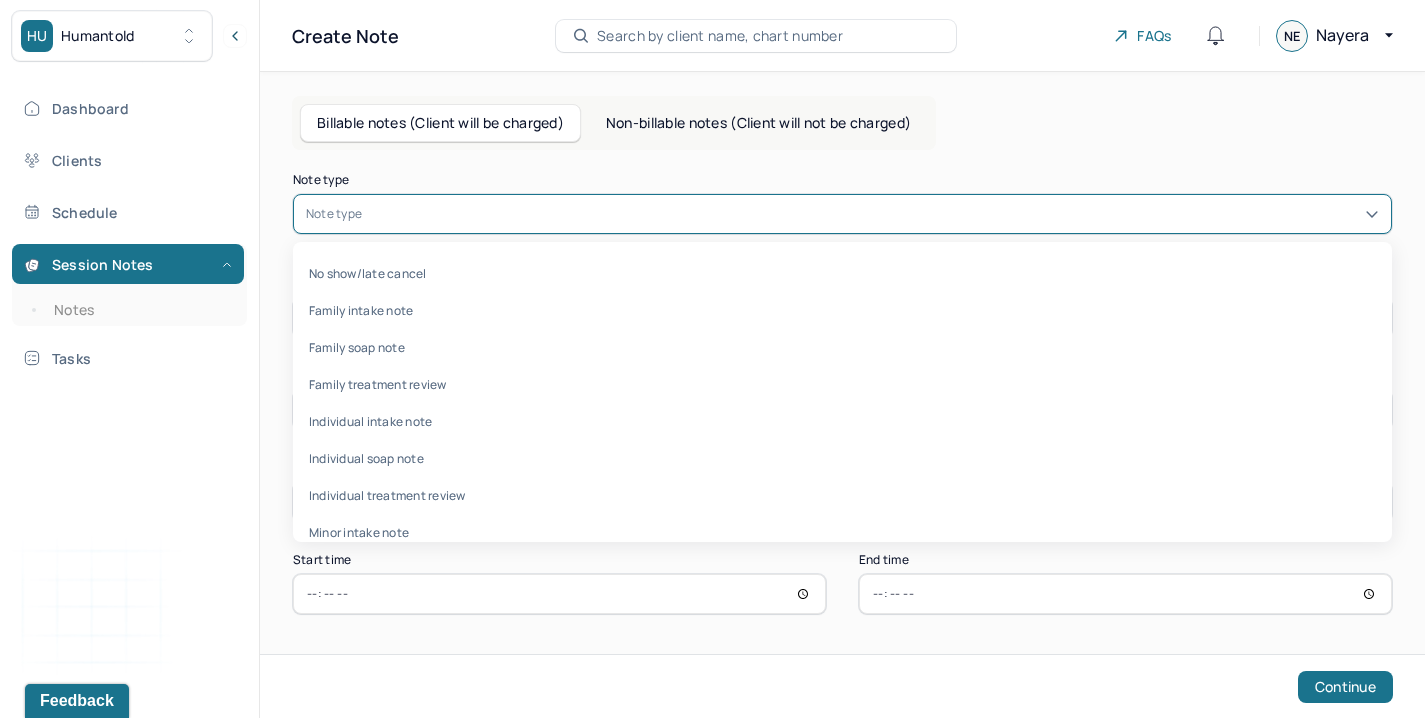 click at bounding box center (872, 214) 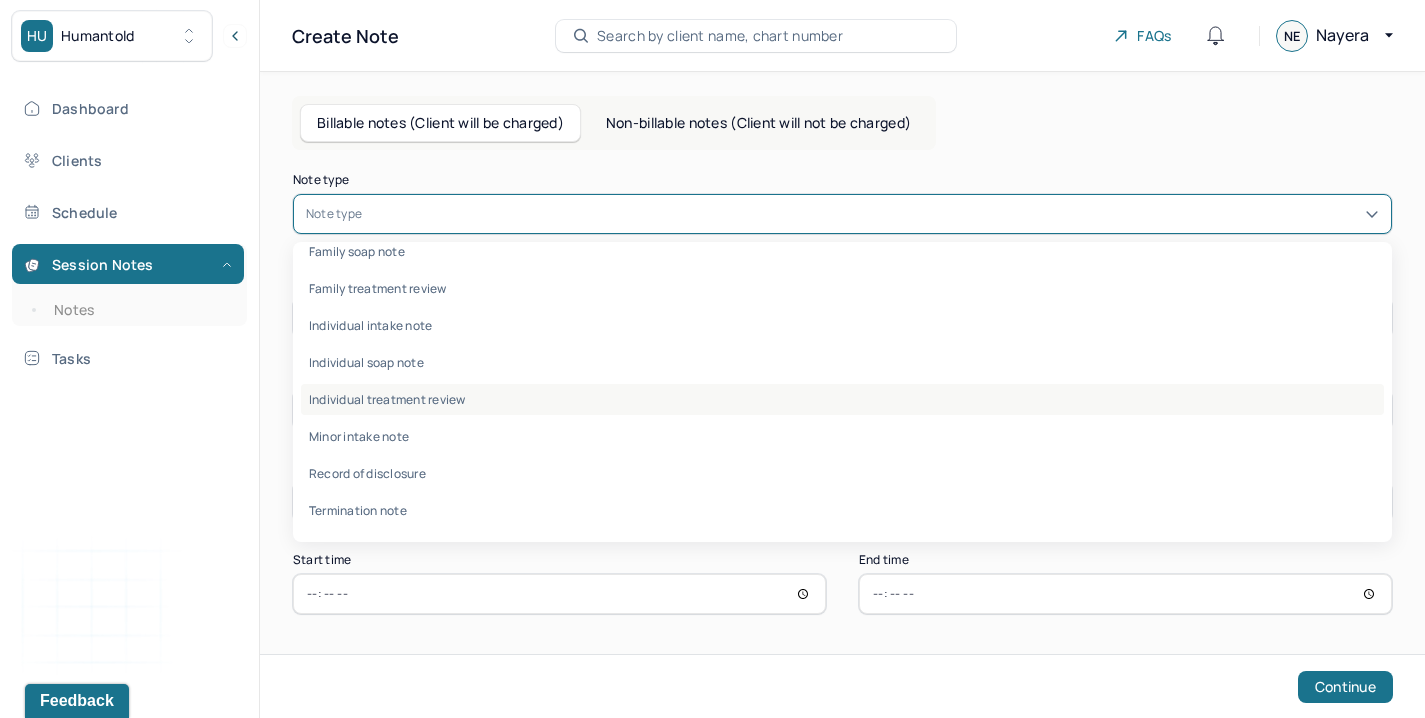 click on "Individual treatment review" at bounding box center (842, 399) 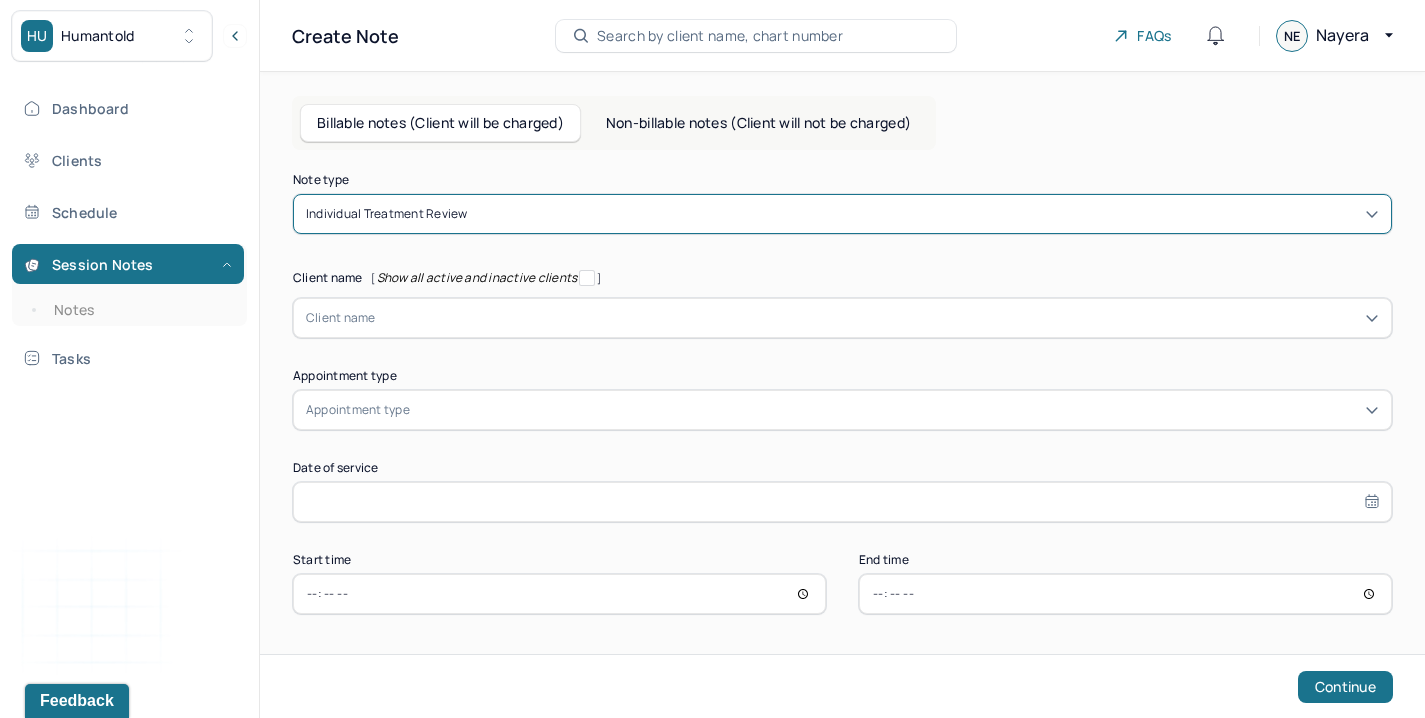 click at bounding box center (877, 318) 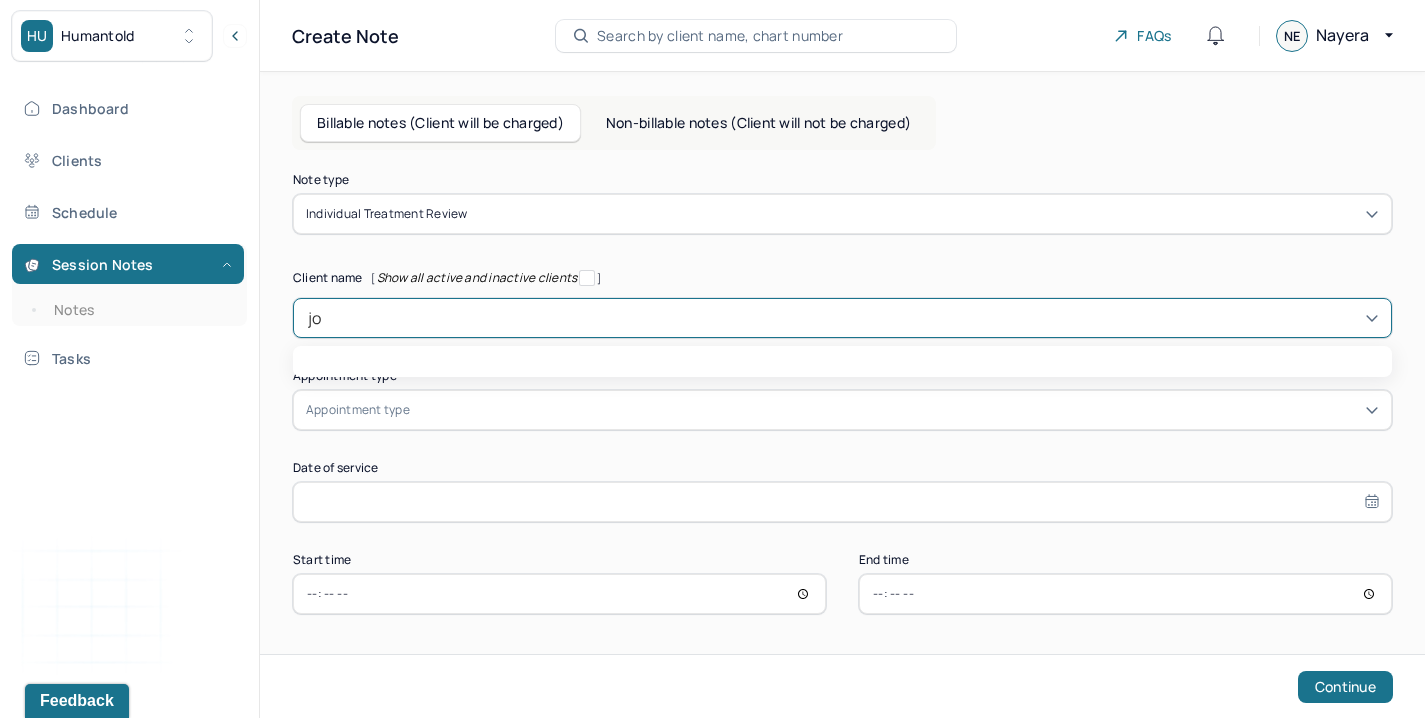 type on "[PERSON_NAME]" 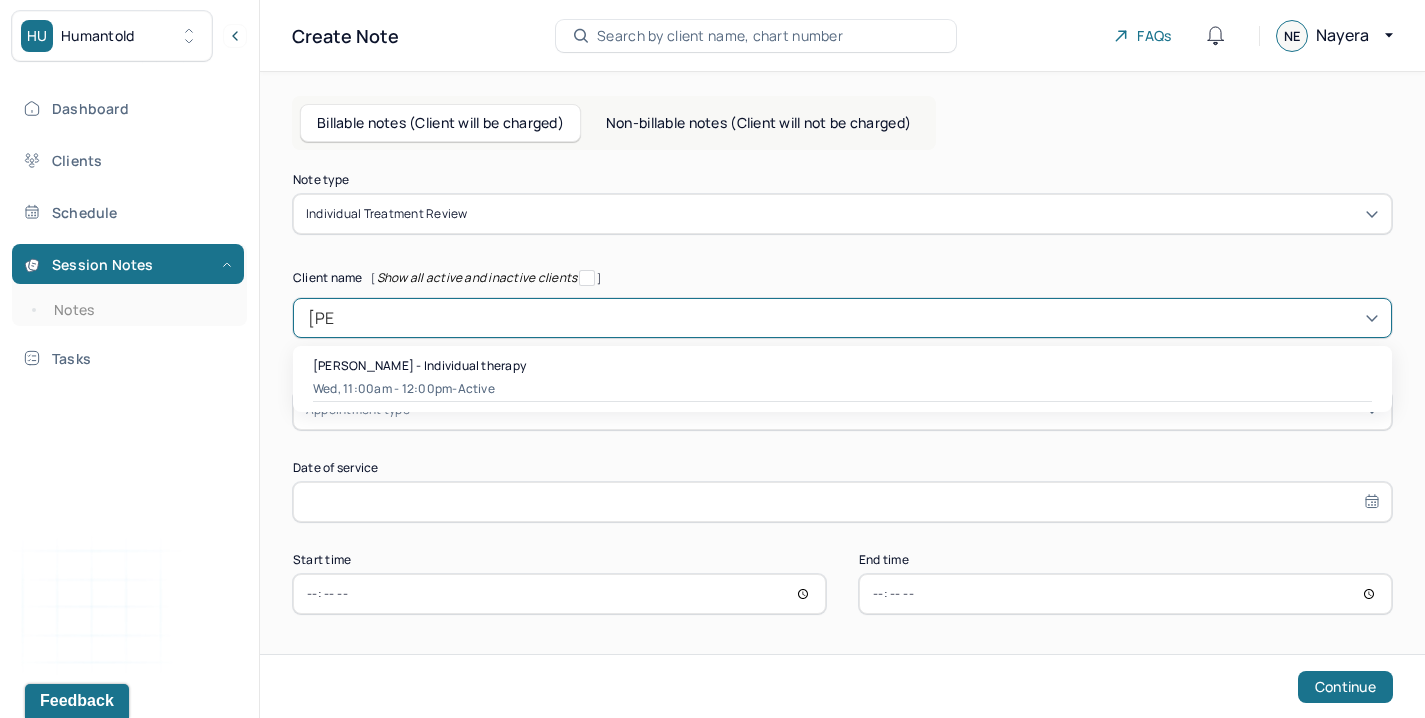 type 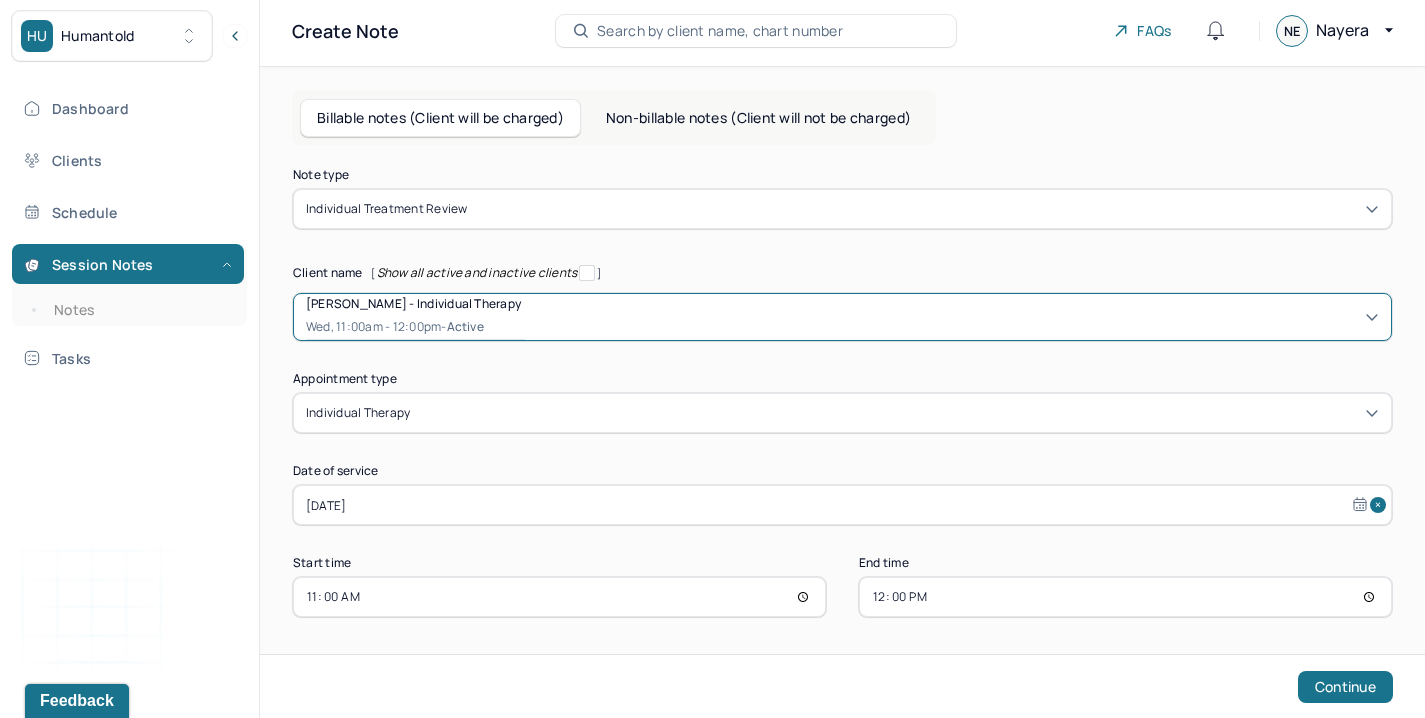 scroll, scrollTop: 9, scrollLeft: 0, axis: vertical 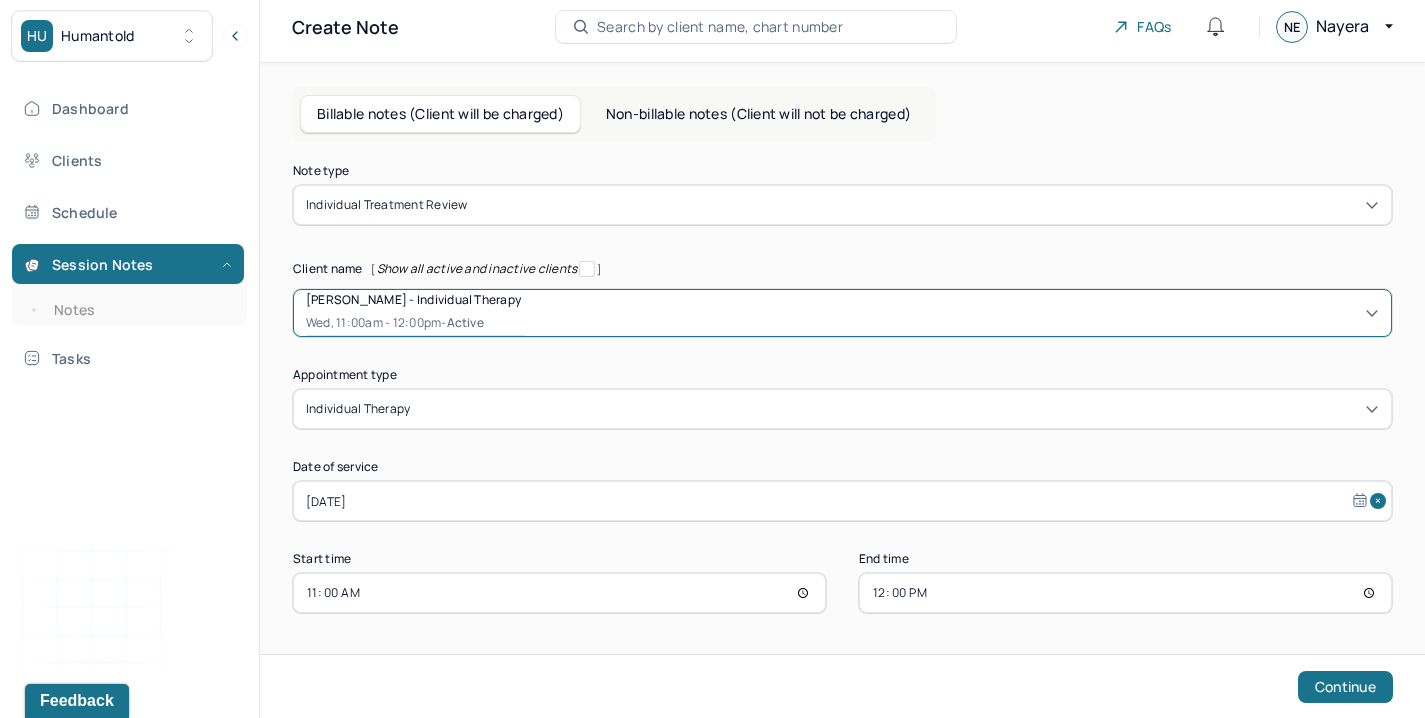 click on "12:00" at bounding box center (1125, 593) 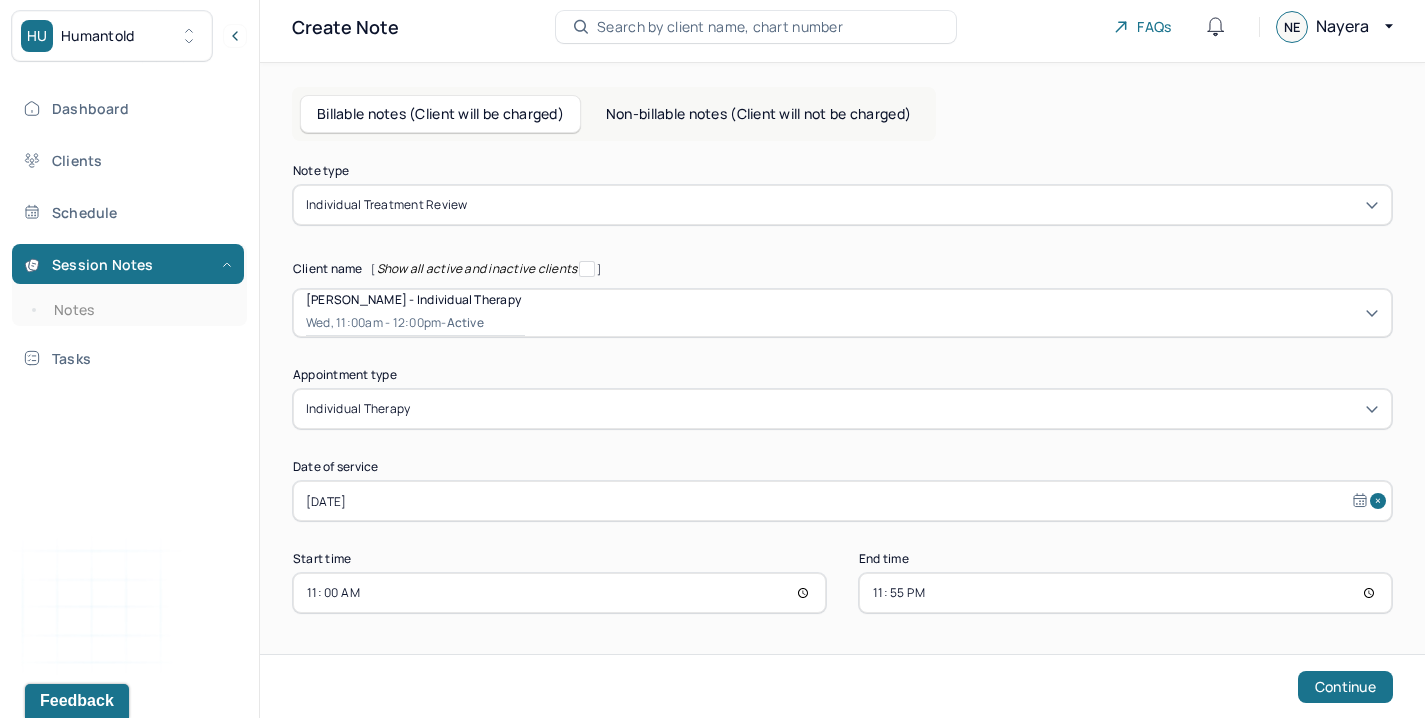 type on "11:55" 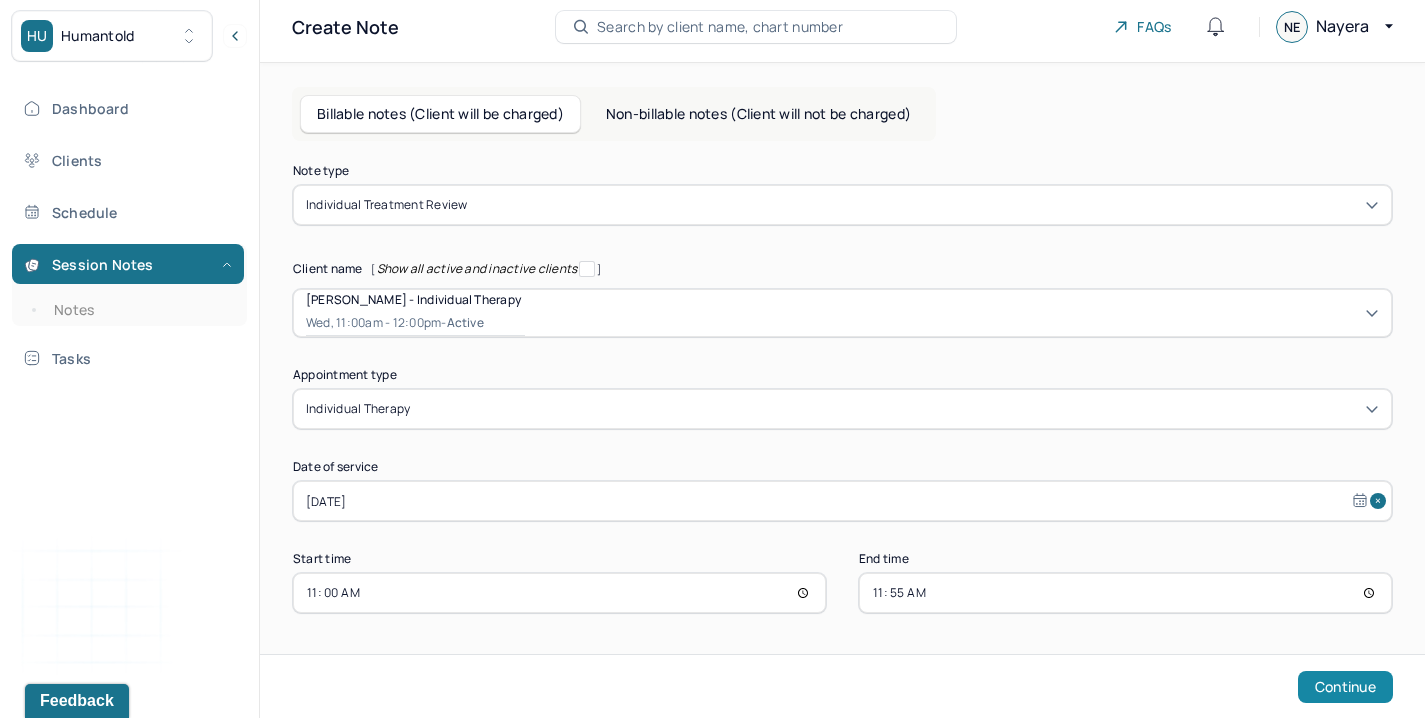 click on "Continue" at bounding box center [1345, 687] 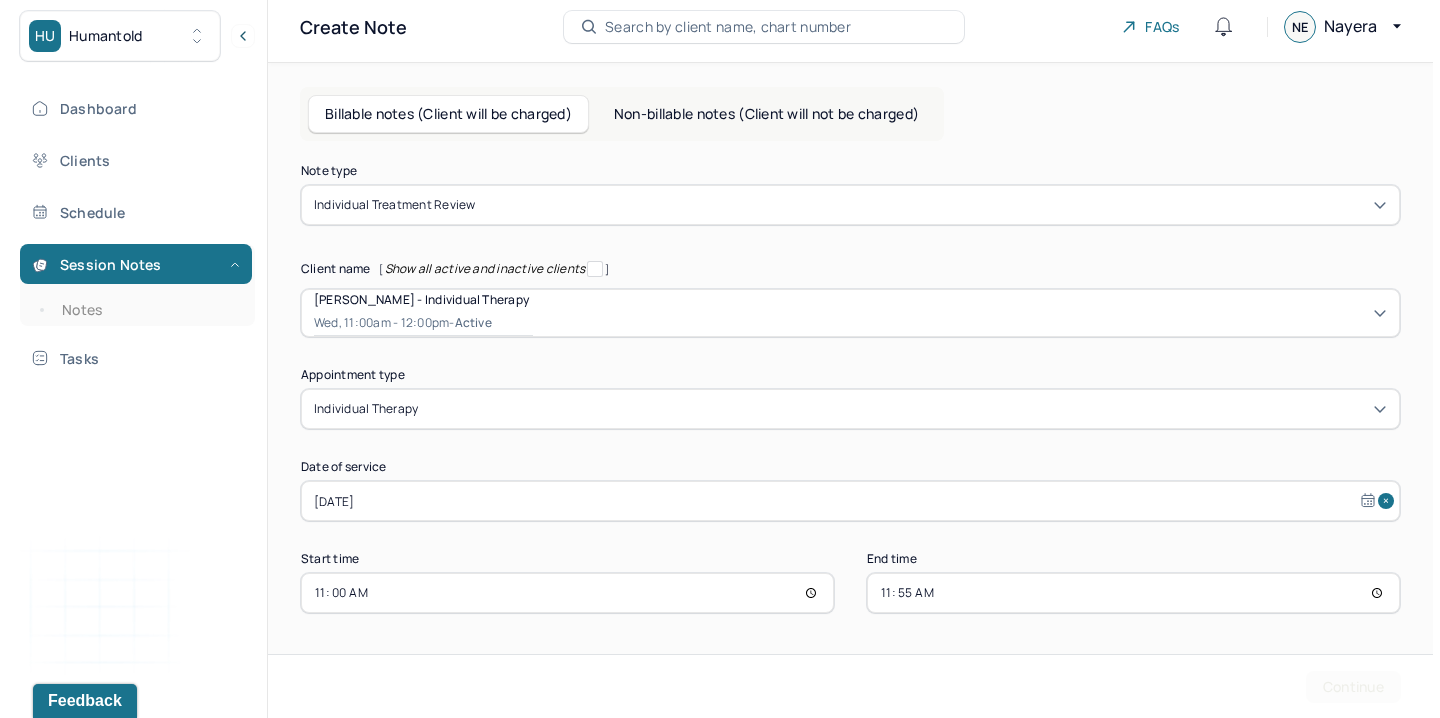 scroll, scrollTop: 0, scrollLeft: 0, axis: both 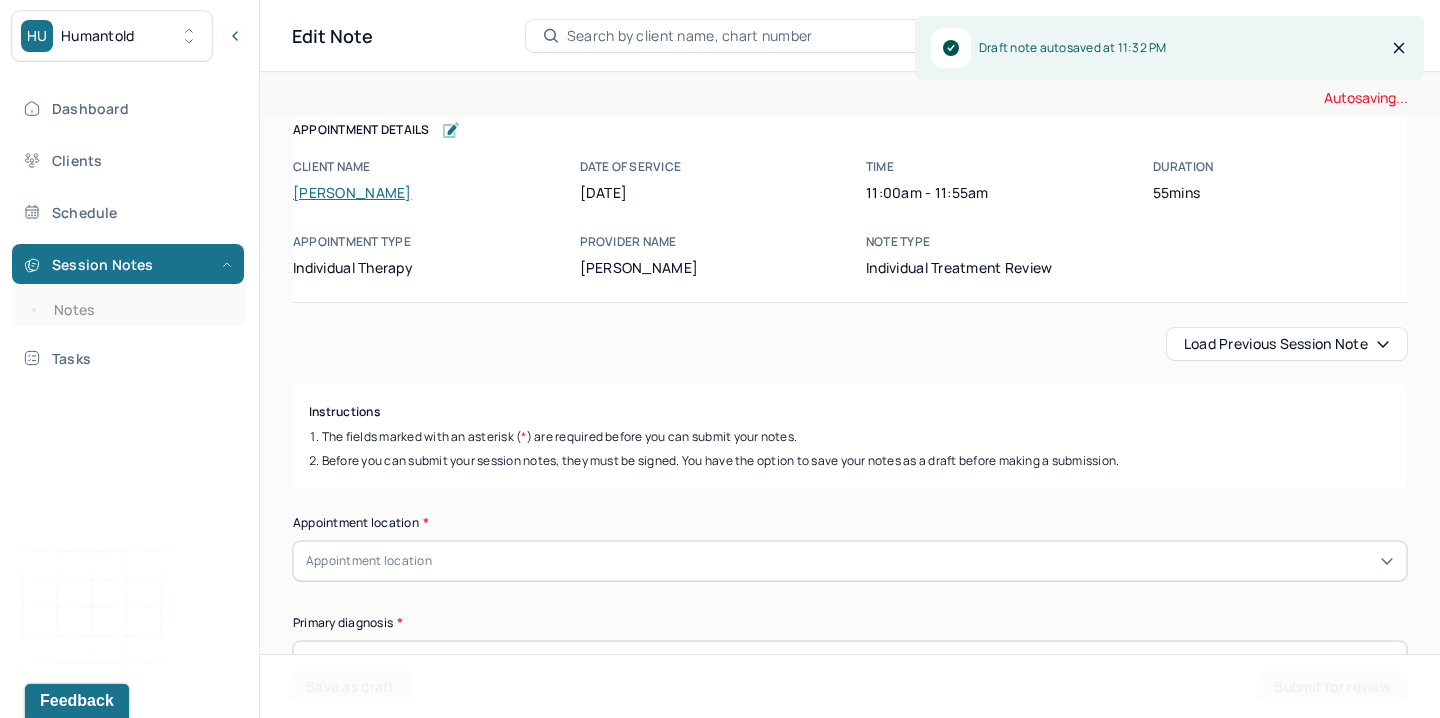 click on "Load previous session note" at bounding box center [1287, 344] 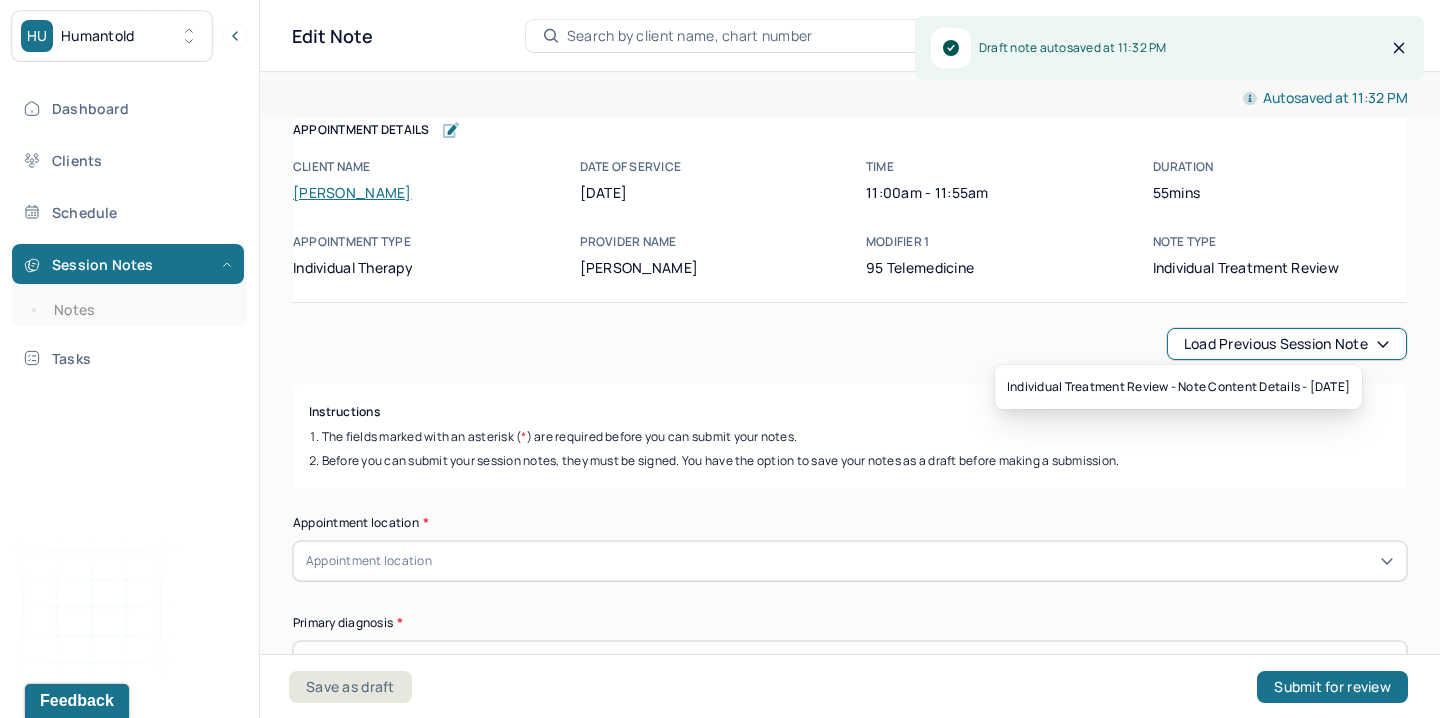 click on "Load previous session note   Instructions The fields marked with an asterisk ( * ) are required before you can submit your notes. Before you can submit your session notes, they must be signed. You have the option to save your notes as a draft before making a submission. Appointment location * Appointment location Primary diagnosis * Primary diagnosis Secondary diagnosis (optional) Secondary diagnosis Tertiary diagnosis (optional) Tertiary diagnosis Presenting Concerns What are the problem(s) you are seeking help for? Symptoms Anxiety [MEDICAL_DATA] [MEDICAL_DATA] Easily distracted Impulsive [MEDICAL_DATA] Alcohol Anger outburst Unable to feel pleasure Excessive energy [MEDICAL_DATA] Tobacco [MEDICAL_DATA] Other symptoms (optional) Physical symptoms * Medication physical/psychiatric * Sleeping habits and concerns * Difficulties with appetite or eating patterns * Suicide risk assessment 1. Been so distressed you seriously wished to end your life? No [DATE] Recently No Yes Describe the situation No Yes No Yes No *" at bounding box center (850, 3367) 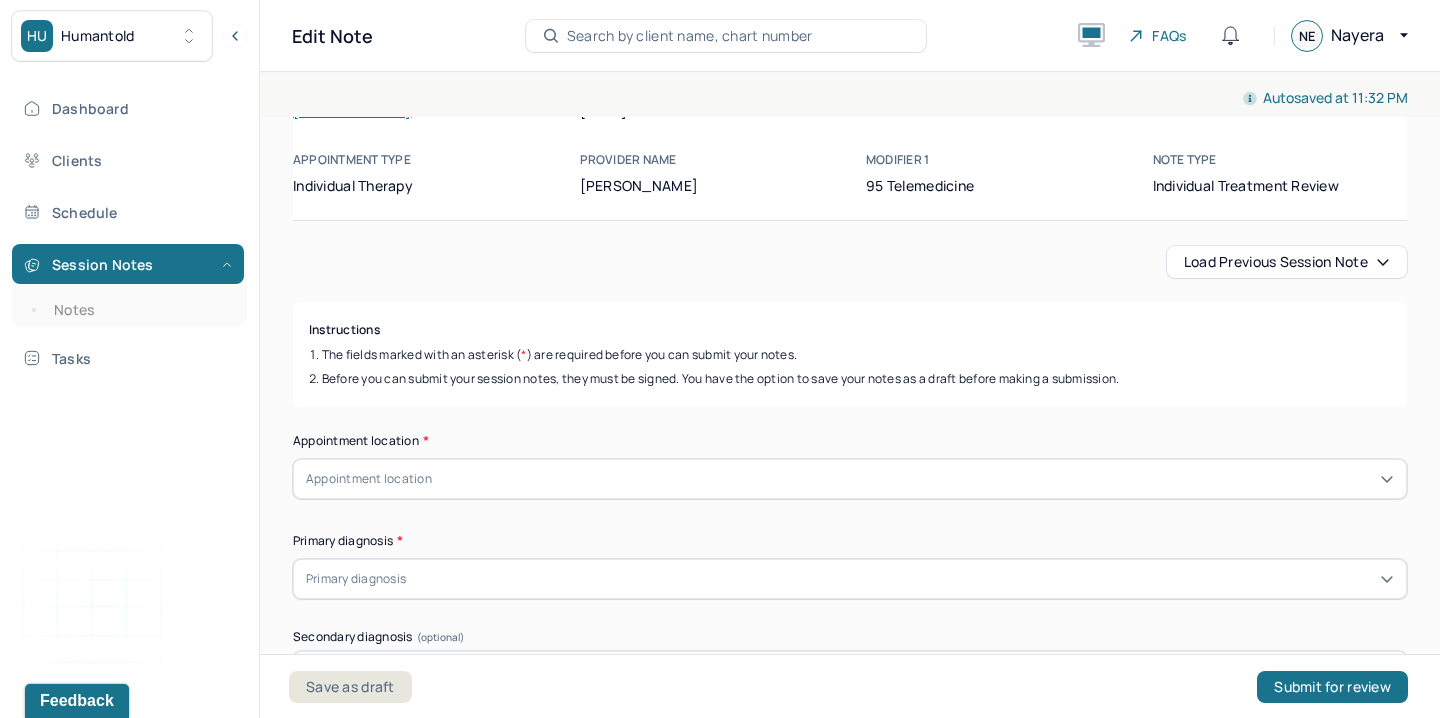 scroll, scrollTop: 322, scrollLeft: 0, axis: vertical 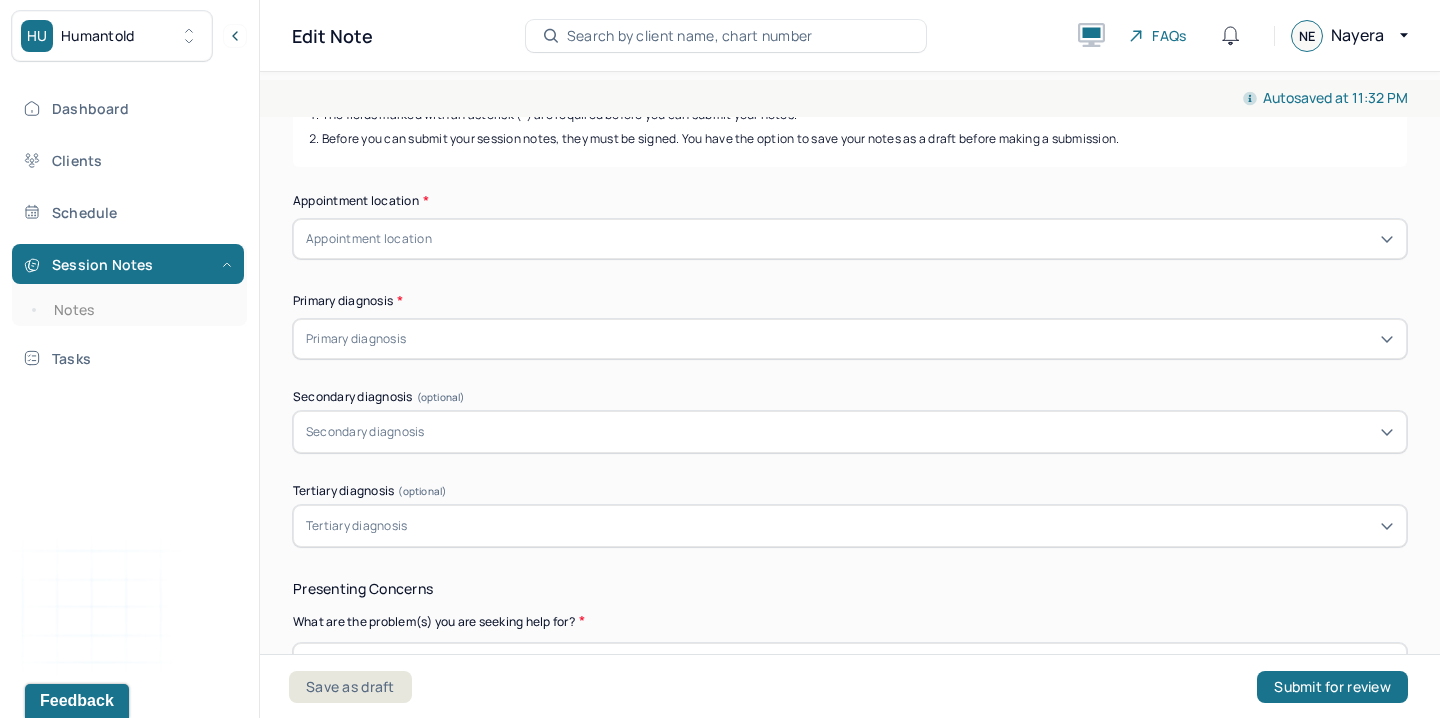 click on "Appointment location" at bounding box center (369, 239) 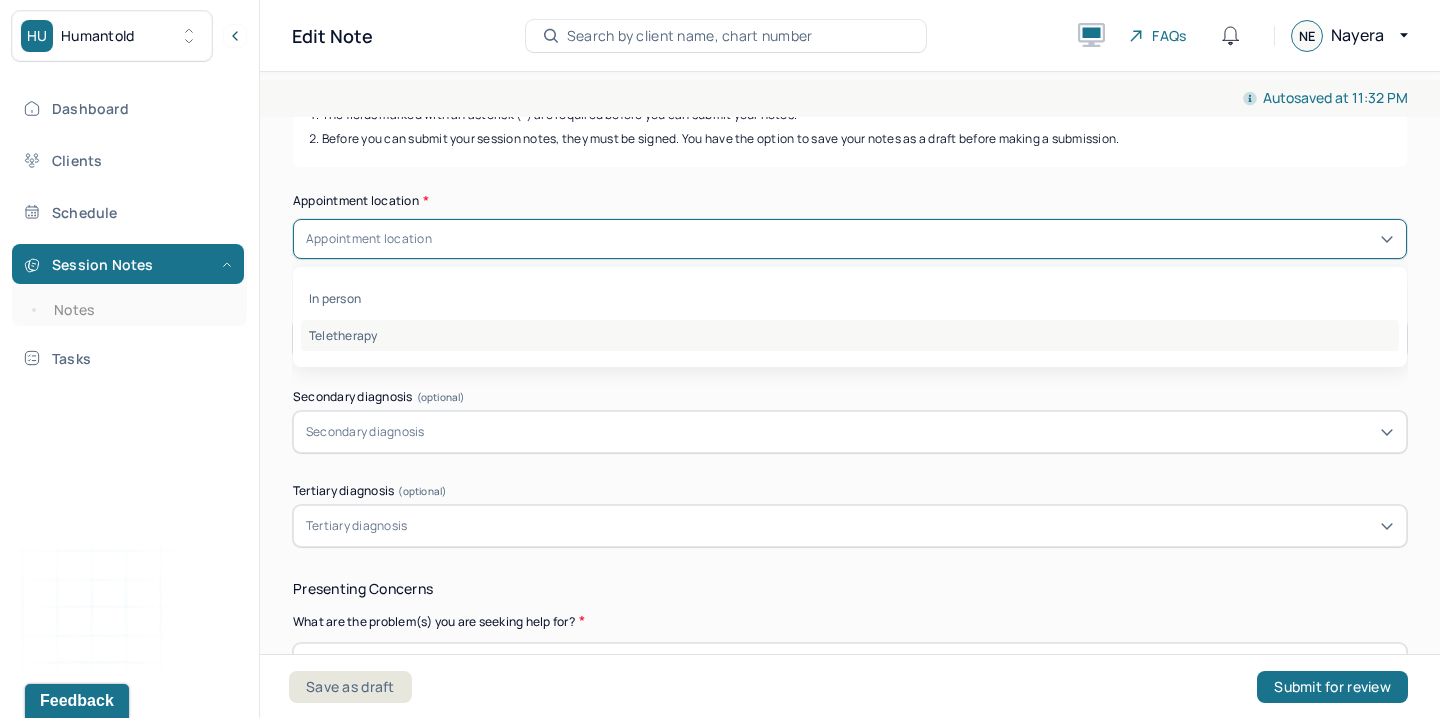 click on "Teletherapy" at bounding box center [850, 335] 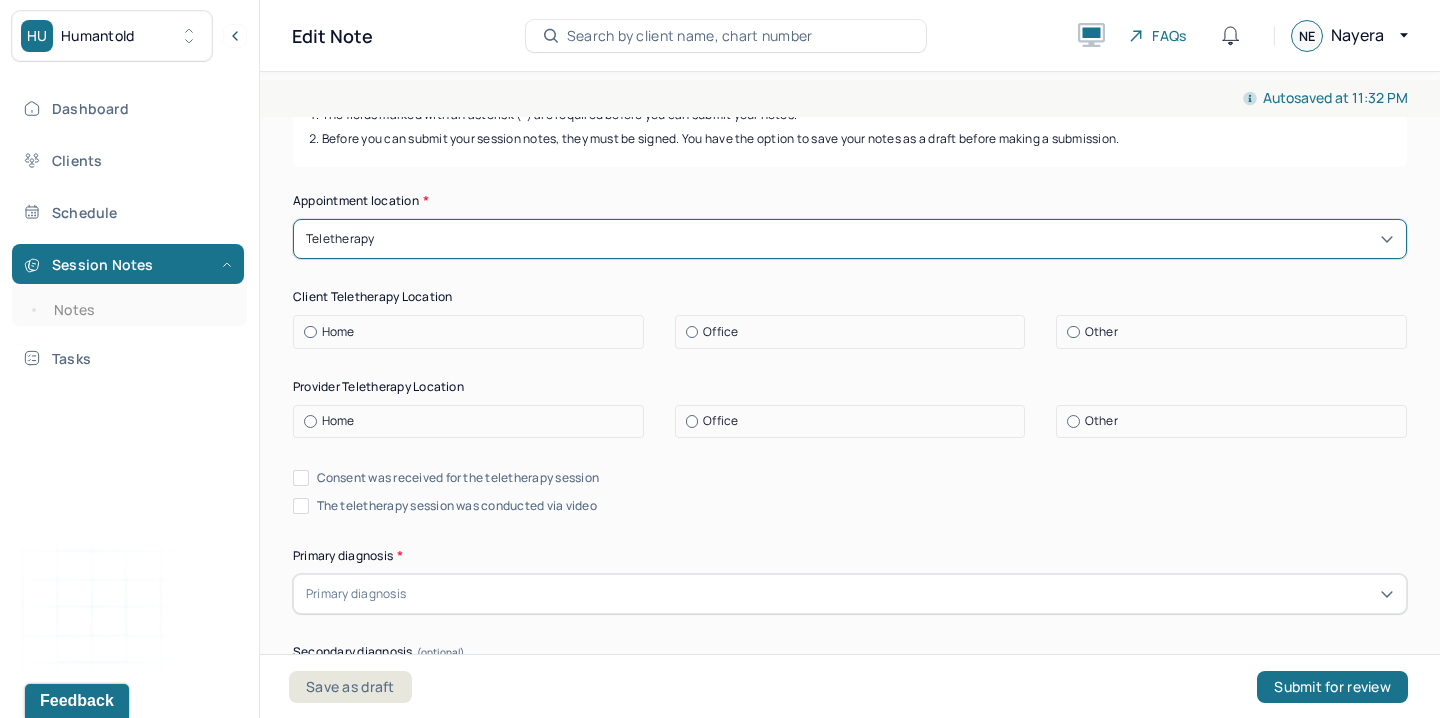 click on "Home" at bounding box center [473, 332] 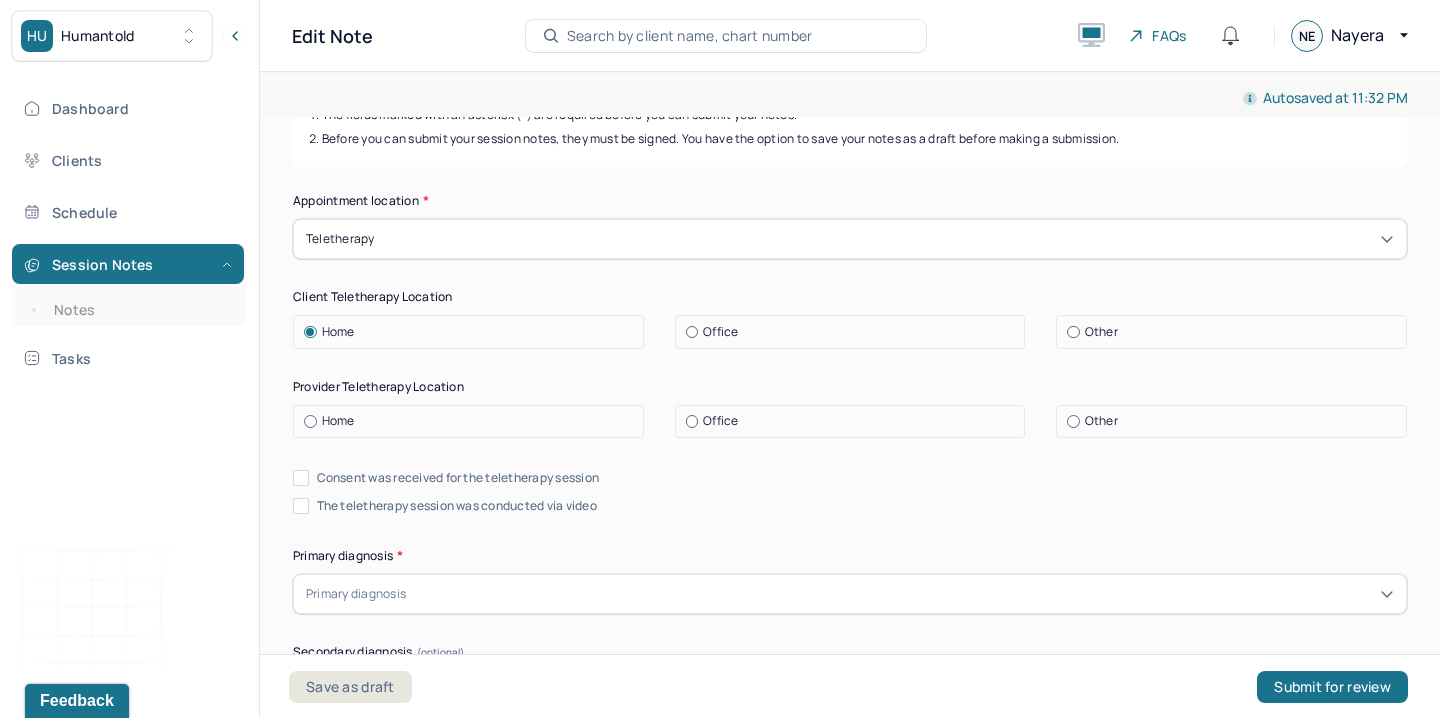 click on "Office" at bounding box center [855, 421] 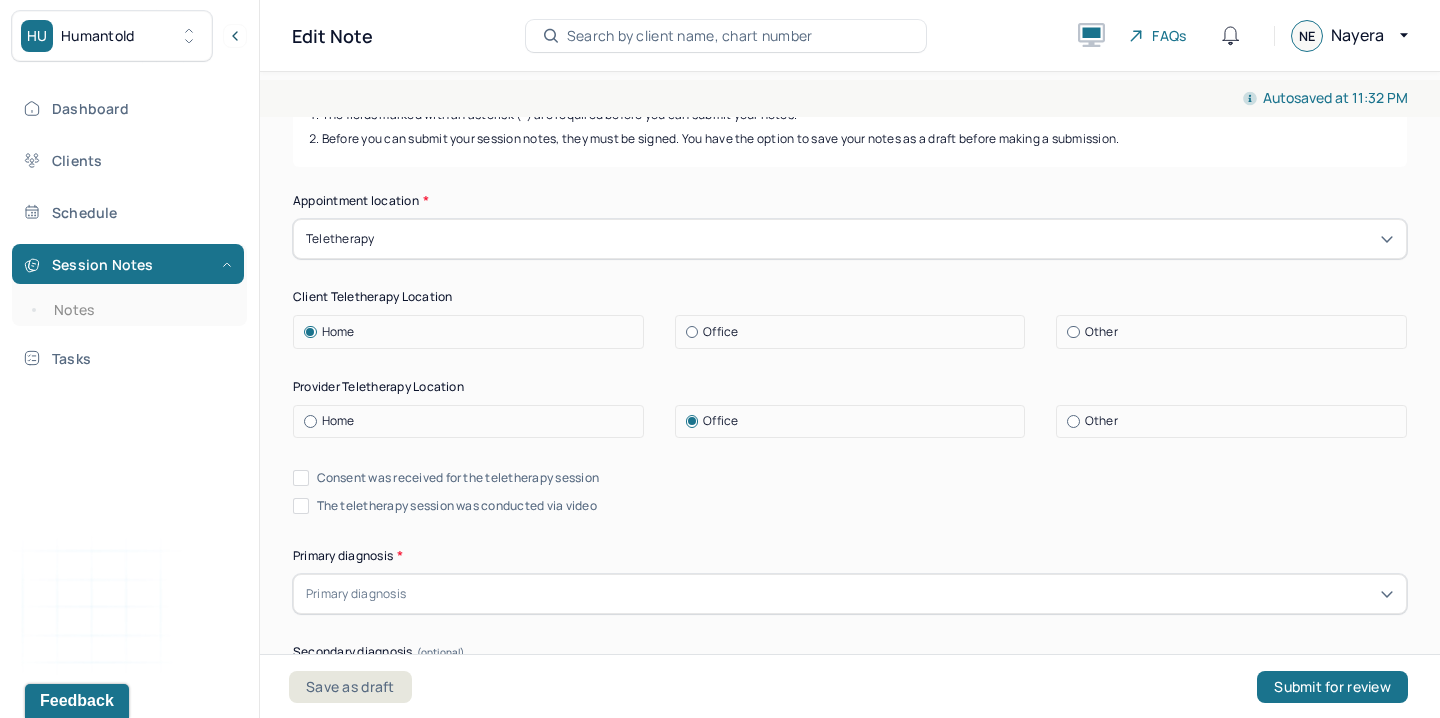 click on "The teletherapy session was conducted via video" at bounding box center [457, 506] 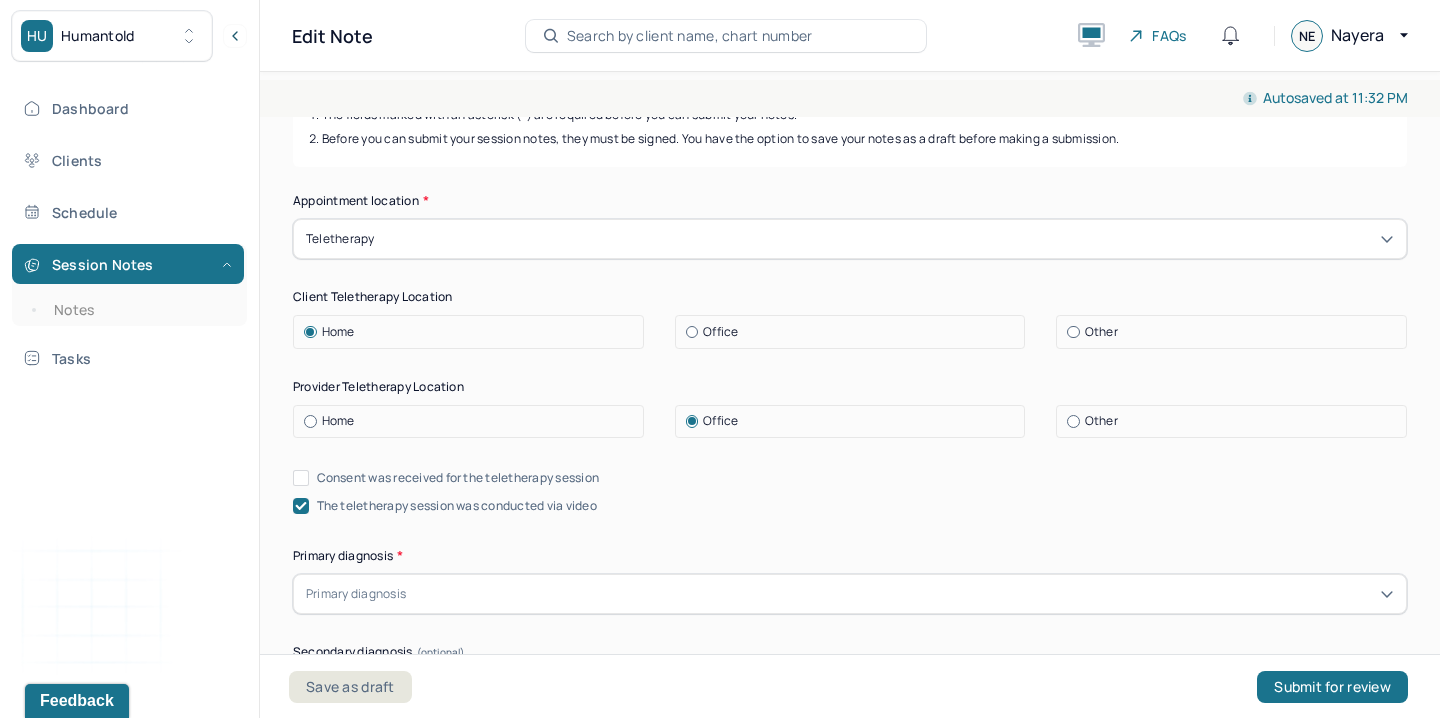 click on "Consent was received for the teletherapy session" at bounding box center [458, 478] 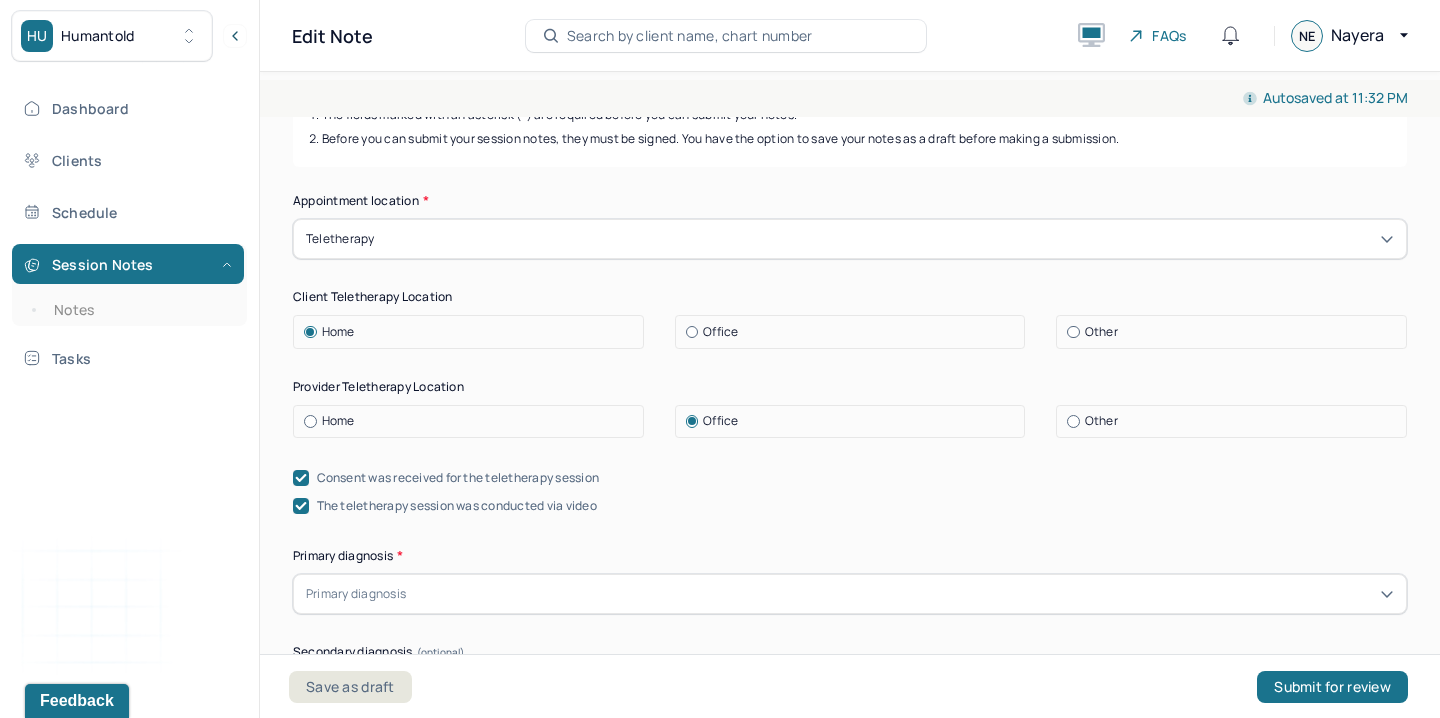 click on "Appointment location * Teletherapy Client Teletherapy Location Home Office Other Provider Teletherapy Location Home Office Other Consent was received for the teletherapy session The teletherapy session was conducted via video Primary diagnosis * Primary diagnosis Secondary diagnosis (optional) Secondary diagnosis Tertiary diagnosis (optional) Tertiary diagnosis Presenting Concerns What are the problem(s) you are seeking help for? Symptoms Anxiety [MEDICAL_DATA] [MEDICAL_DATA] Easily distracted Impulsive [MEDICAL_DATA] Alcohol Anger outburst Unable to feel pleasure Excessive energy [MEDICAL_DATA] Tobacco [MEDICAL_DATA] Other symptoms (optional) Physical symptoms * Medication physical/psychiatric * Sleeping habits and concerns * Difficulties with appetite or eating patterns *" at bounding box center [850, 1133] 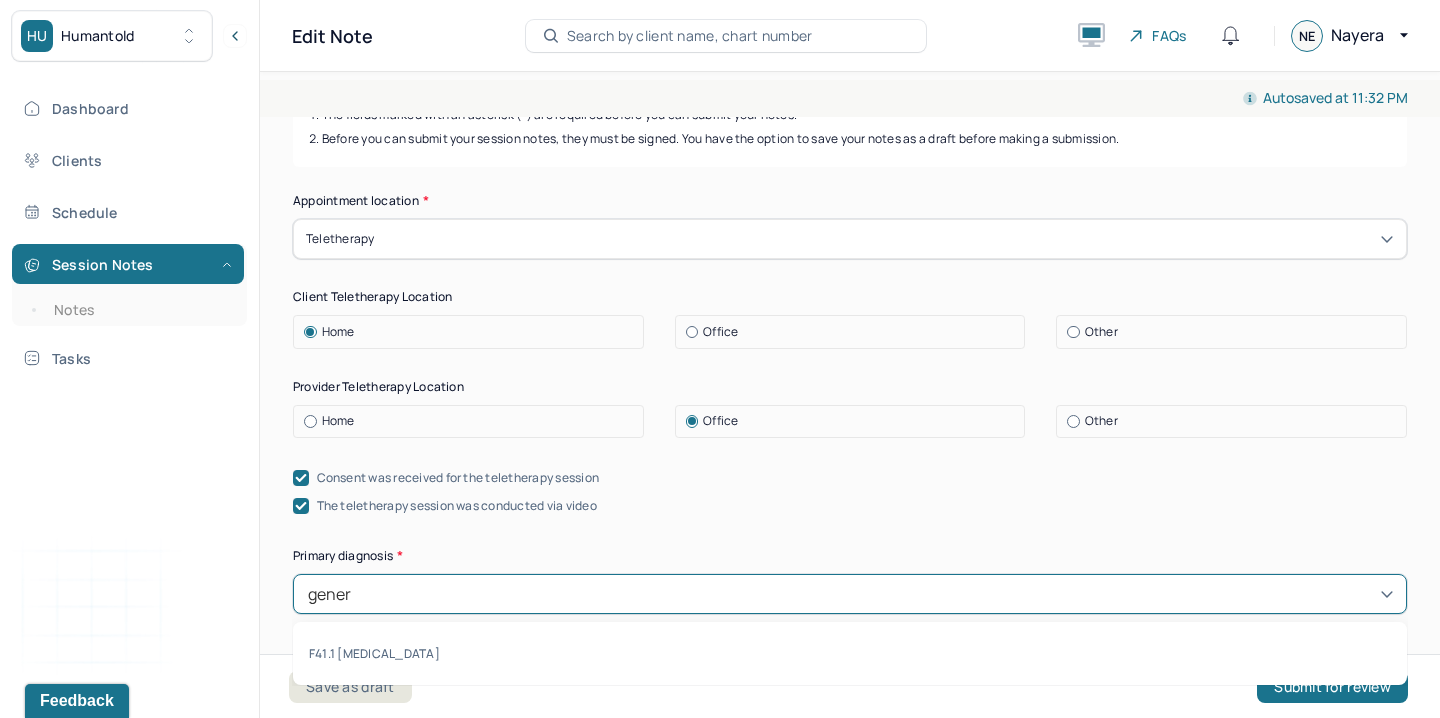 type on "genera" 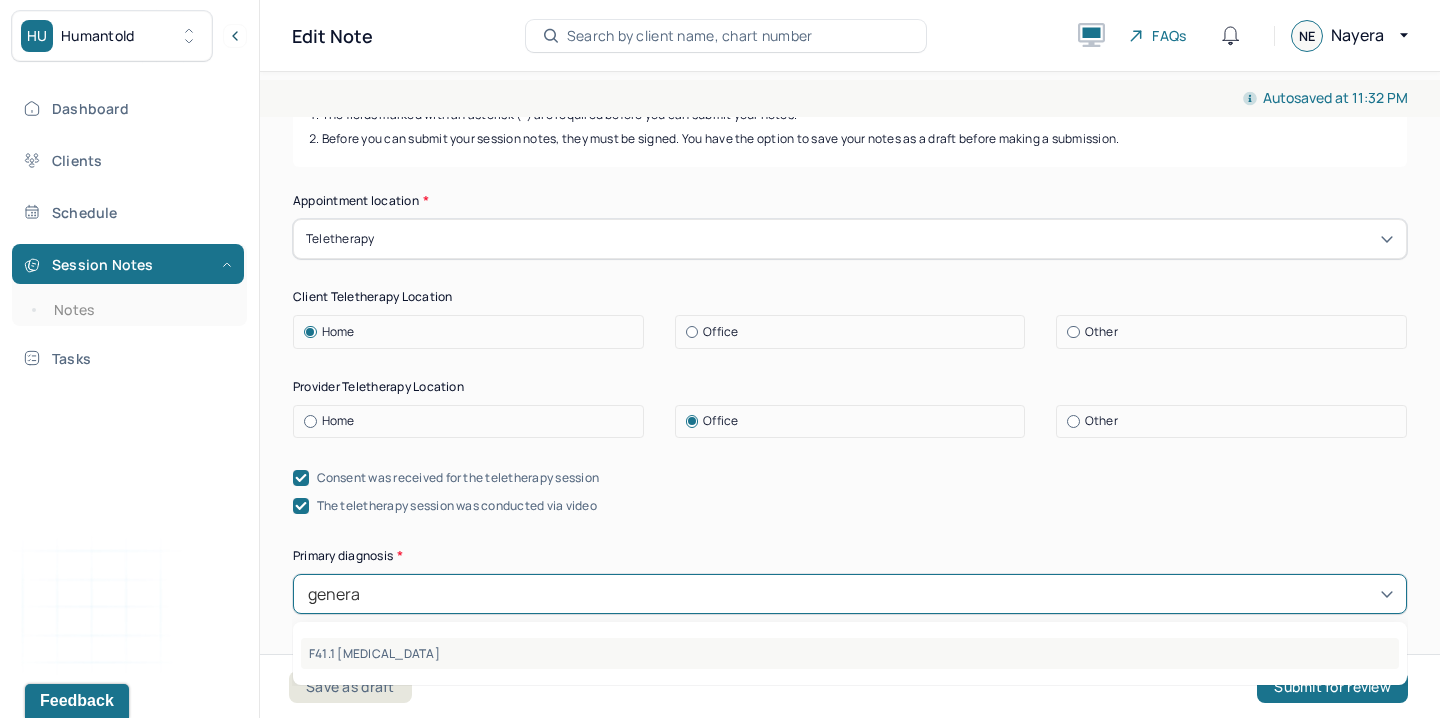click on "F41.1 [MEDICAL_DATA]" at bounding box center (850, 653) 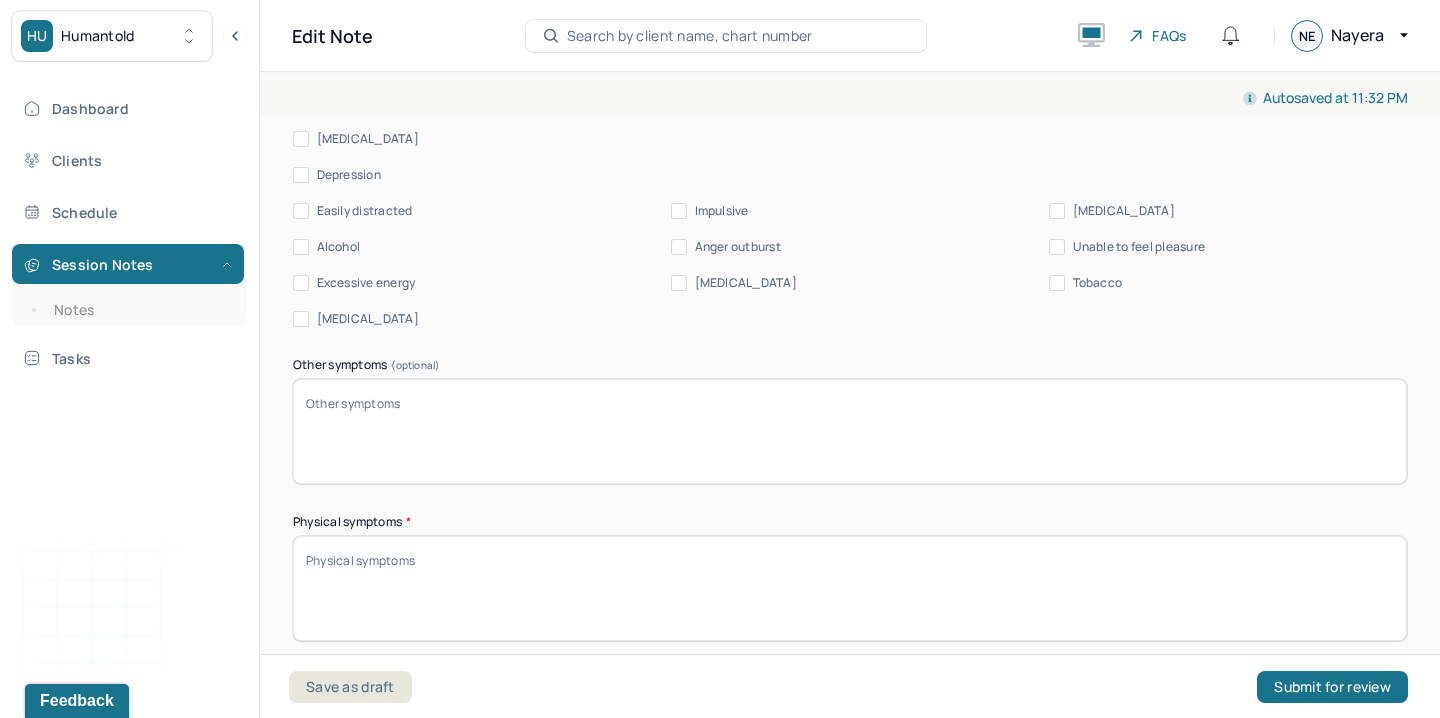 scroll, scrollTop: 1266, scrollLeft: 0, axis: vertical 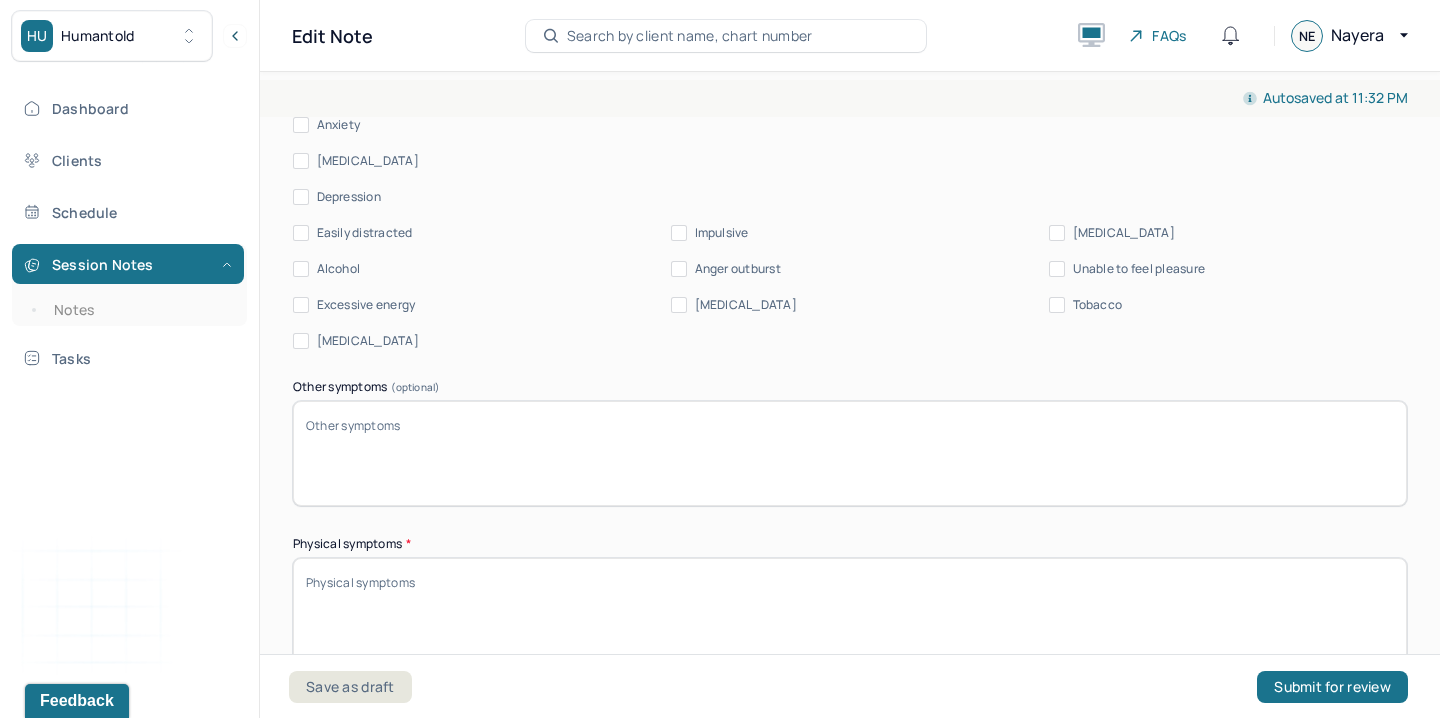 click on "Appointment location * Teletherapy Client Teletherapy Location Home Office Other Provider Teletherapy Location Home Office Other Consent was received for the teletherapy session The teletherapy session was conducted via video Primary diagnosis * F41.1 [MEDICAL_DATA] Secondary diagnosis (optional) Secondary diagnosis Tertiary diagnosis (optional) Tertiary diagnosis Presenting Concerns What are the problem(s) you are seeking help for? Symptoms Anxiety [MEDICAL_DATA] [MEDICAL_DATA] Easily distracted Impulsive [MEDICAL_DATA] Alcohol Anger outburst Unable to feel pleasure Excessive energy [MEDICAL_DATA] Tobacco [MEDICAL_DATA] Other symptoms (optional) Physical symptoms * Medication physical/psychiatric * Sleeping habits and concerns * Difficulties with appetite or eating patterns *" at bounding box center [850, 190] 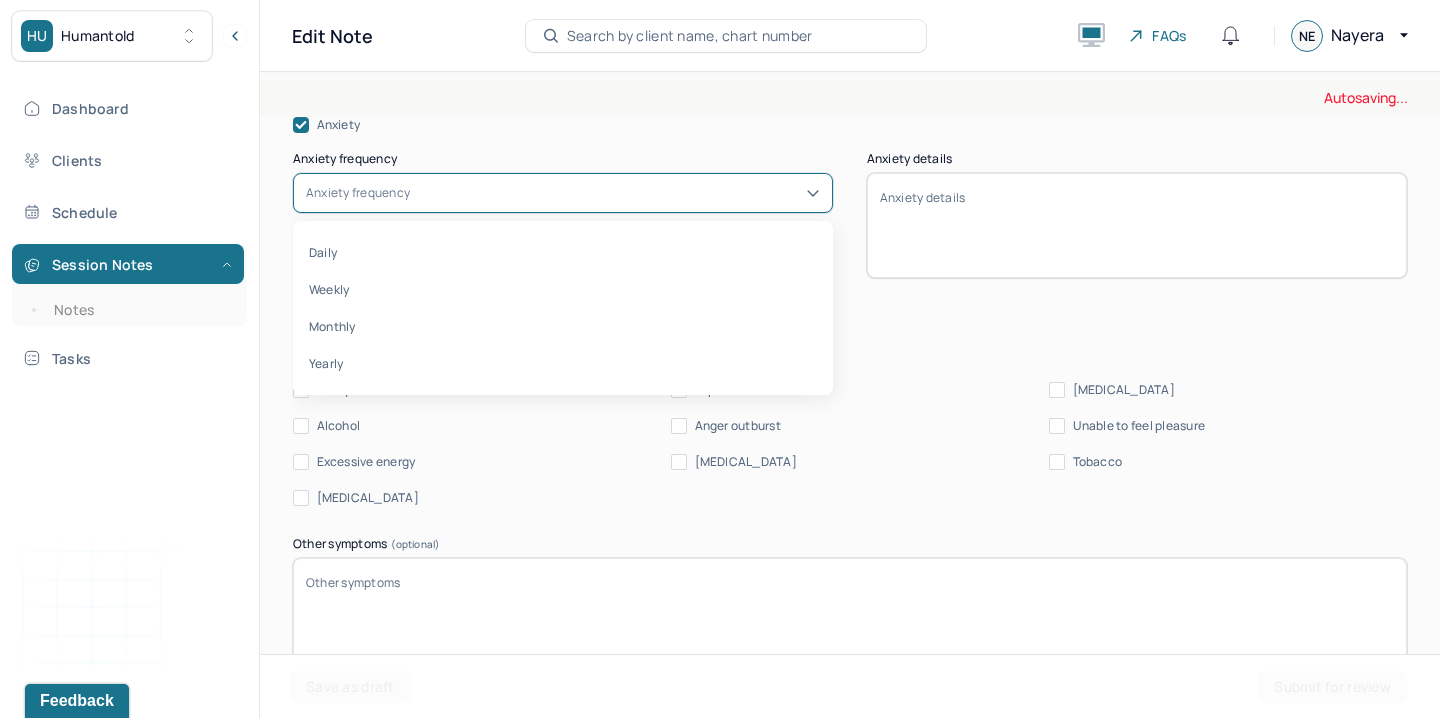 click on "Anxiety frequency" at bounding box center (358, 193) 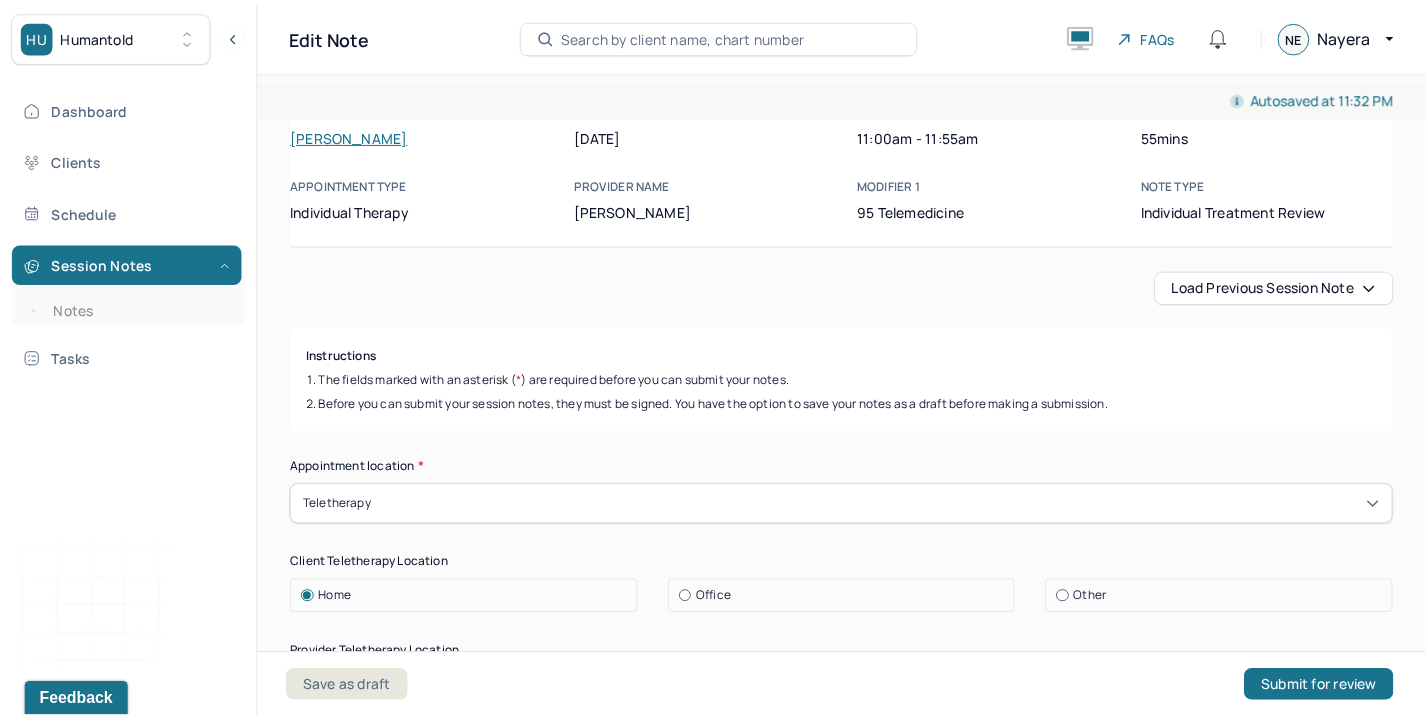 scroll, scrollTop: 0, scrollLeft: 0, axis: both 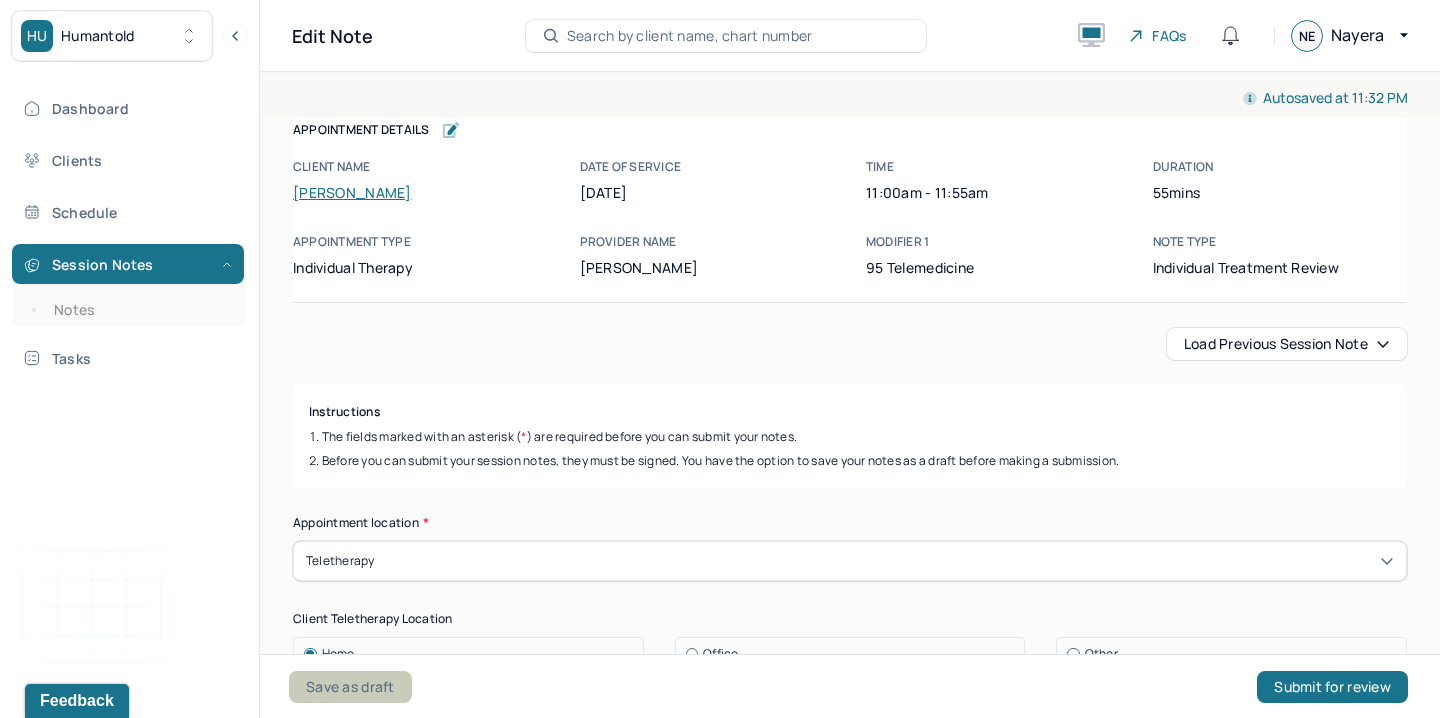 click on "Save as draft" at bounding box center (350, 687) 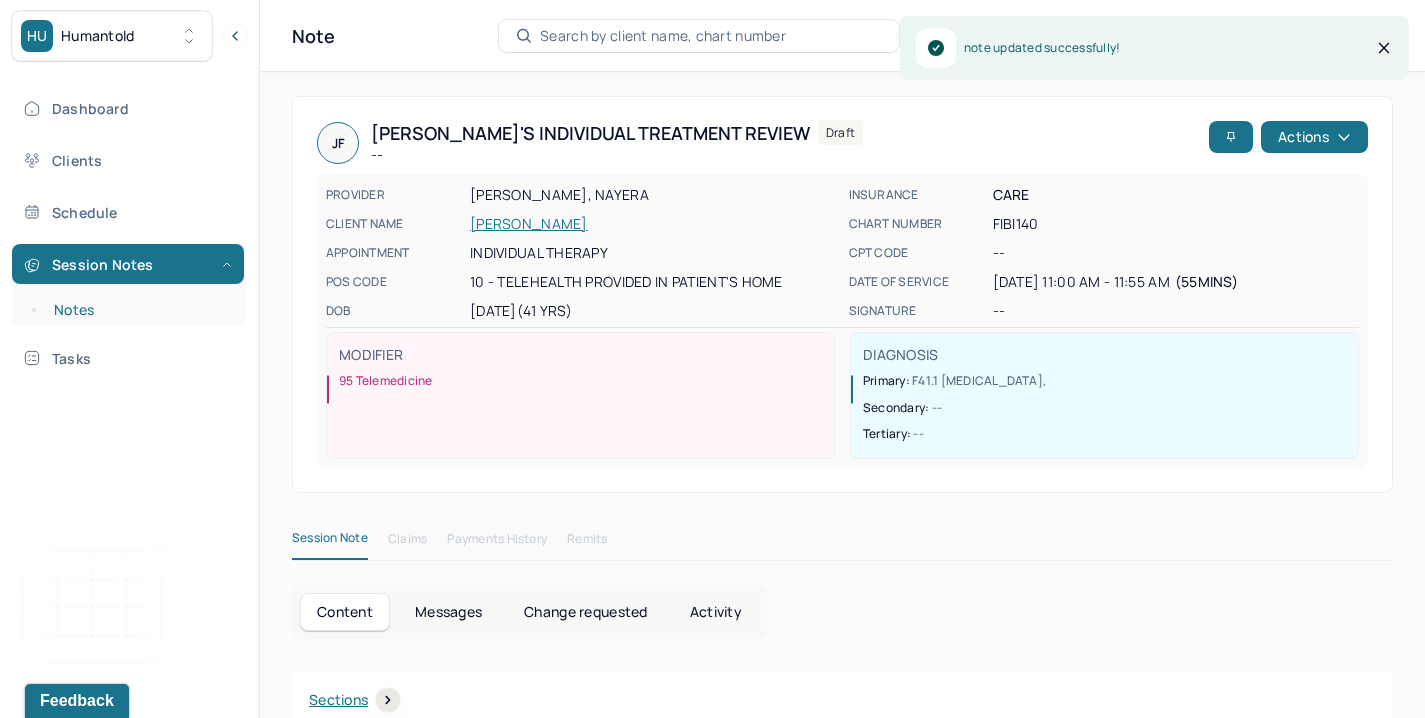click on "Notes" at bounding box center (139, 310) 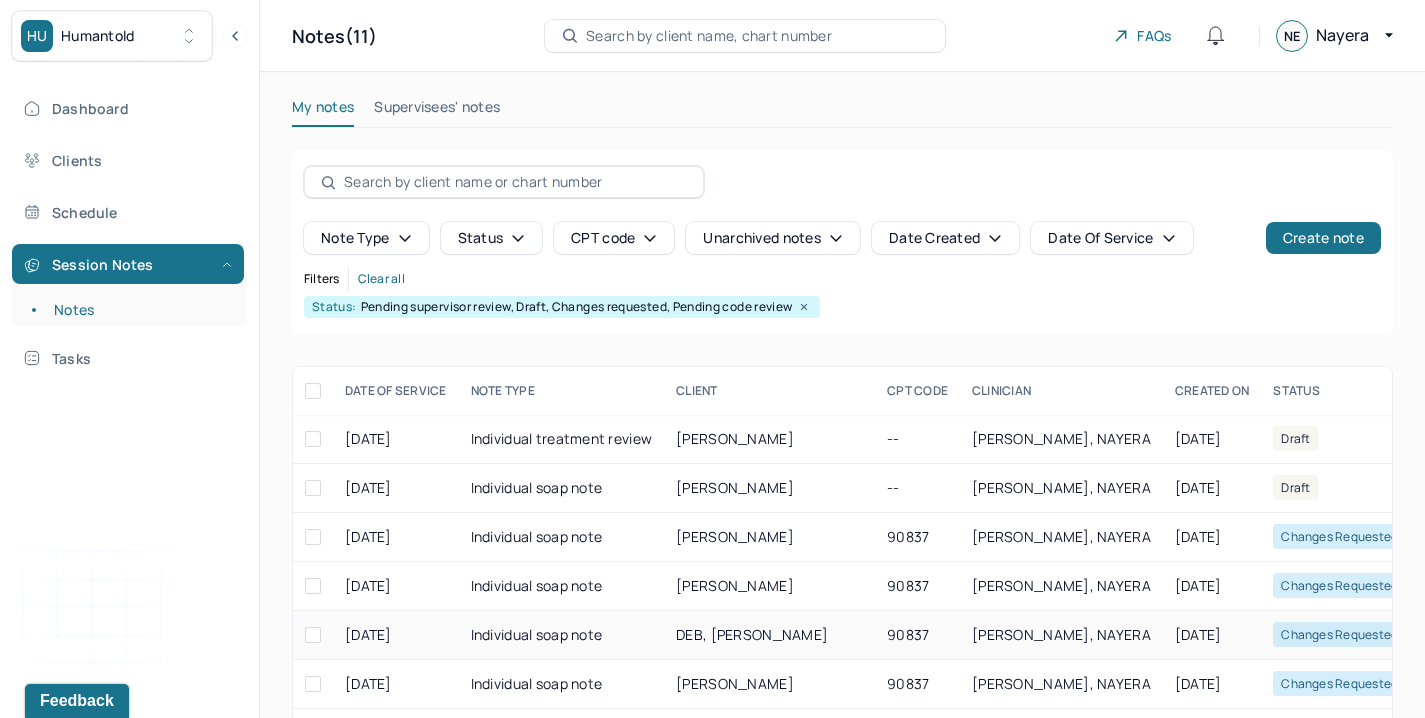 scroll, scrollTop: 29, scrollLeft: 0, axis: vertical 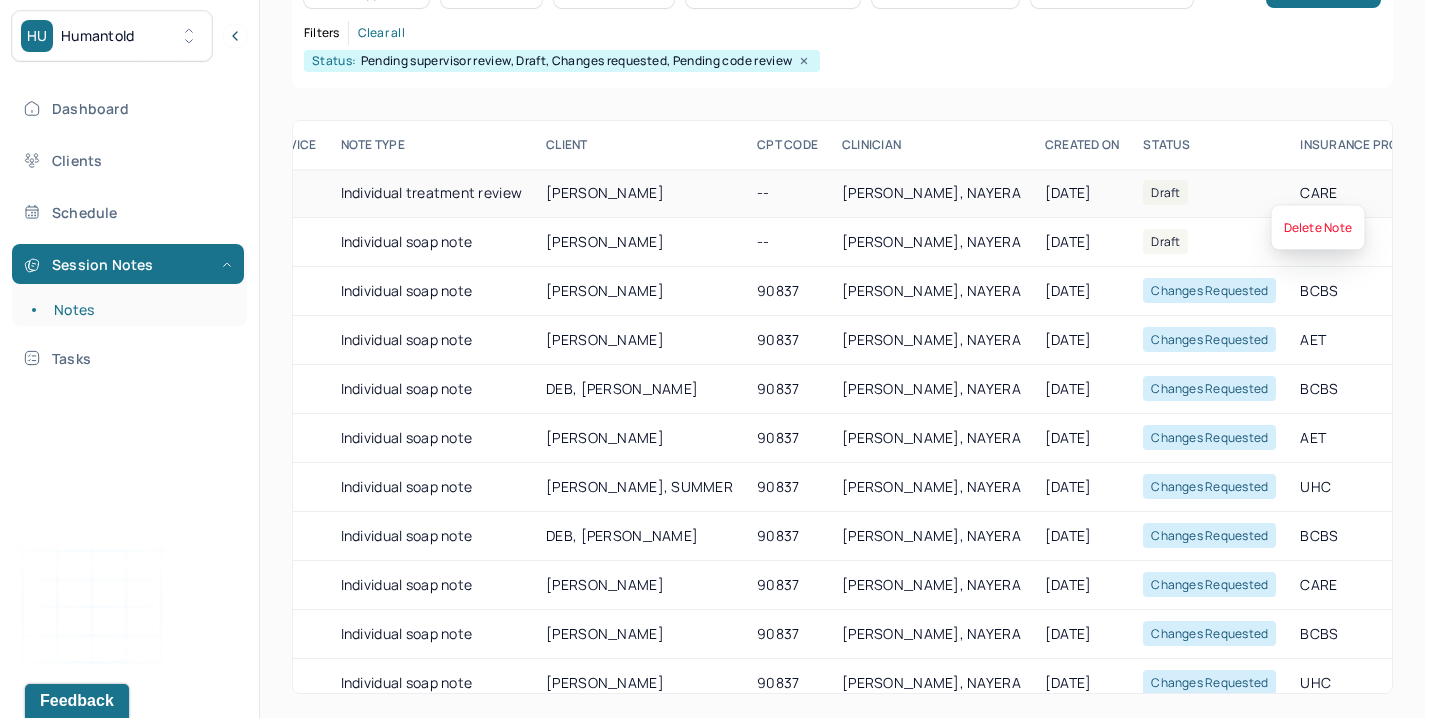 click at bounding box center (1467, 193) 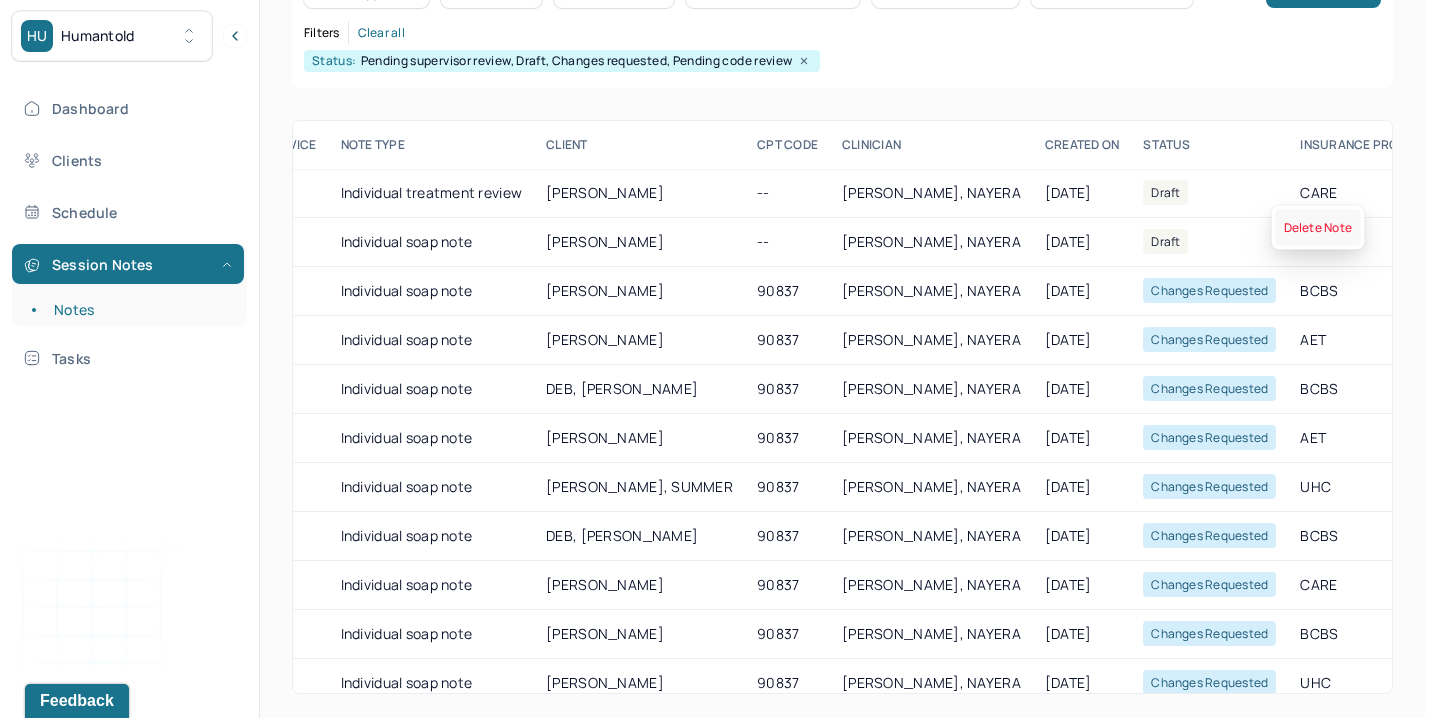 click on "Delete Note" at bounding box center [1318, 228] 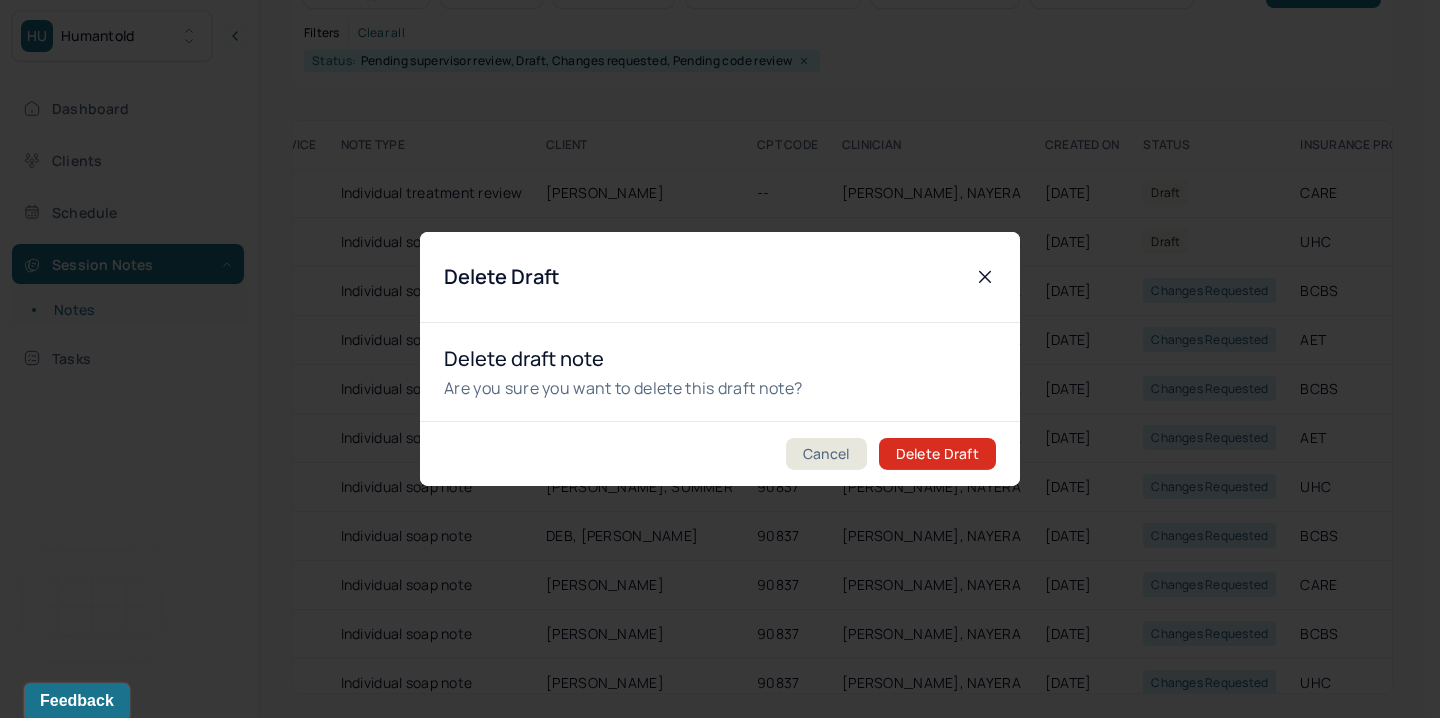 click on "Delete Draft" at bounding box center (937, 454) 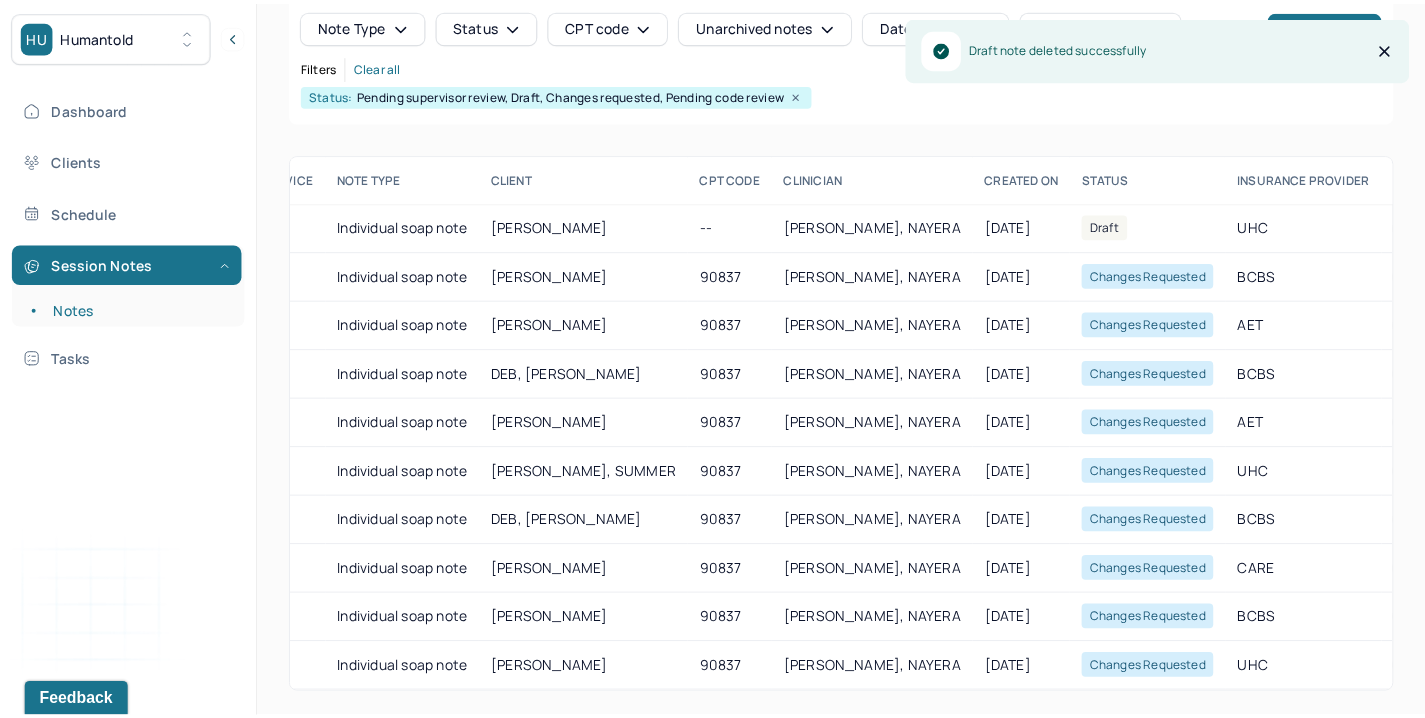 scroll, scrollTop: 228, scrollLeft: 0, axis: vertical 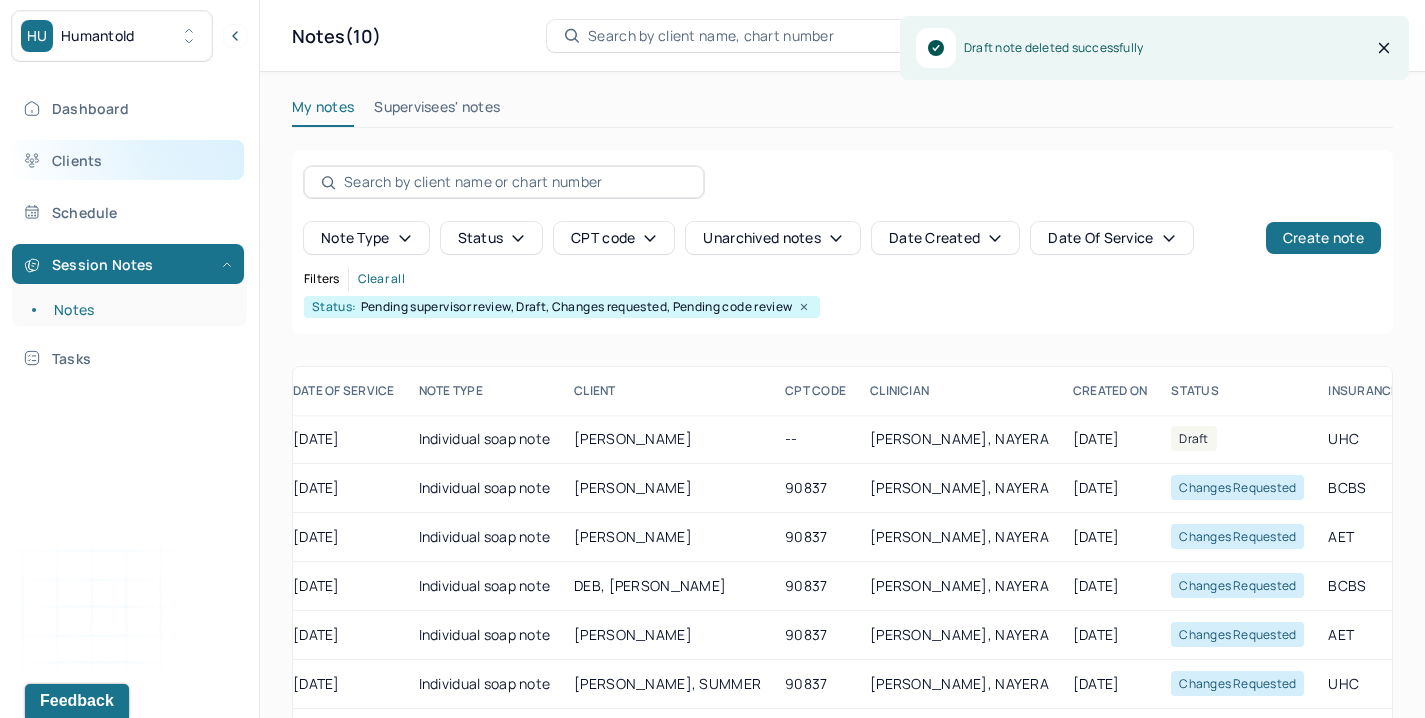 click on "Clients" at bounding box center (128, 160) 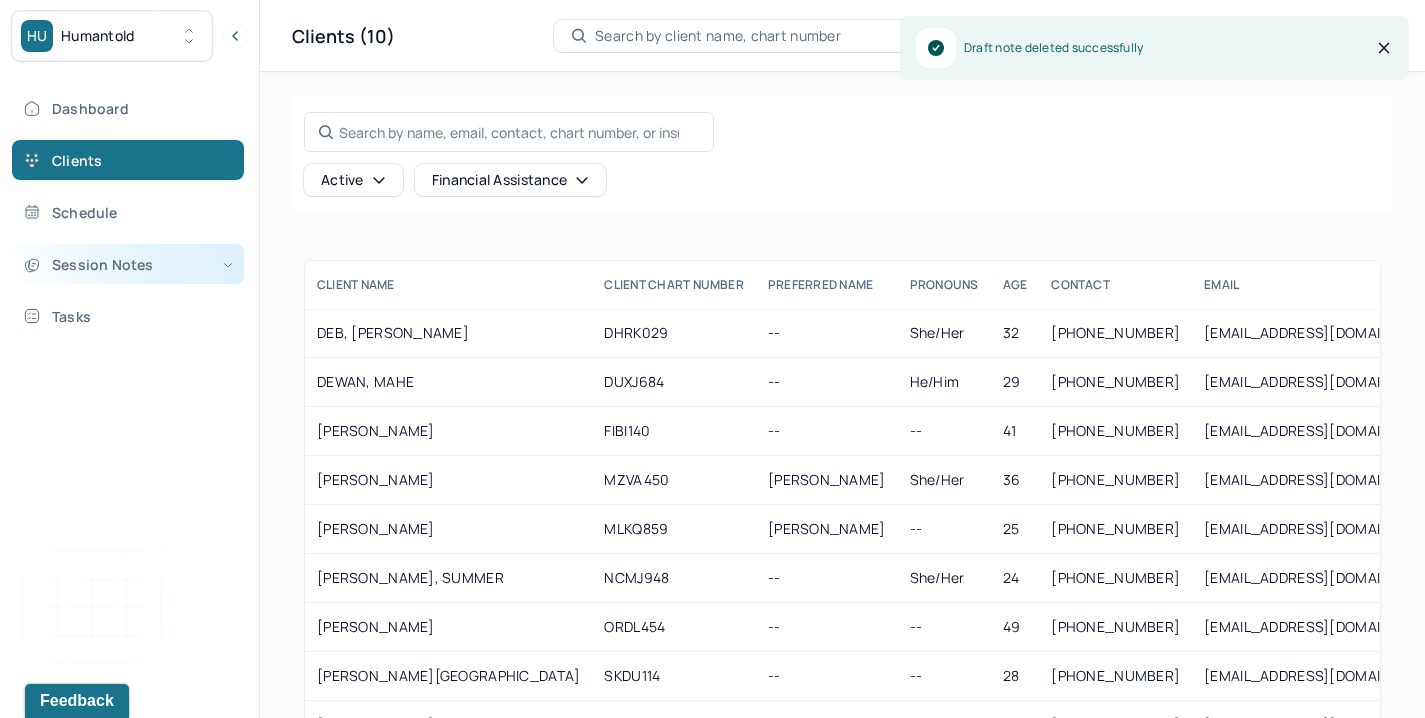 click on "Session Notes" at bounding box center (128, 264) 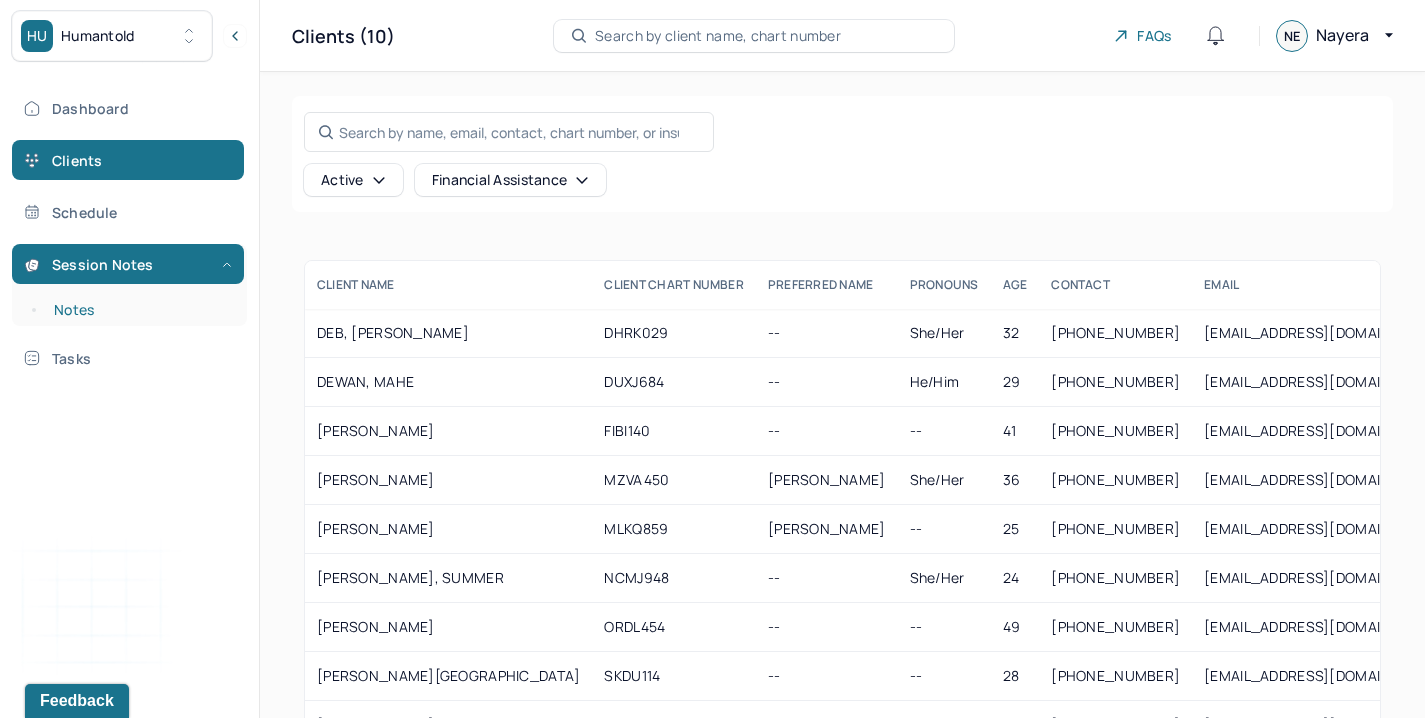 click on "Notes" at bounding box center [139, 310] 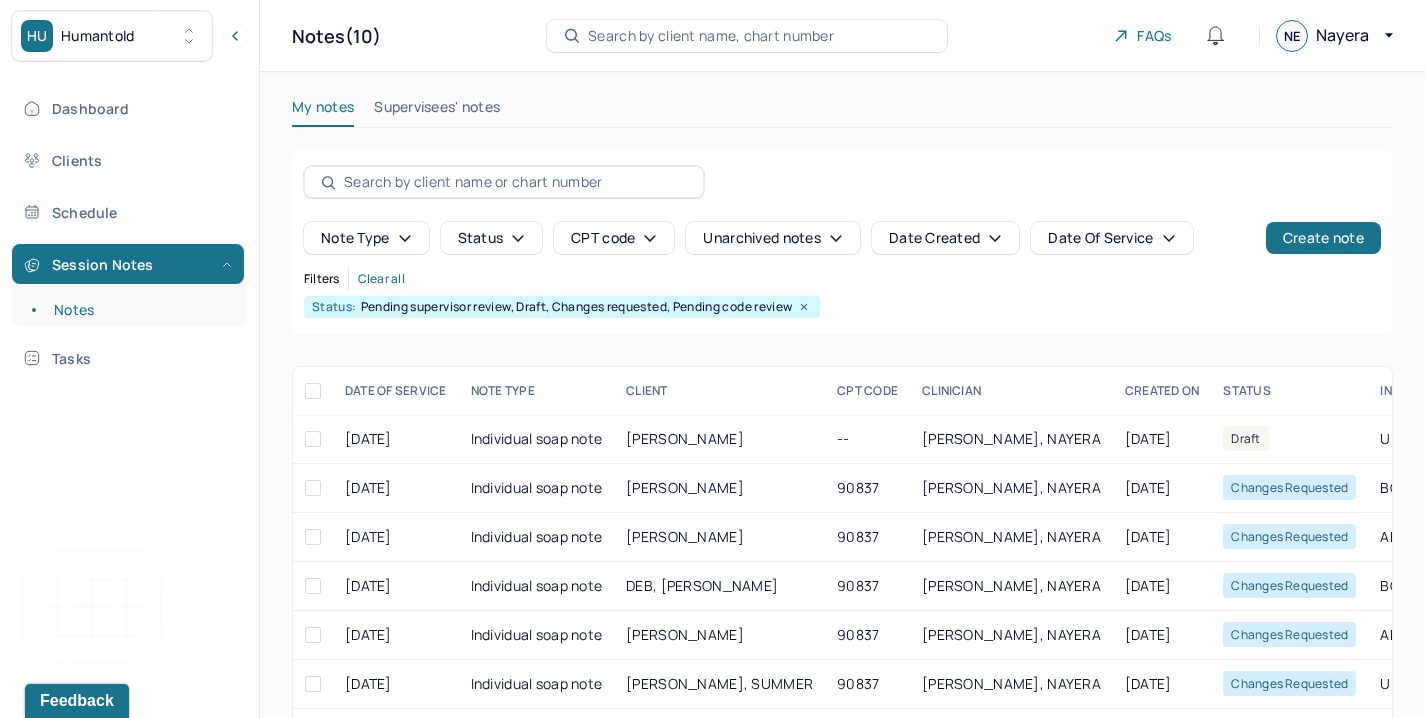 click on "Note type     Status     CPT code     Unarchived notes     Date Created     Date Of Service     Create note" at bounding box center [842, 210] 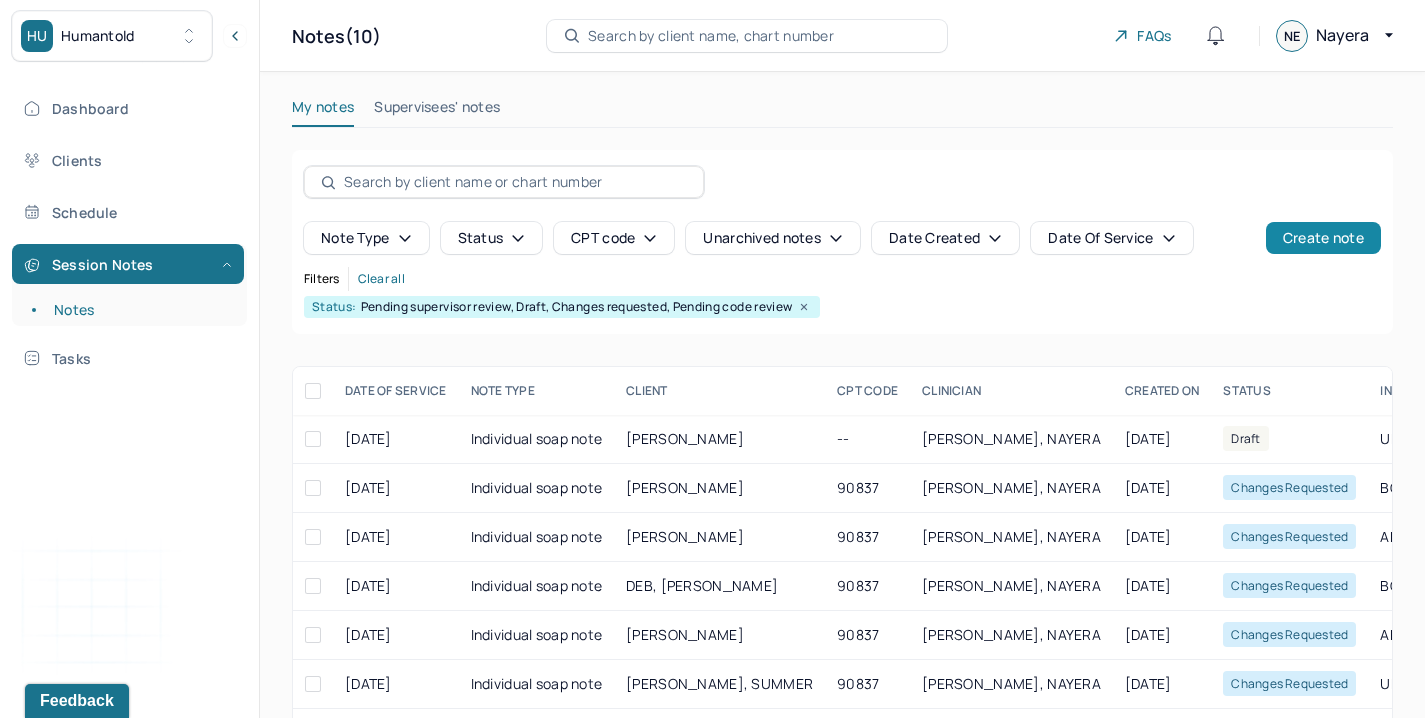 click on "Create note" at bounding box center [1323, 238] 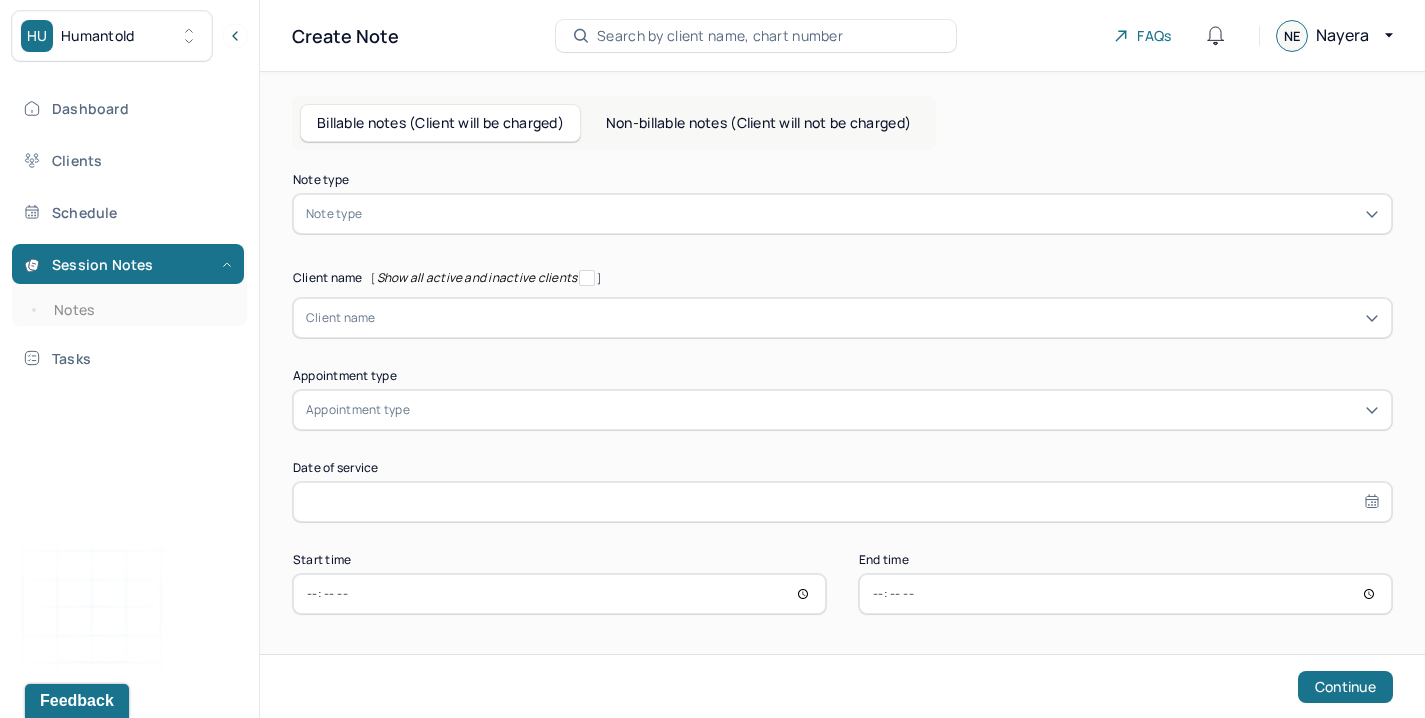 click at bounding box center [872, 214] 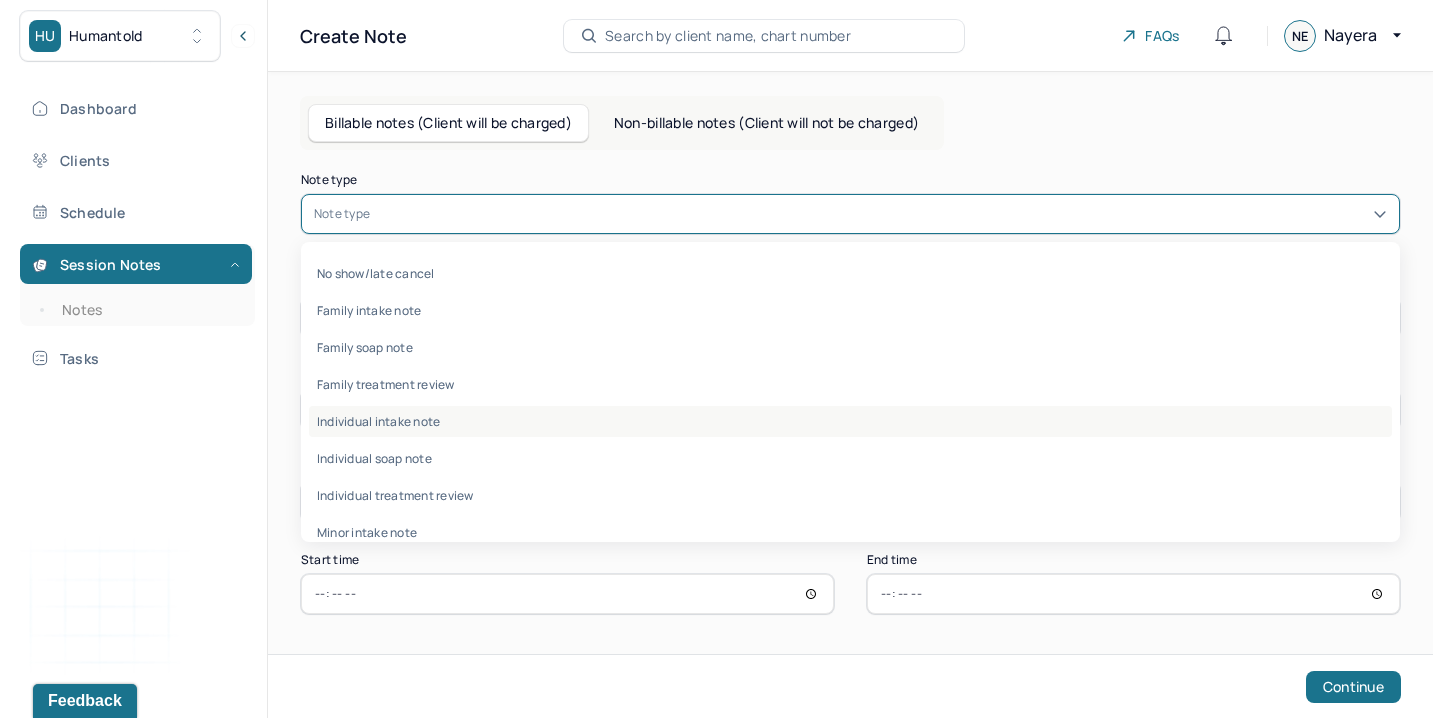 scroll, scrollTop: 96, scrollLeft: 0, axis: vertical 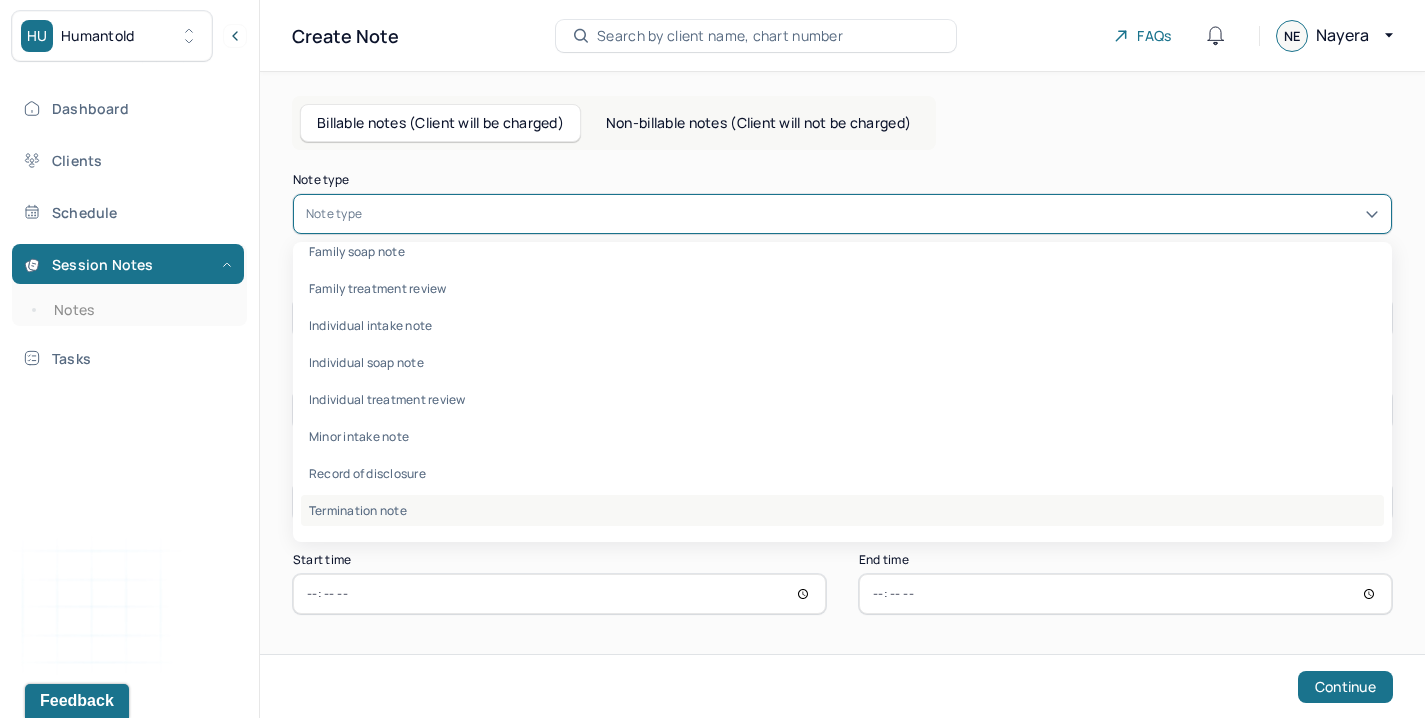 click on "Termination note" at bounding box center [842, 510] 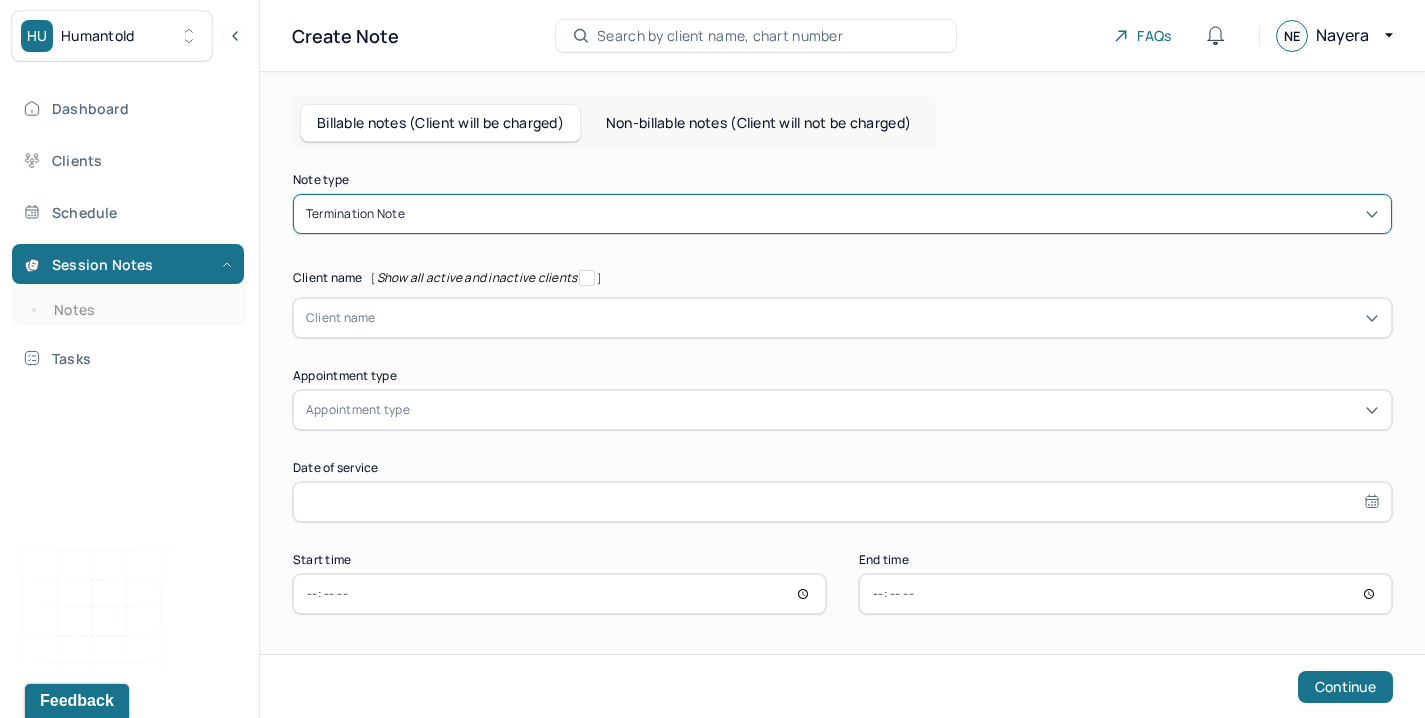 click on "Note type option Termination note, selected. Termination note Client name [ Show all active and inactive clients ] Client name Supervisee name Appointment type Appointment type Date of service Start time End time   Continue" at bounding box center (842, 394) 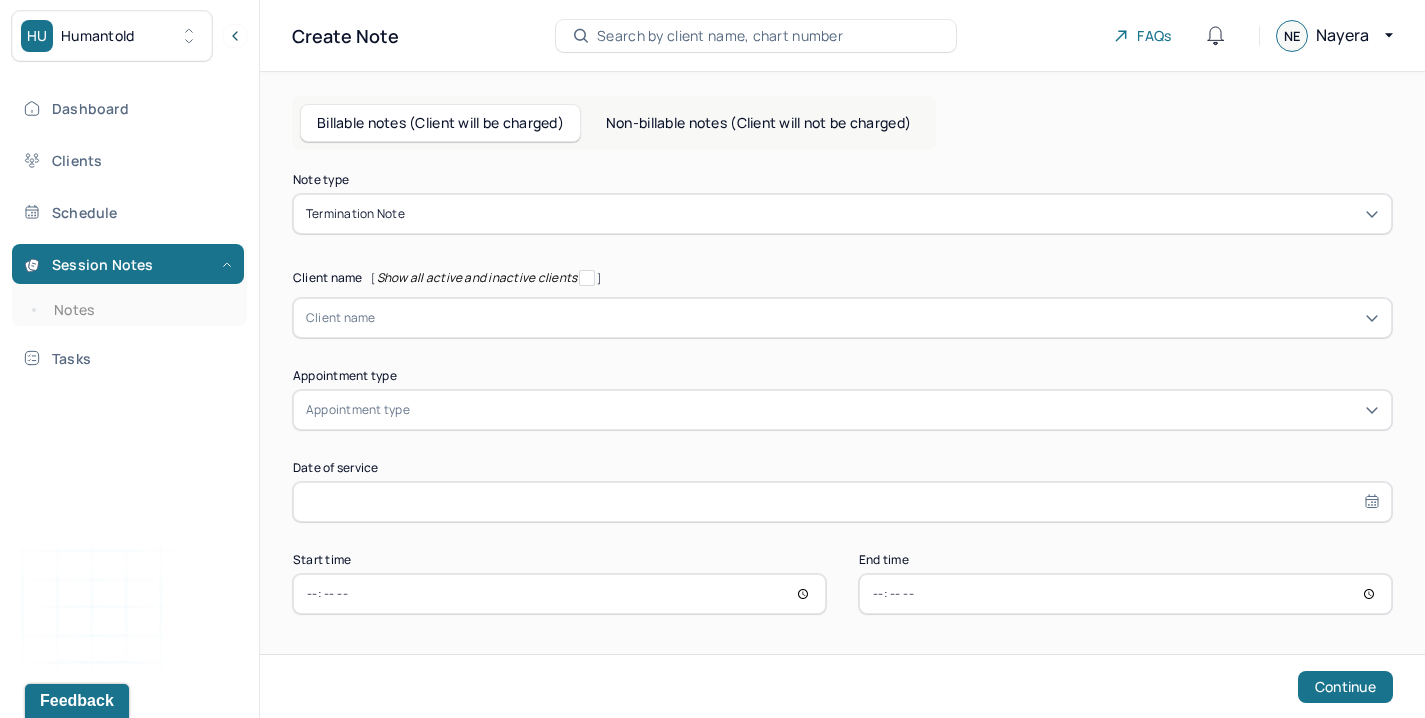 click on "Client name" at bounding box center [341, 318] 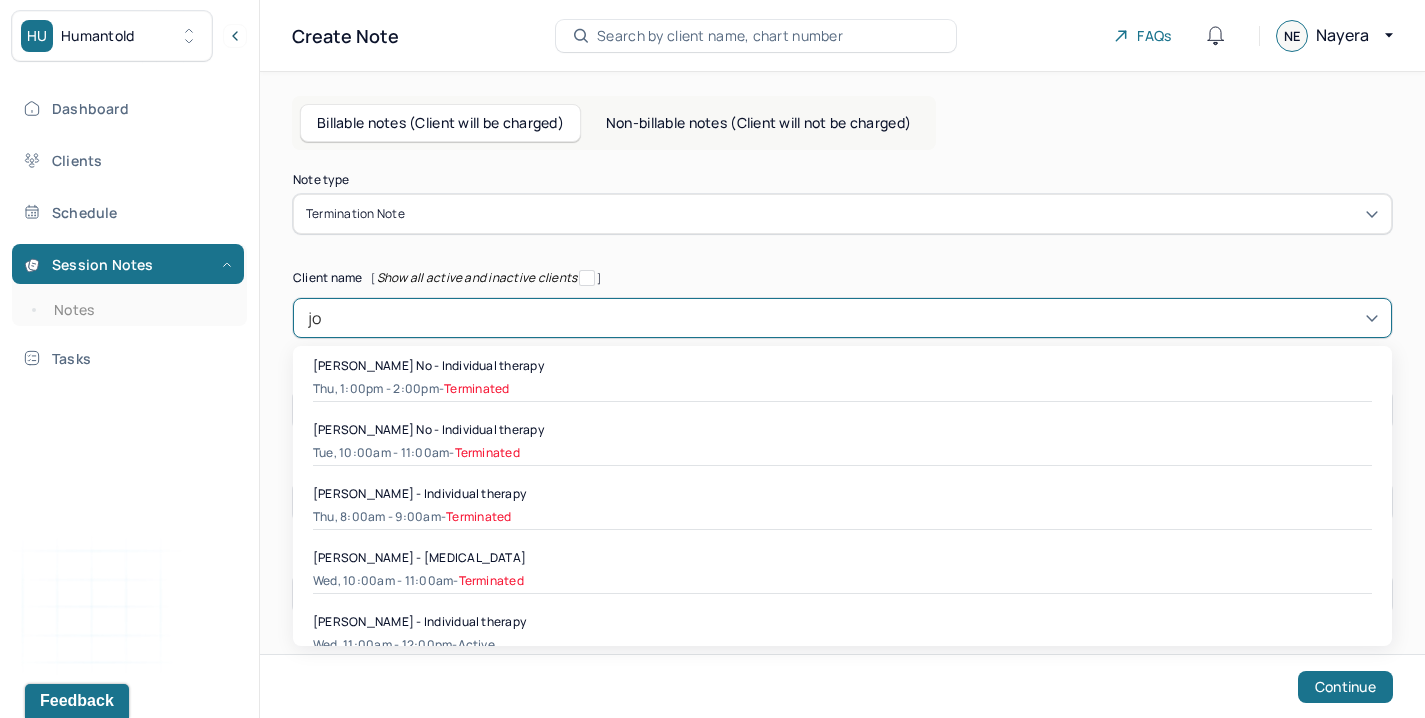 type on "[PERSON_NAME]" 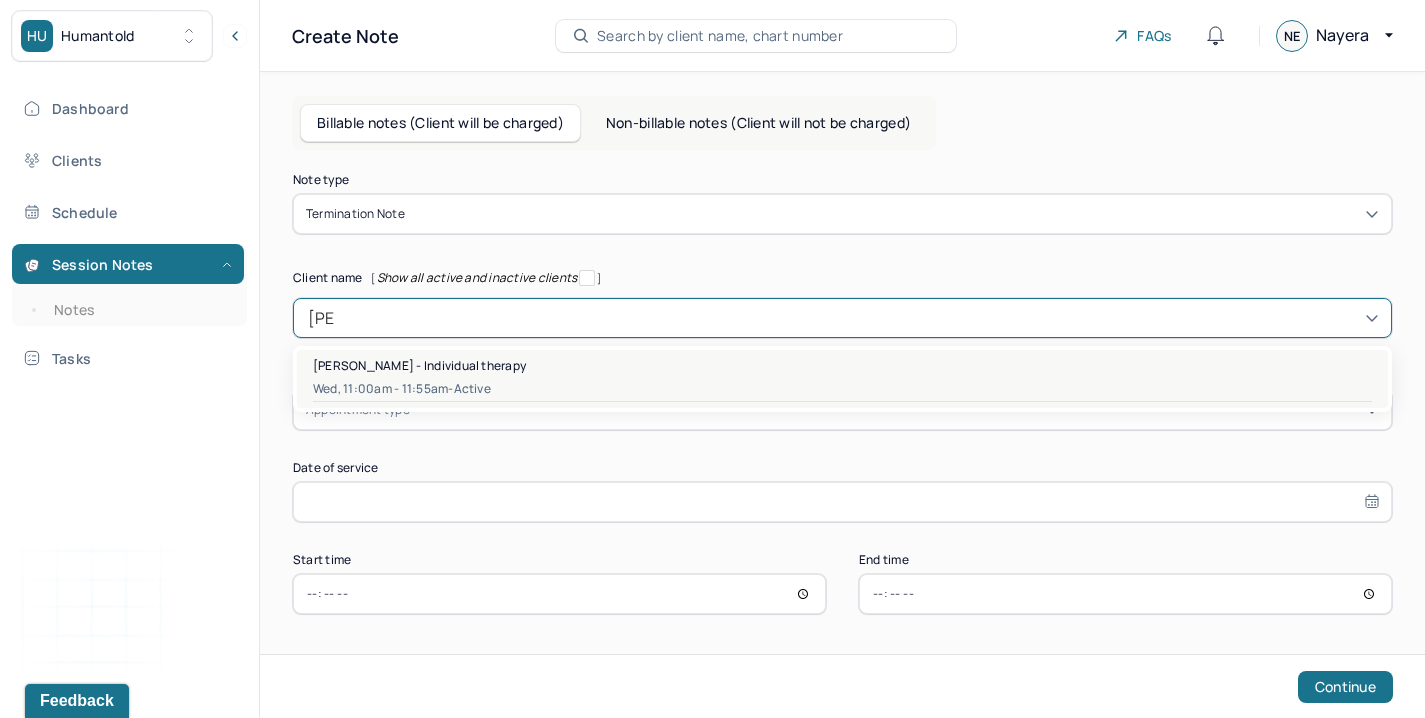 click on "Wed, 11:00am - 11:55am  -  active" at bounding box center [842, 389] 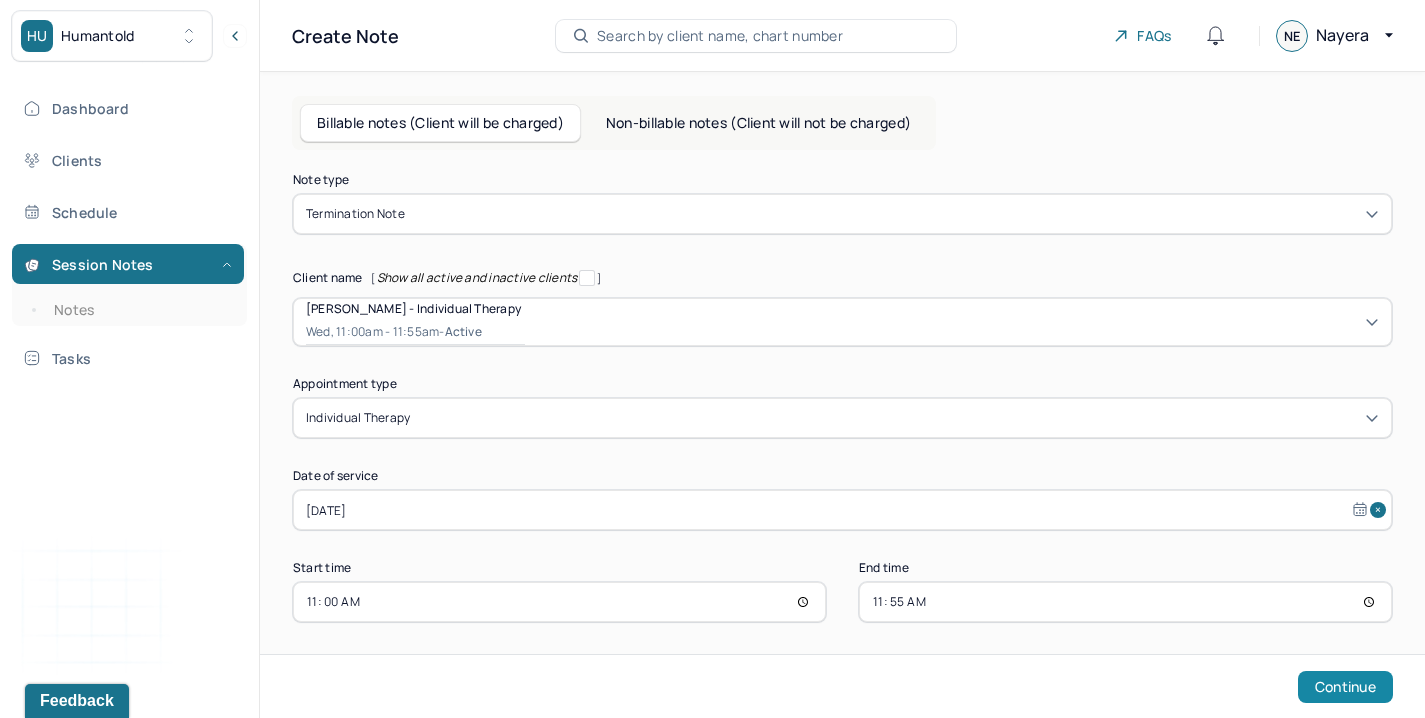 click on "Continue" at bounding box center [1345, 687] 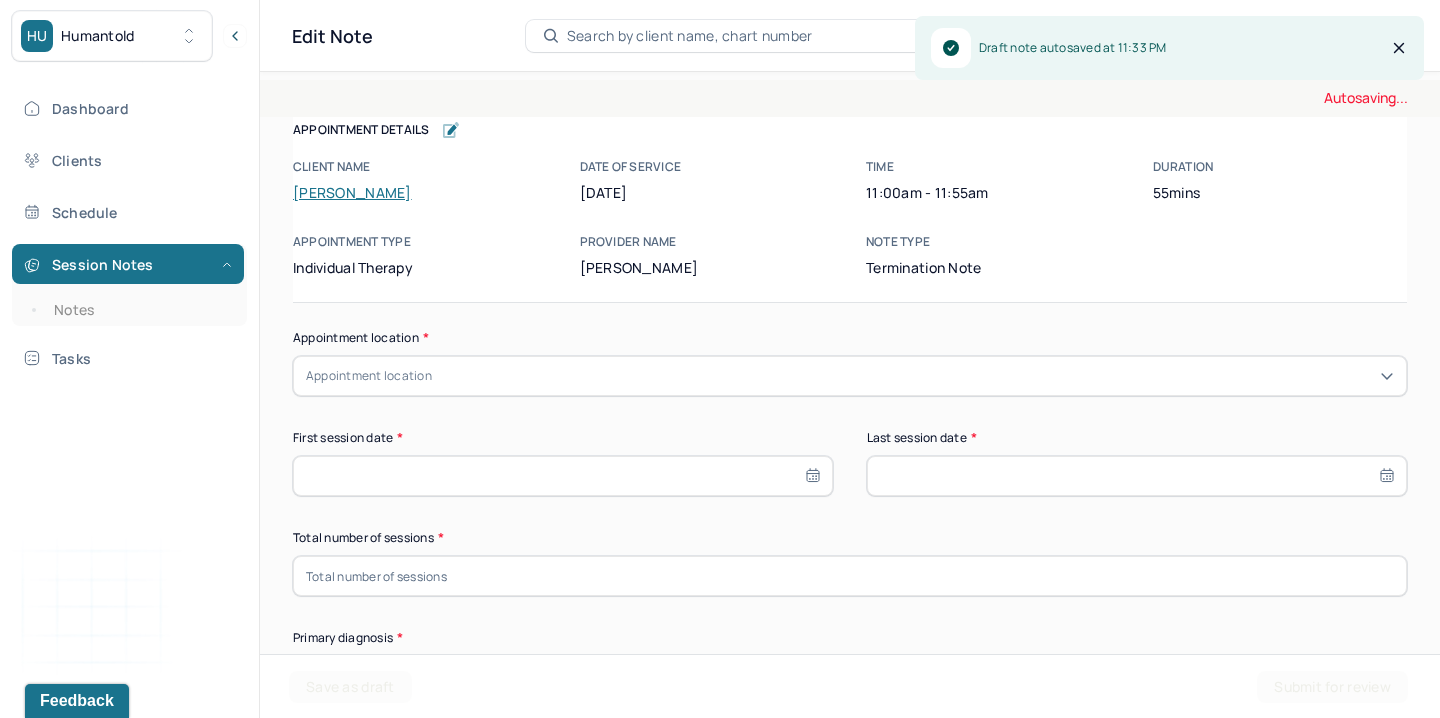 click on "Appointment location" at bounding box center [850, 376] 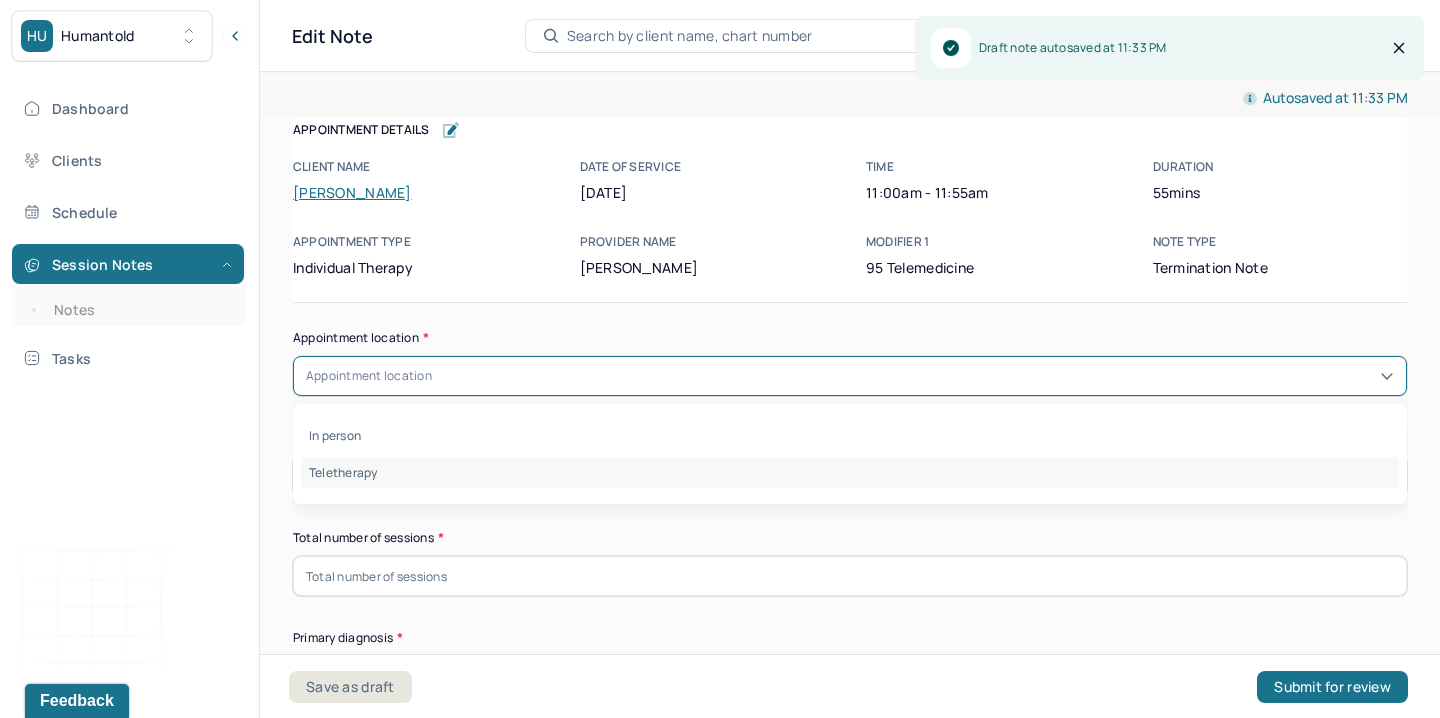 click on "Teletherapy" at bounding box center [850, 472] 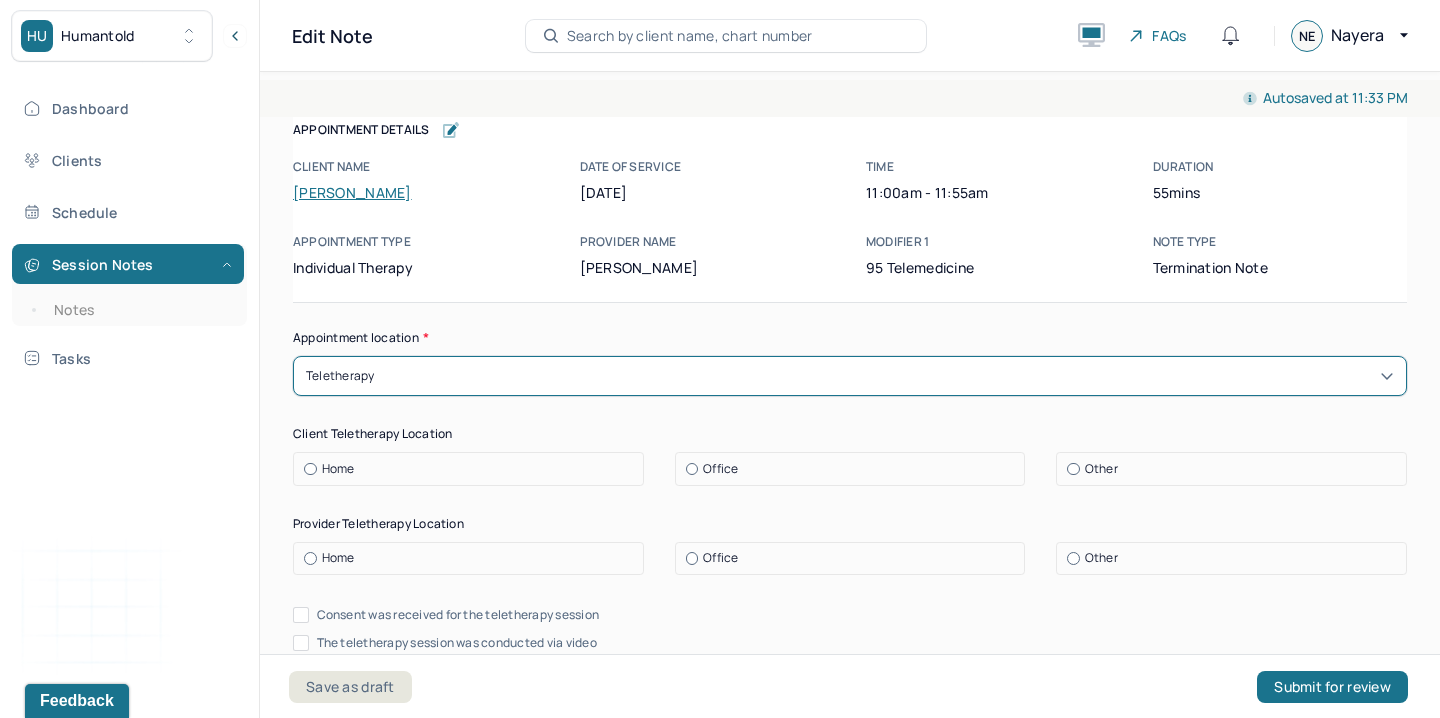 click on "Home" at bounding box center (338, 469) 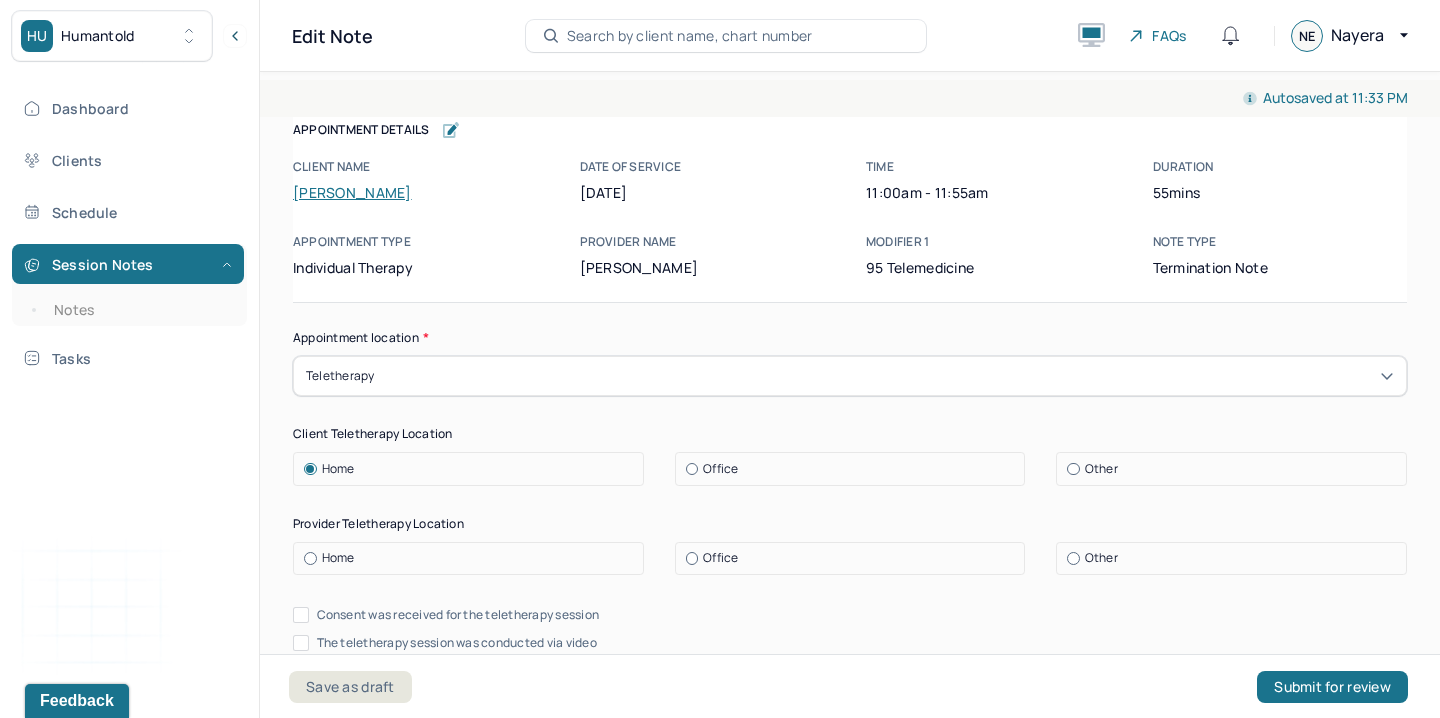 click on "Office" at bounding box center [720, 558] 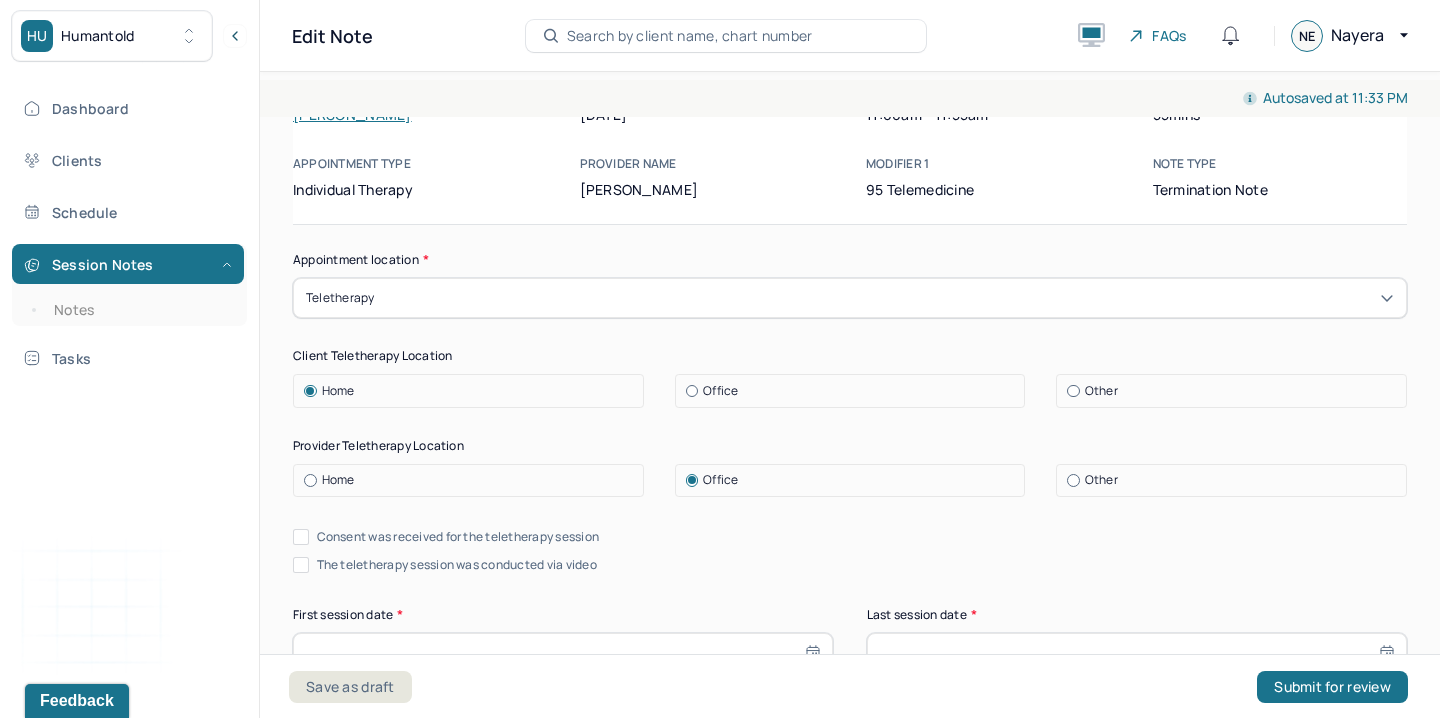 scroll, scrollTop: 180, scrollLeft: 0, axis: vertical 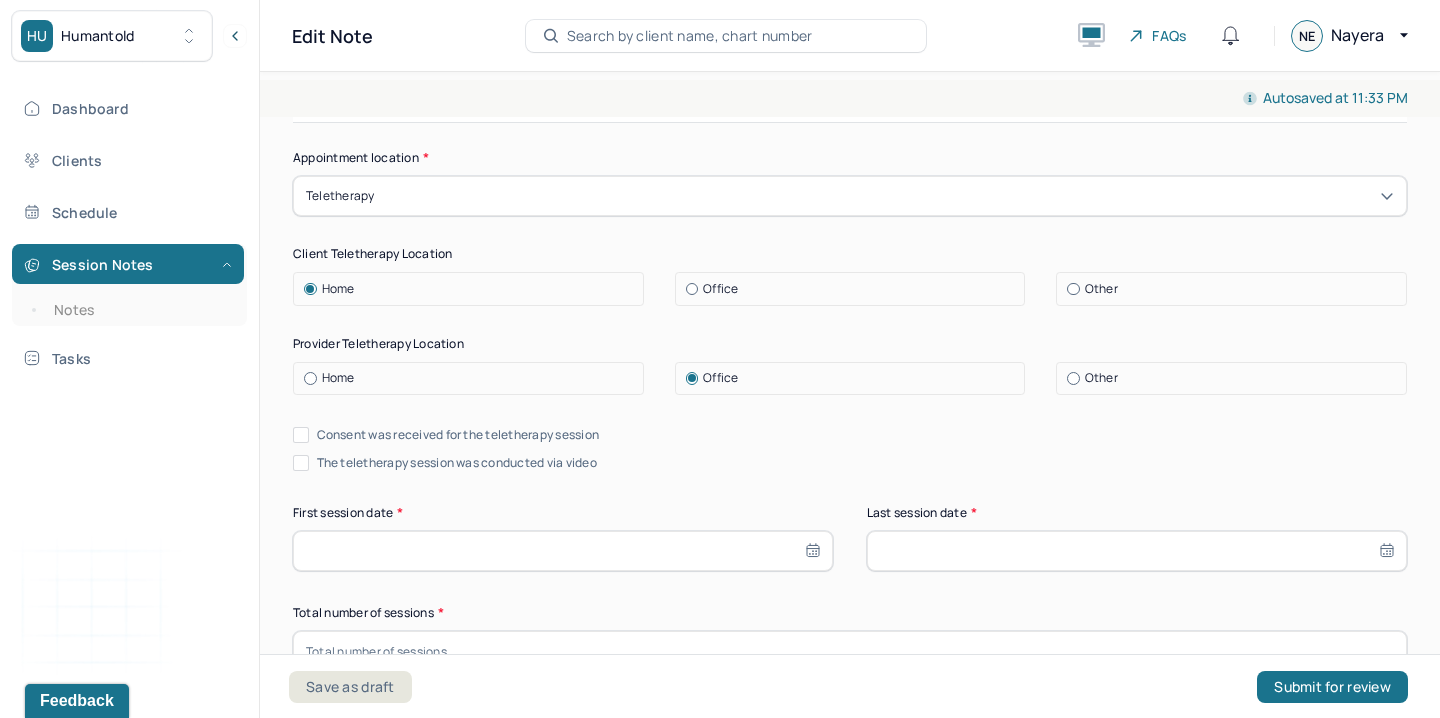 click on "Consent was received for the teletherapy session" at bounding box center [458, 435] 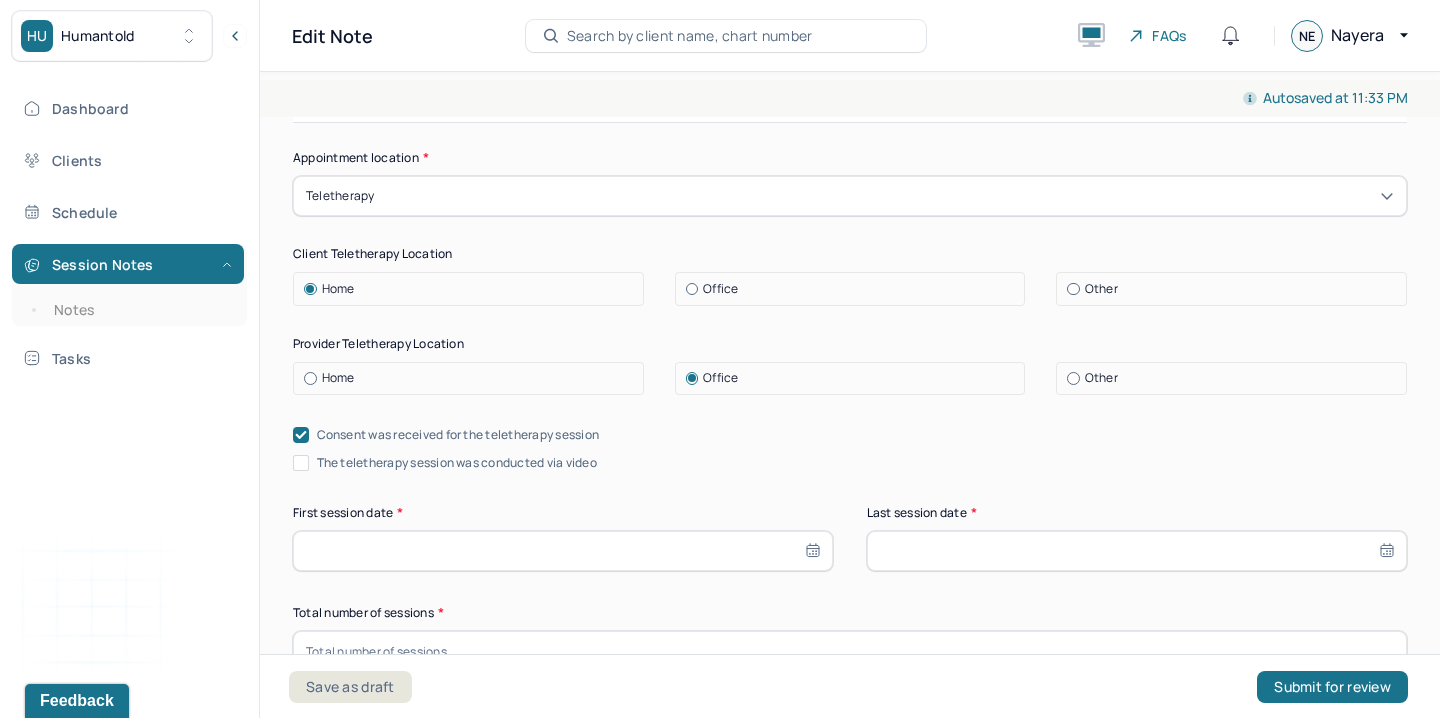click on "Appointment location * Teletherapy Client Teletherapy Location Home Office Other Provider Teletherapy Location Home Office Other Consent was received for the teletherapy session The teletherapy session was conducted via video First session date * Last session date * Total number of sessions * Primary diagnosis * Primary diagnosis Secondary diagnosis (optional) Secondary diagnosis Tertiary diagnosis (optional) Tertiary diagnosis Presenting problems * Planned treatment and goals * Course of treatment * Patient final condition * Prognosis * Reason for termination * Discharge plan and follow-up * Date created * Sign note here Provider's Initials *   Save as draft     Submit for review" at bounding box center [850, 1251] 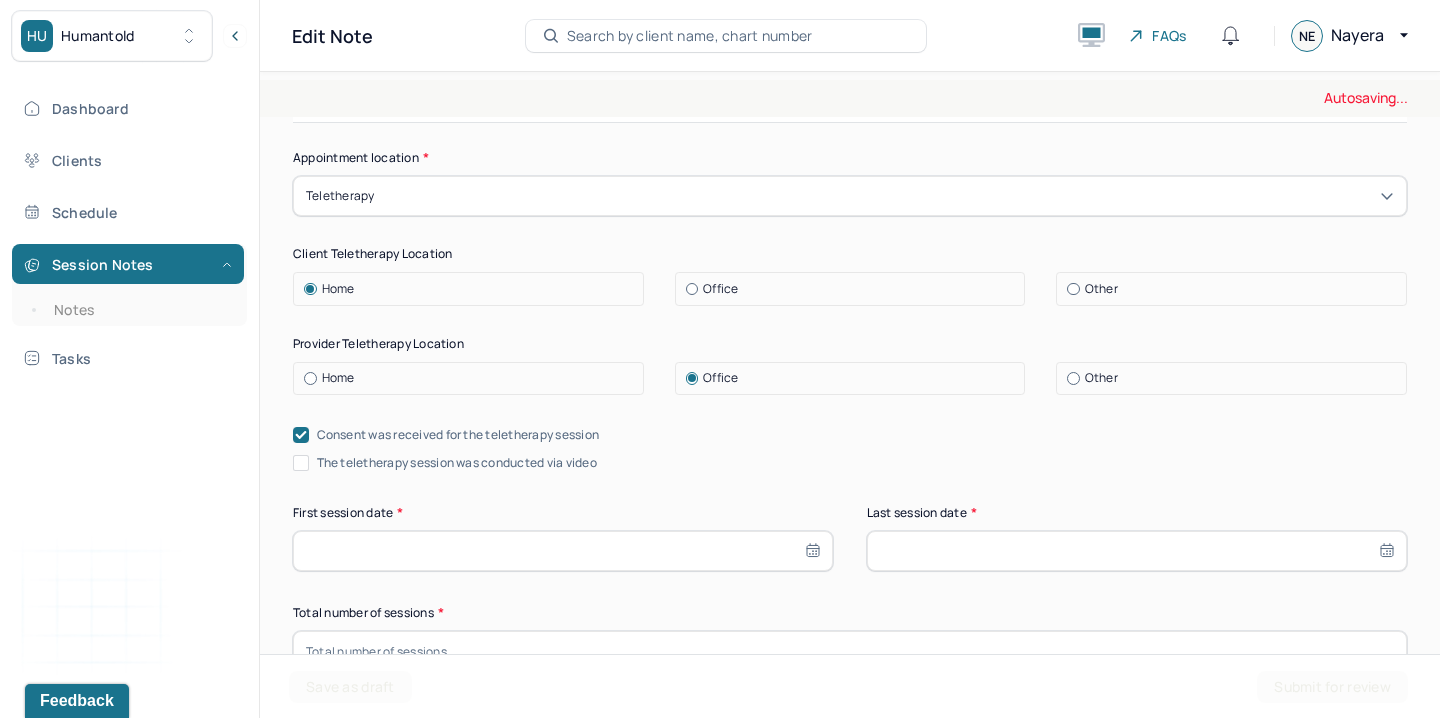 click on "The teletherapy session was conducted via video" at bounding box center (457, 463) 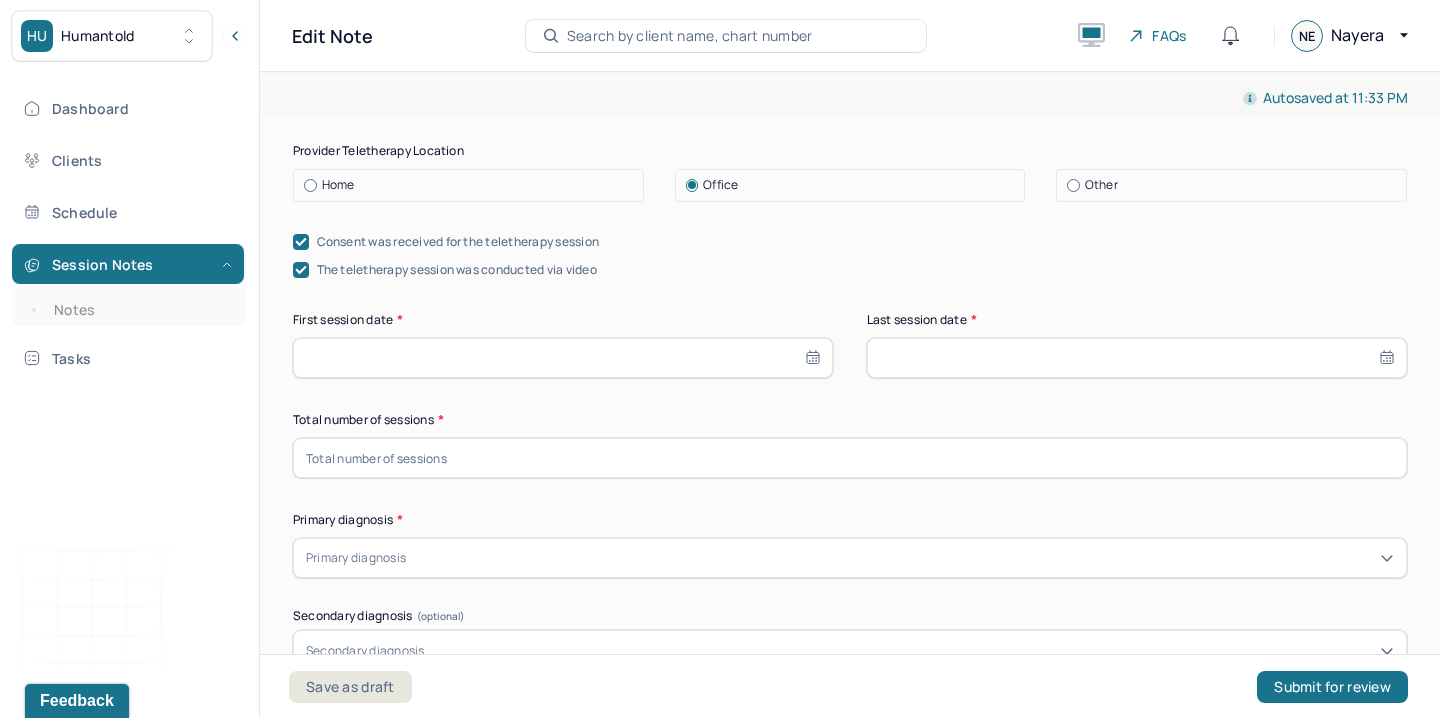 scroll, scrollTop: 449, scrollLeft: 0, axis: vertical 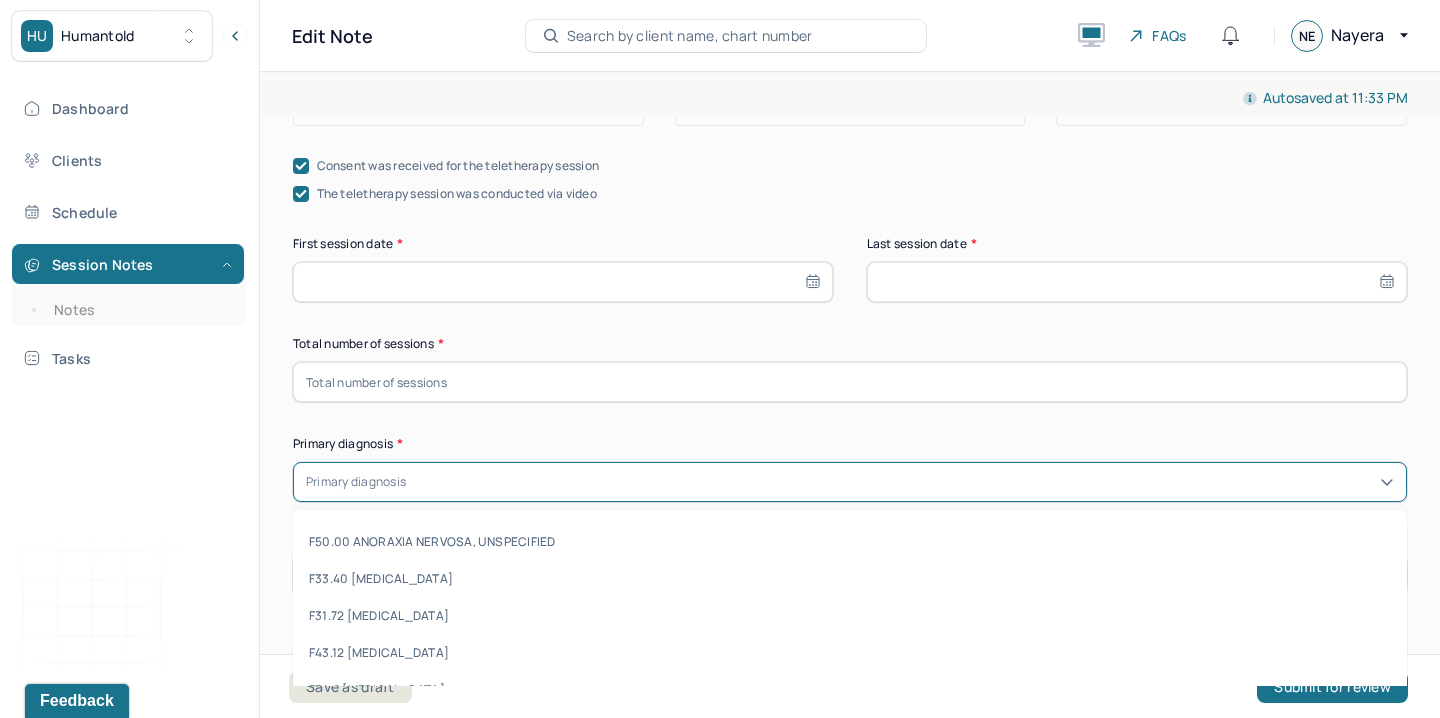 click on "Primary diagnosis" at bounding box center [356, 482] 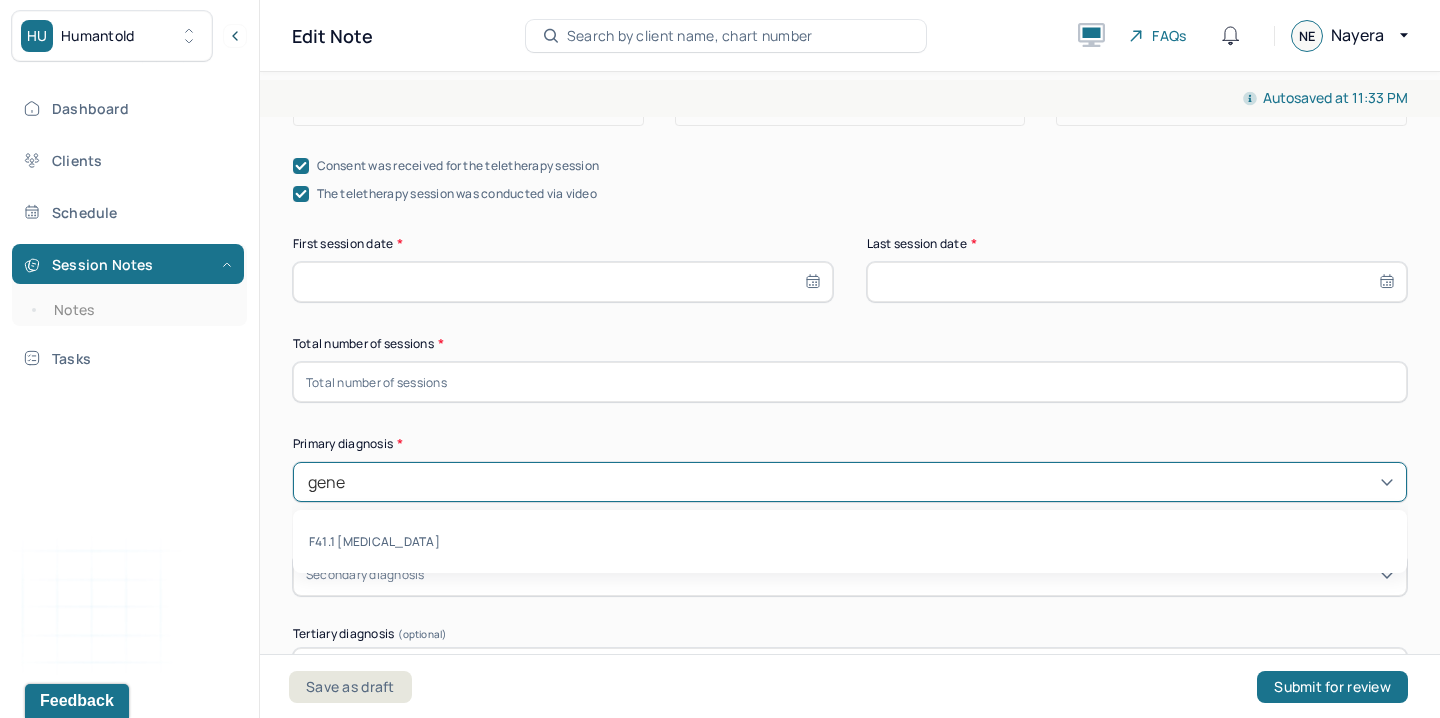 type on "gener" 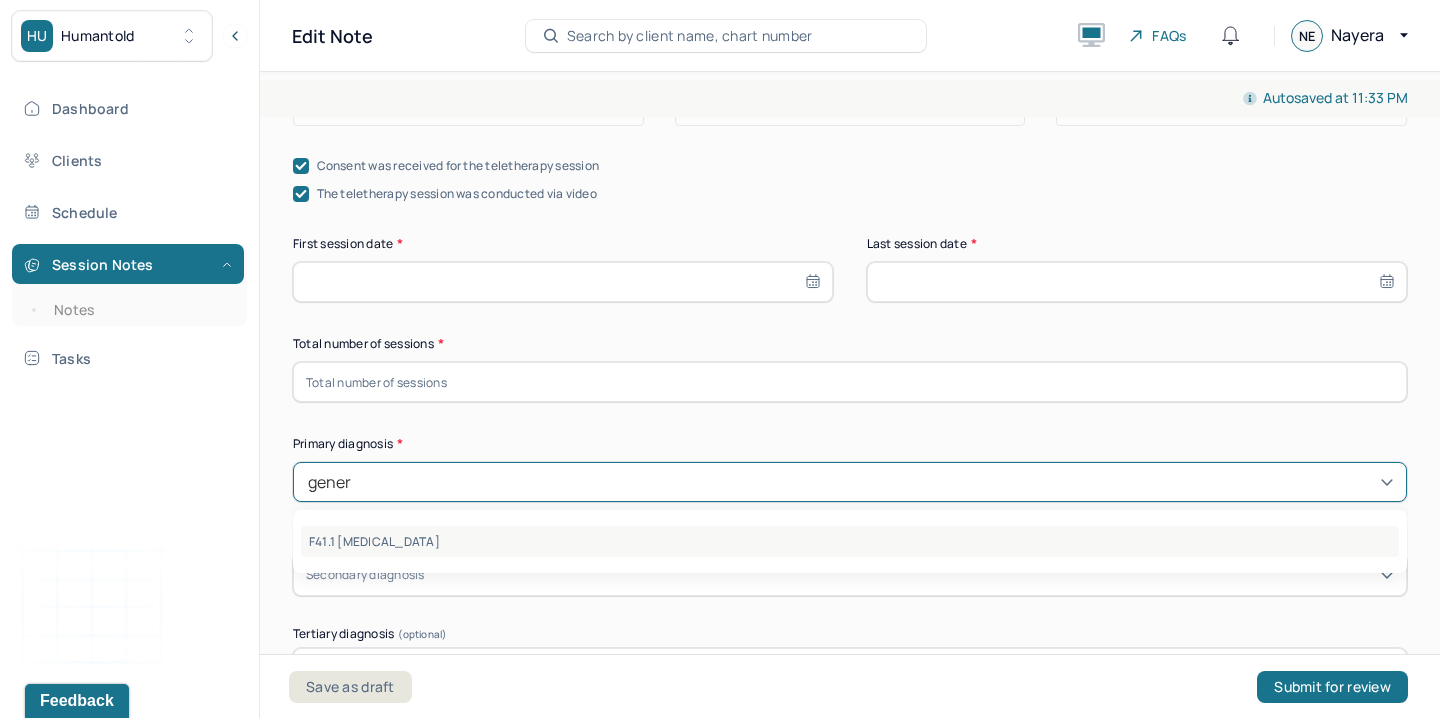 click on "F41.1 [MEDICAL_DATA]" at bounding box center [850, 541] 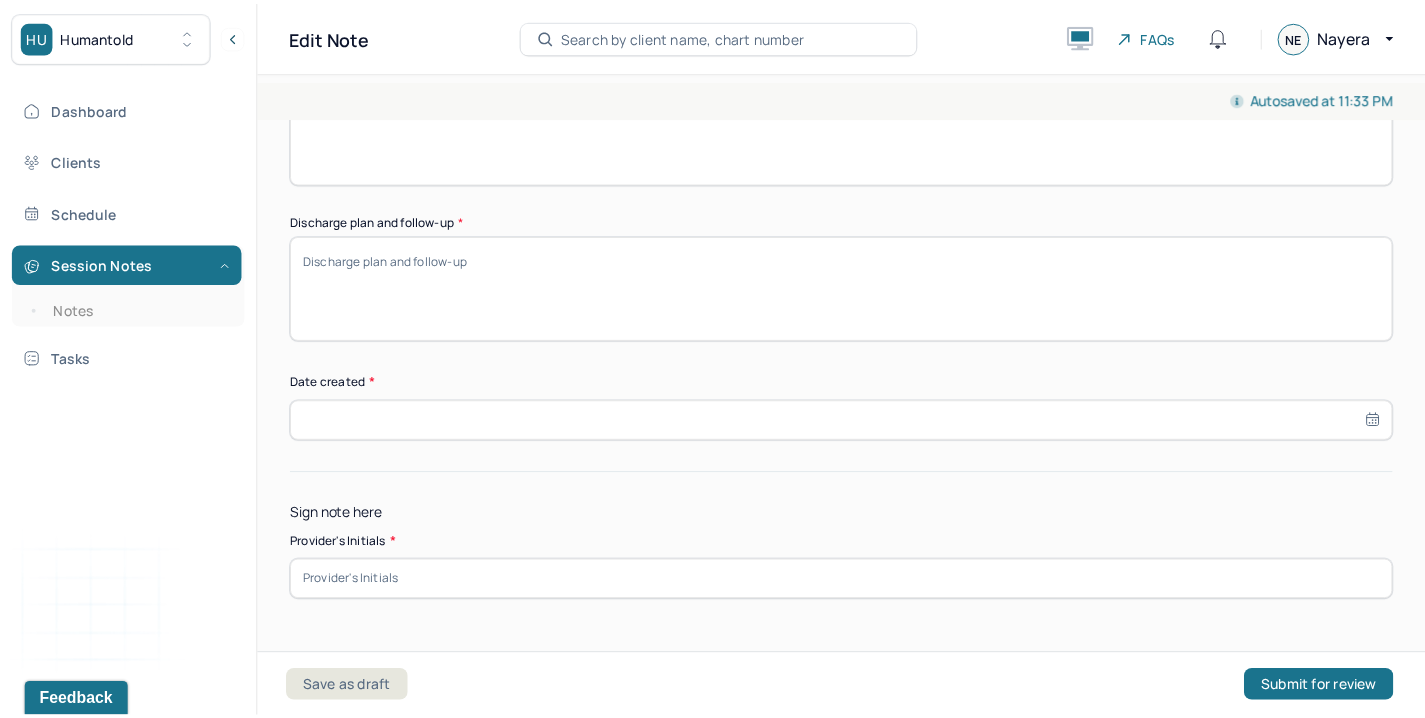 scroll, scrollTop: 1791, scrollLeft: 0, axis: vertical 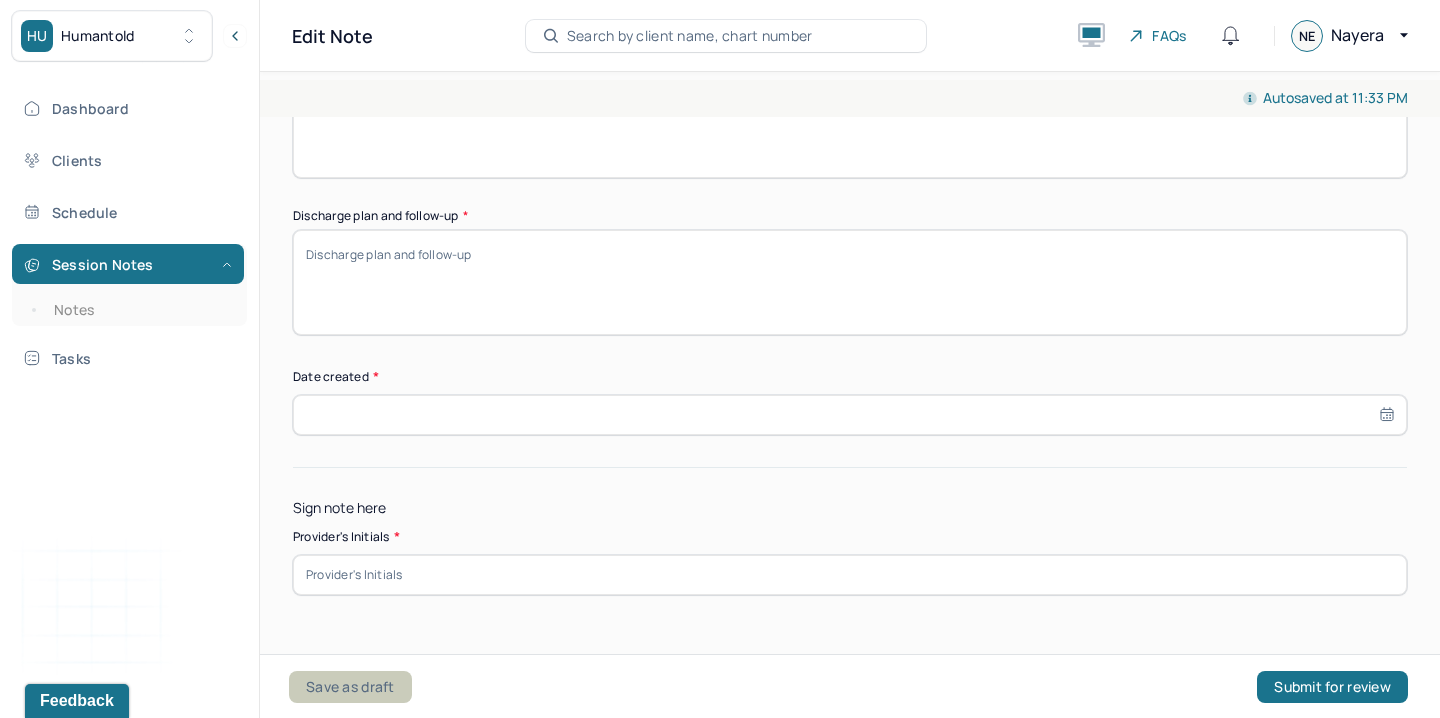 click on "Save as draft" at bounding box center [350, 687] 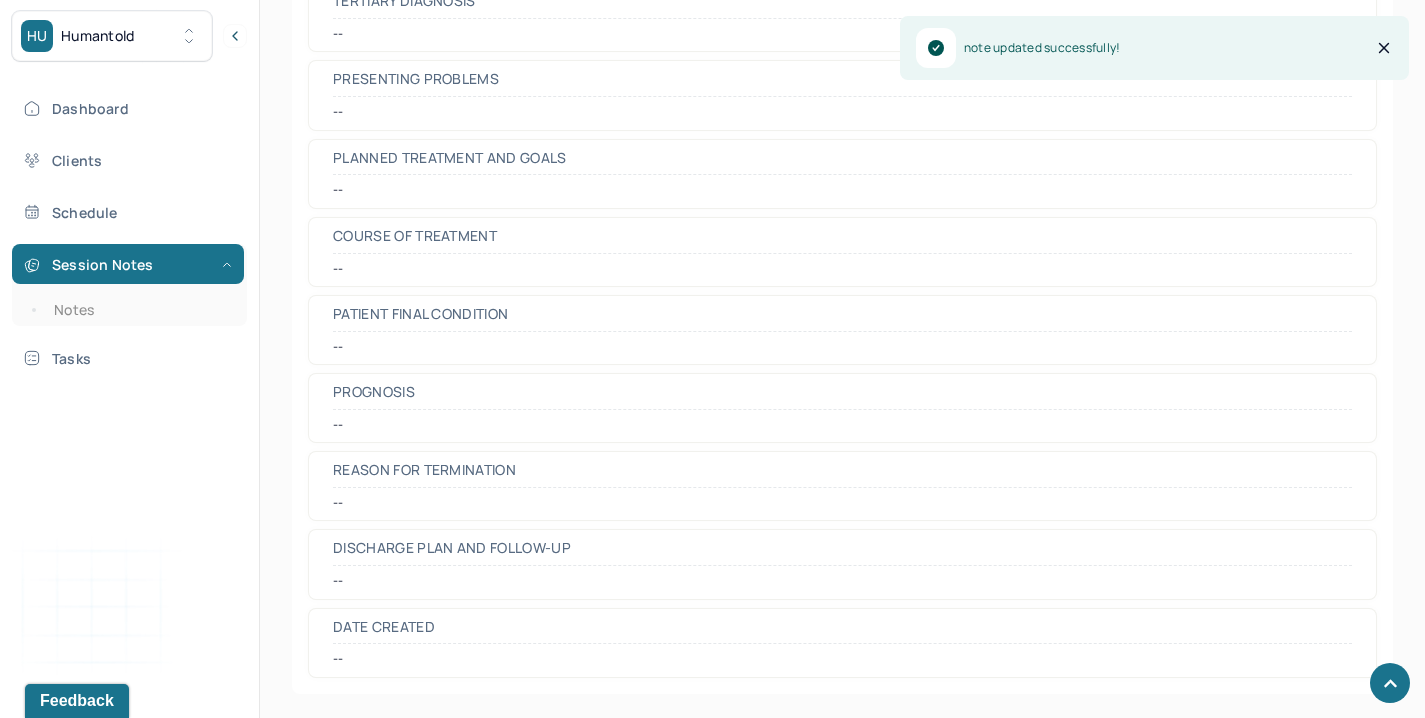click on "Dashboard Clients Schedule Session Notes Notes Tasks" at bounding box center [129, 233] 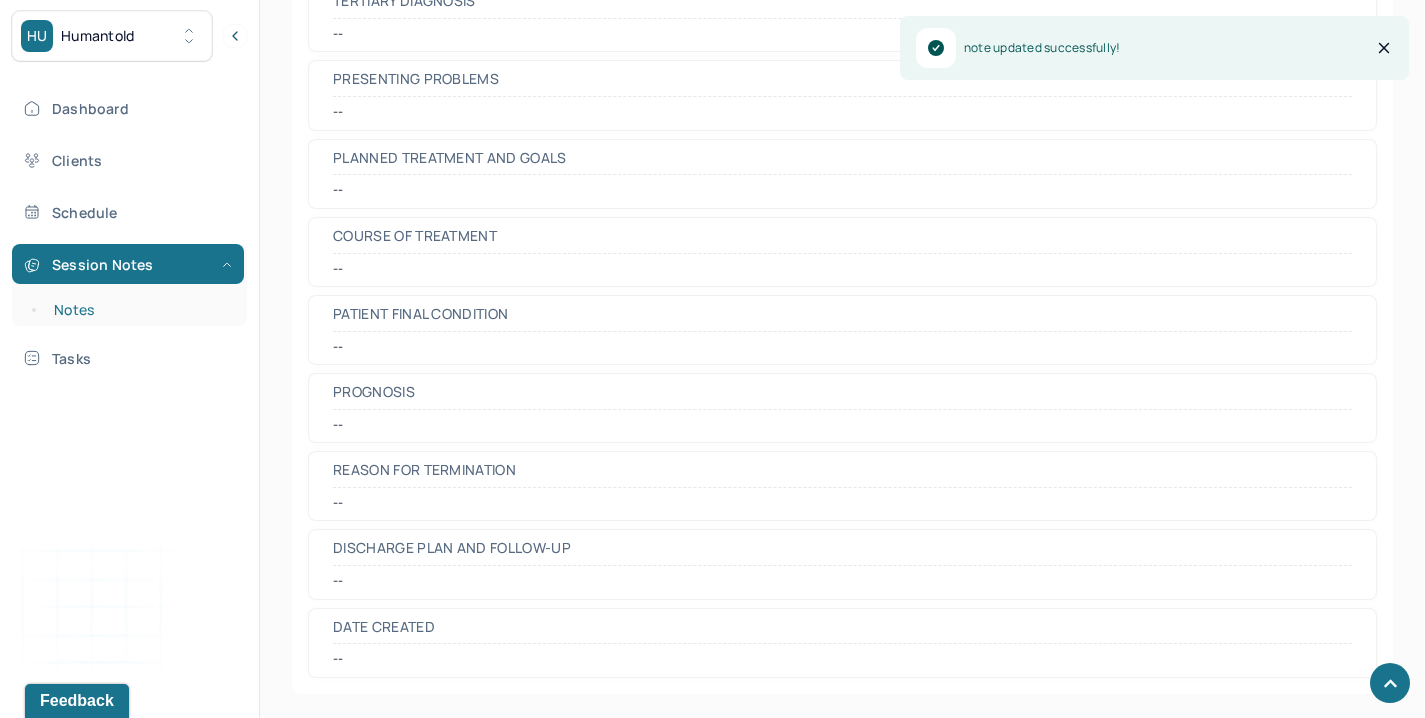 click on "Notes" at bounding box center [139, 310] 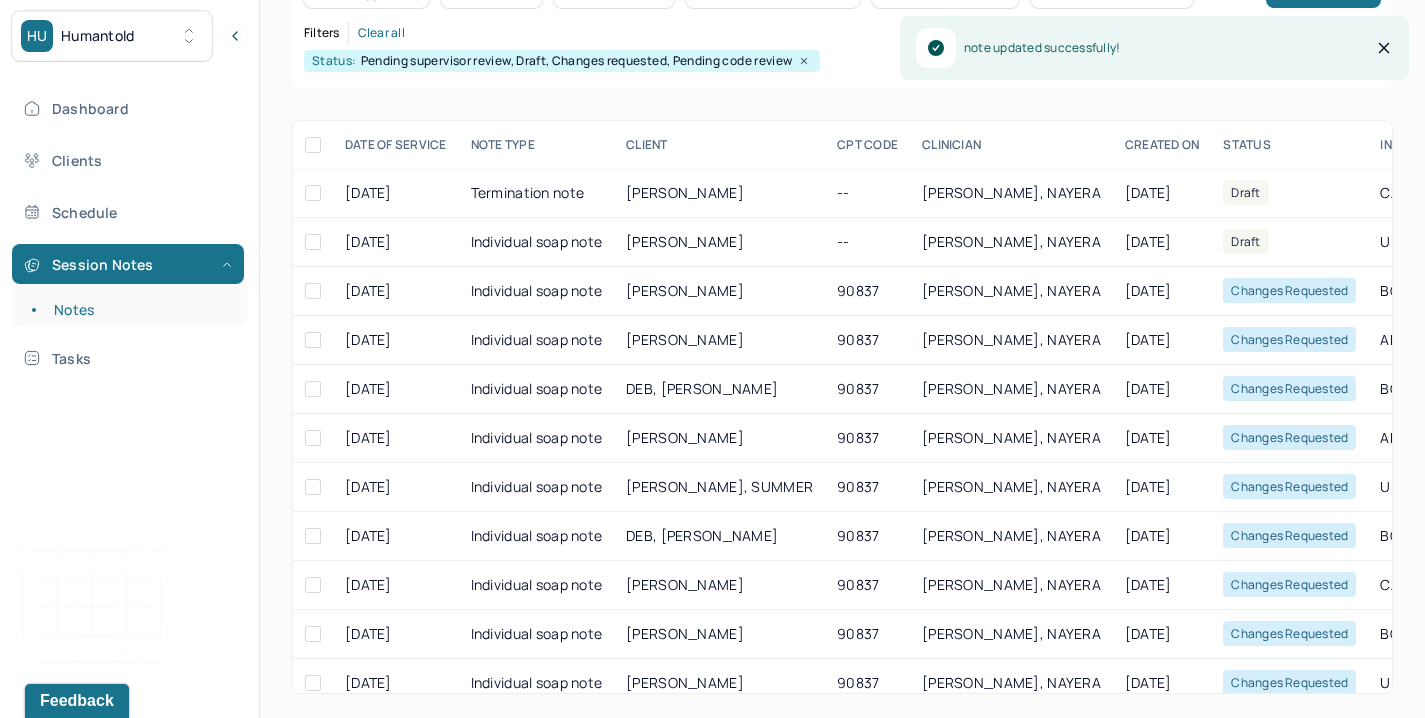 click on "CREATED ON" at bounding box center [1162, 145] 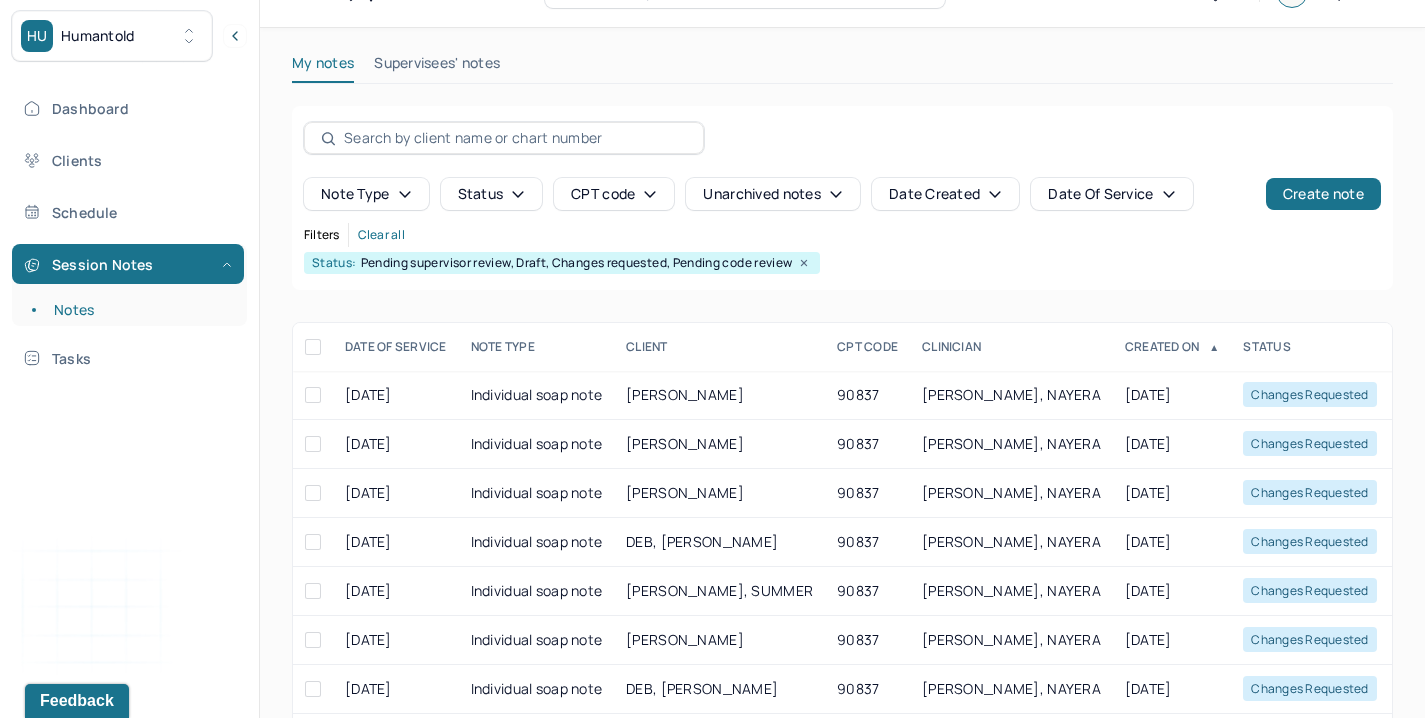 scroll, scrollTop: 248, scrollLeft: 0, axis: vertical 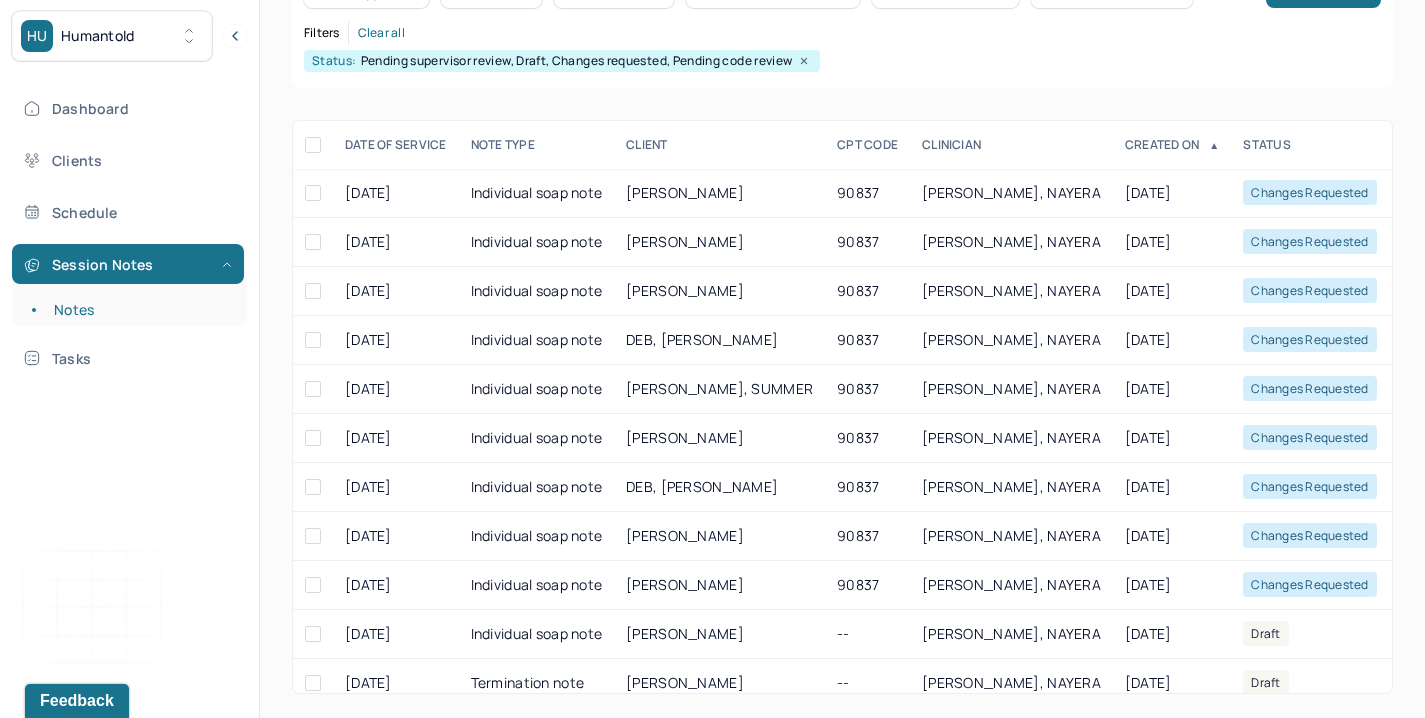 click on "CREATED ON ▲" at bounding box center [1172, 145] 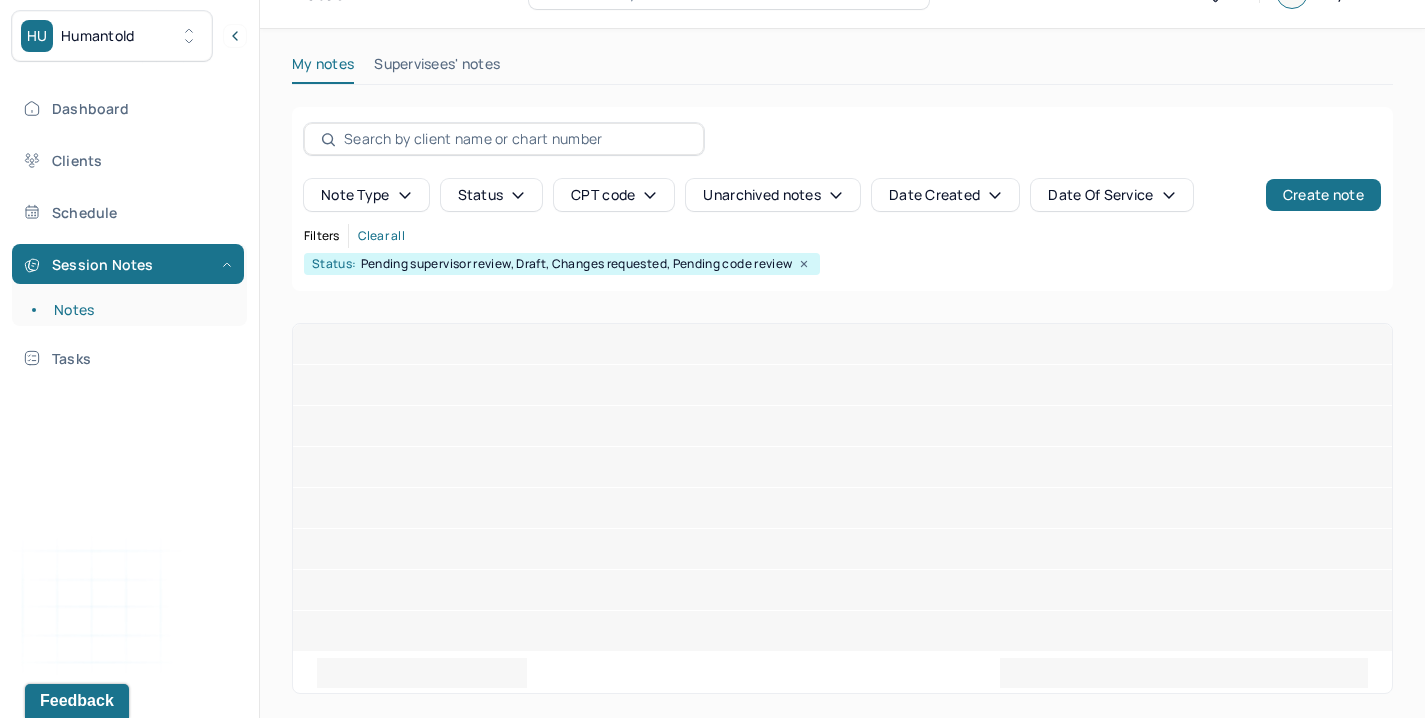 scroll, scrollTop: 248, scrollLeft: 0, axis: vertical 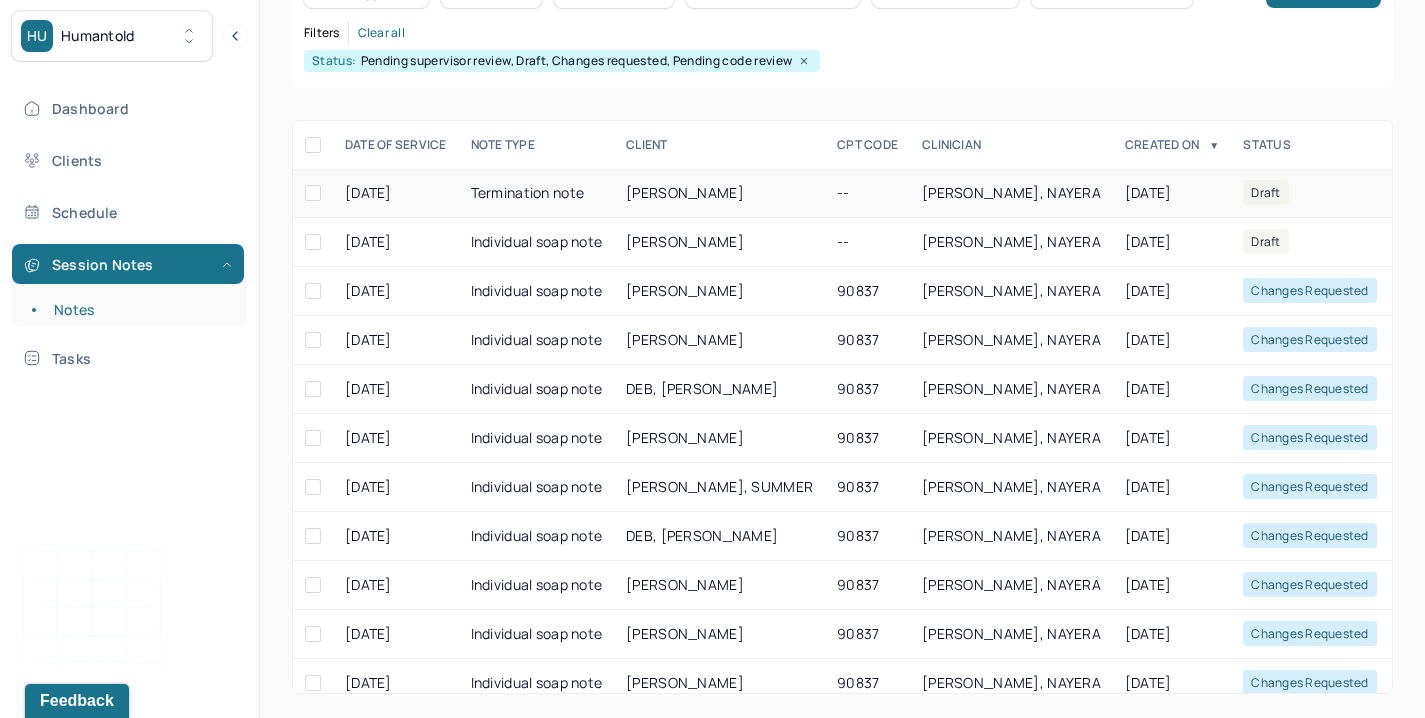 click on "[DATE]" at bounding box center (1172, 193) 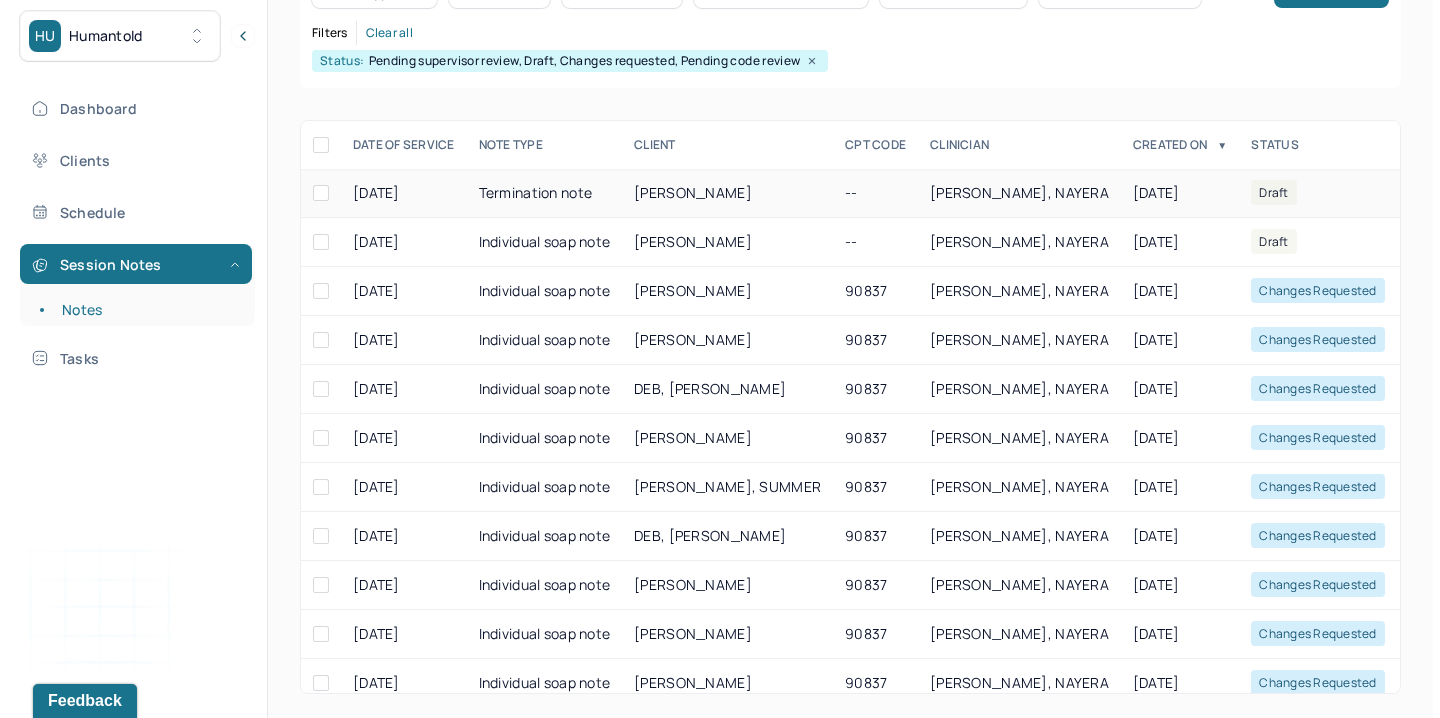scroll, scrollTop: 0, scrollLeft: 0, axis: both 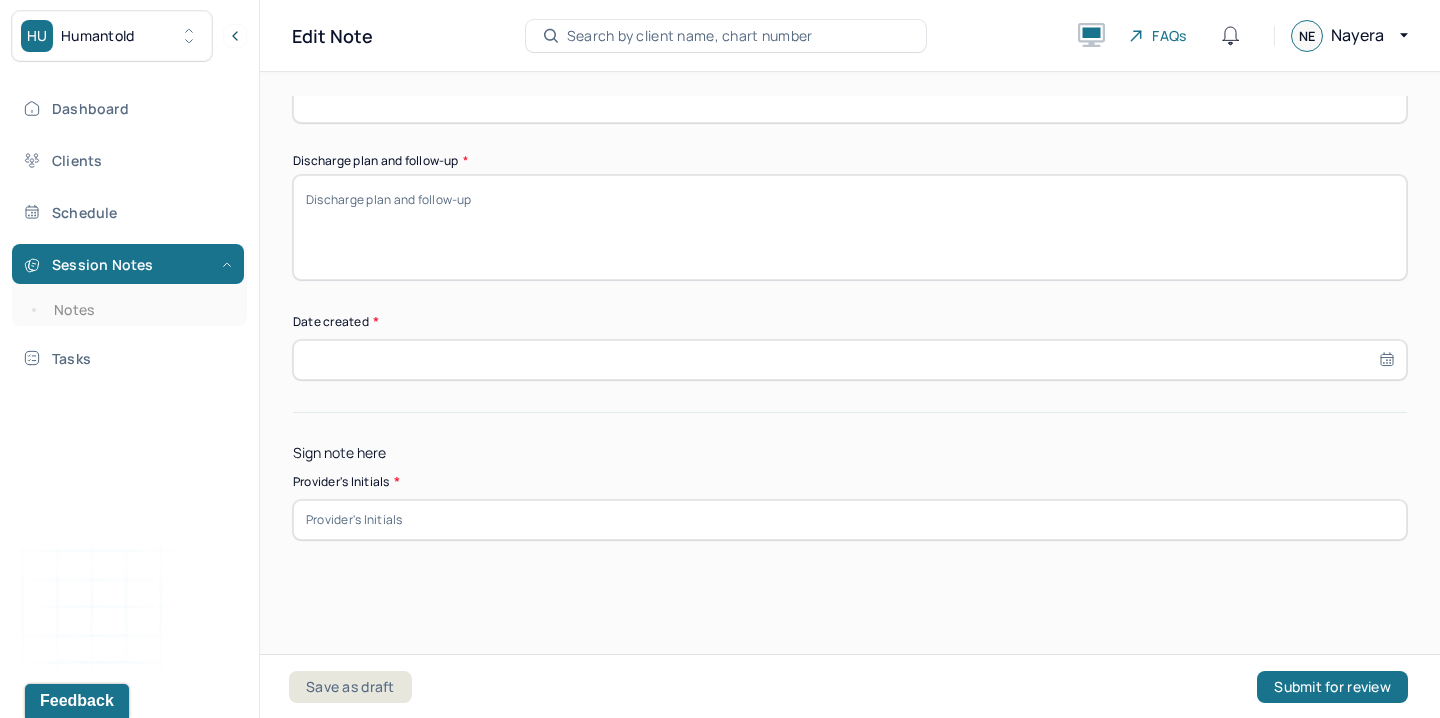 click on "Date created *" at bounding box center [850, 346] 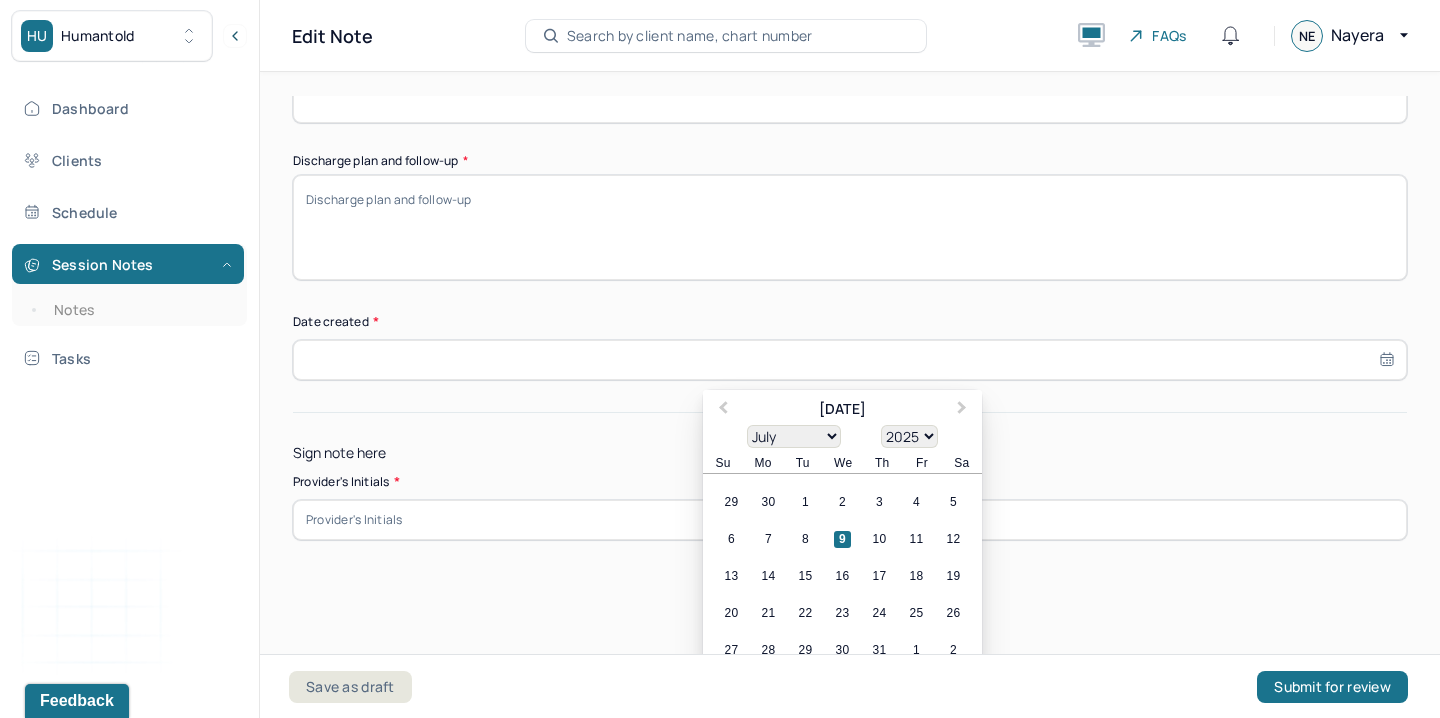 click on "9" at bounding box center (842, 539) 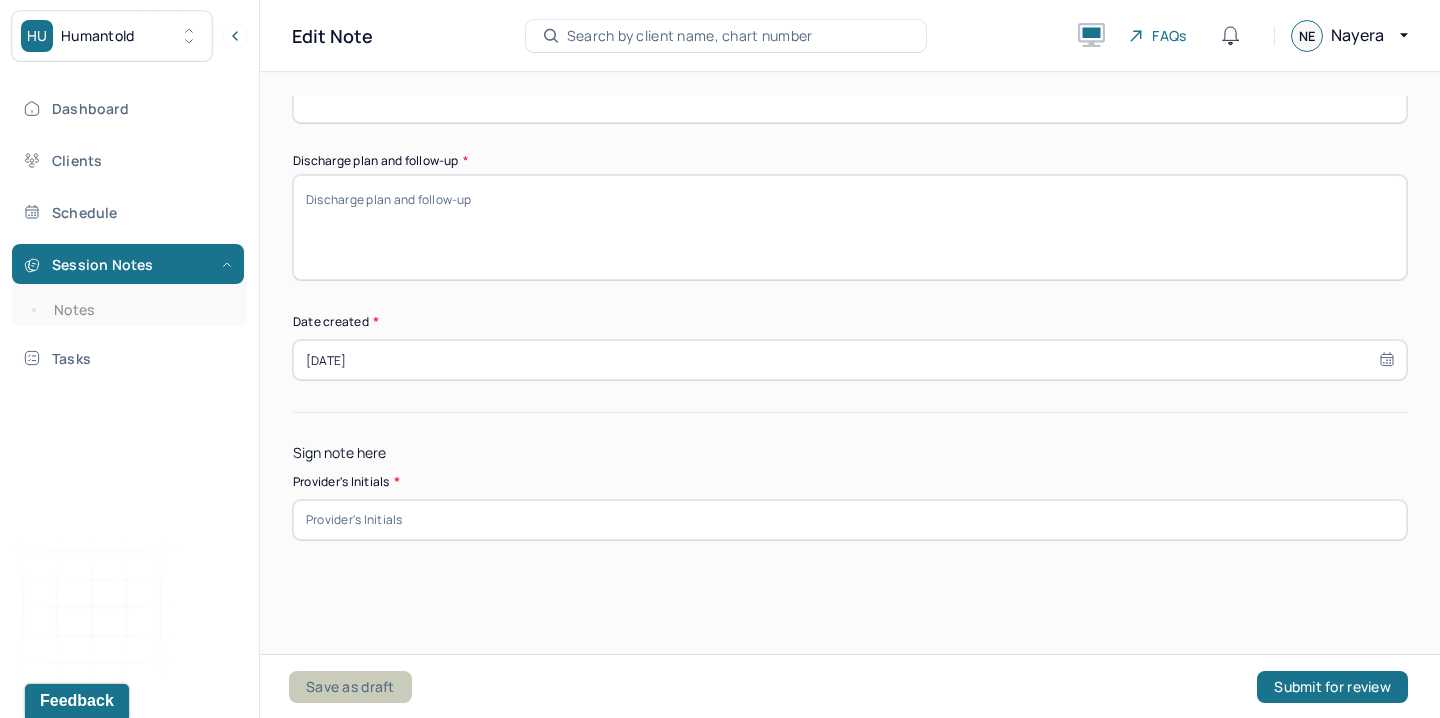 click on "Save as draft" at bounding box center [350, 687] 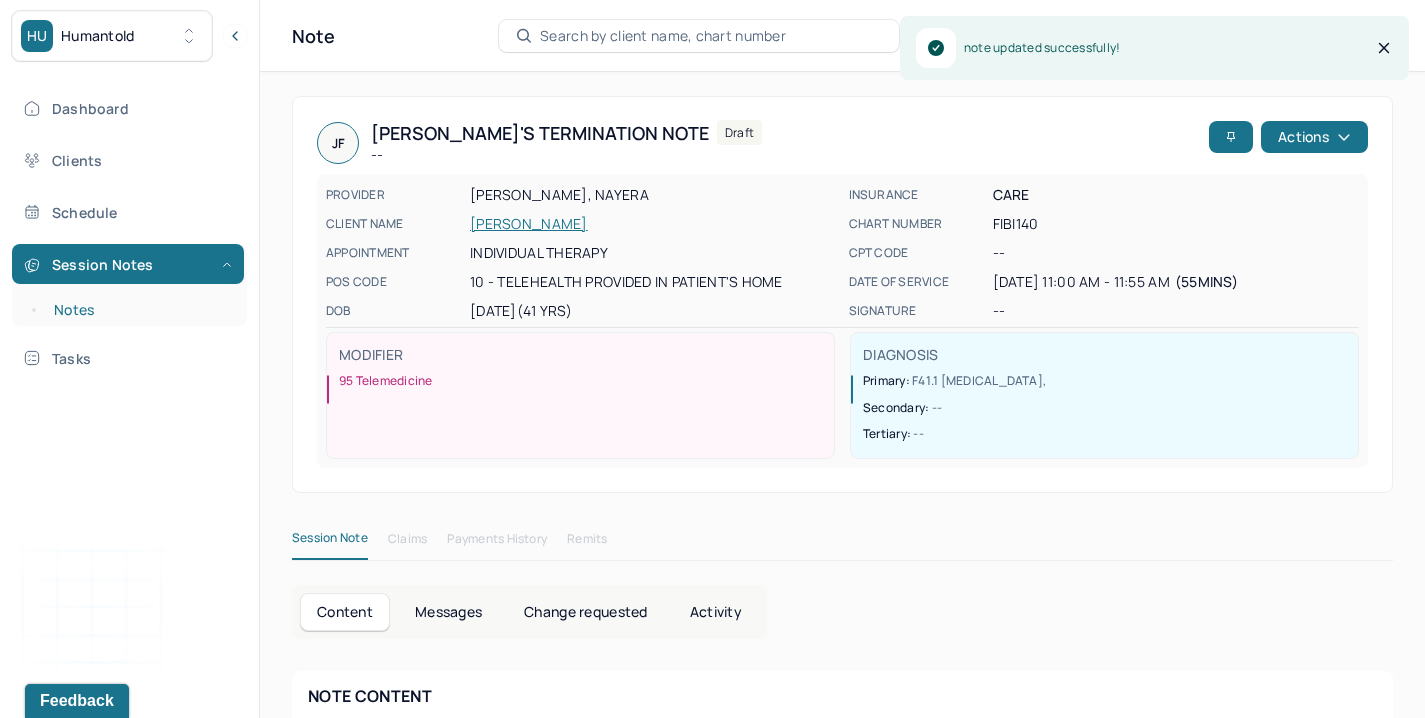 click on "Notes" at bounding box center [139, 310] 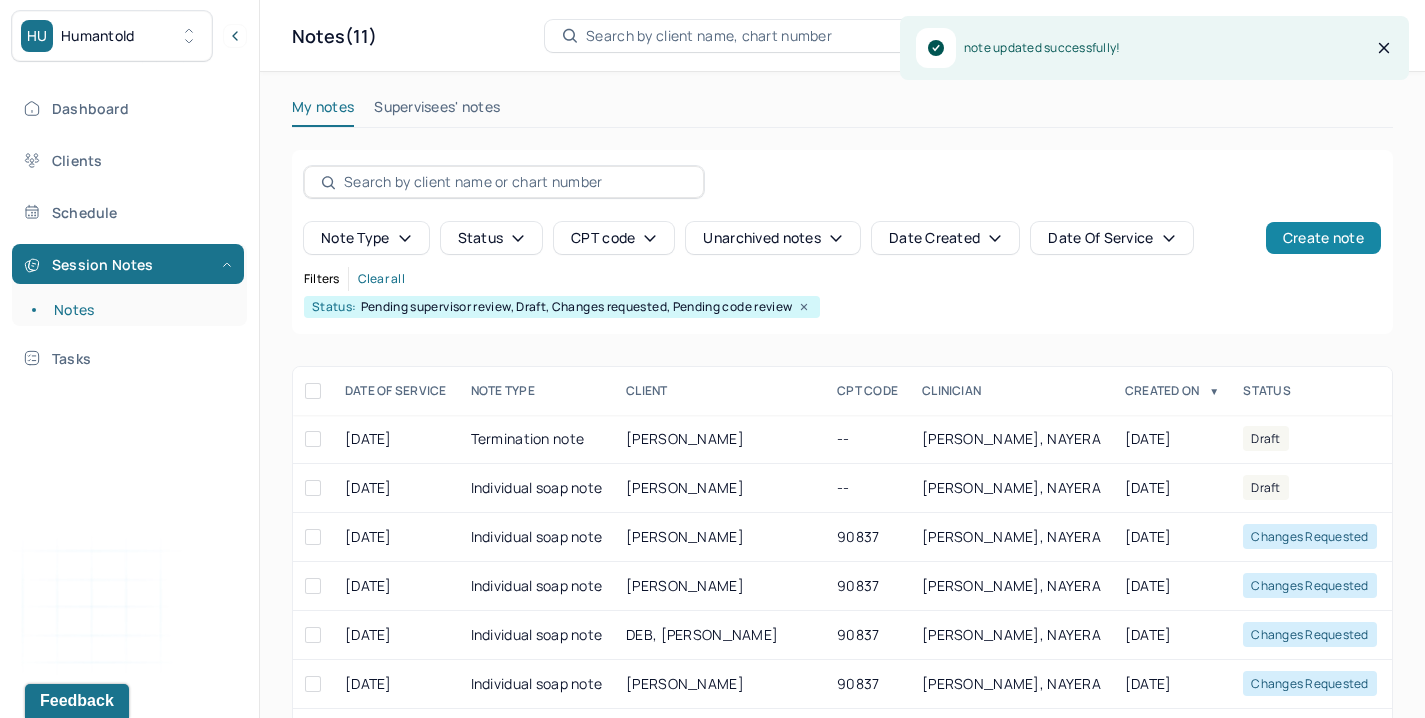 click on "Create note" at bounding box center [1323, 238] 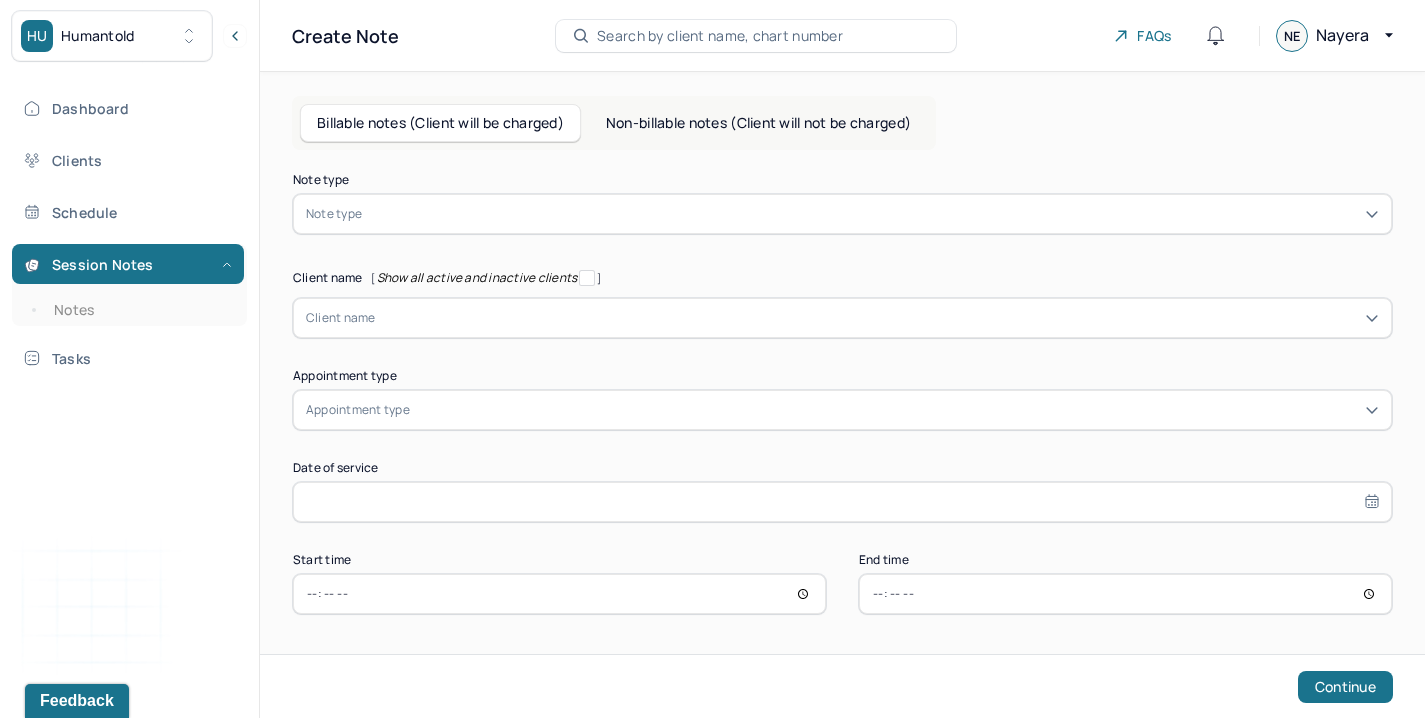 click at bounding box center [872, 214] 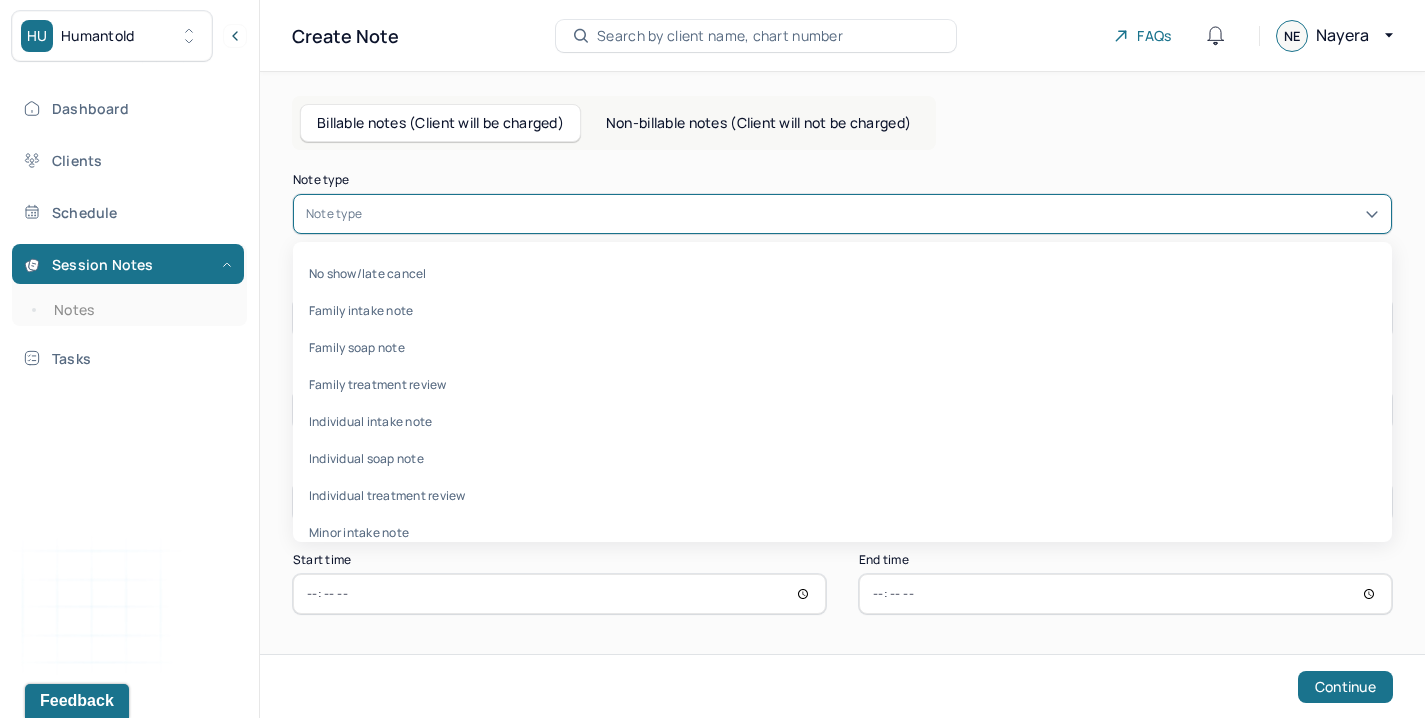 scroll, scrollTop: 96, scrollLeft: 0, axis: vertical 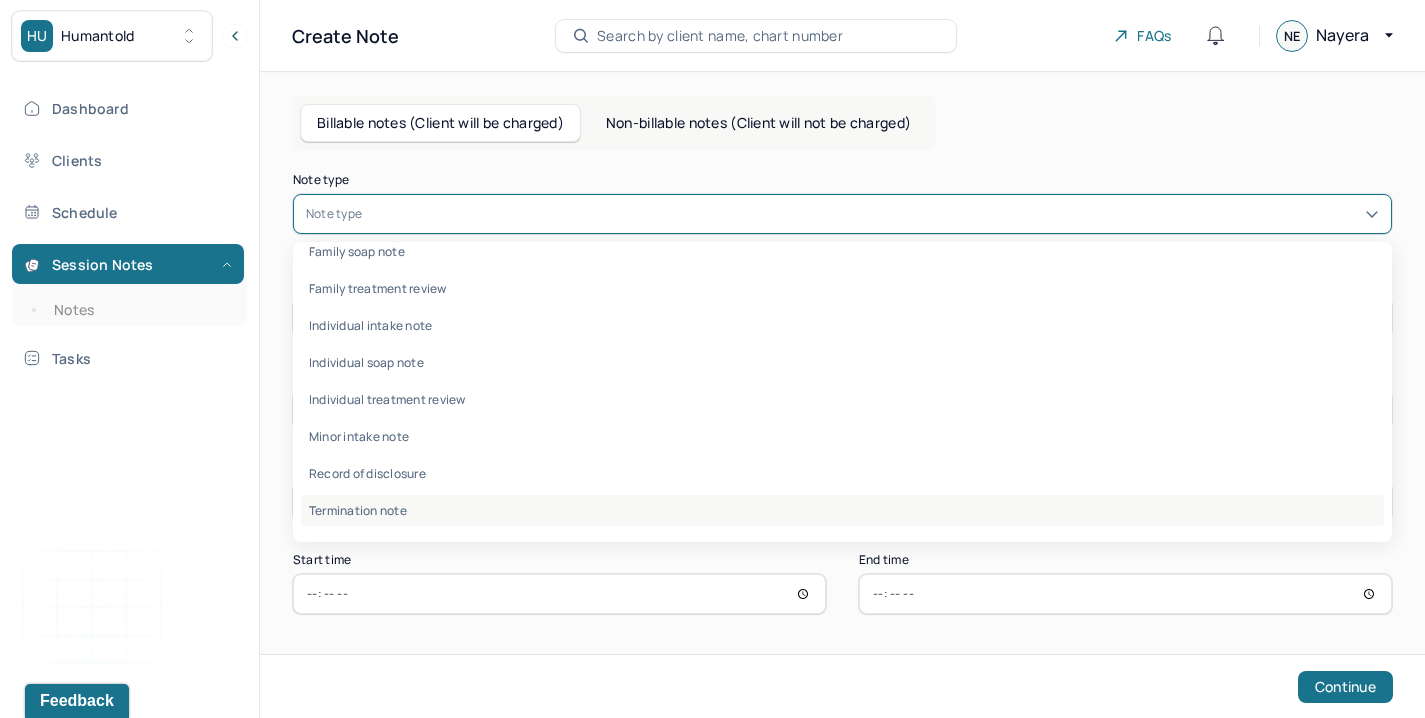 click on "Termination note" at bounding box center [842, 510] 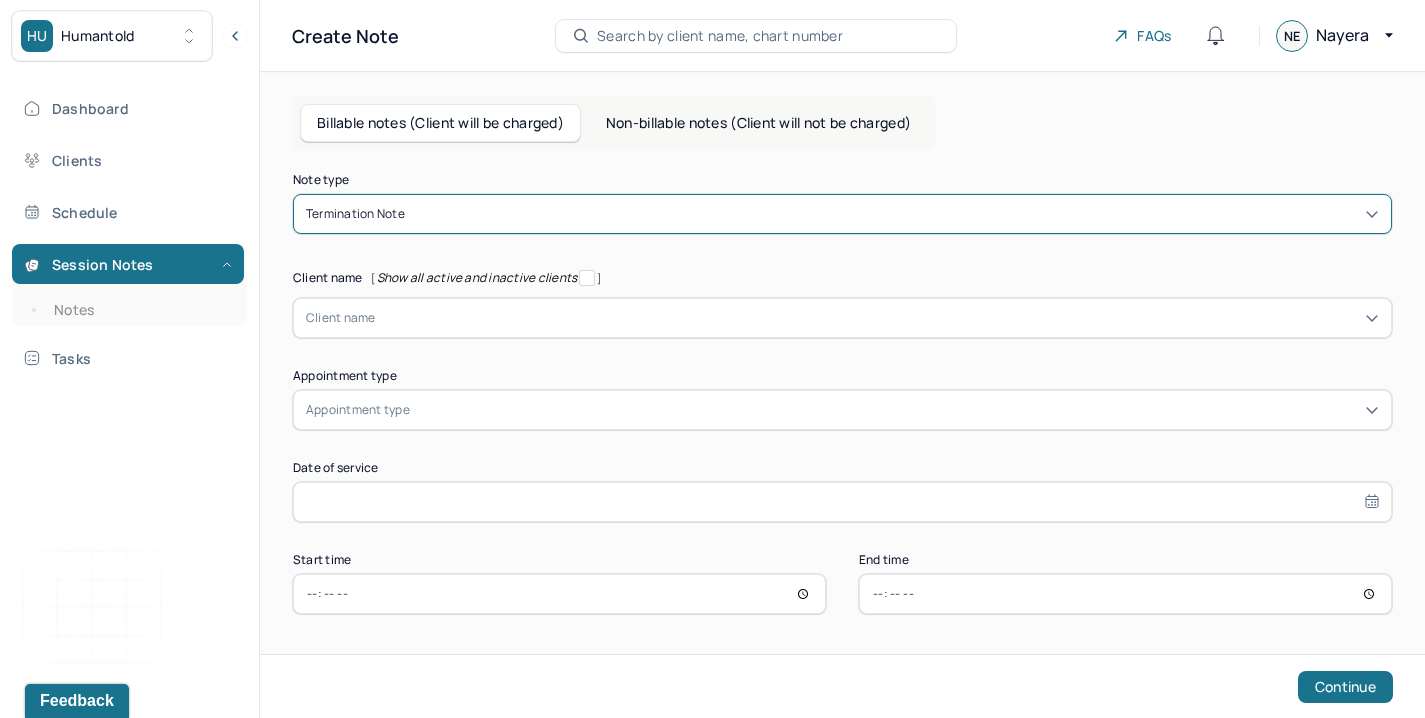 click on "Client name" at bounding box center (341, 318) 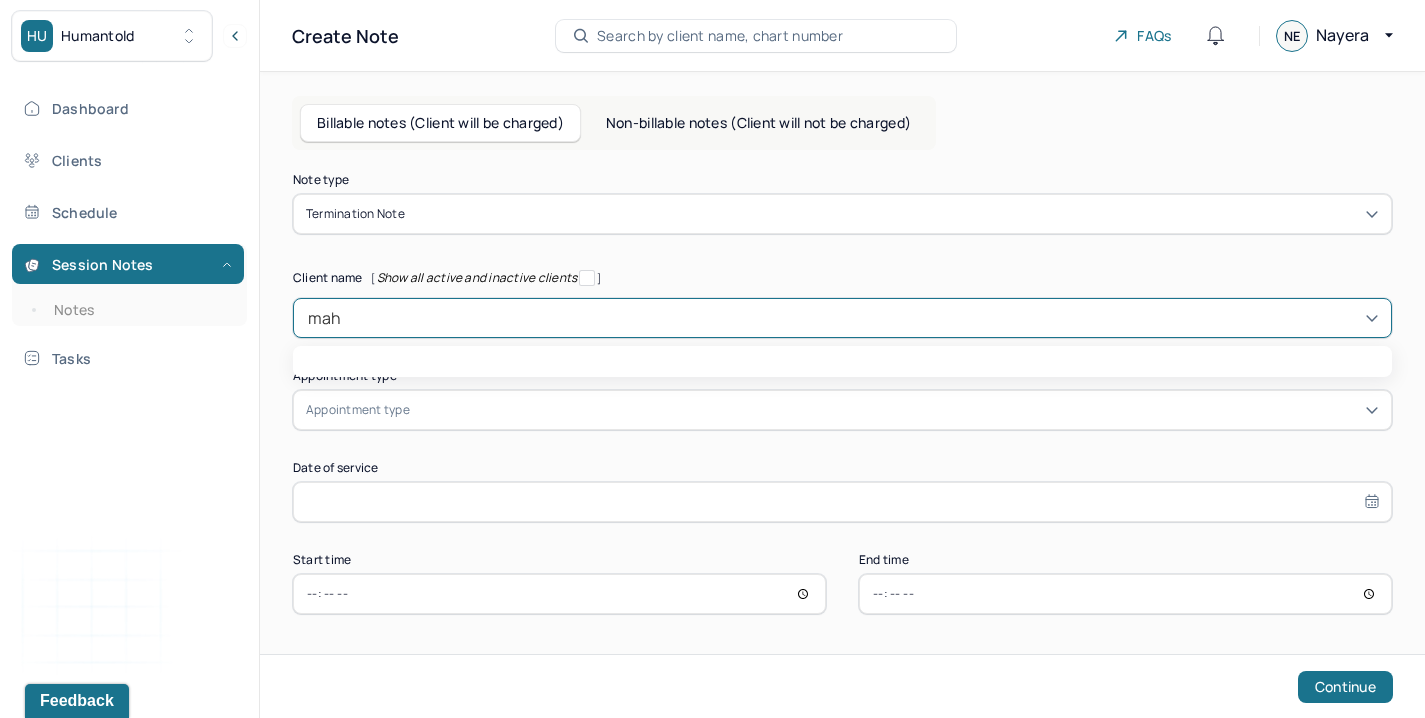 type on "mahe" 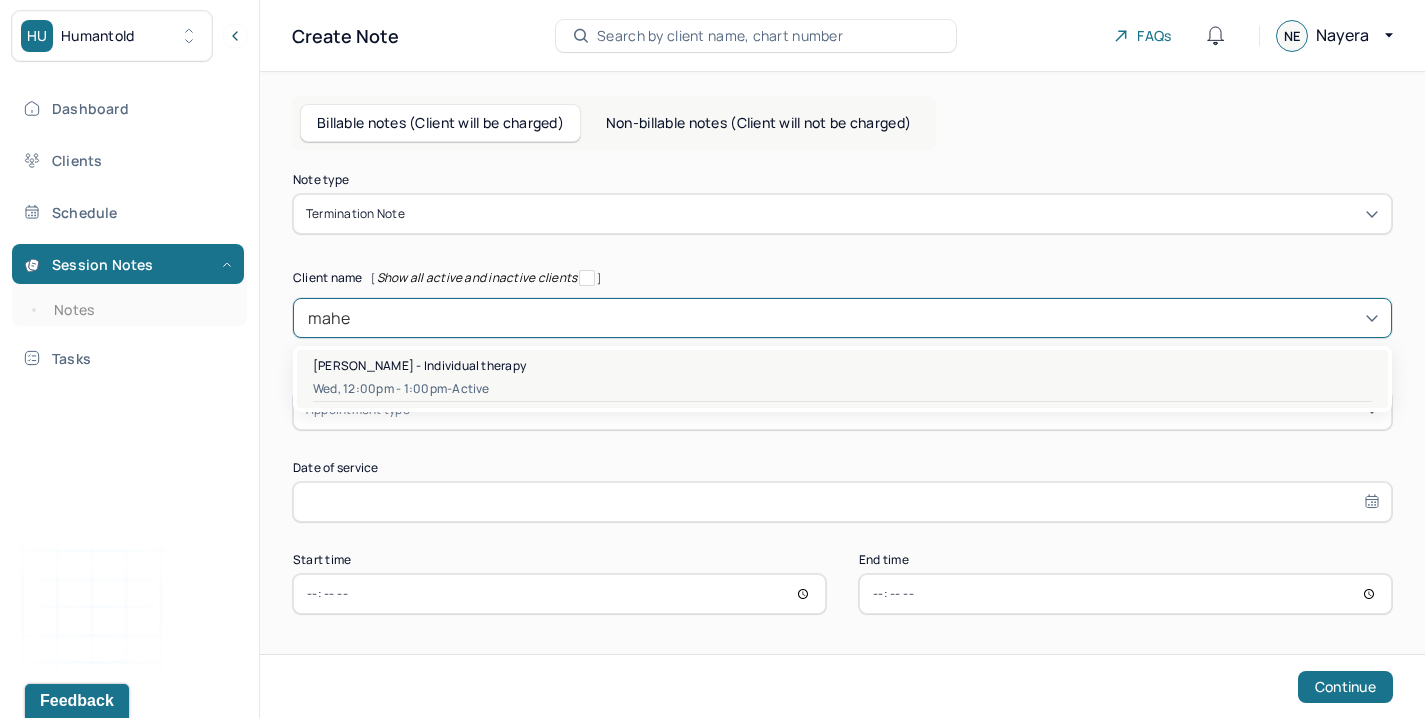 click on "Wed, 12:00pm - 1:00pm  -  active" at bounding box center (842, 389) 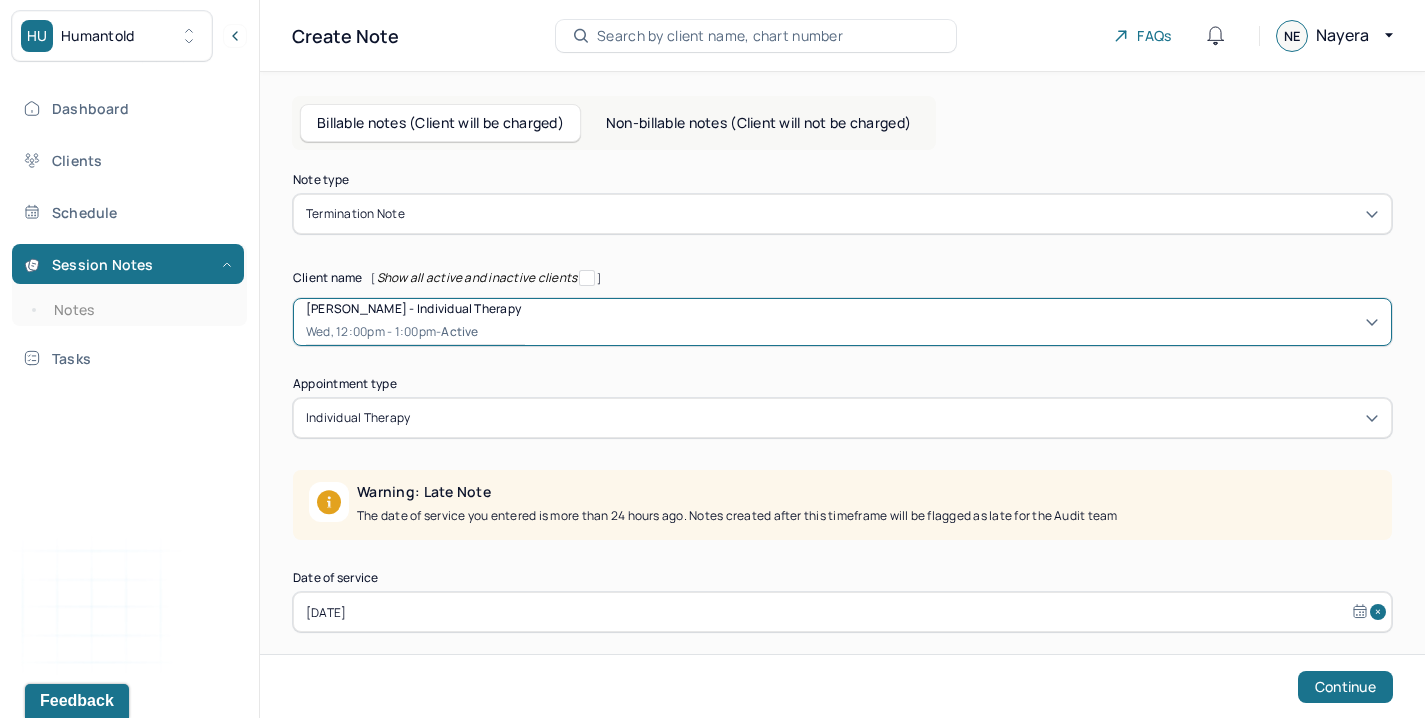 scroll, scrollTop: 111, scrollLeft: 0, axis: vertical 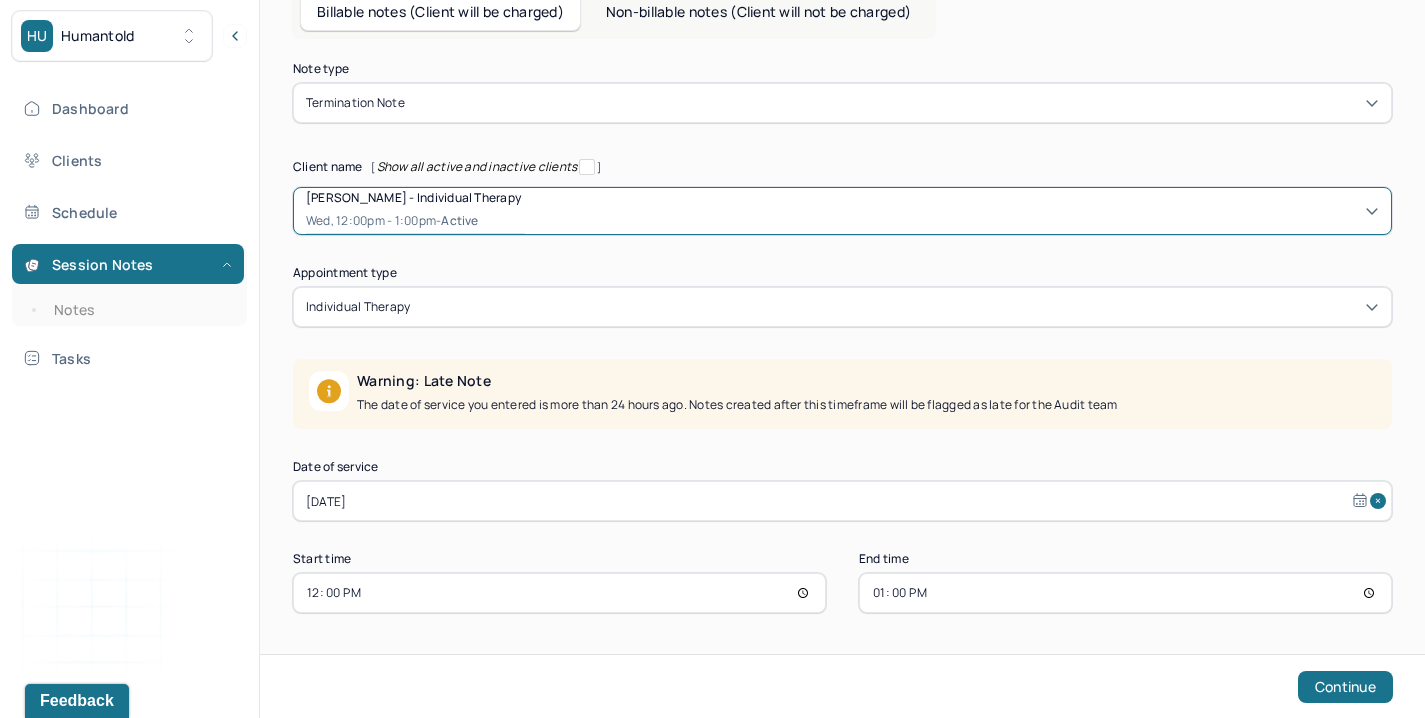 click on "[DATE]" at bounding box center (842, 501) 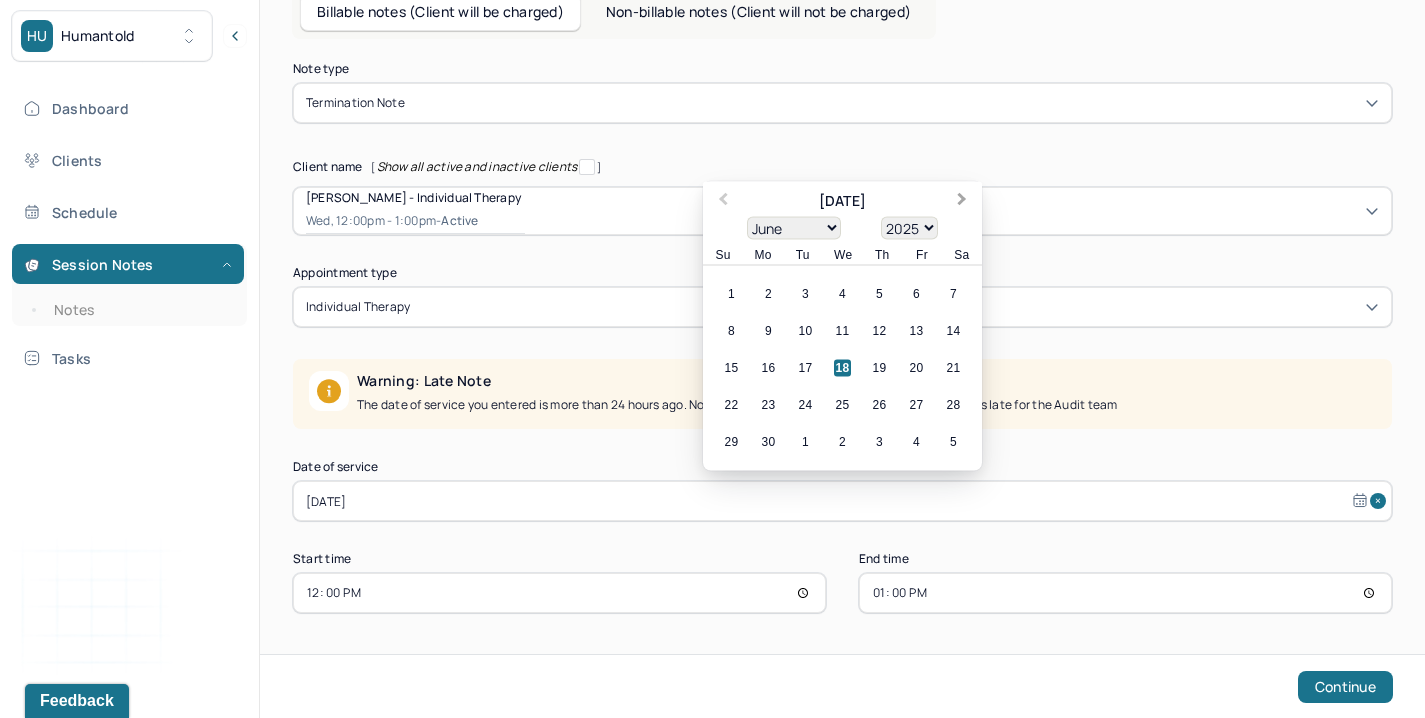 click on "Next Month" at bounding box center (962, 201) 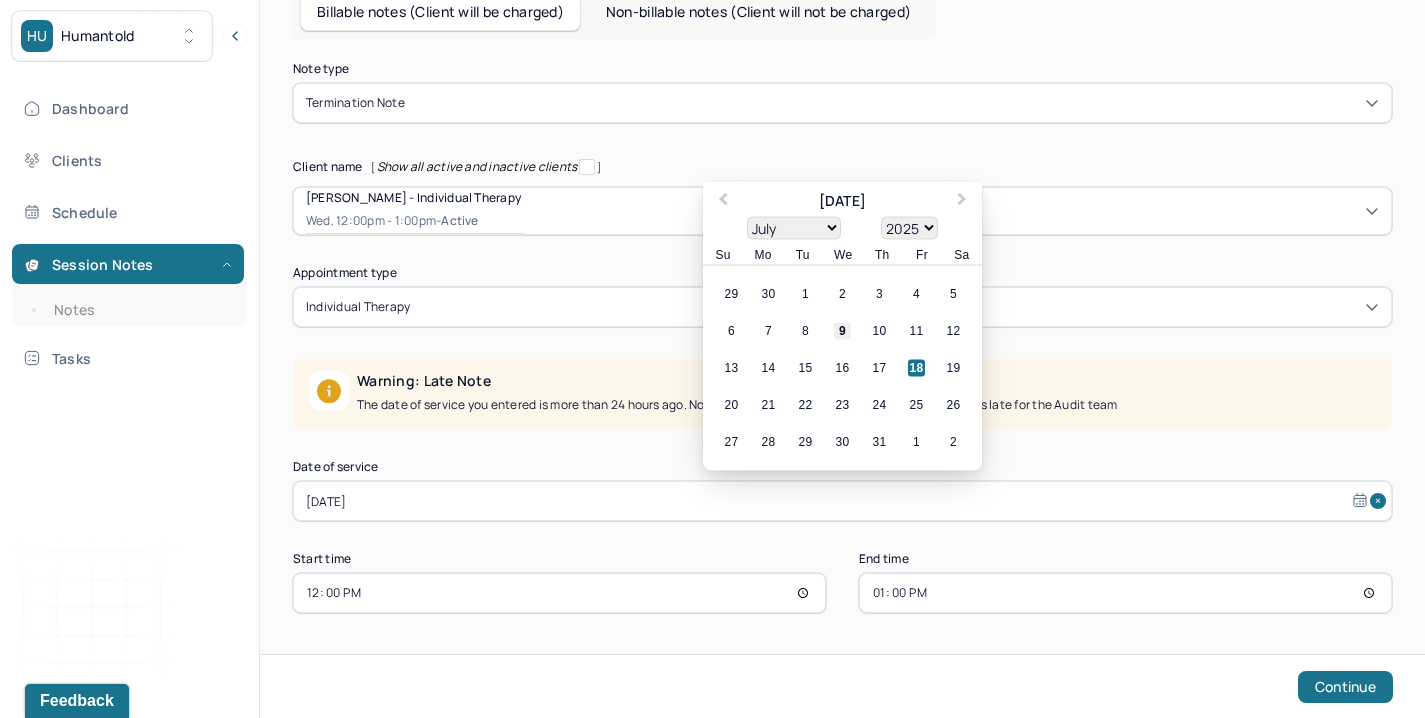 click on "9" at bounding box center (842, 331) 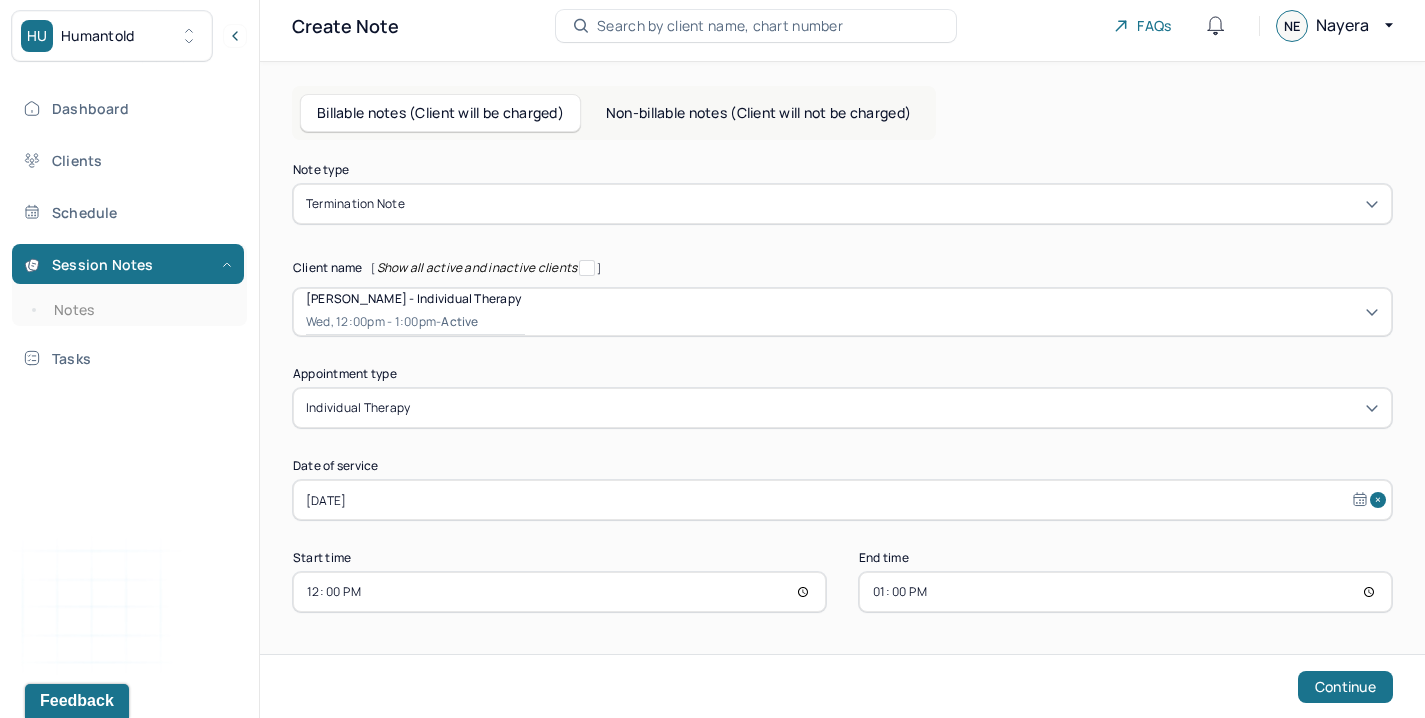 scroll, scrollTop: 9, scrollLeft: 0, axis: vertical 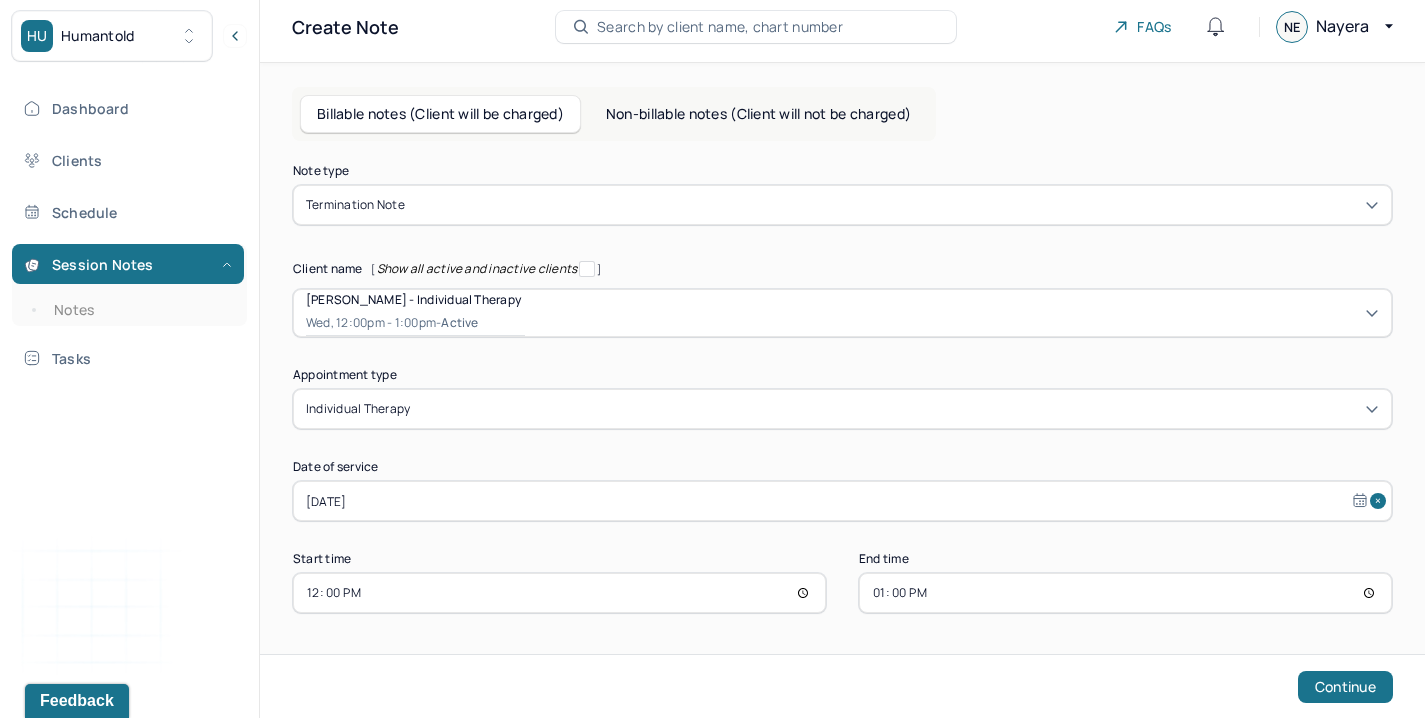 click on "13:00" at bounding box center [1125, 593] 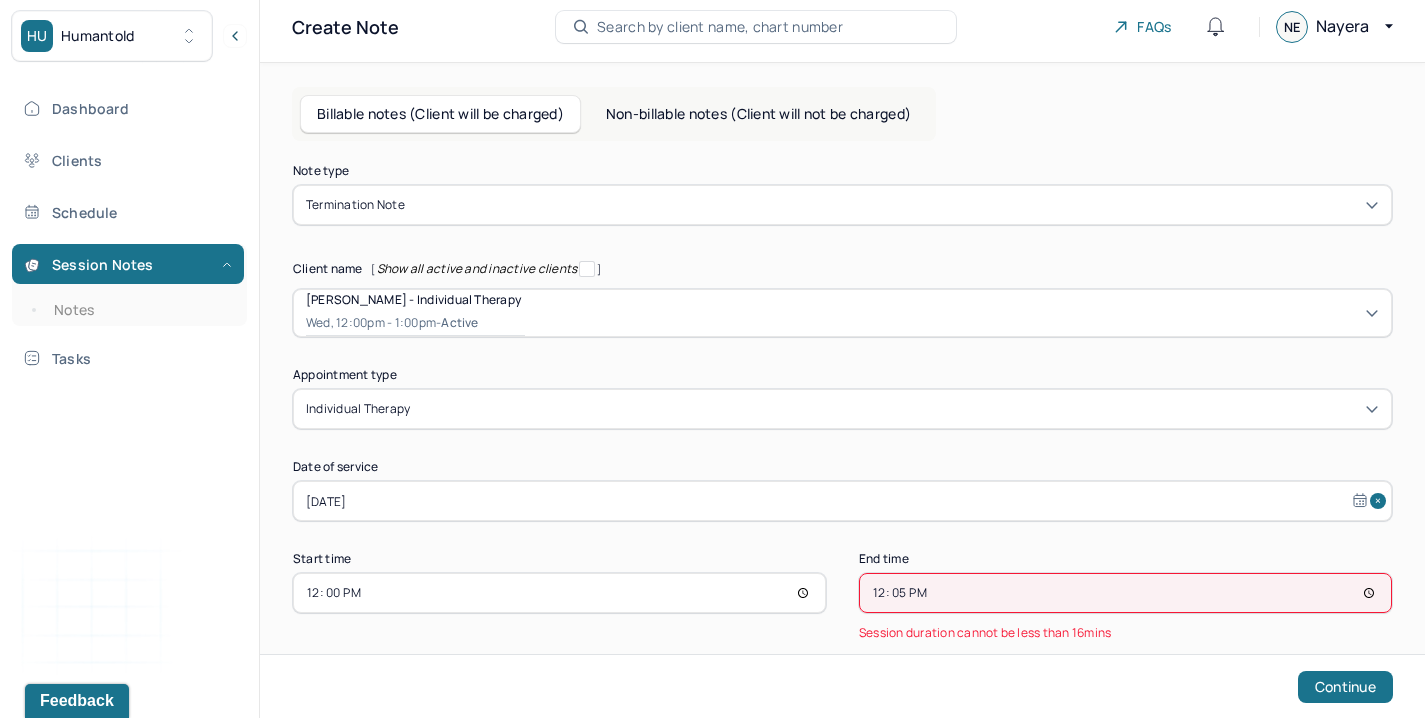 type on "12:55" 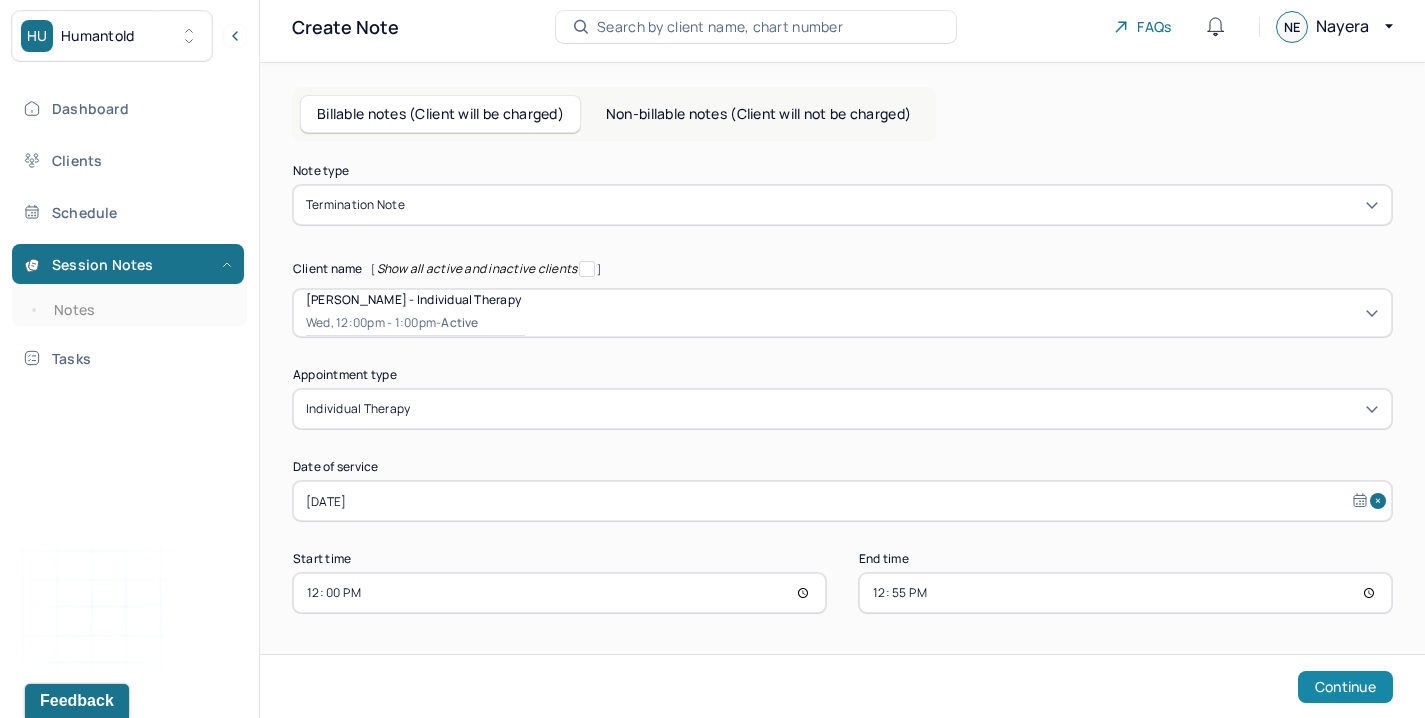click on "Continue" at bounding box center (1345, 687) 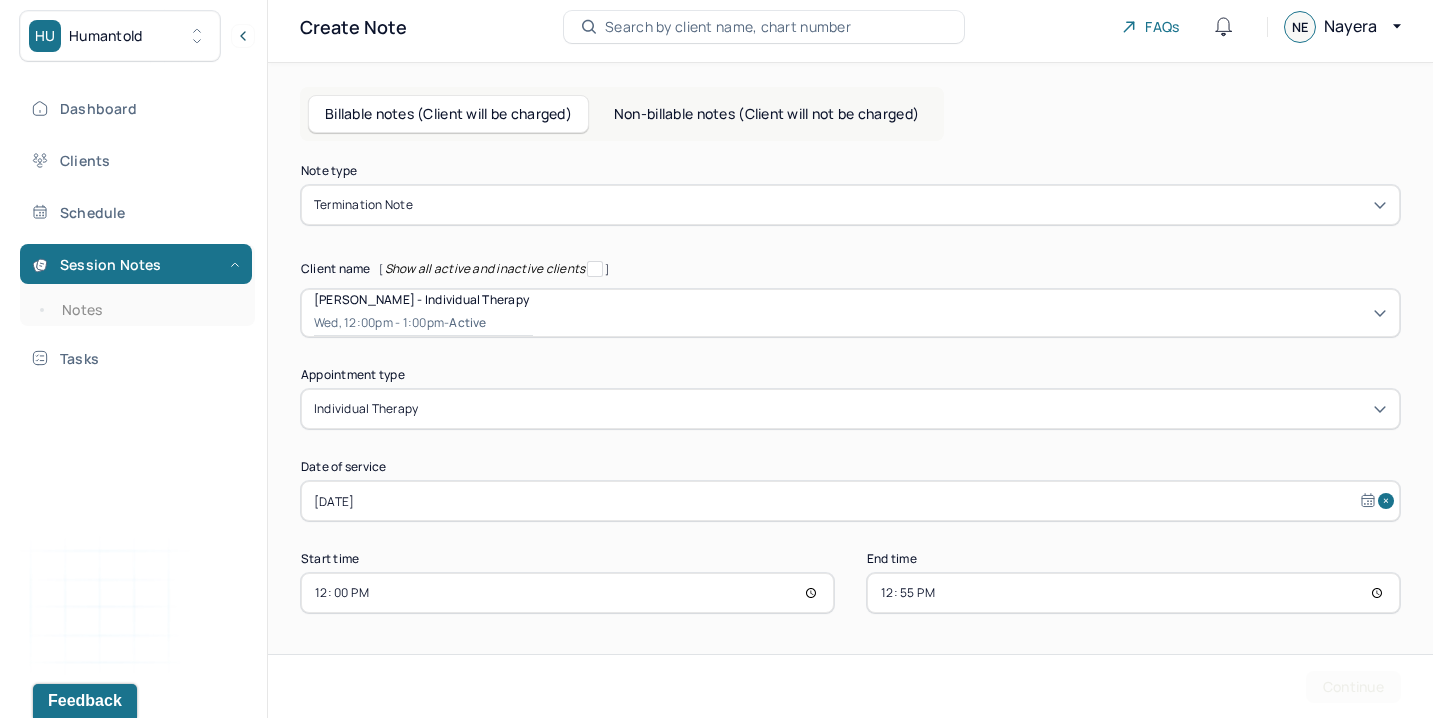 scroll, scrollTop: 0, scrollLeft: 0, axis: both 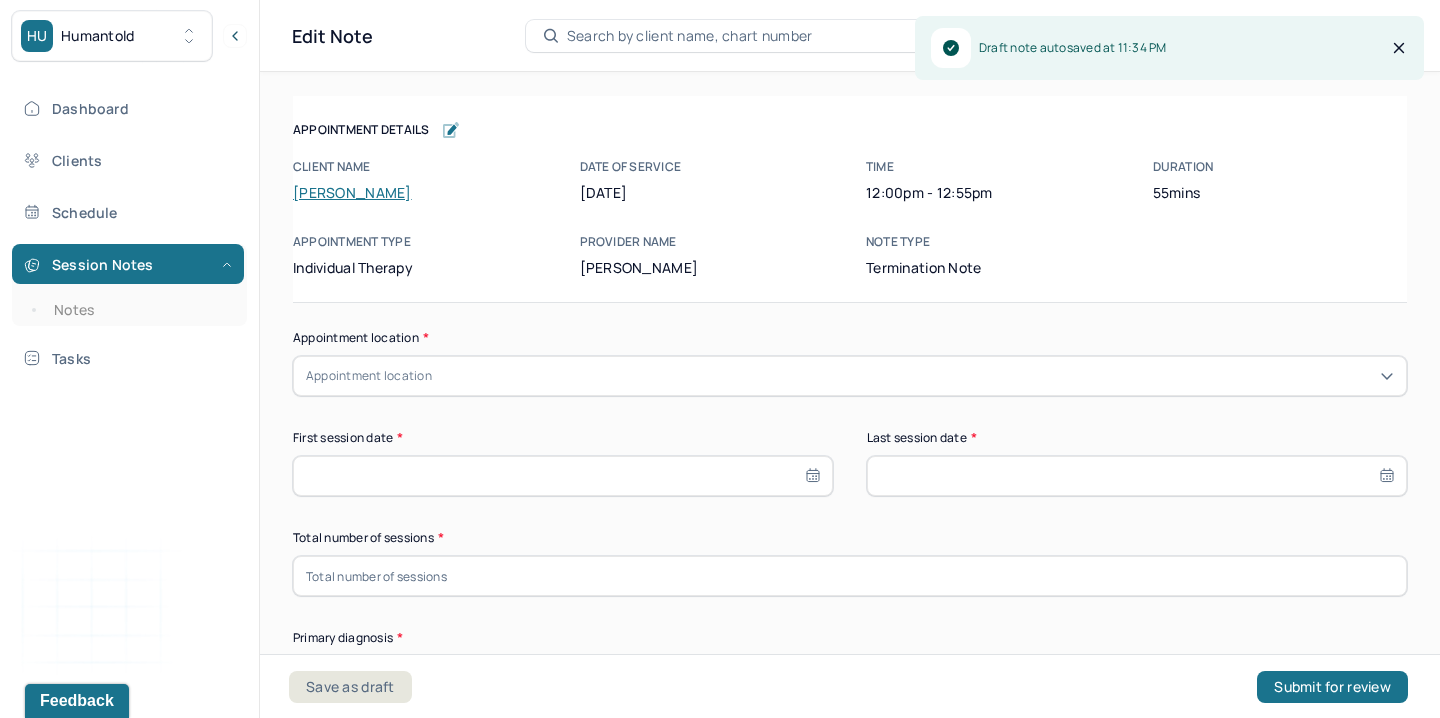 click on "Appointment location" at bounding box center [850, 376] 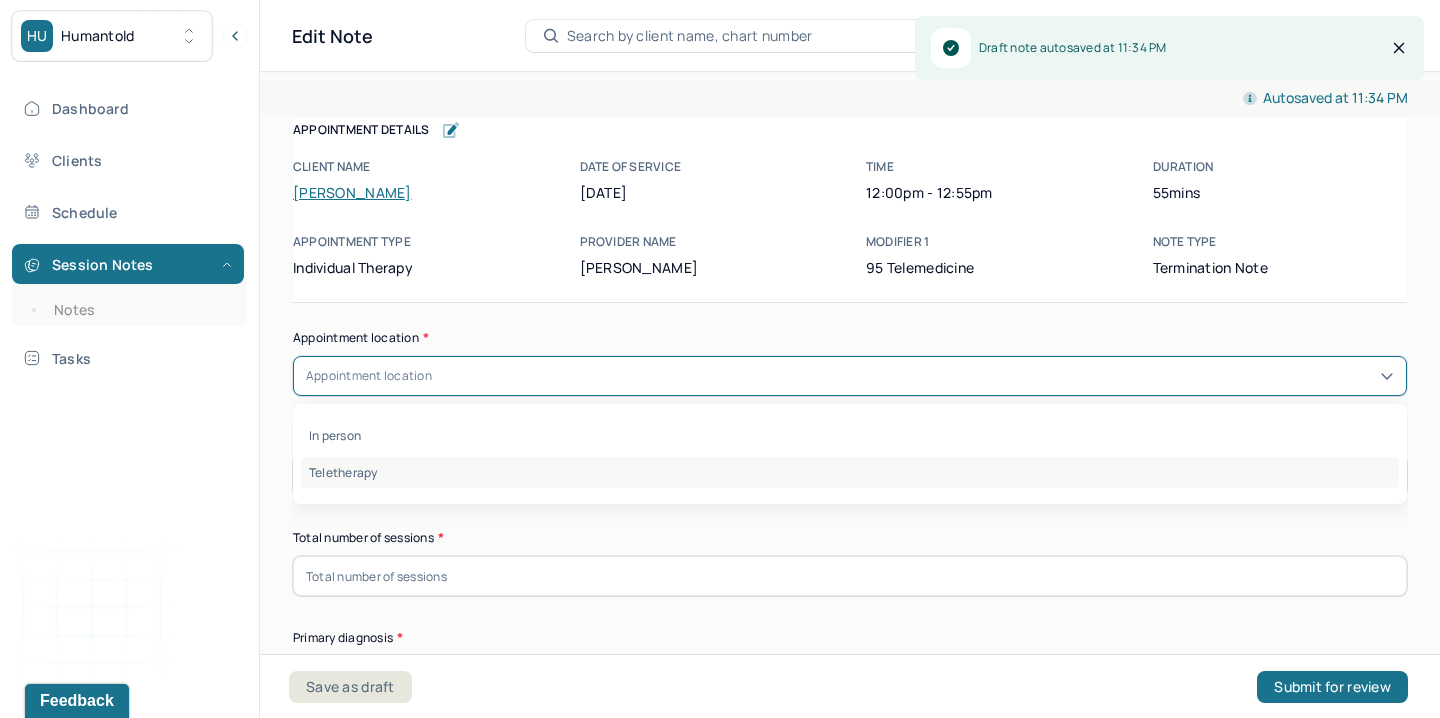 click on "Teletherapy" at bounding box center (850, 472) 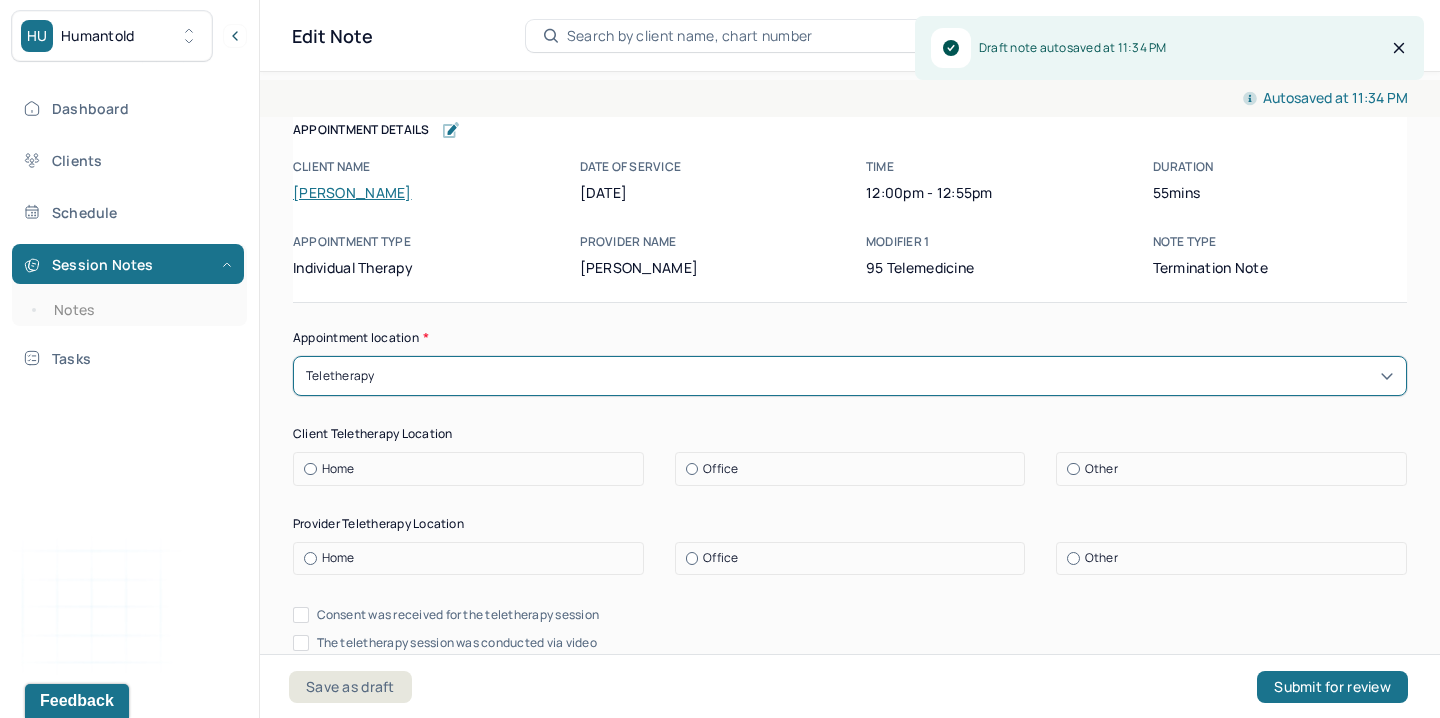 click on "Appointment location * option Teletherapy, selected. Teletherapy Client Teletherapy Location Home Office Other Provider Teletherapy Location Home Office Other Consent was received for the teletherapy session The teletherapy session was conducted via video First session date * Last session date * Total number of sessions * Primary diagnosis * Primary diagnosis Secondary diagnosis (optional) Secondary diagnosis Tertiary diagnosis (optional) Tertiary diagnosis Presenting problems * Planned treatment and goals * Course of treatment * Patient final condition * Prognosis * Reason for termination * Discharge plan and follow-up * Date created * Sign note here Provider's Initials *   Save as draft     Submit for review" at bounding box center [850, 1431] 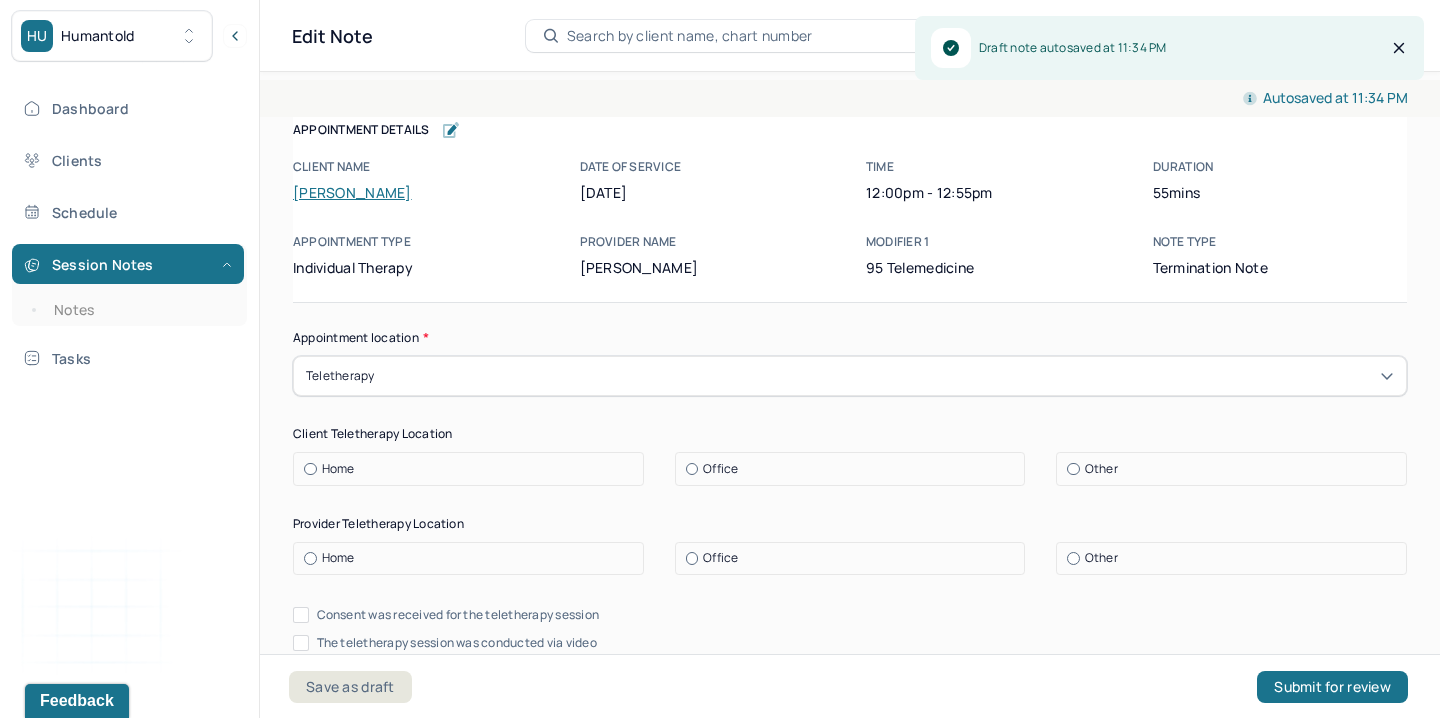 click at bounding box center [310, 469] 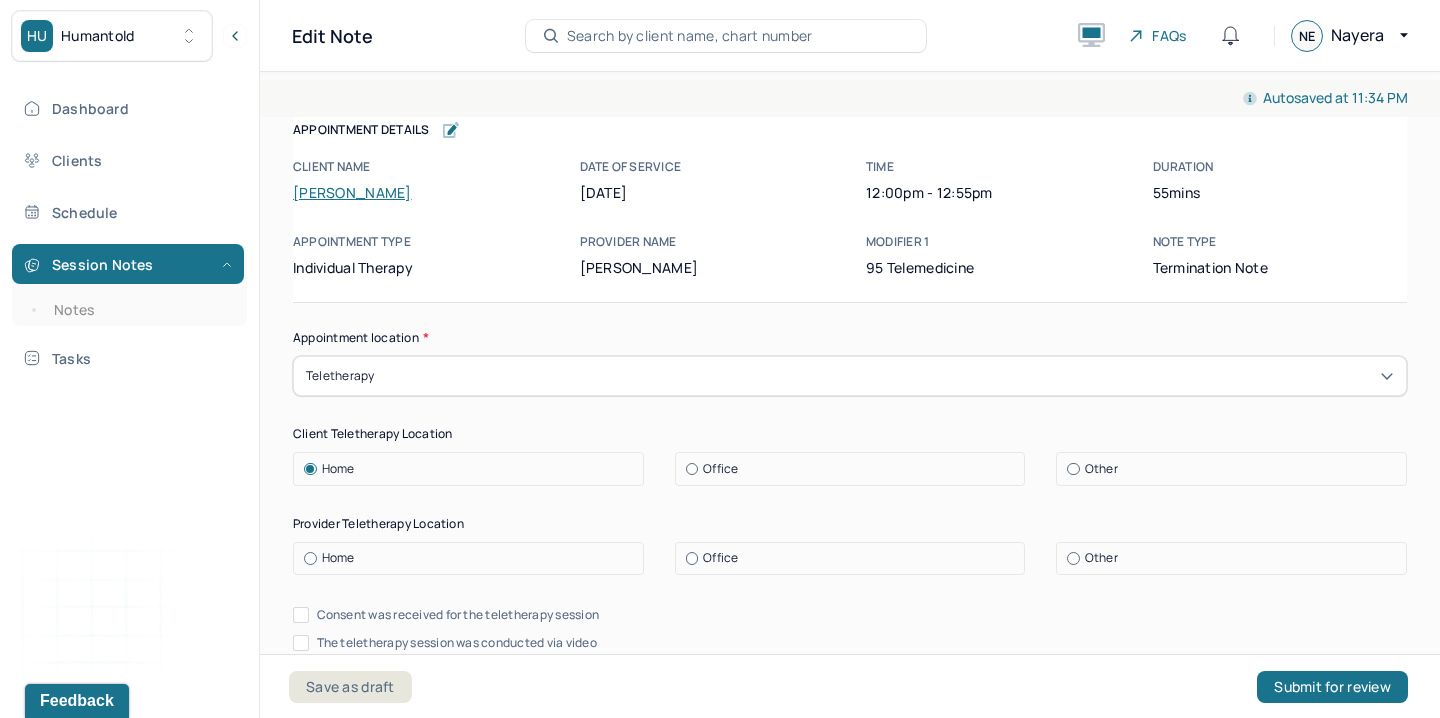 click on "Office" at bounding box center (720, 558) 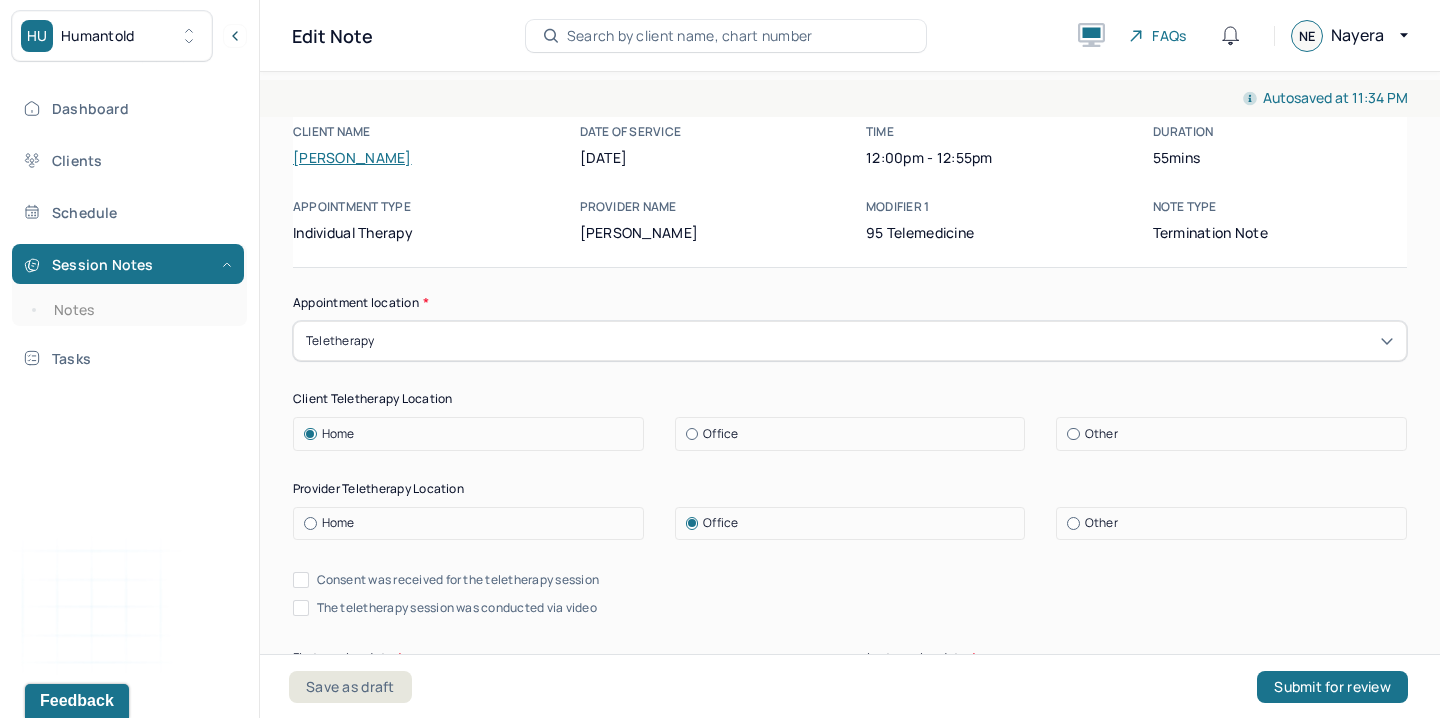 click on "Consent was received for the teletherapy session" at bounding box center (458, 580) 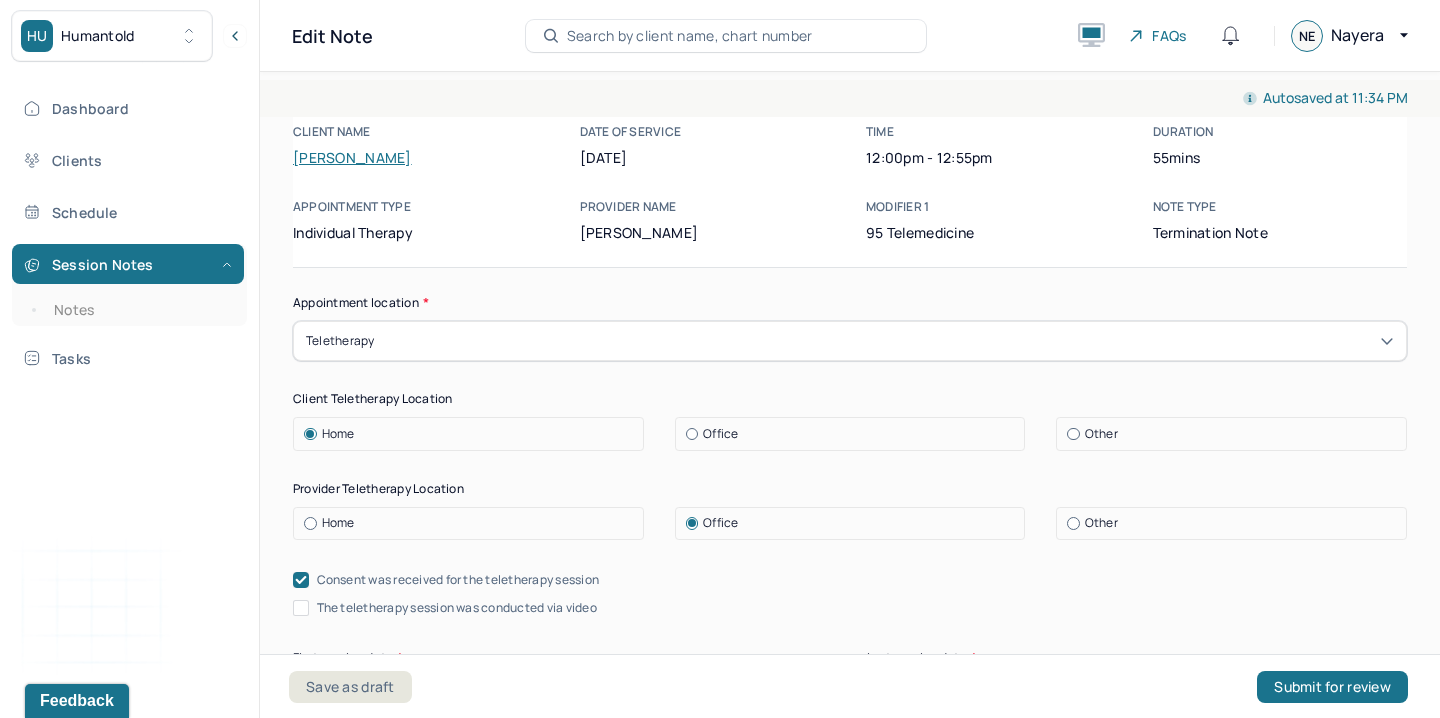 click on "The teletherapy session was conducted via video" at bounding box center (457, 608) 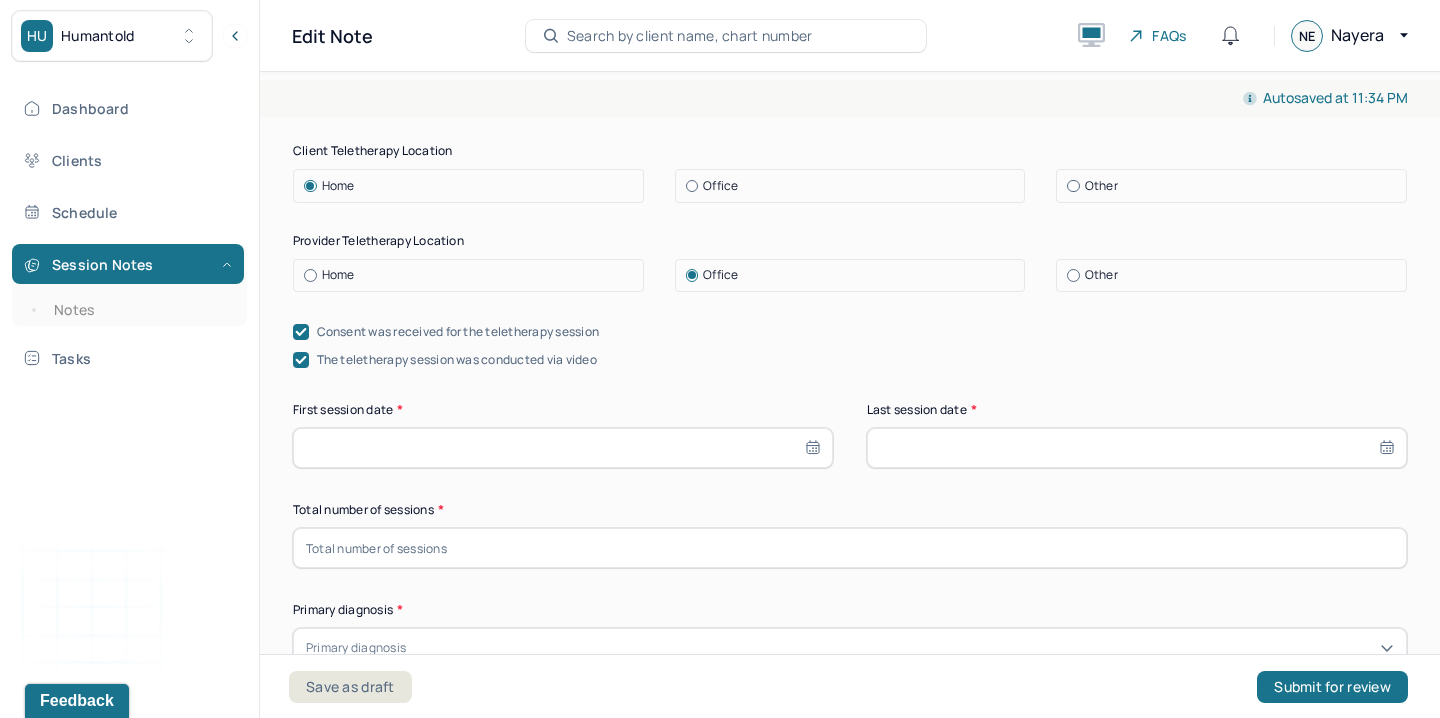 scroll, scrollTop: 537, scrollLeft: 0, axis: vertical 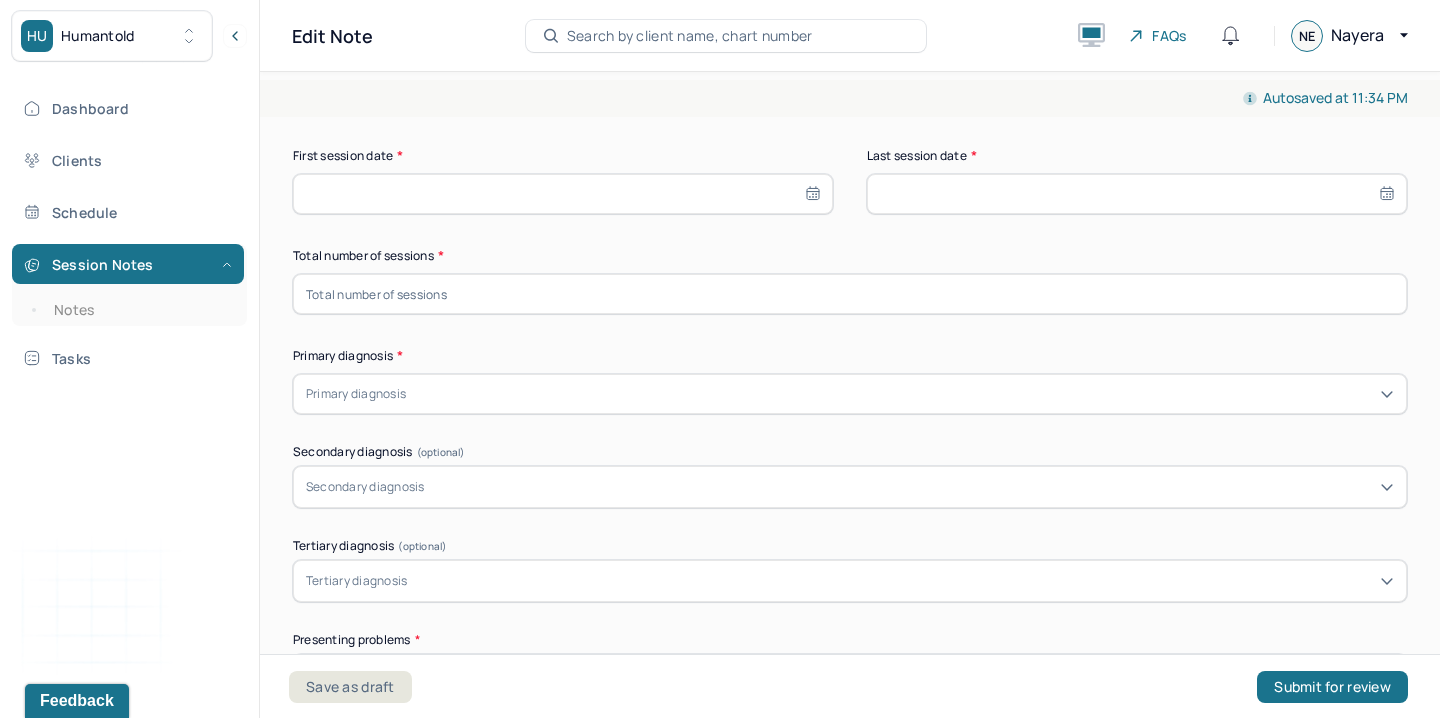 click on "Primary diagnosis" at bounding box center [850, 394] 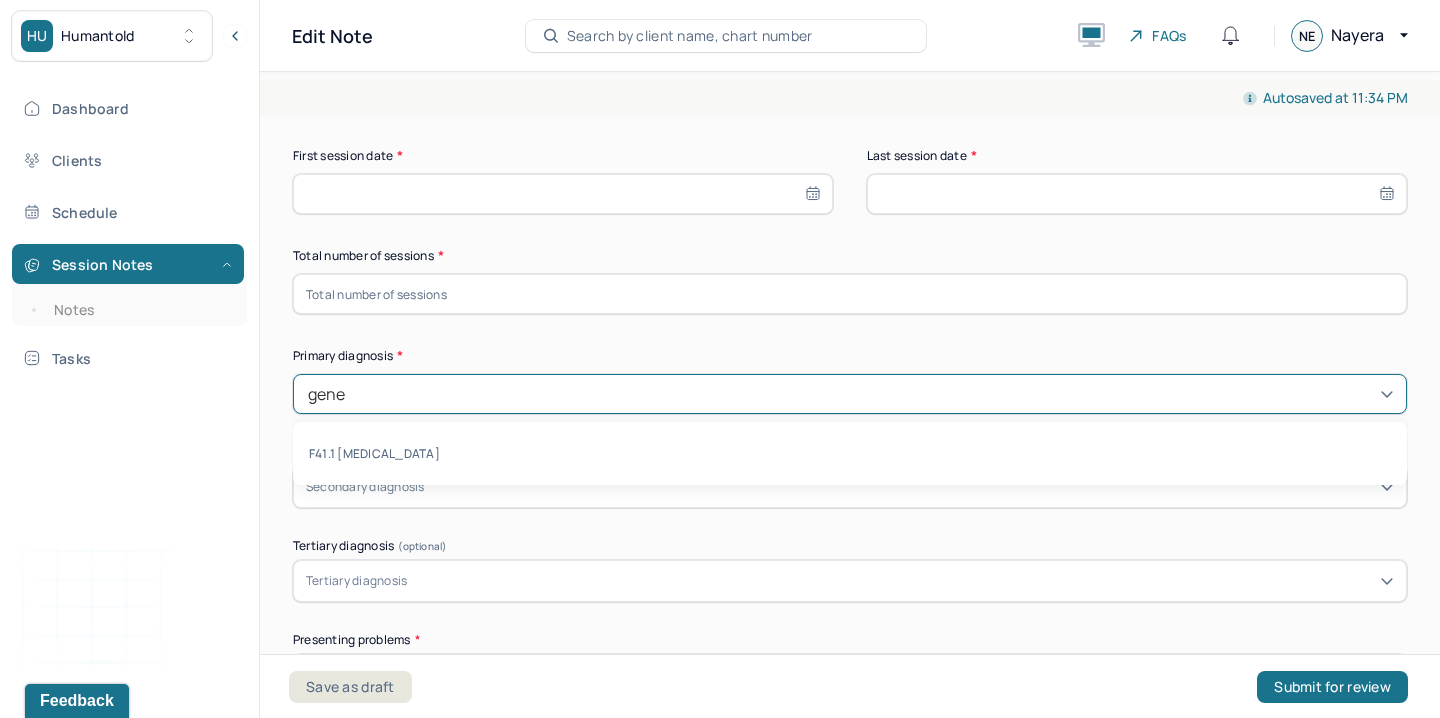 type on "gener" 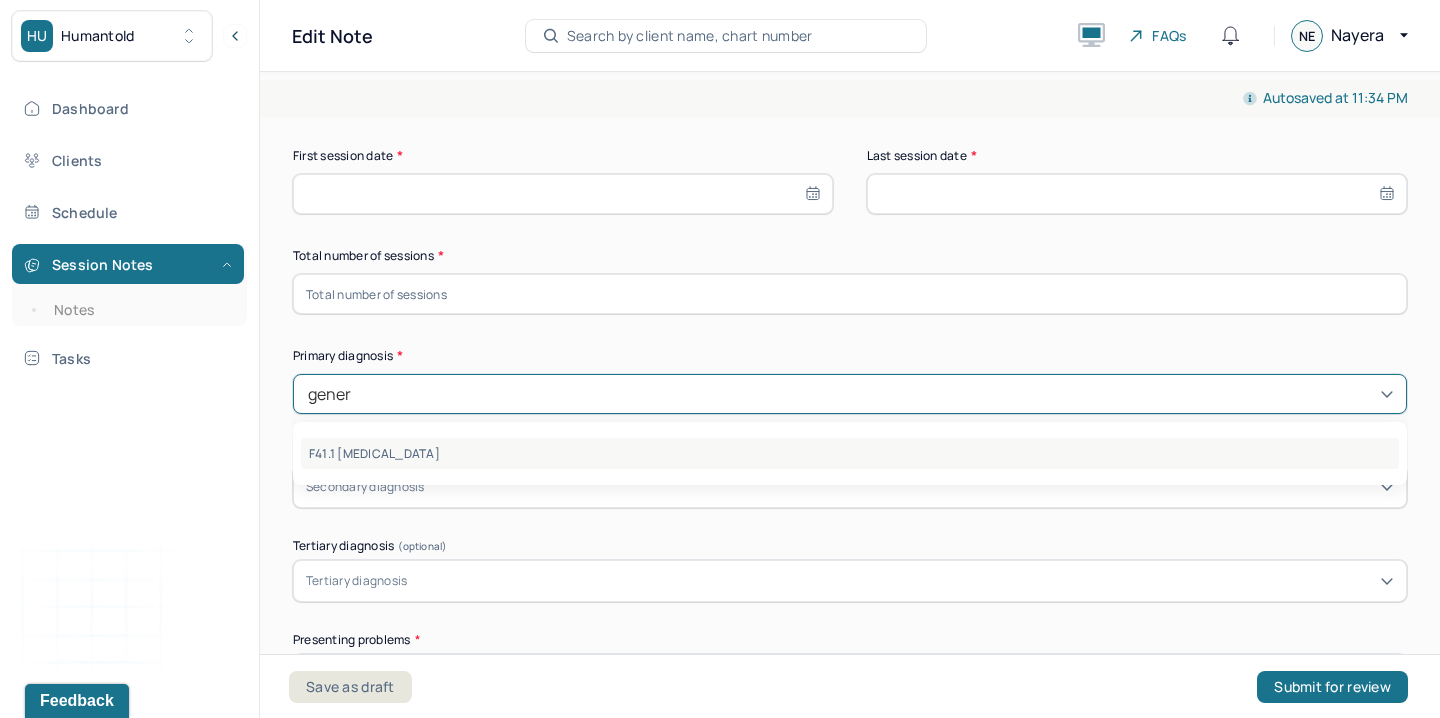 click on "F41.1 [MEDICAL_DATA]" at bounding box center [850, 453] 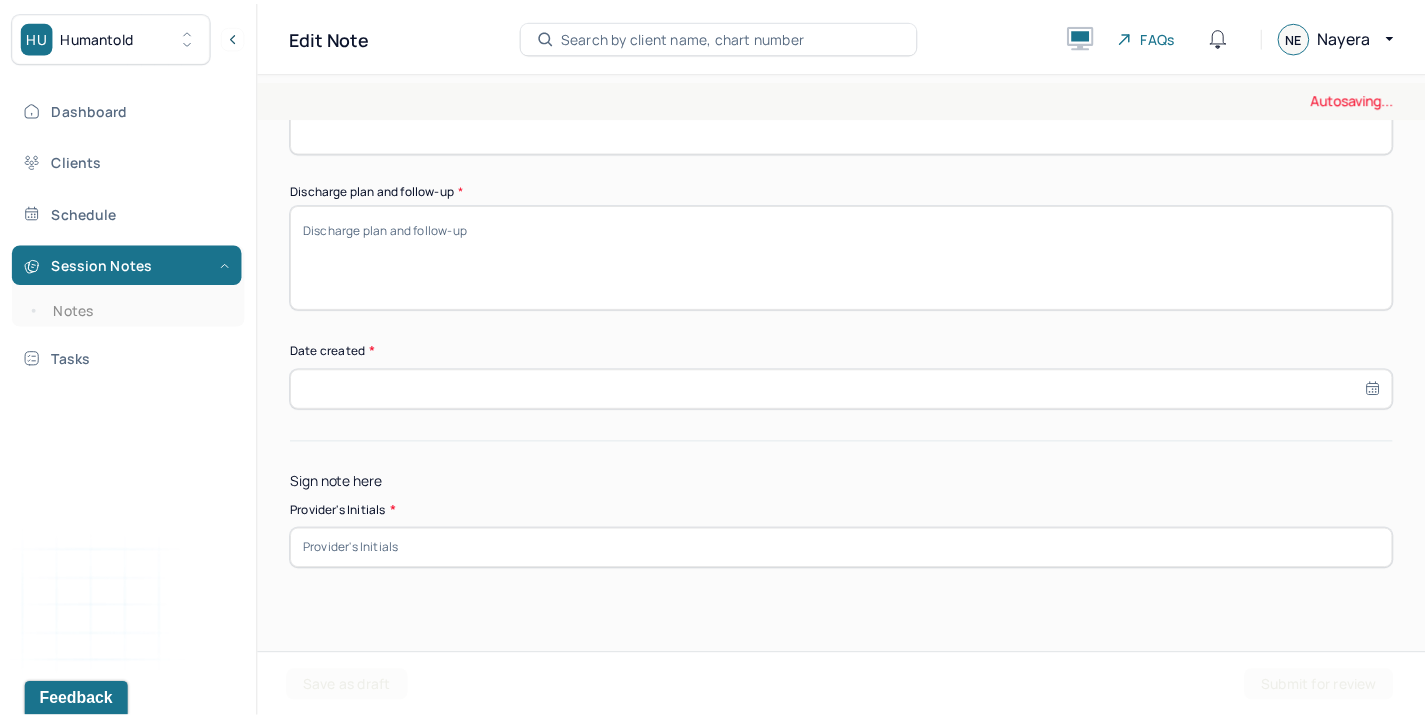 scroll, scrollTop: 1846, scrollLeft: 0, axis: vertical 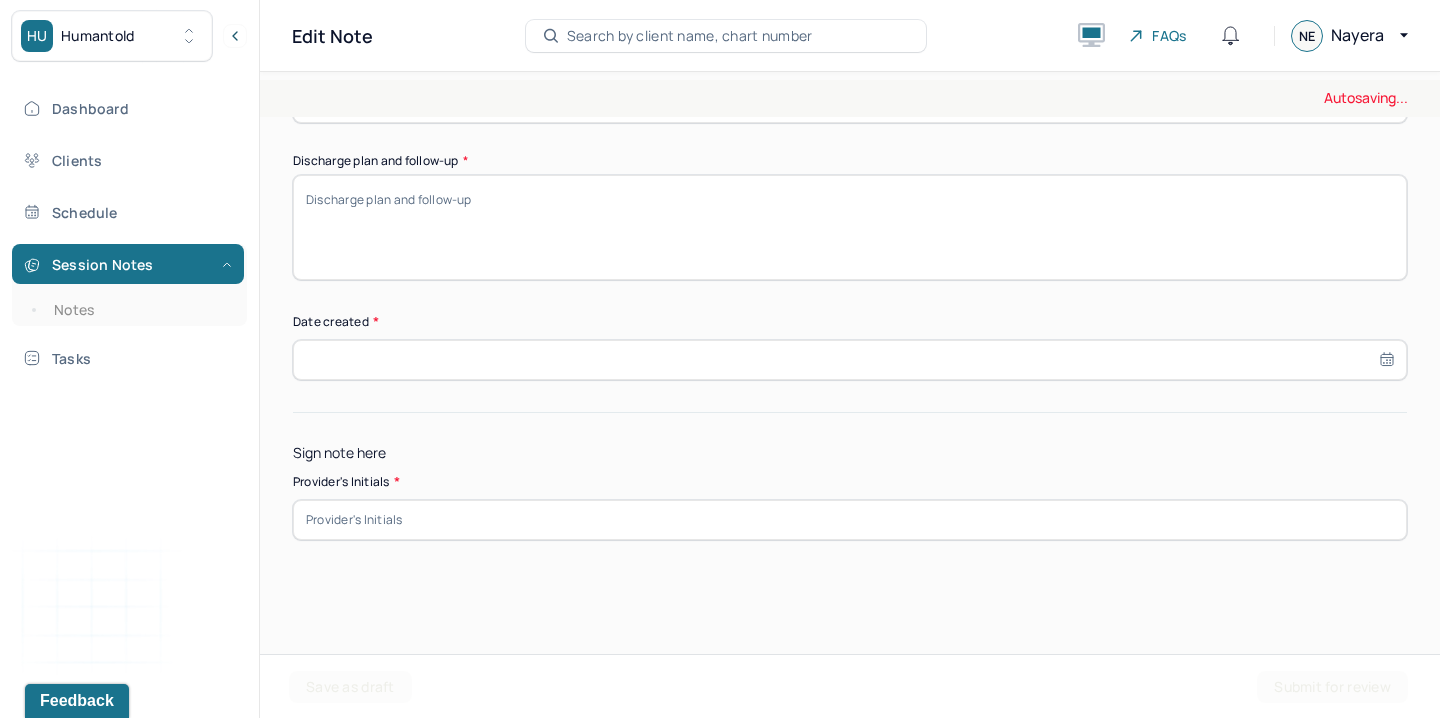 click at bounding box center [850, 360] 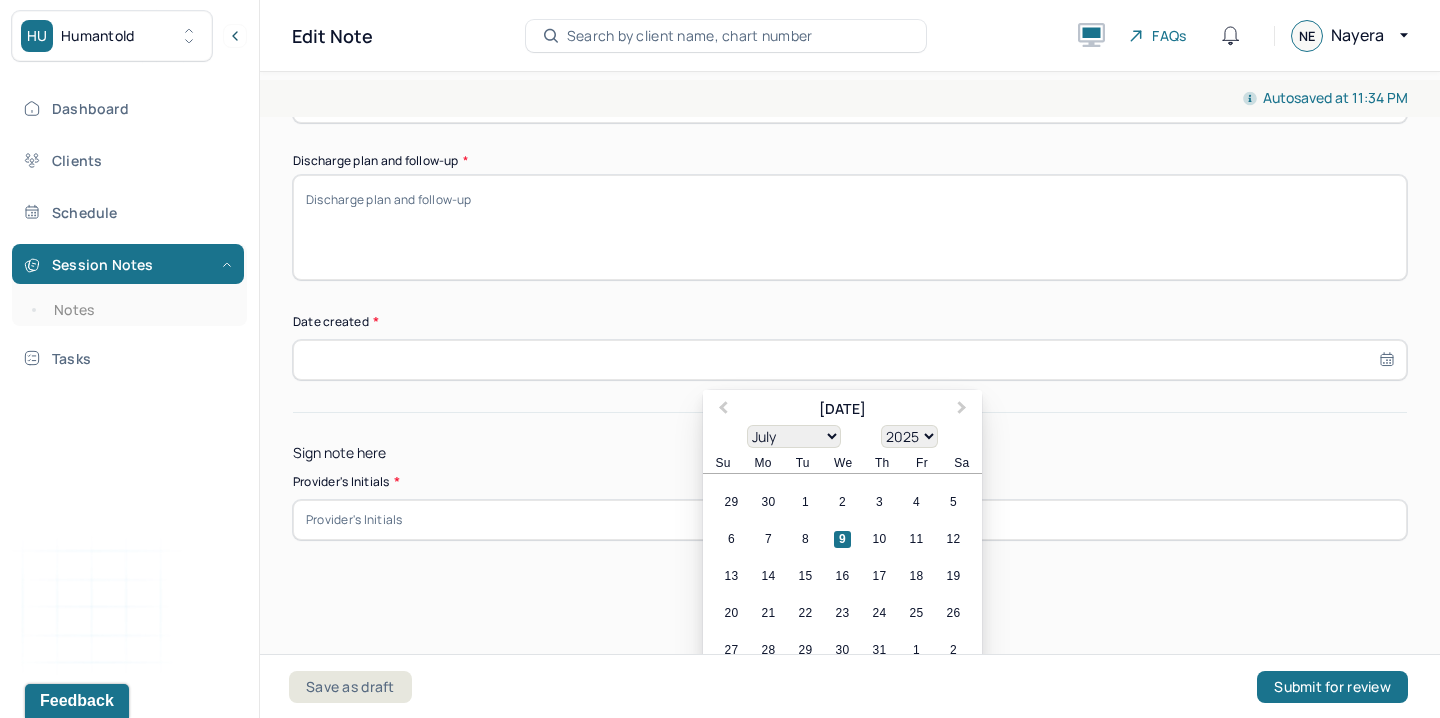 click on "9" at bounding box center [842, 539] 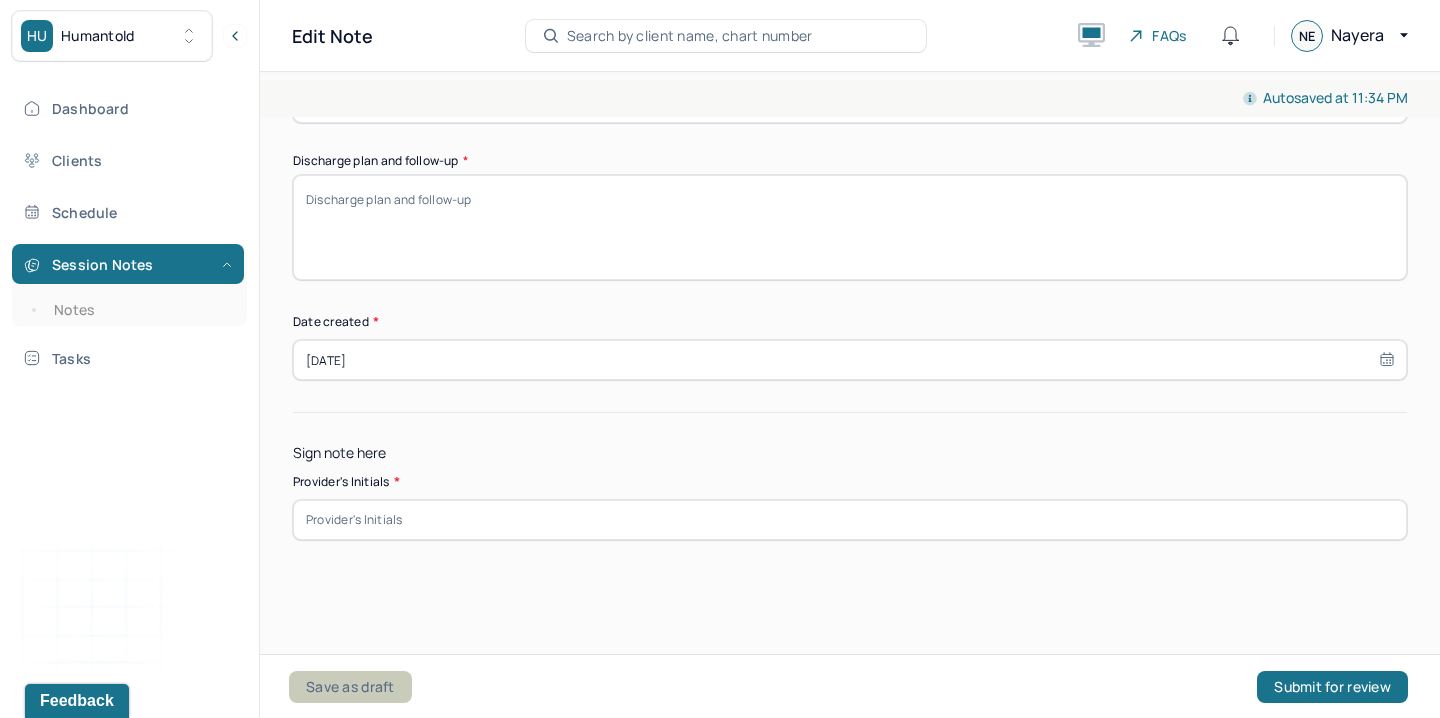 click on "Save as draft" at bounding box center (350, 687) 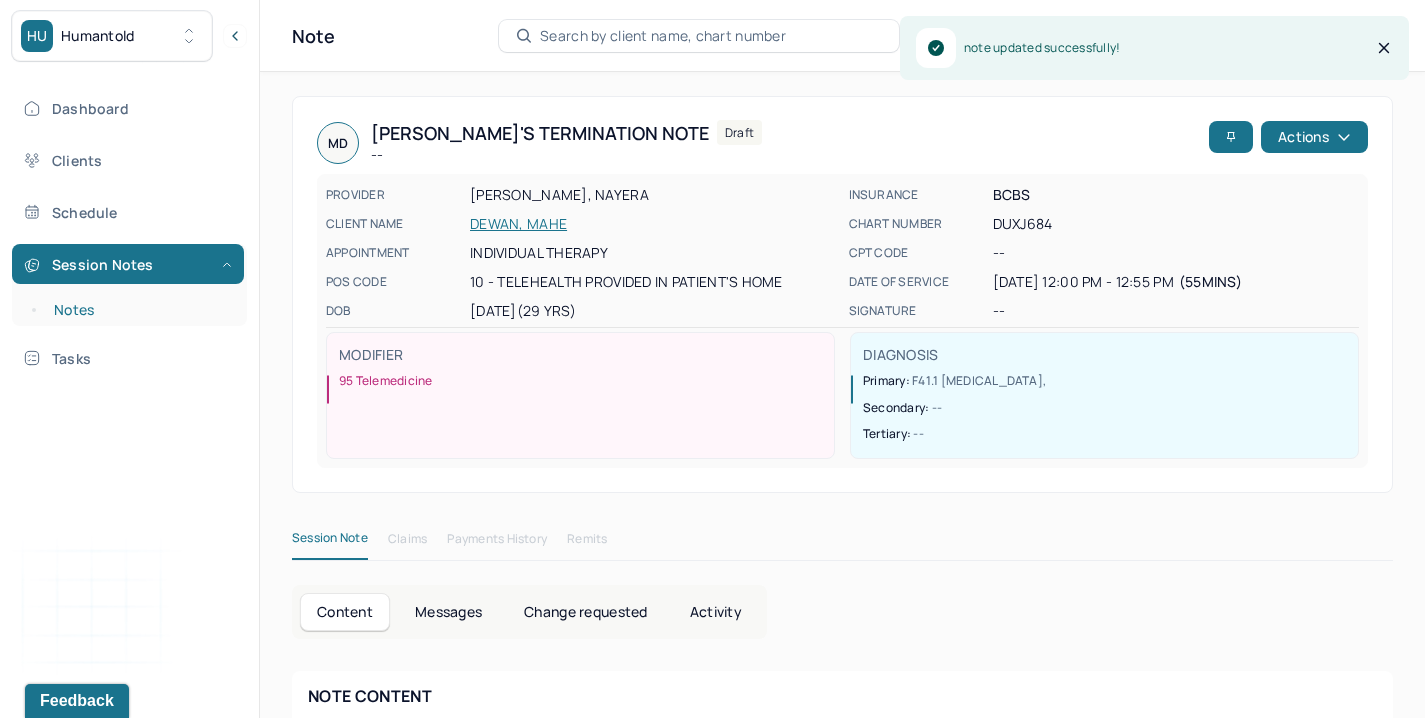 click on "Notes" at bounding box center [139, 310] 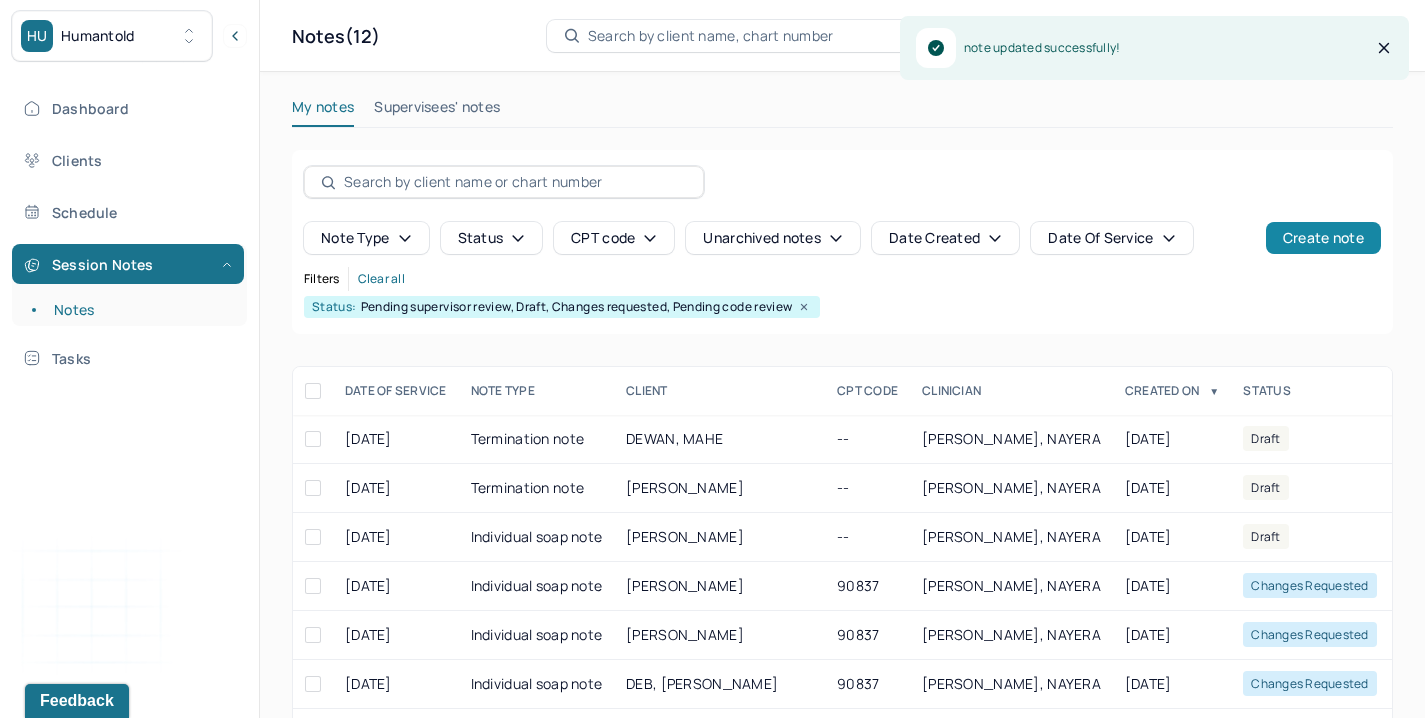 click on "Create note" at bounding box center (1323, 238) 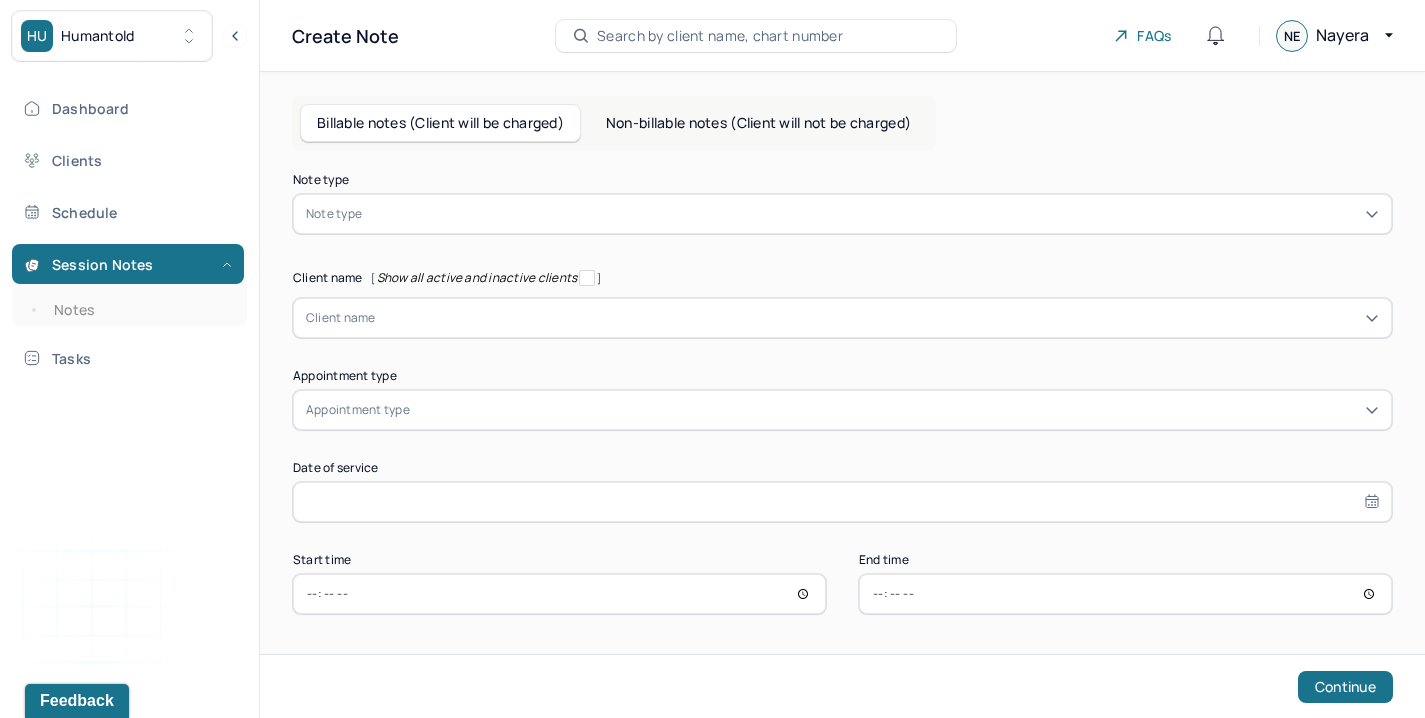 click at bounding box center [877, 318] 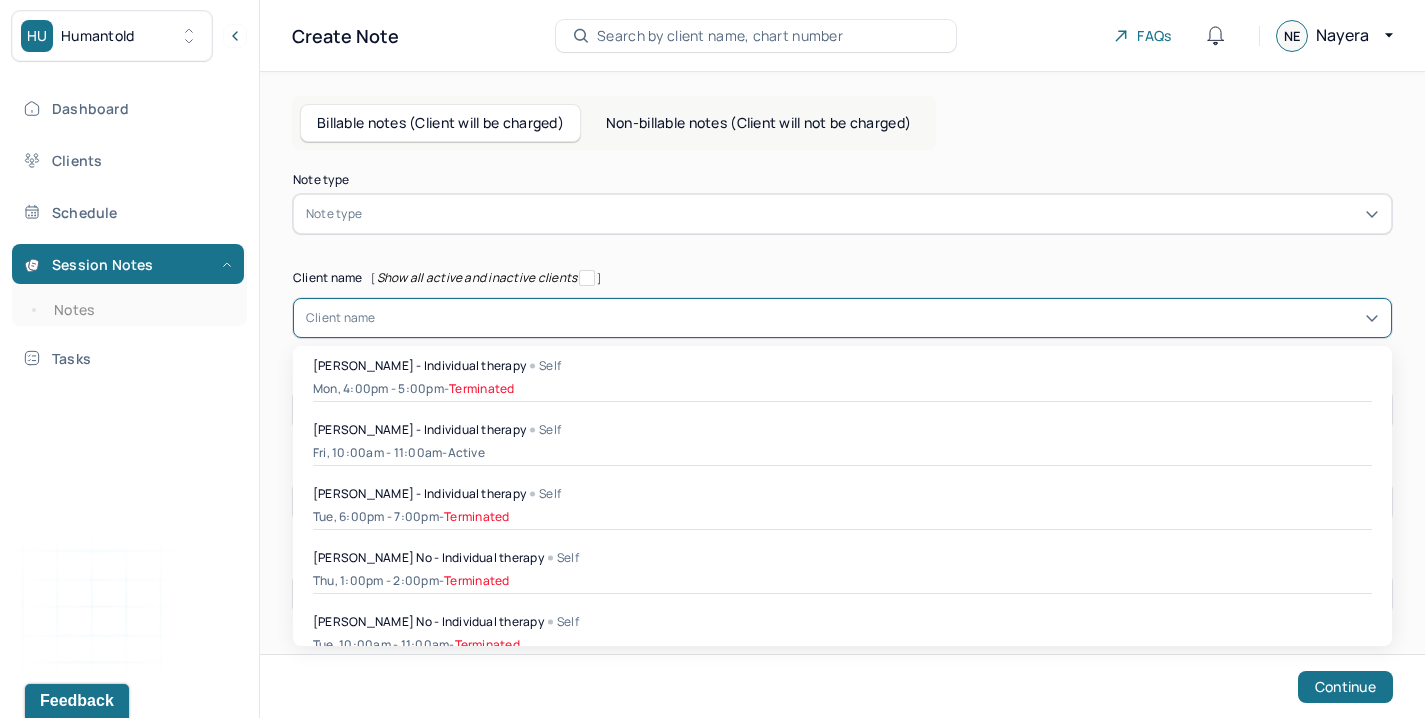 click on "Note type Note type" at bounding box center [842, 204] 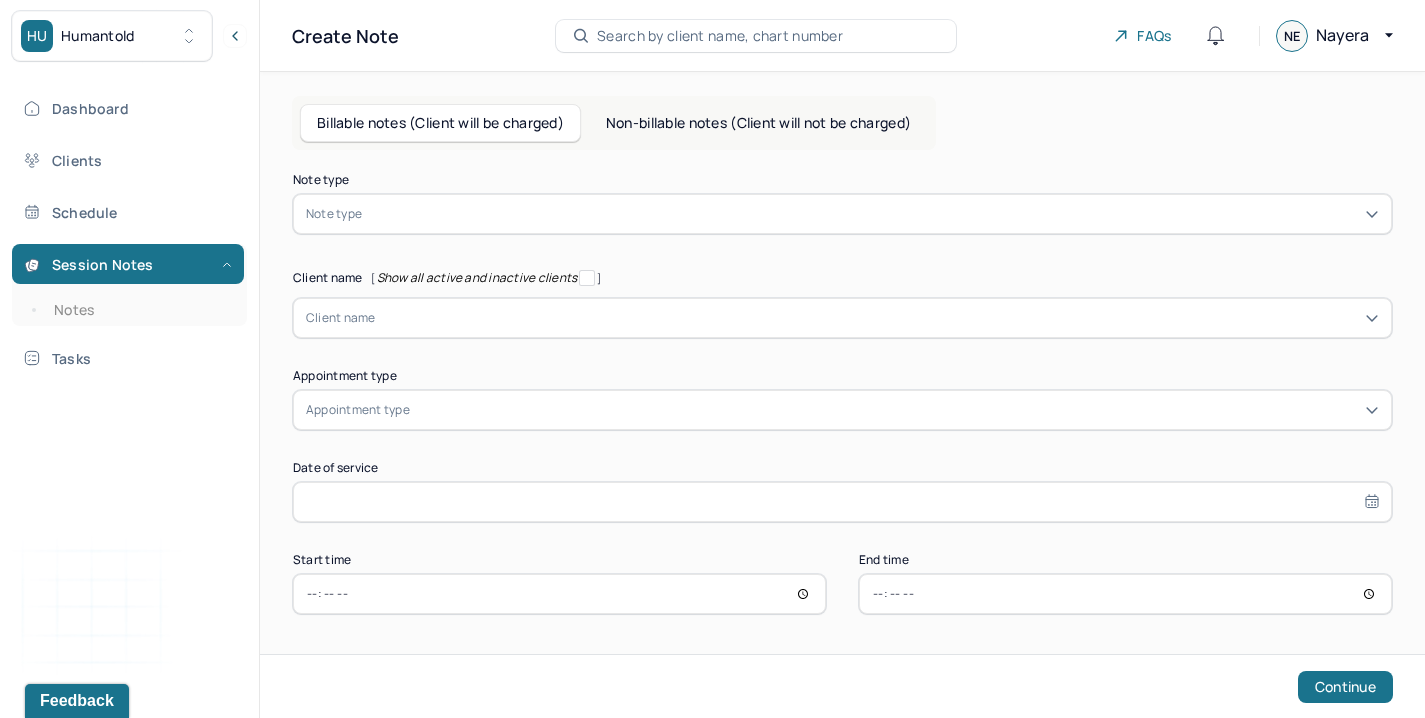 click on "Note type" at bounding box center (842, 214) 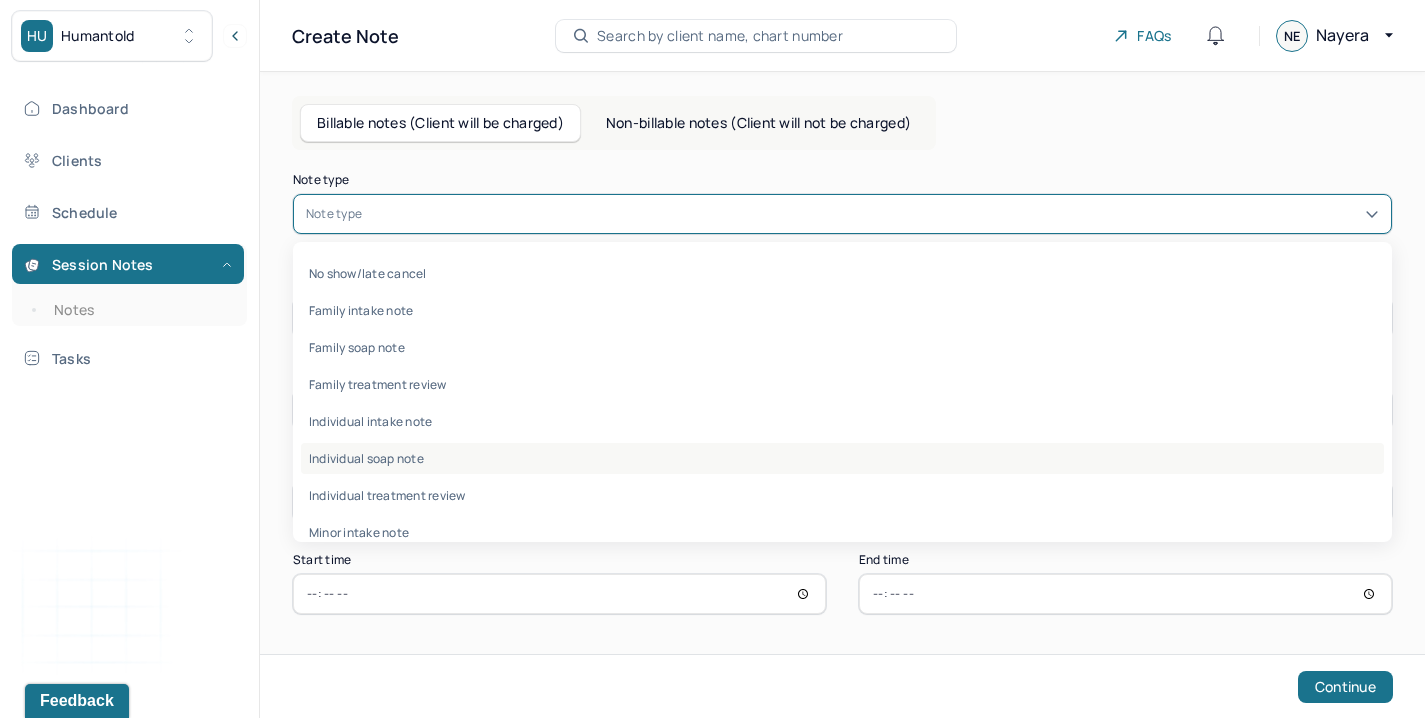 click on "Individual soap note" at bounding box center (842, 458) 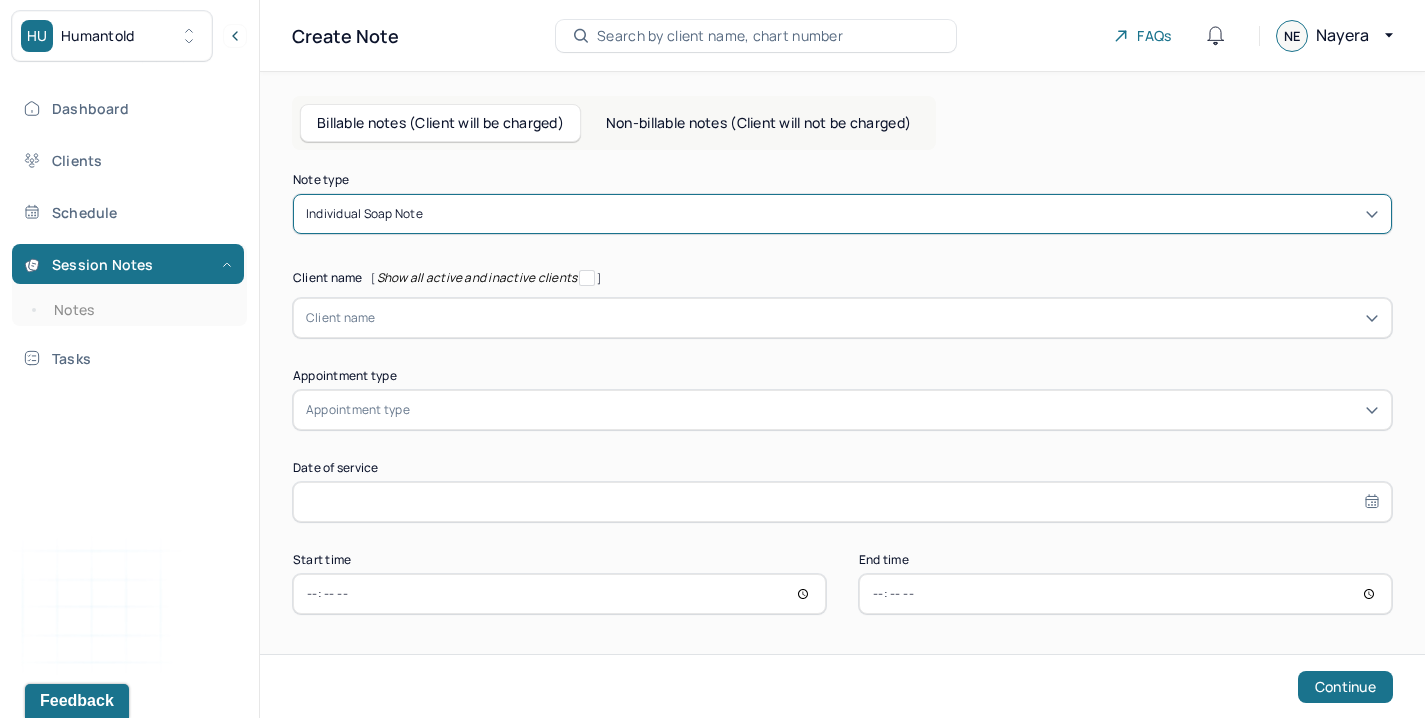click on "Note type option Individual soap note, selected. Individual soap note Client name [ Show all active and inactive clients ] Client name Supervisee name Appointment type Appointment type Date of service Start time End time   Continue" at bounding box center [842, 394] 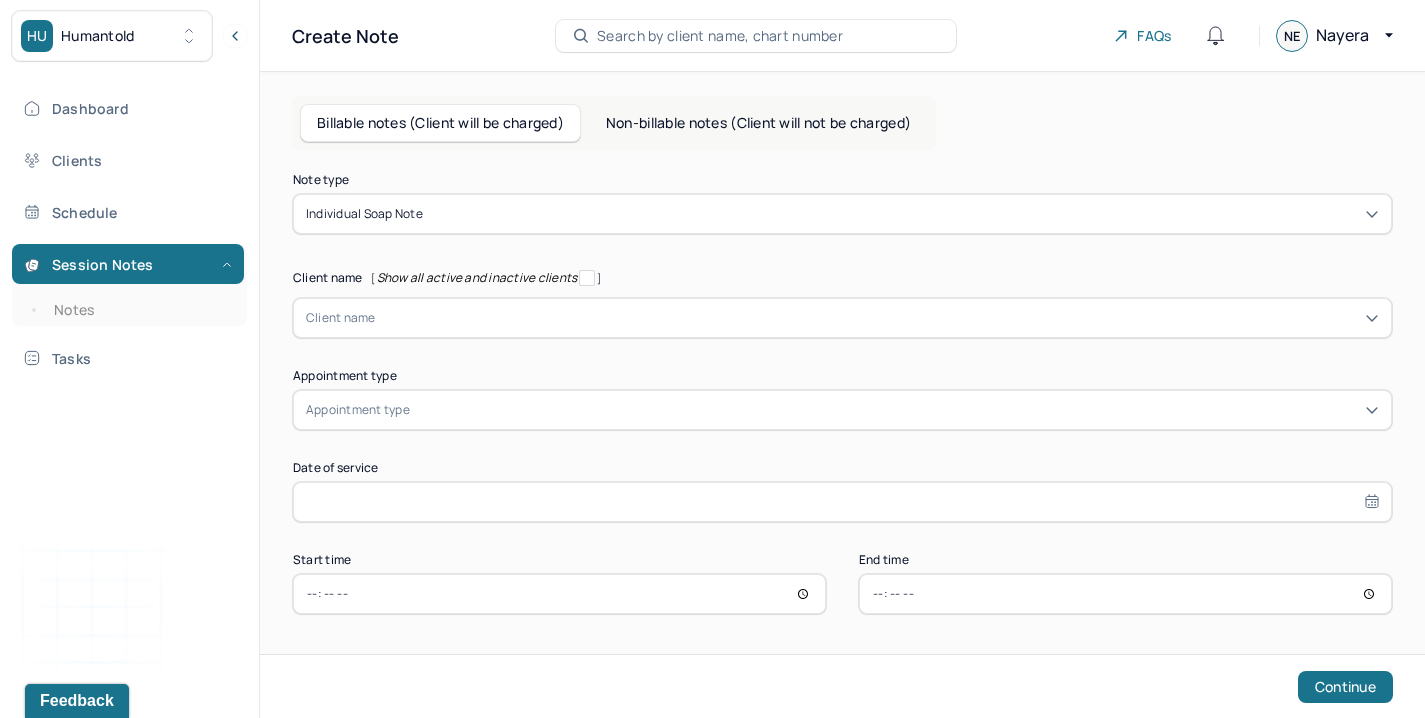 click at bounding box center (877, 318) 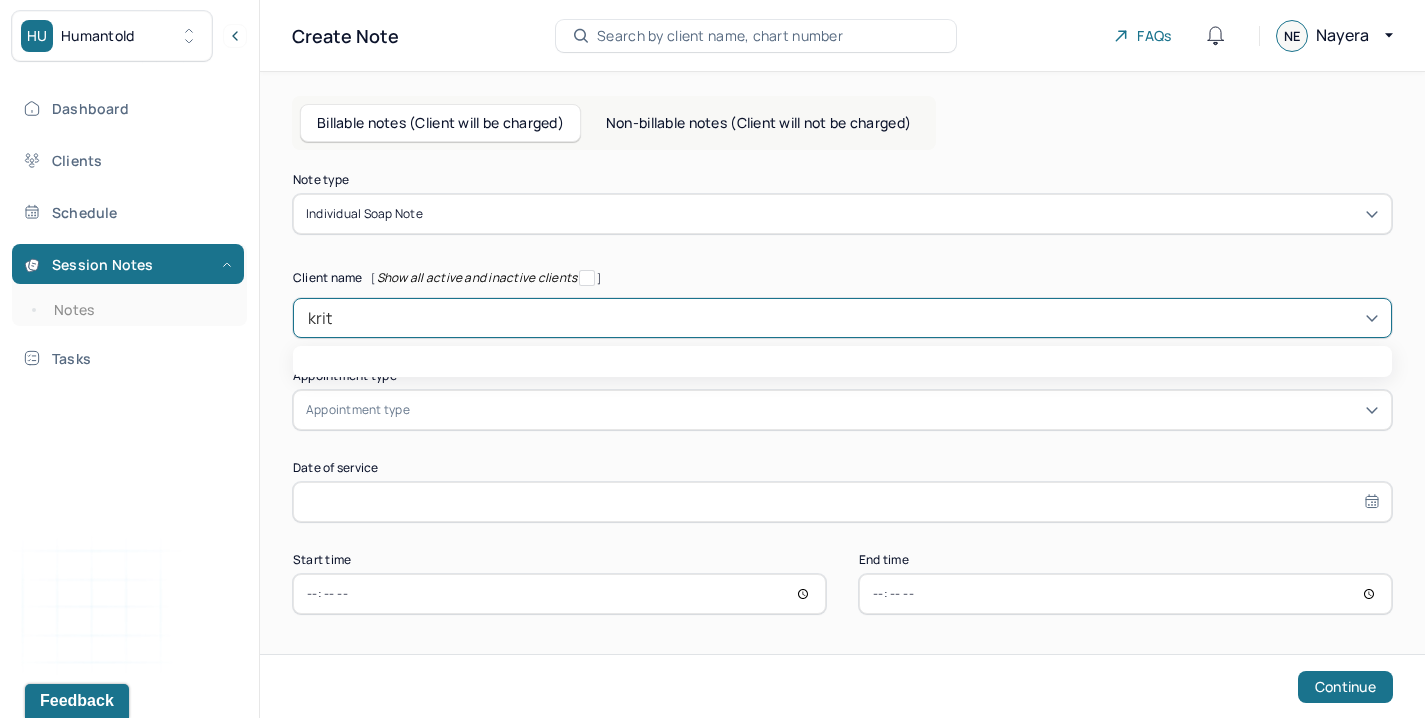 type on "kriti" 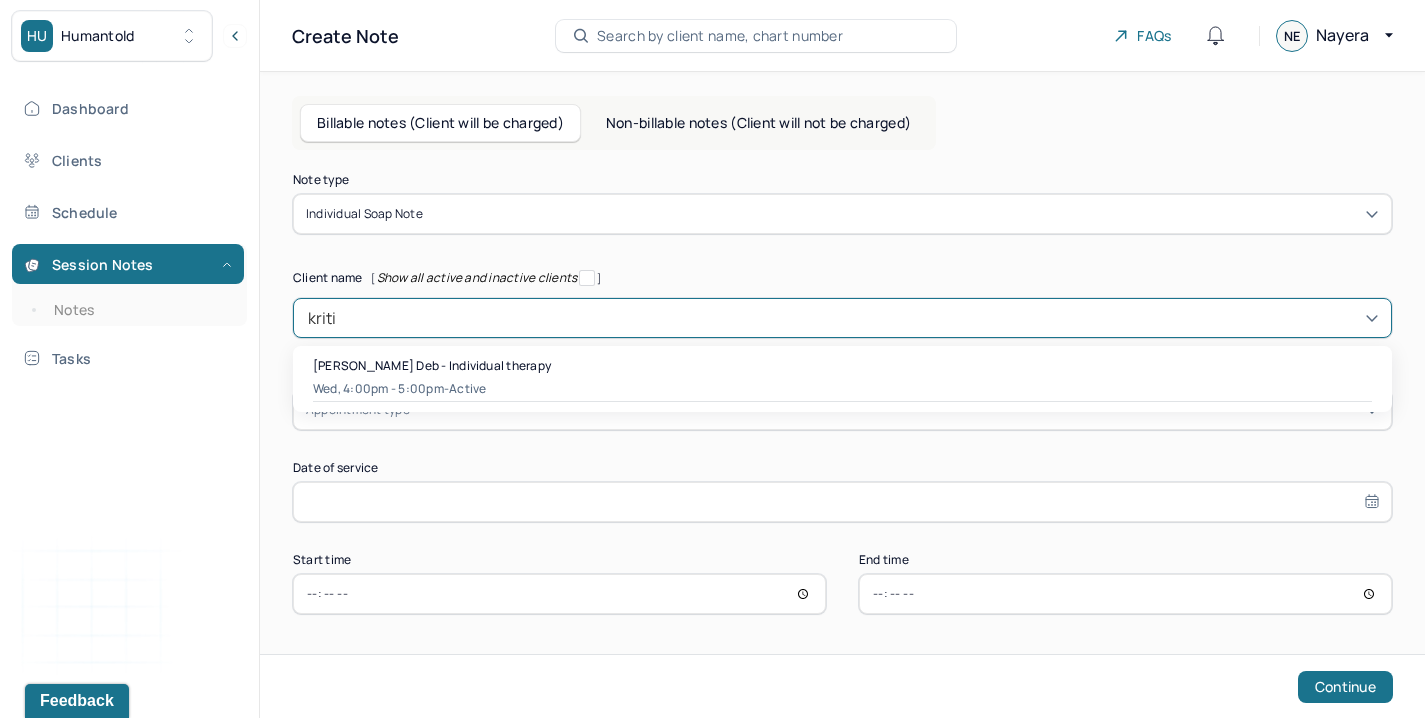 click on "Wed, 4:00pm - 5:00pm  -  active" at bounding box center (842, 389) 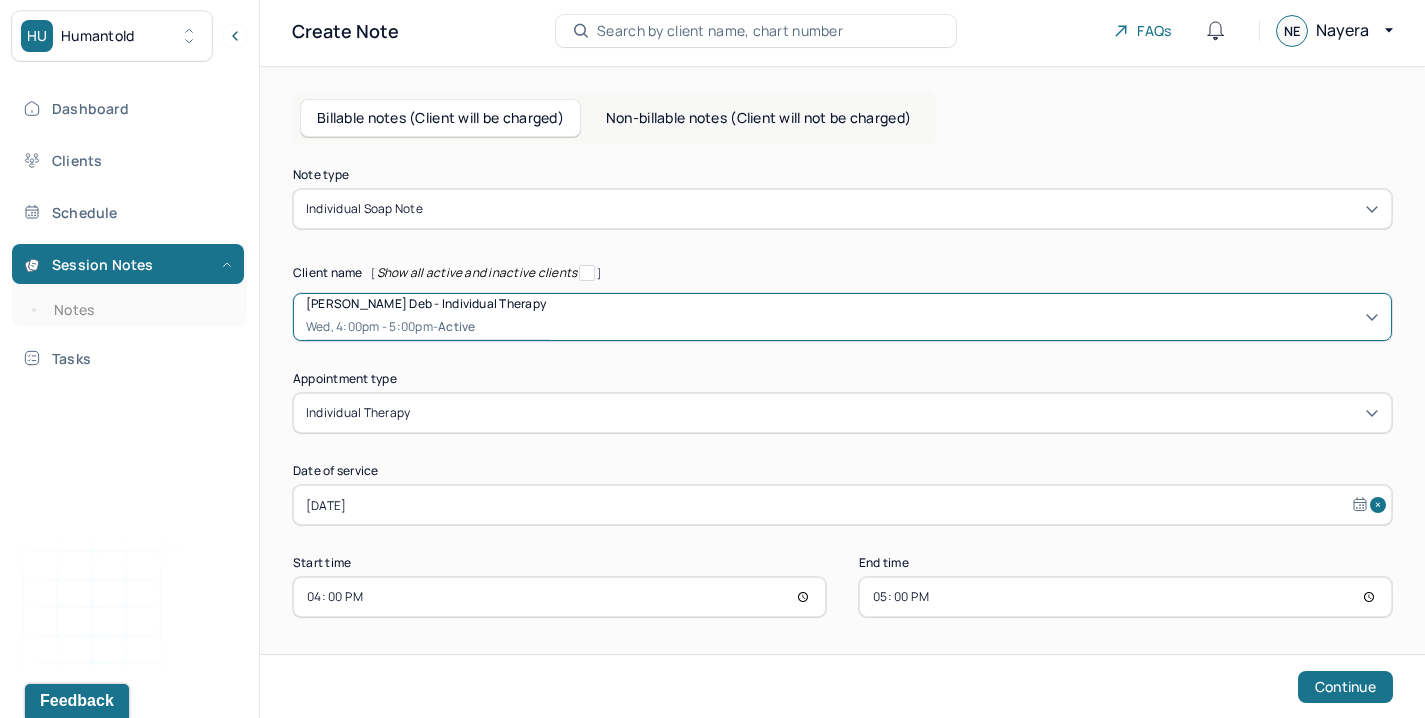 scroll, scrollTop: 9, scrollLeft: 0, axis: vertical 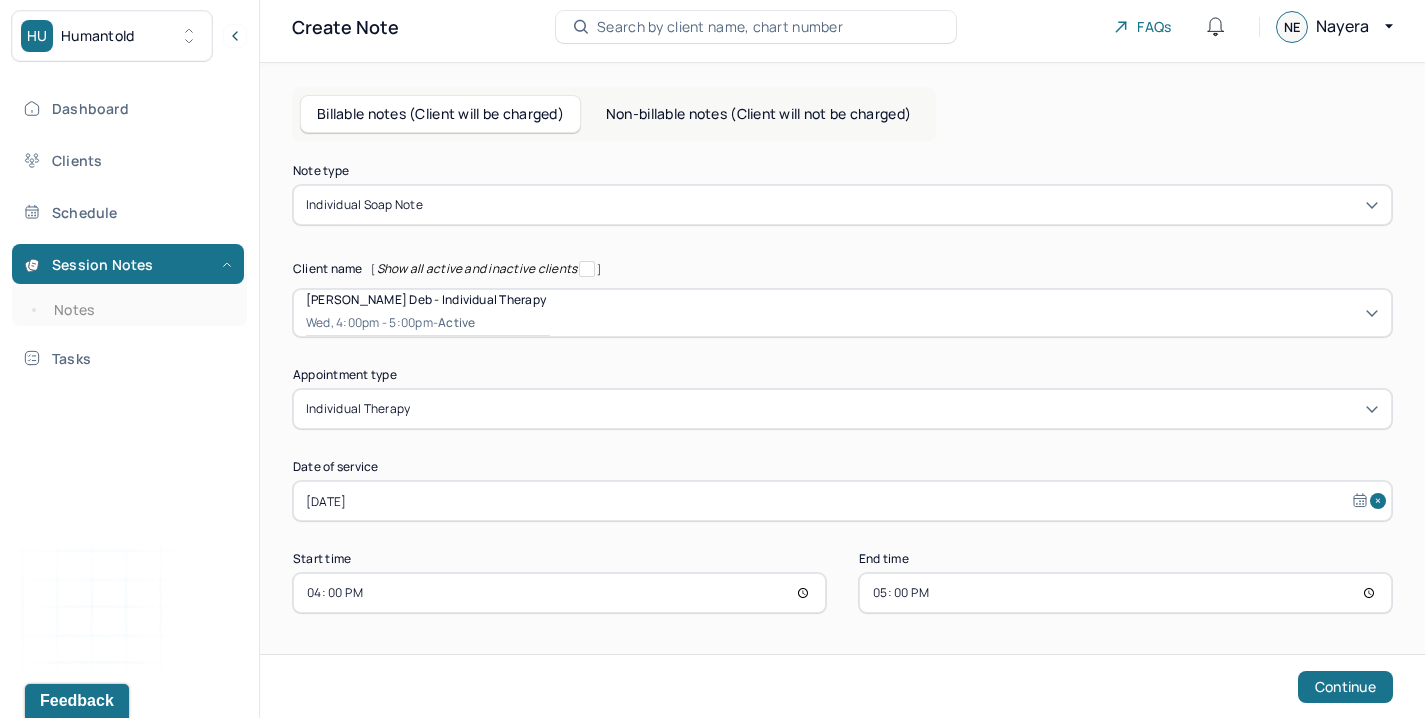 click on "17:00" at bounding box center [1125, 593] 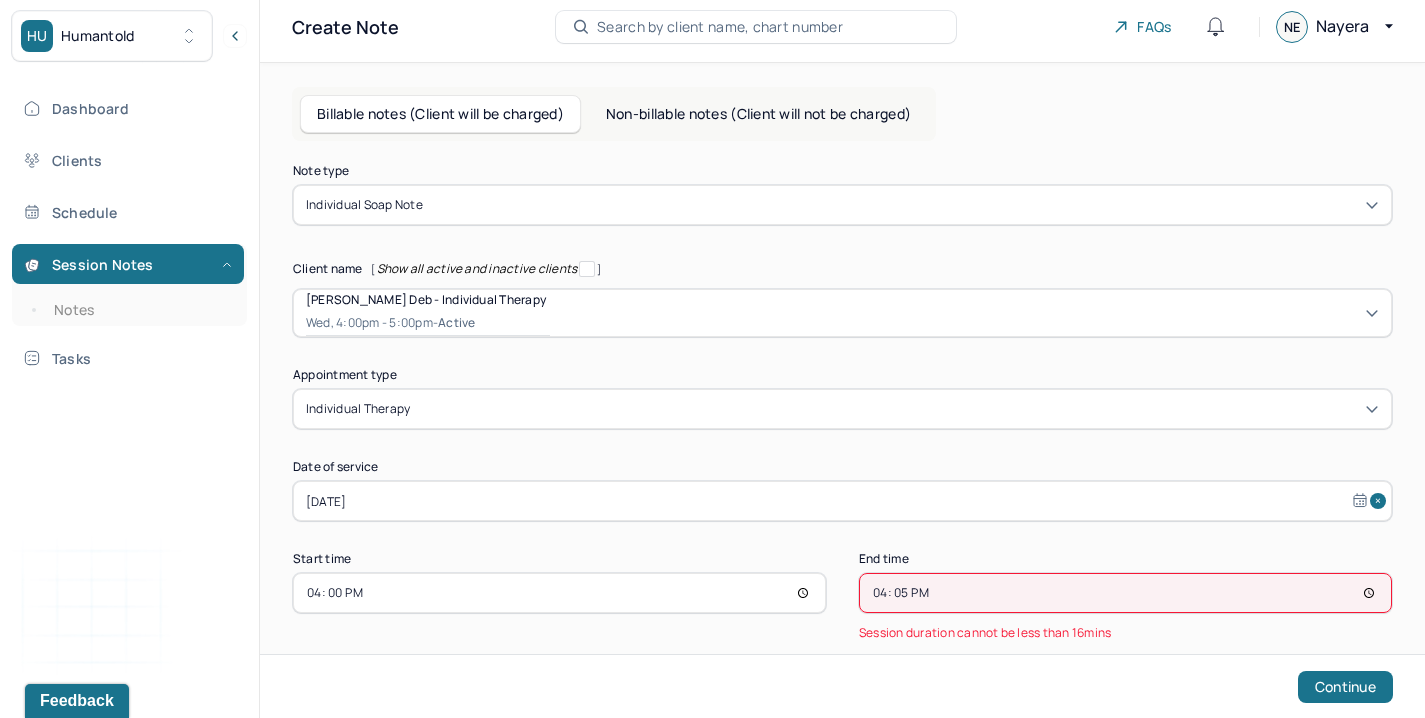 type on "16:55" 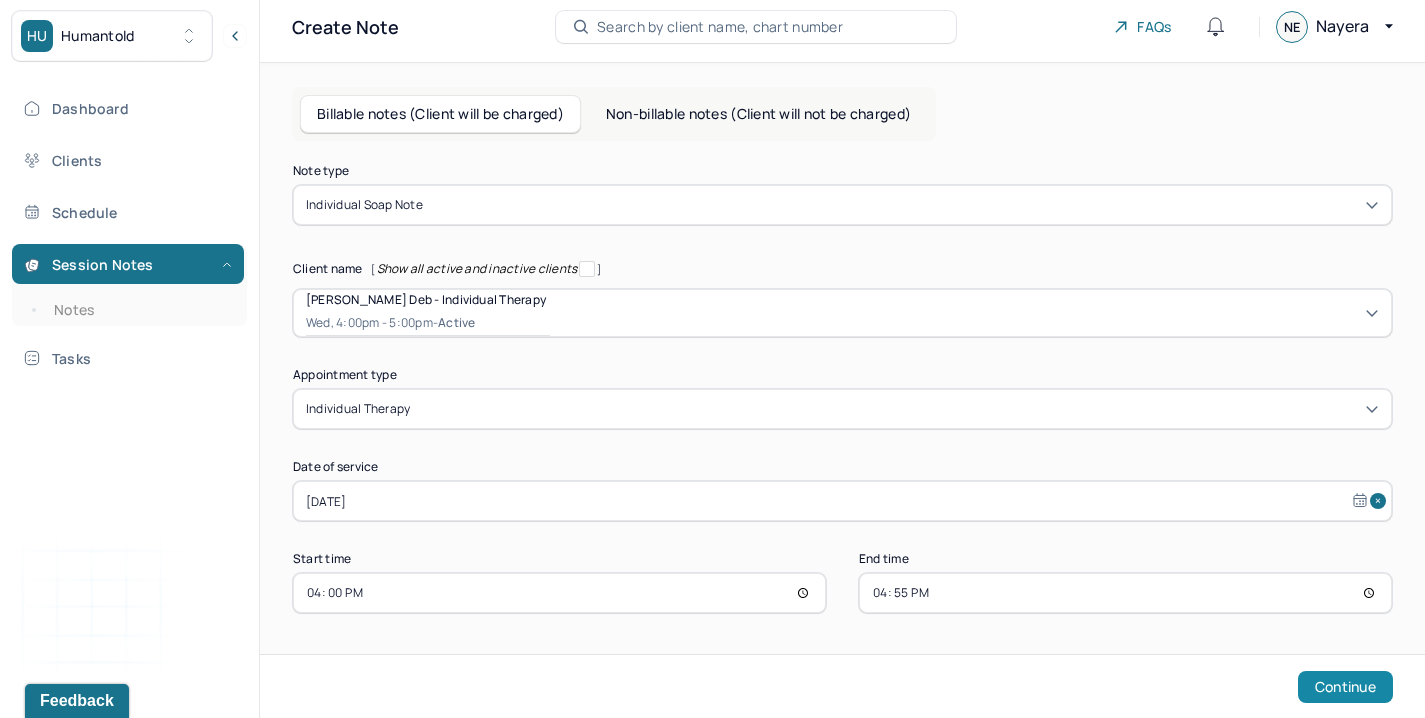 click on "Continue" at bounding box center [1345, 687] 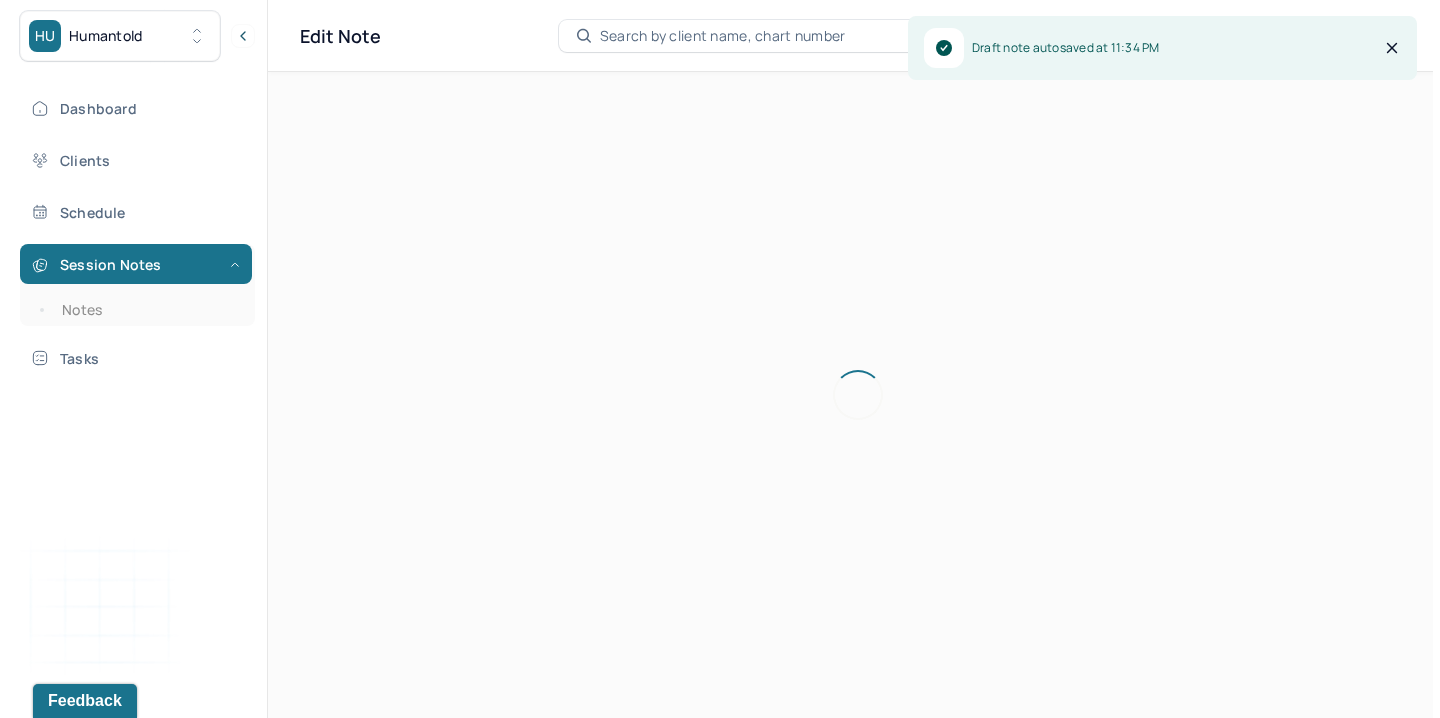 scroll, scrollTop: 0, scrollLeft: 0, axis: both 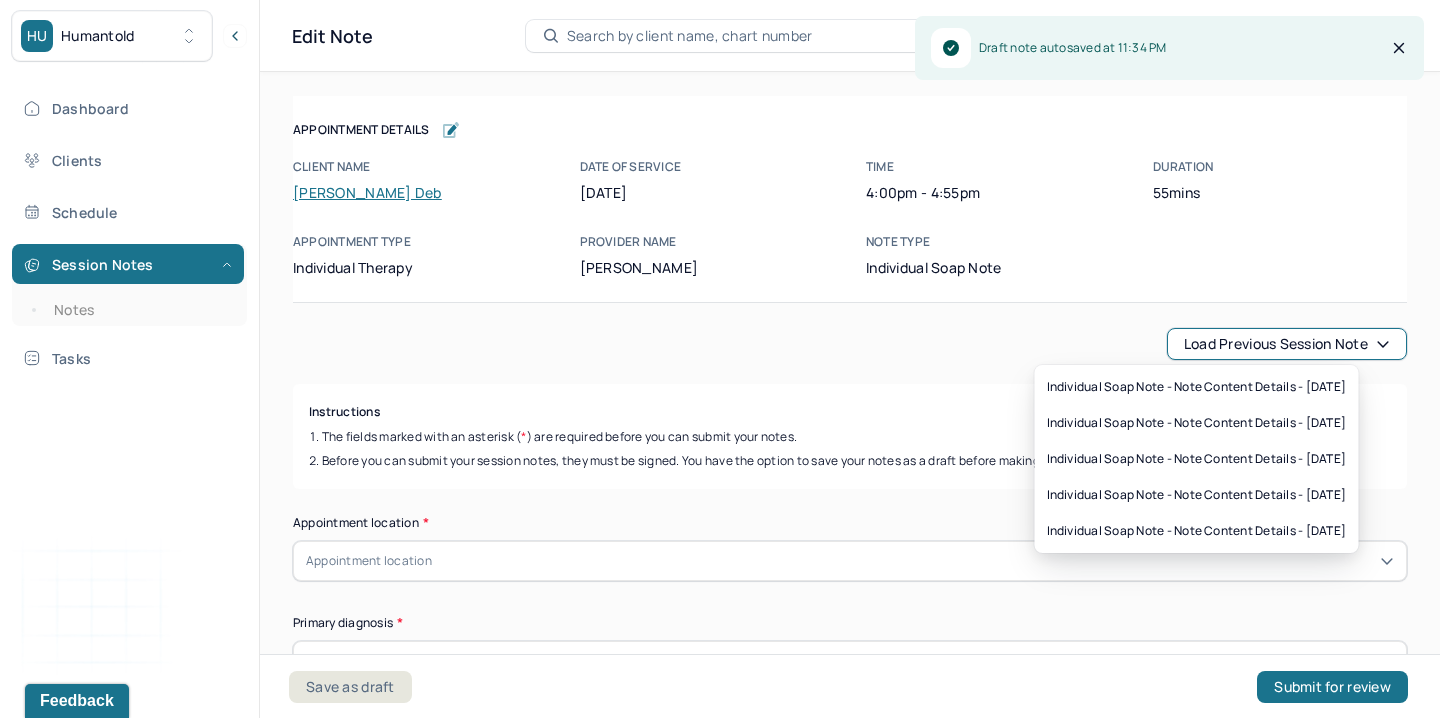 click on "Load previous session note" at bounding box center [1287, 344] 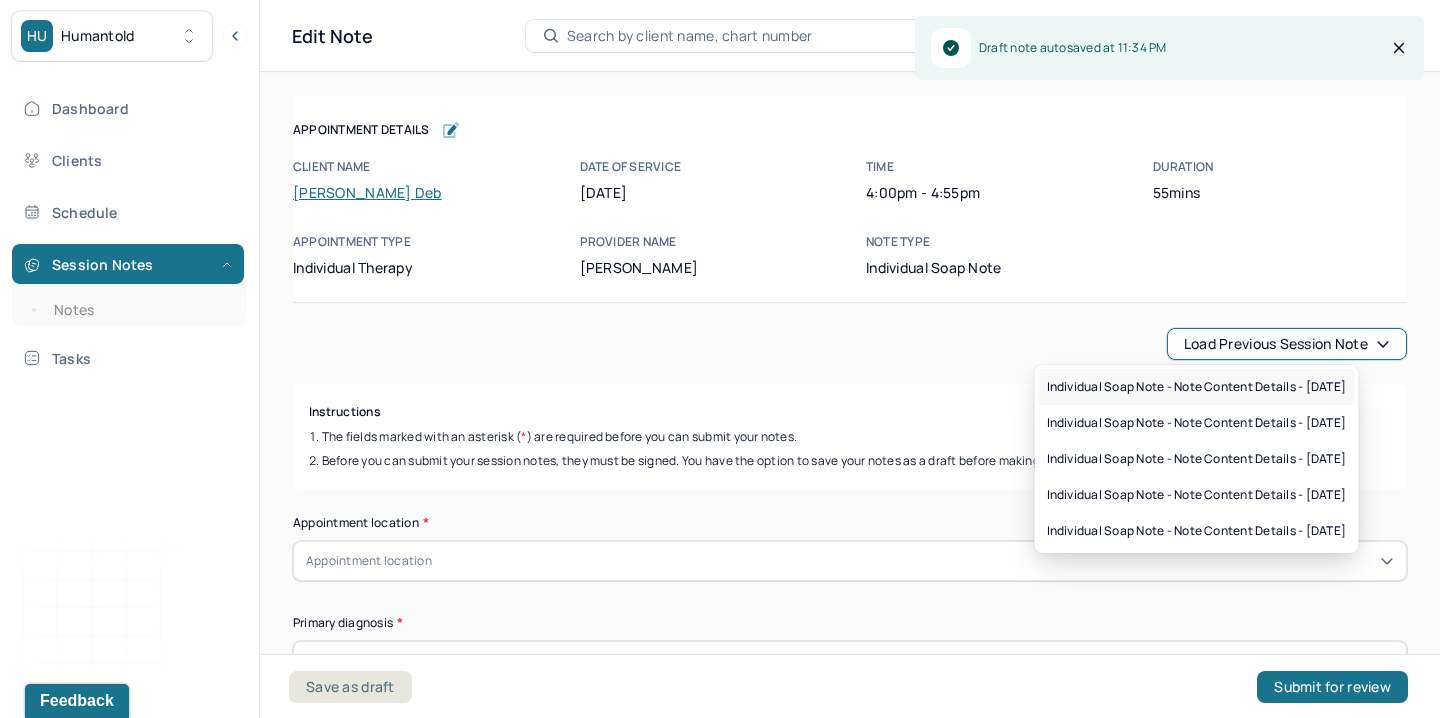 click on "Individual soap note   - Note content Details -   [DATE]" at bounding box center (1197, 387) 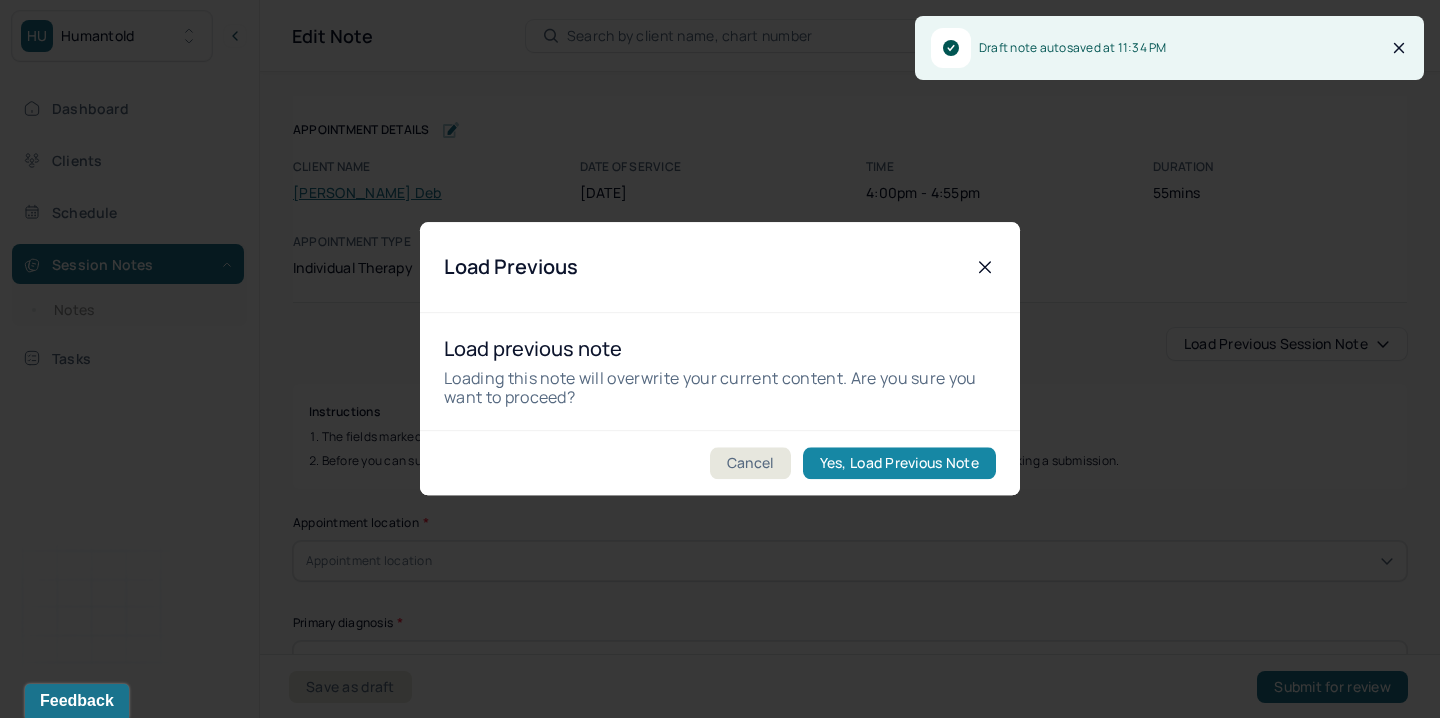 click on "Yes, Load Previous Note" at bounding box center [899, 464] 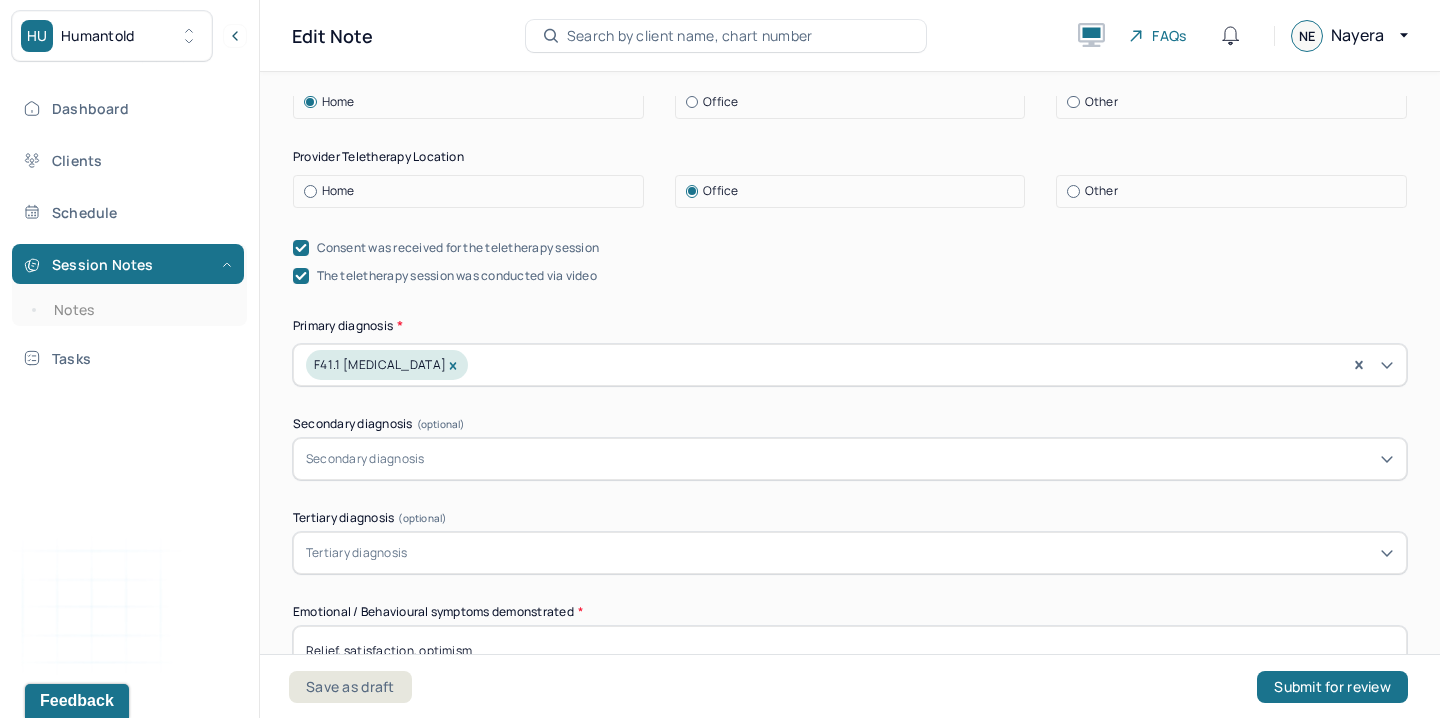 scroll, scrollTop: 789, scrollLeft: 0, axis: vertical 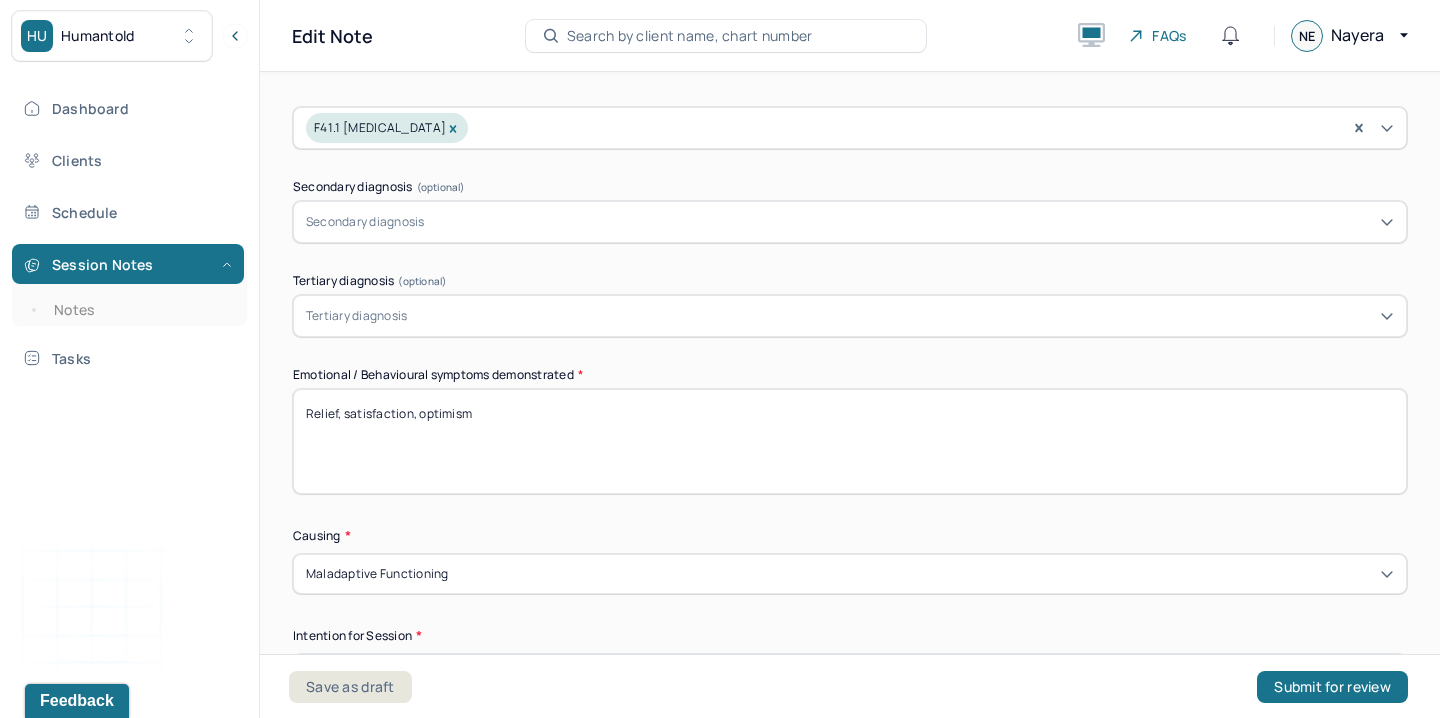click on "Relief, satisfaction, optimism" at bounding box center (850, 441) 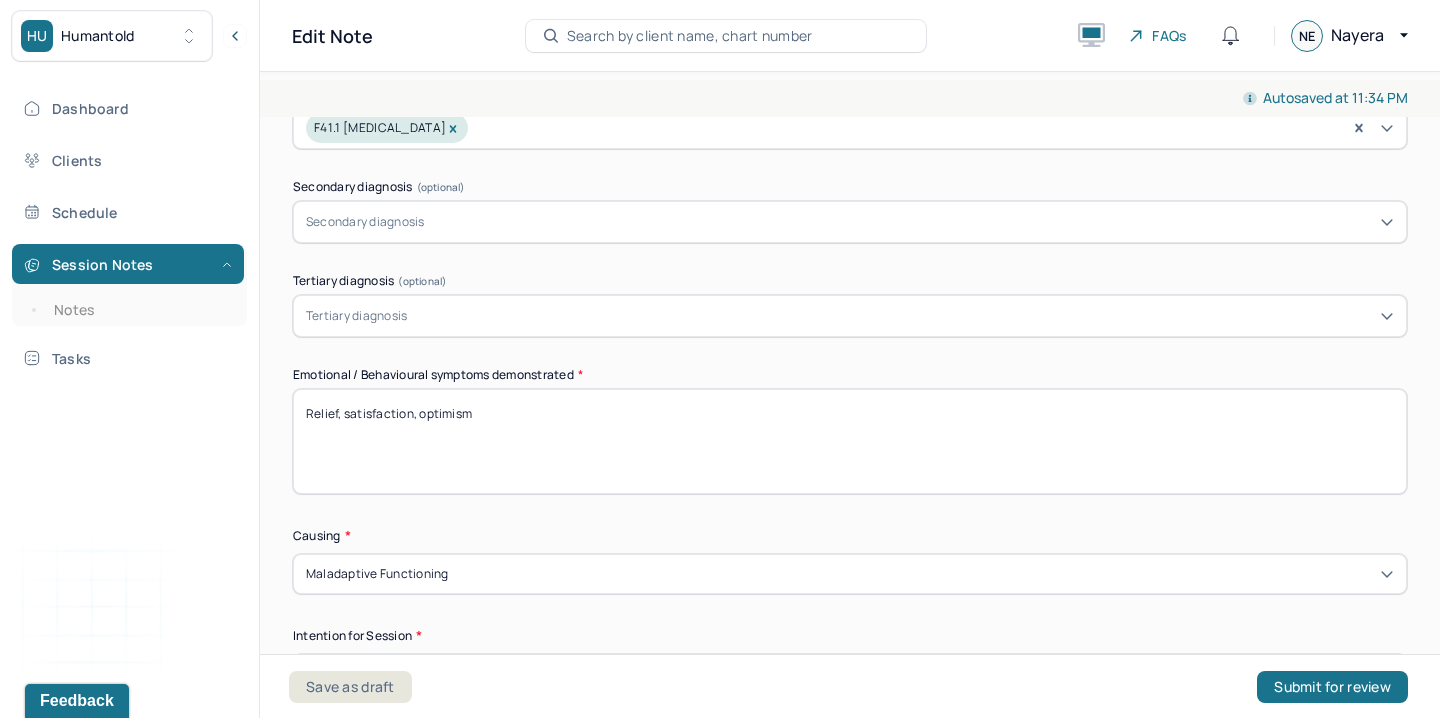 click on "Relief, satisfaction, optimism" at bounding box center [850, 441] 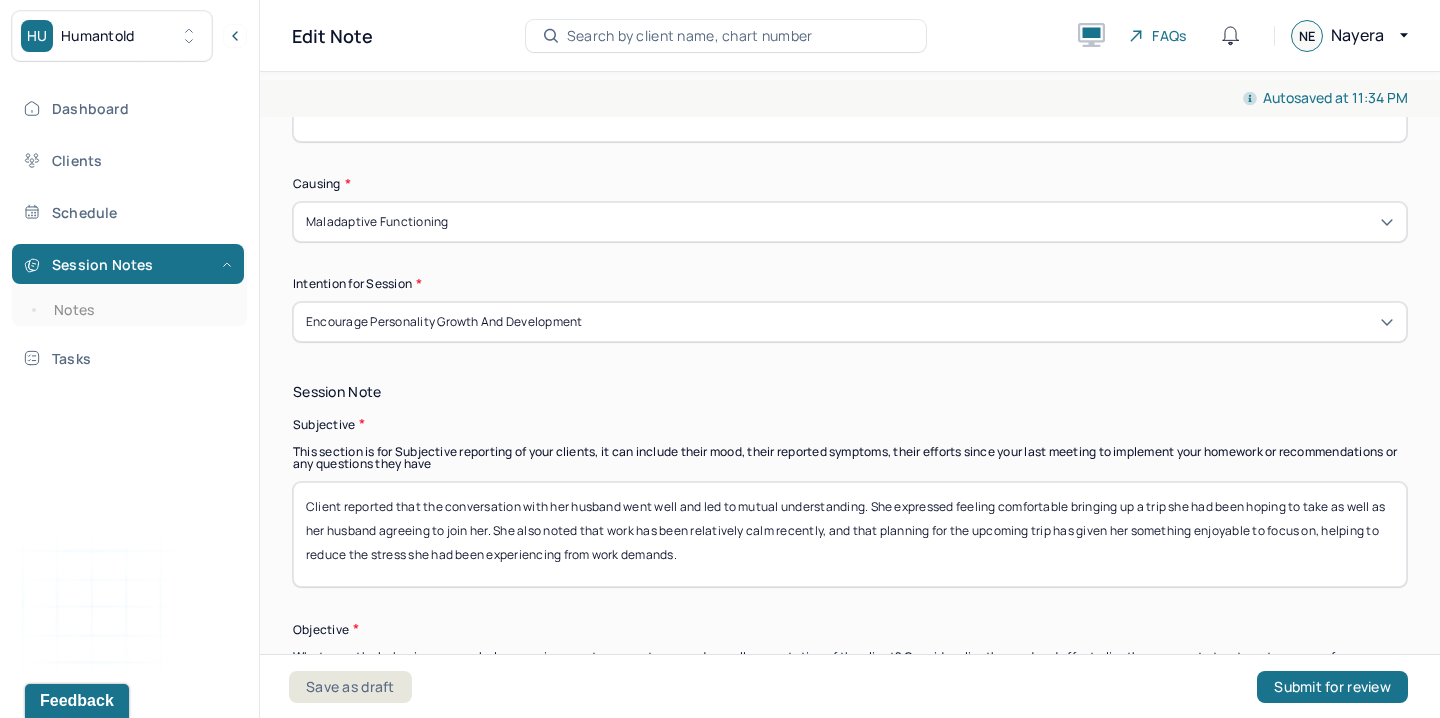 scroll, scrollTop: 1150, scrollLeft: 0, axis: vertical 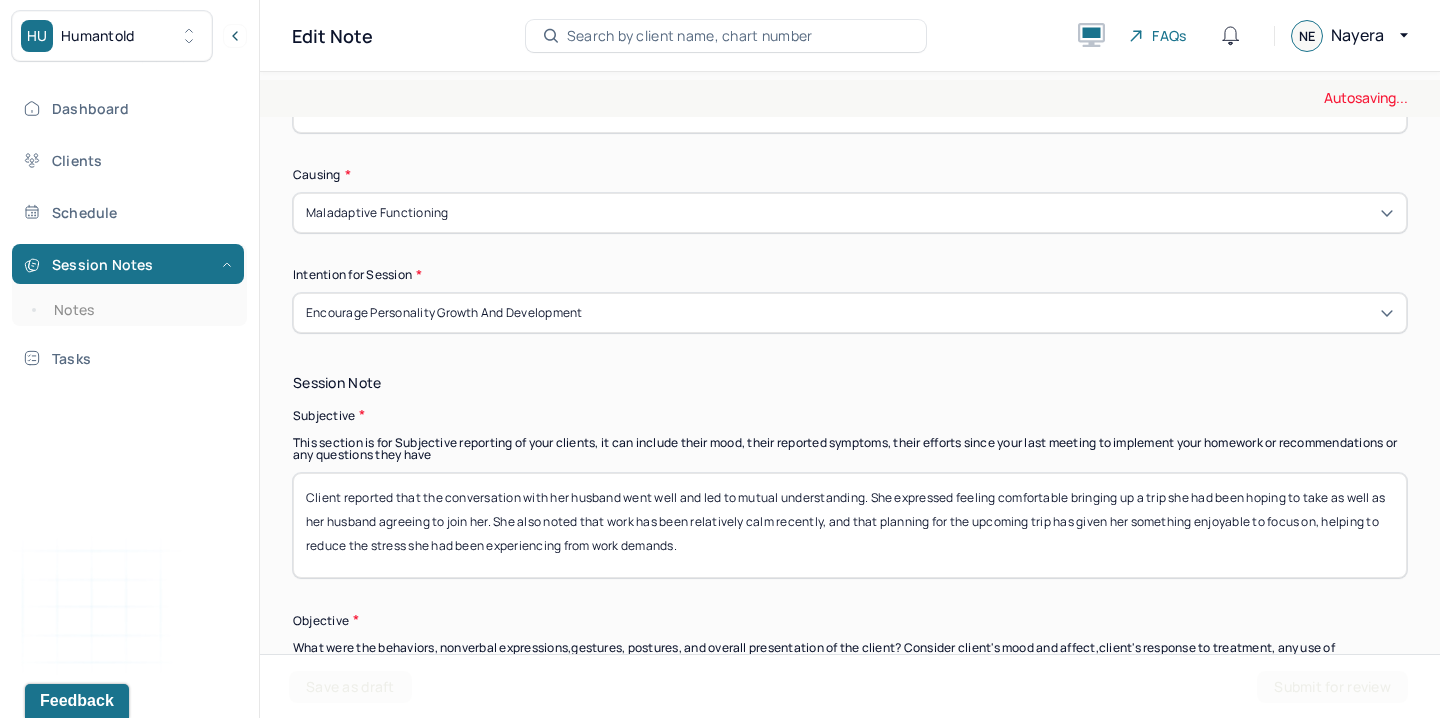 type 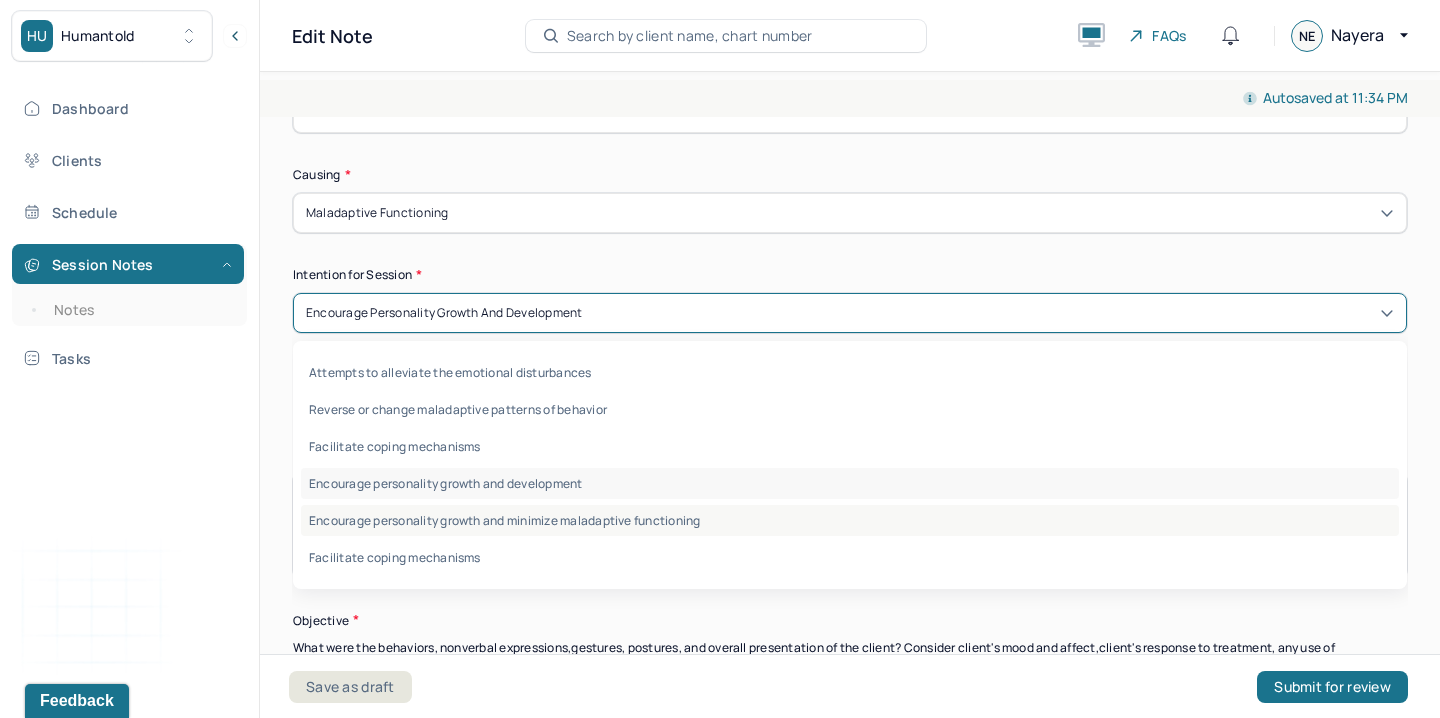 click on "Encourage personality growth and minimize maladaptive functioning" at bounding box center (850, 520) 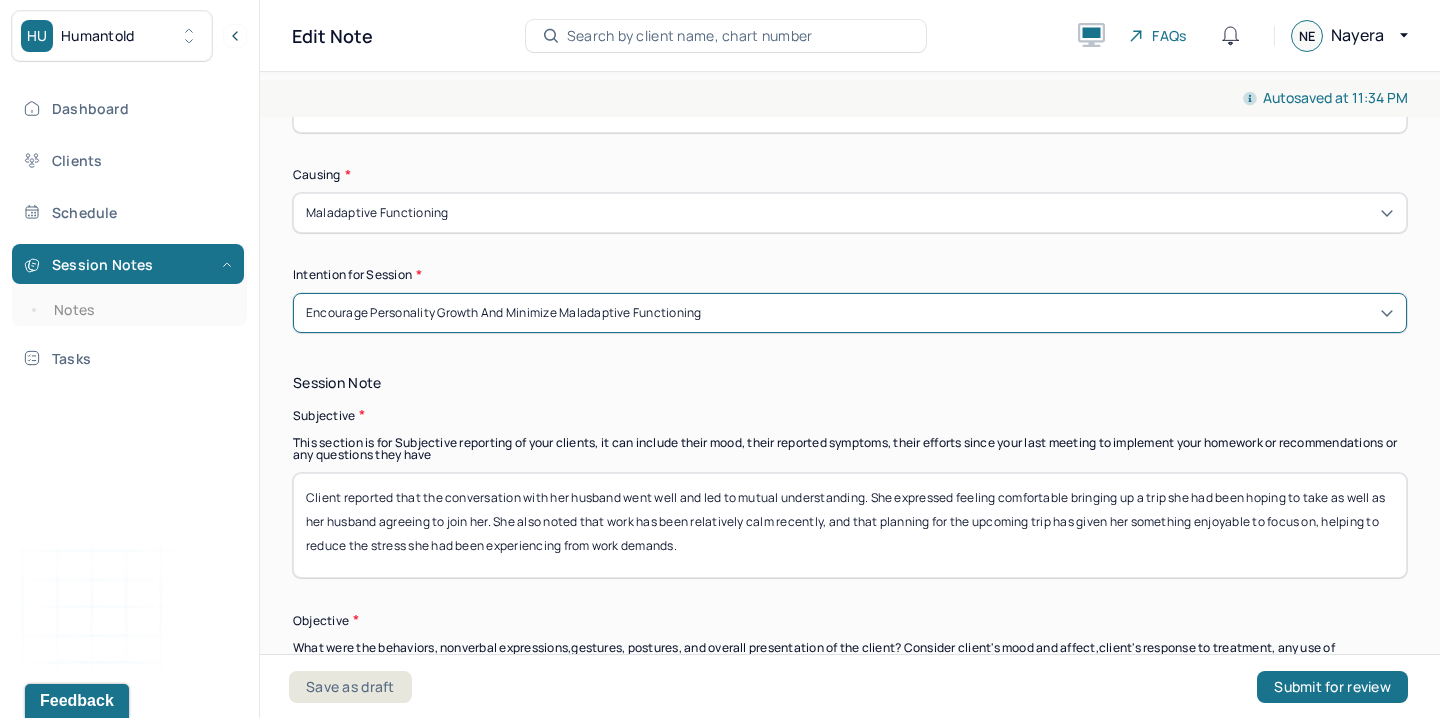 click on "Client reported that the conversation with her husband went well and led to mutual understanding. She expressed feeling comfortable bringing up a trip she had been hoping to take as well as her husband agreeing to join her. She also noted that work has been relatively calm recently, and that planning for the upcoming trip has given her something enjoyable to focus on, helping to reduce the stress she had been experiencing from work demands." at bounding box center (850, 525) 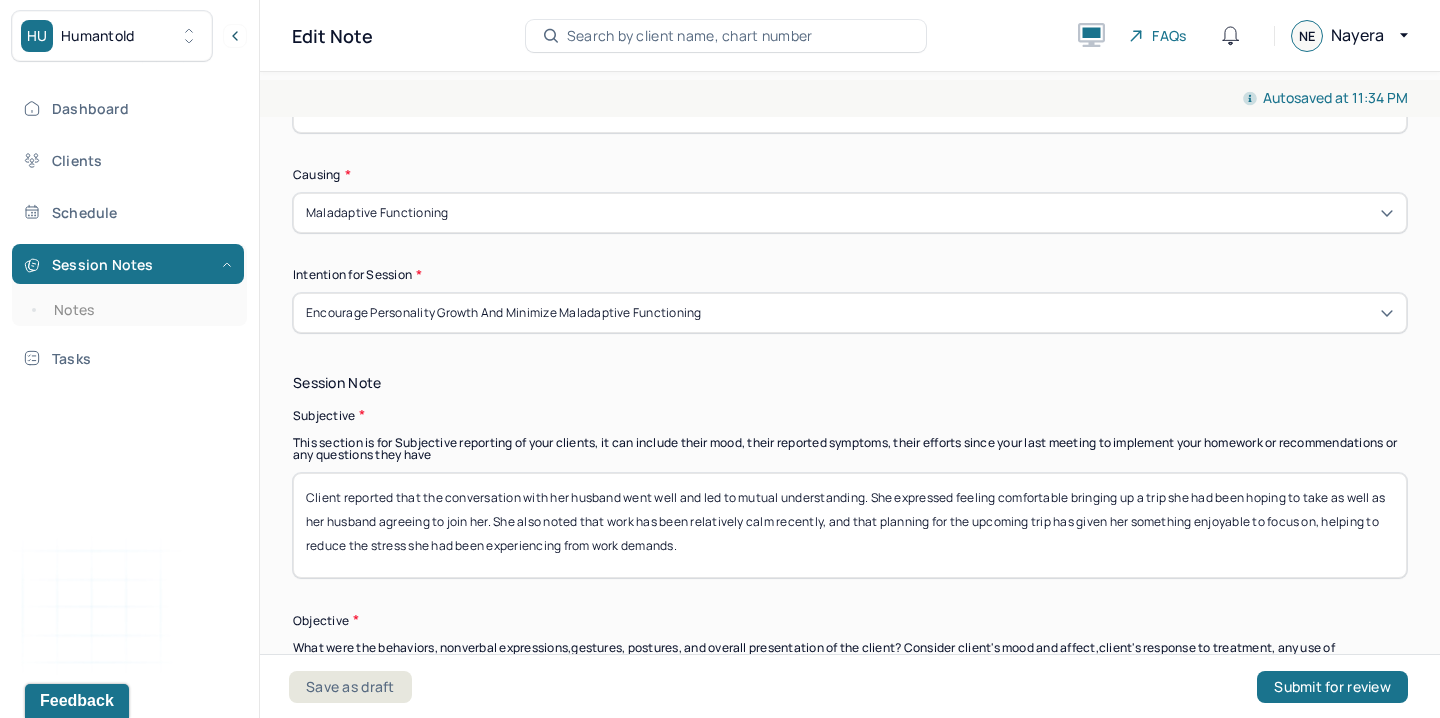 click on "Client reported that the conversation with her husband went well and led to mutual understanding. She expressed feeling comfortable bringing up a trip she had been hoping to take as well as her husband agreeing to join her. She also noted that work has been relatively calm recently, and that planning for the upcoming trip has given her something enjoyable to focus on, helping to reduce the stress she had been experiencing from work demands." at bounding box center (850, 525) 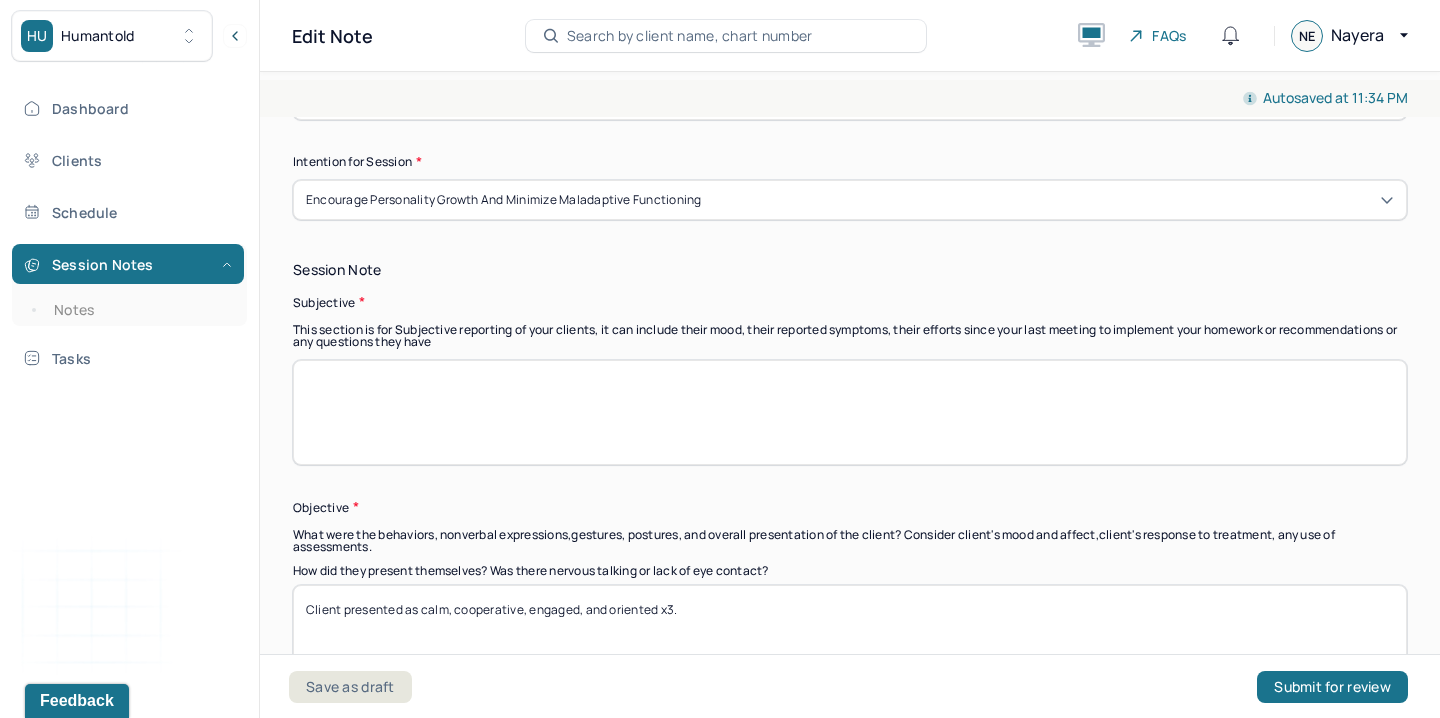 scroll, scrollTop: 1268, scrollLeft: 0, axis: vertical 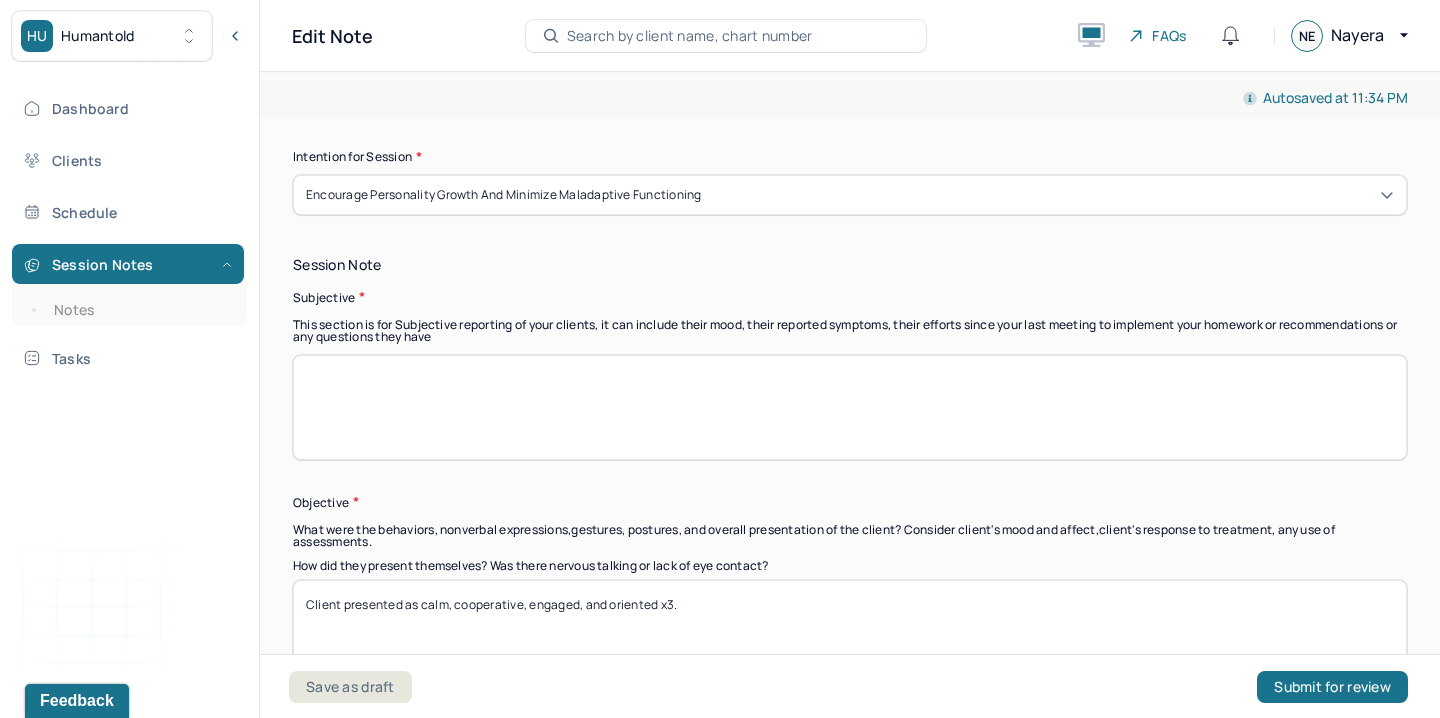 type 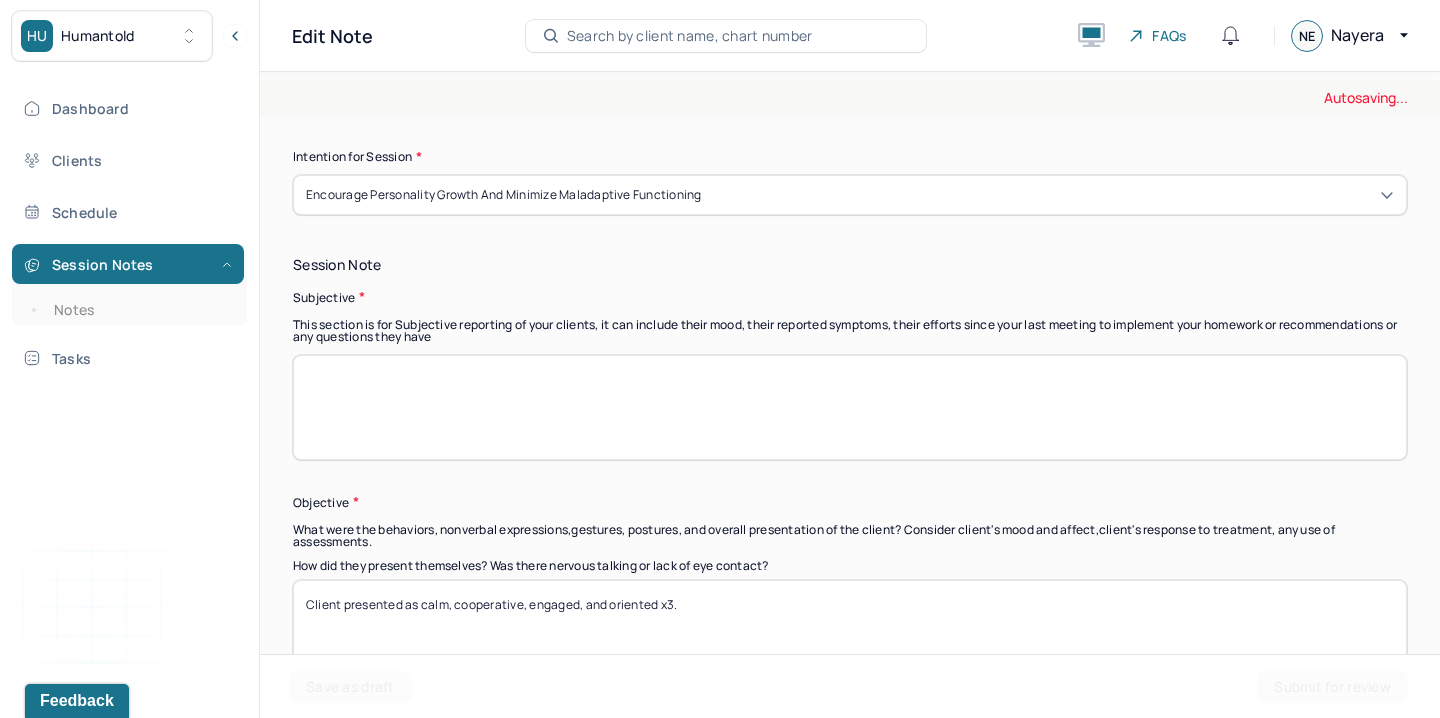 click on "Client presented as calm, cooperative, engaged, and oriented x3." at bounding box center [850, 632] 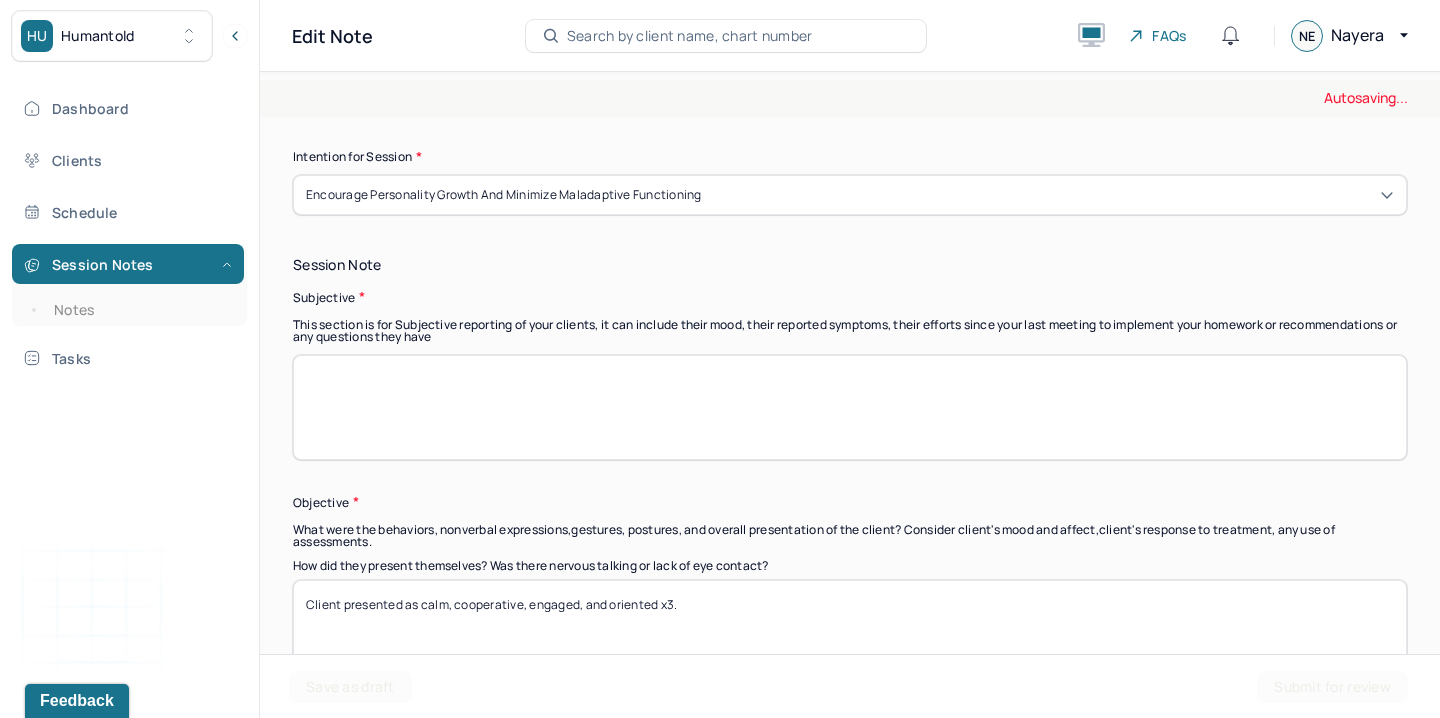 click on "Client presented as calm, cooperative, engaged, and oriented x3." at bounding box center [850, 632] 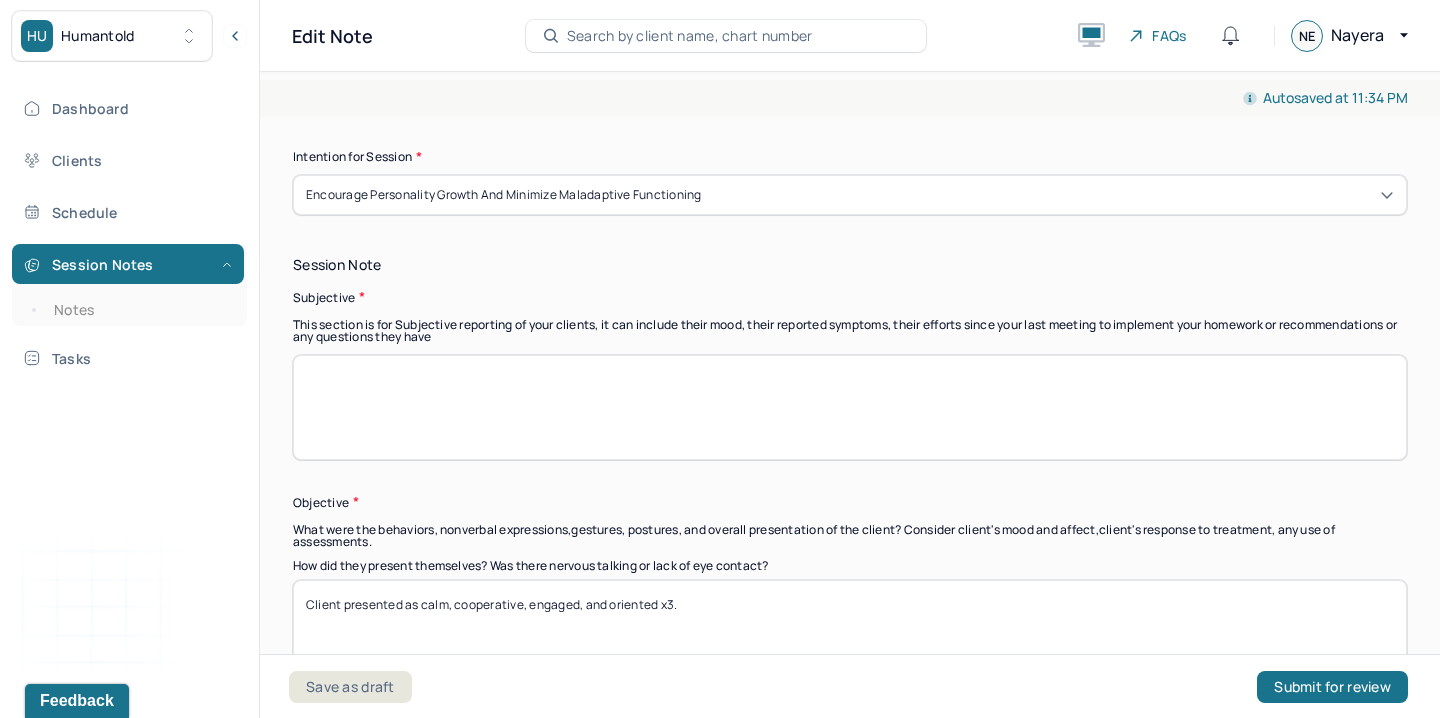 drag, startPoint x: 431, startPoint y: 609, endPoint x: 393, endPoint y: 621, distance: 39.849716 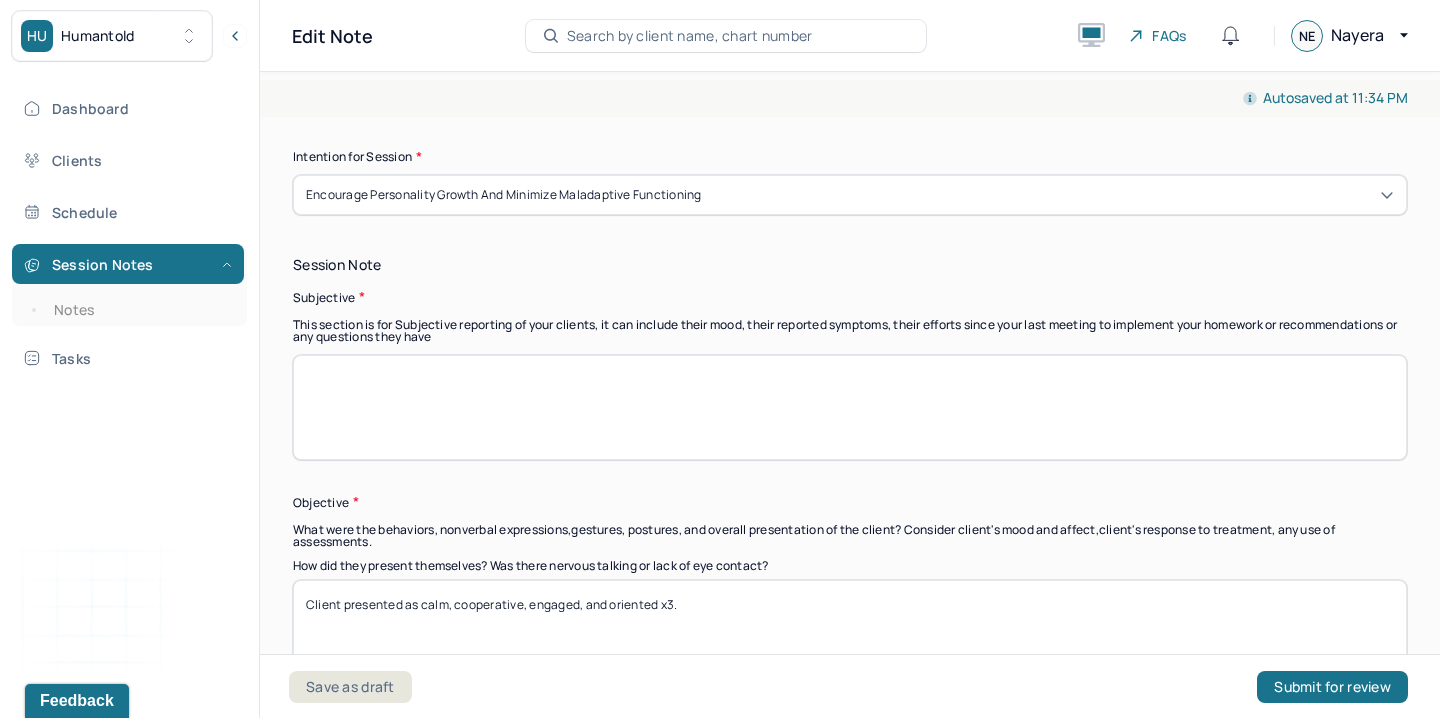 click on "Client presented as calm, cooperative, engaged, and oriented x3." at bounding box center (850, 632) 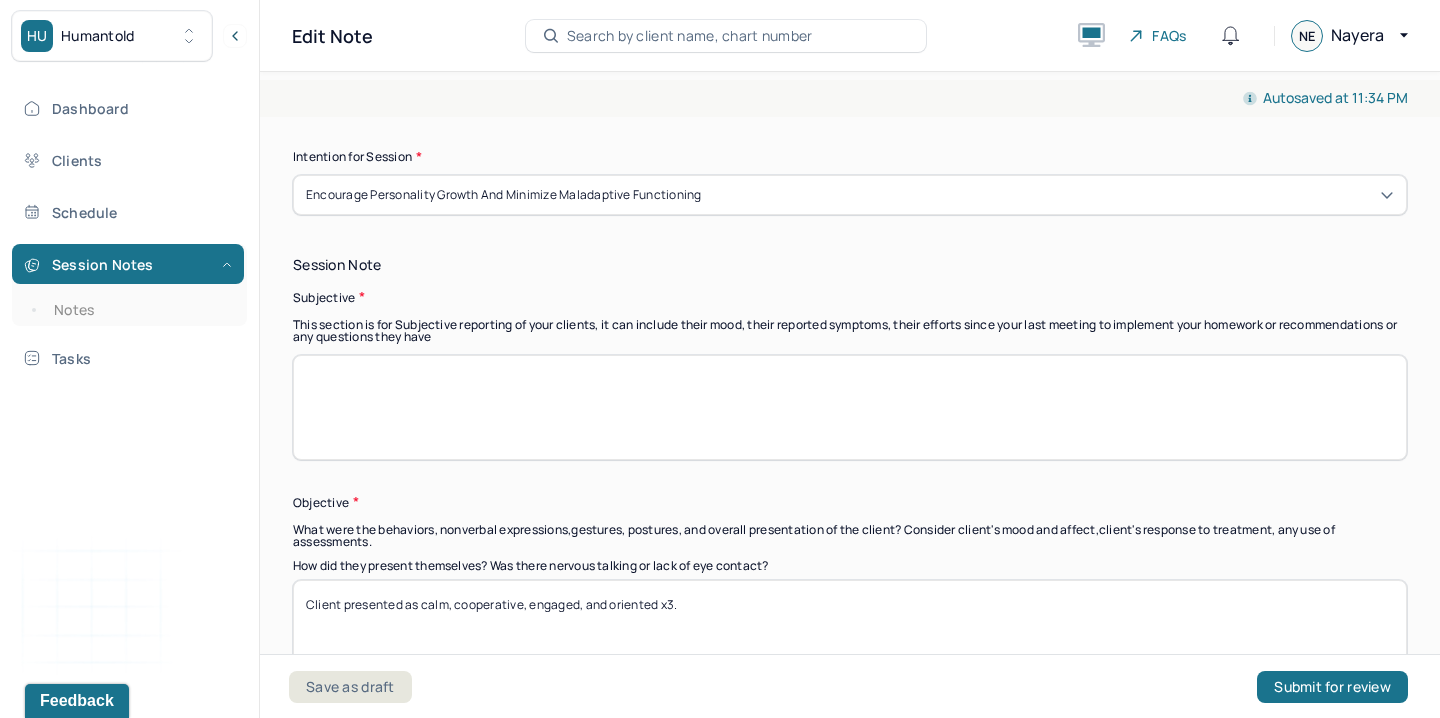 drag, startPoint x: 419, startPoint y: 605, endPoint x: 741, endPoint y: 591, distance: 322.3042 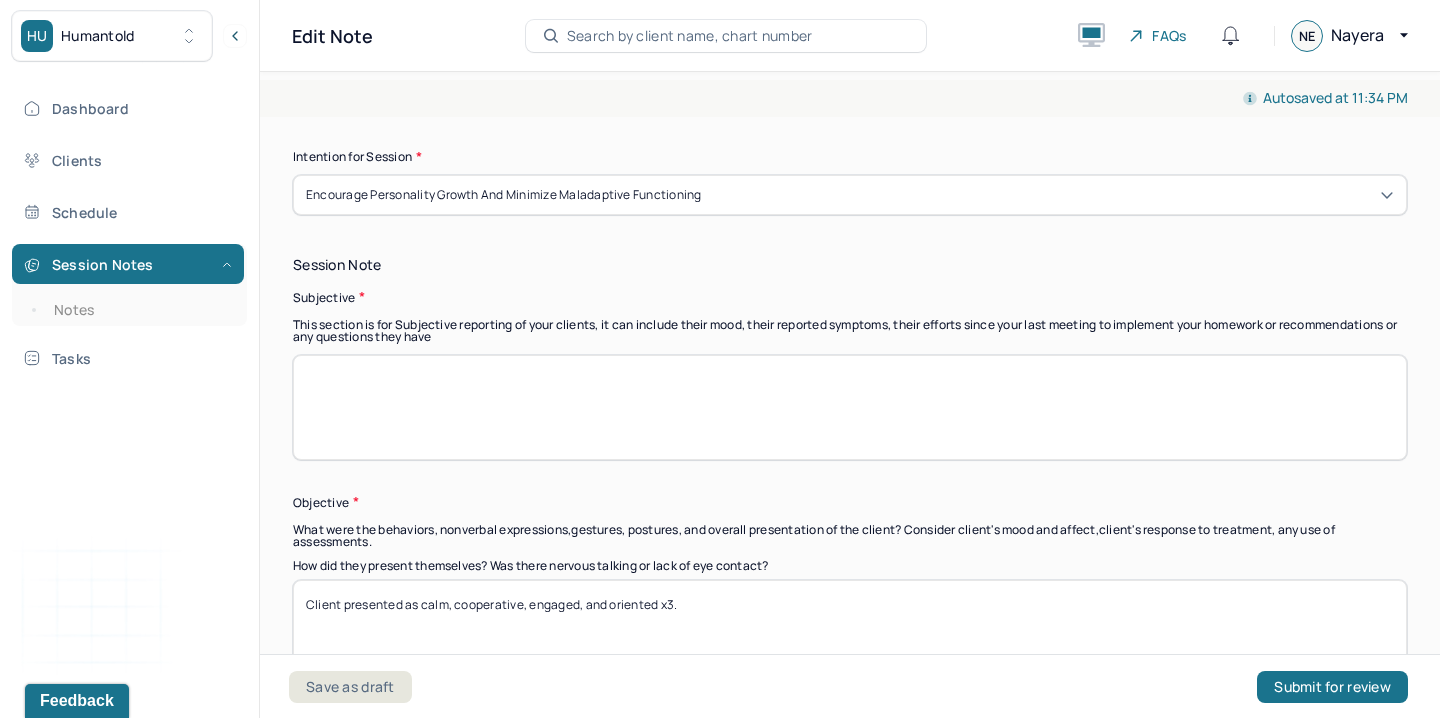 click on "Client presented as calm, cooperative, engaged, and oriented x3." at bounding box center (850, 632) 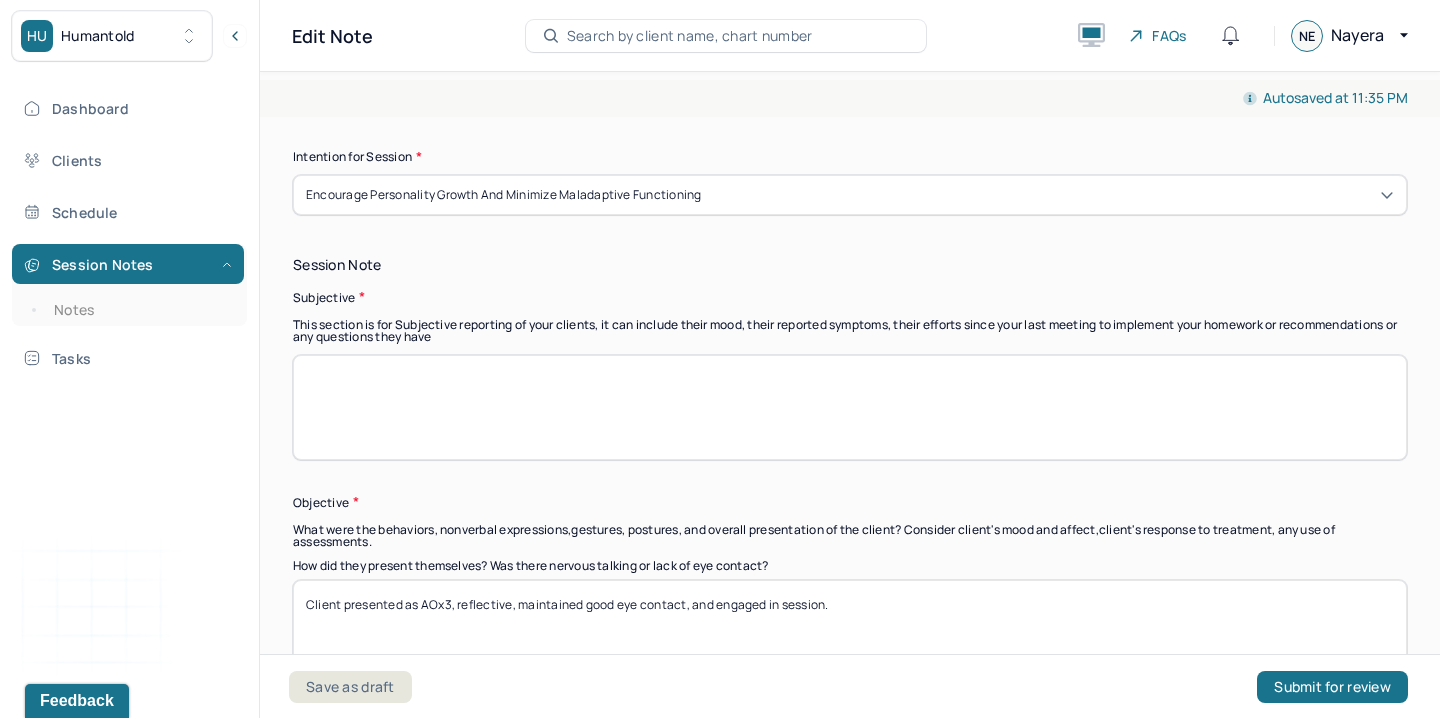 scroll, scrollTop: 1597, scrollLeft: 0, axis: vertical 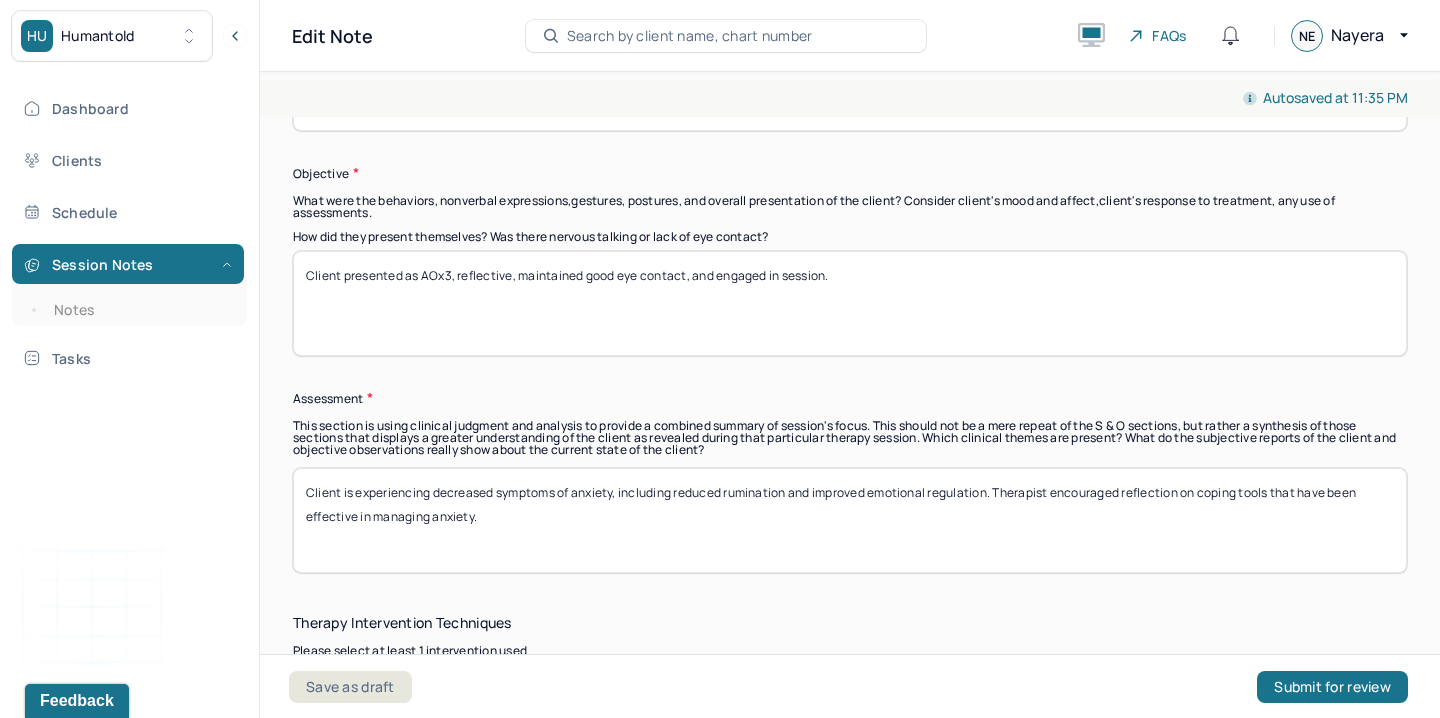 type on "Client presented as AOx3, reflective, maintained good eye contact, and engaged in session." 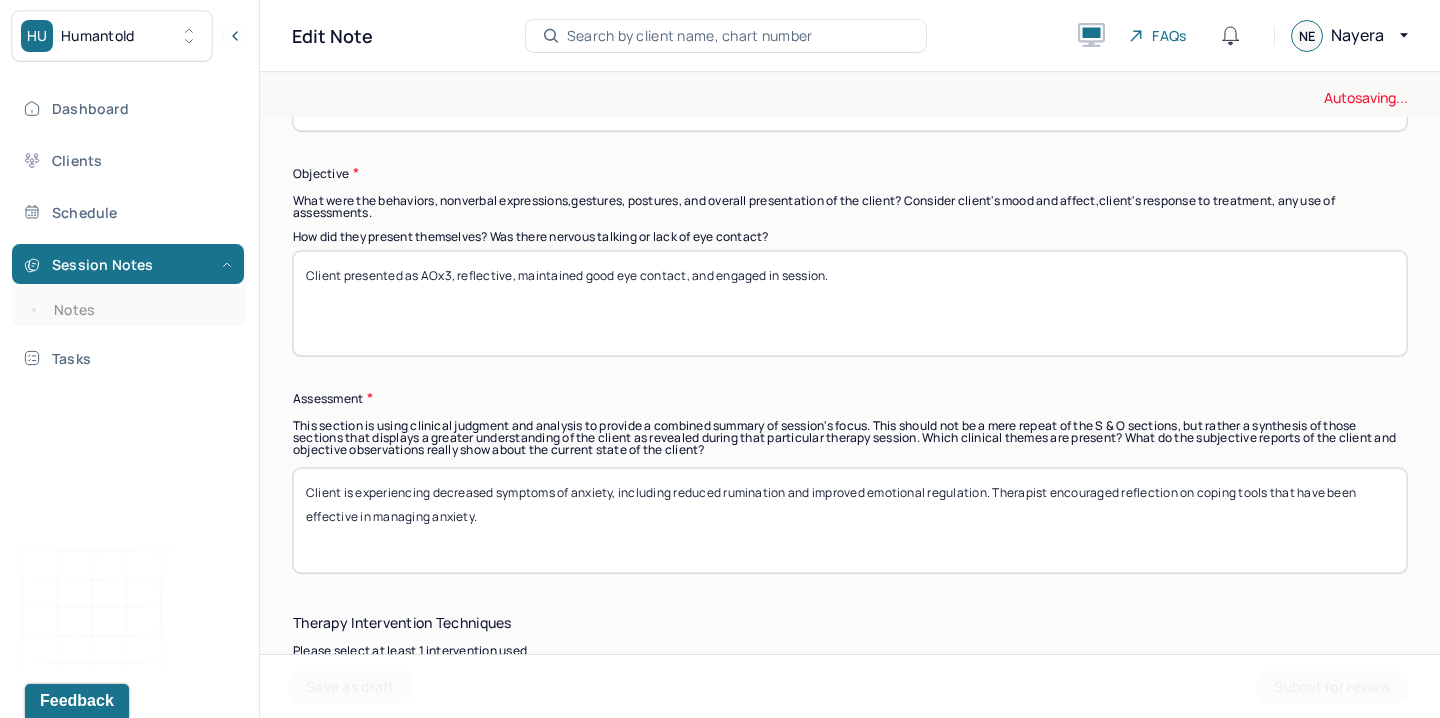 click on "Client is experiencing decreased symptoms of anxiety, including reduced rumination and improved emotional regulation. Therapist encouraged reflection on coping tools that have been effective in managing anxiety." at bounding box center [850, 520] 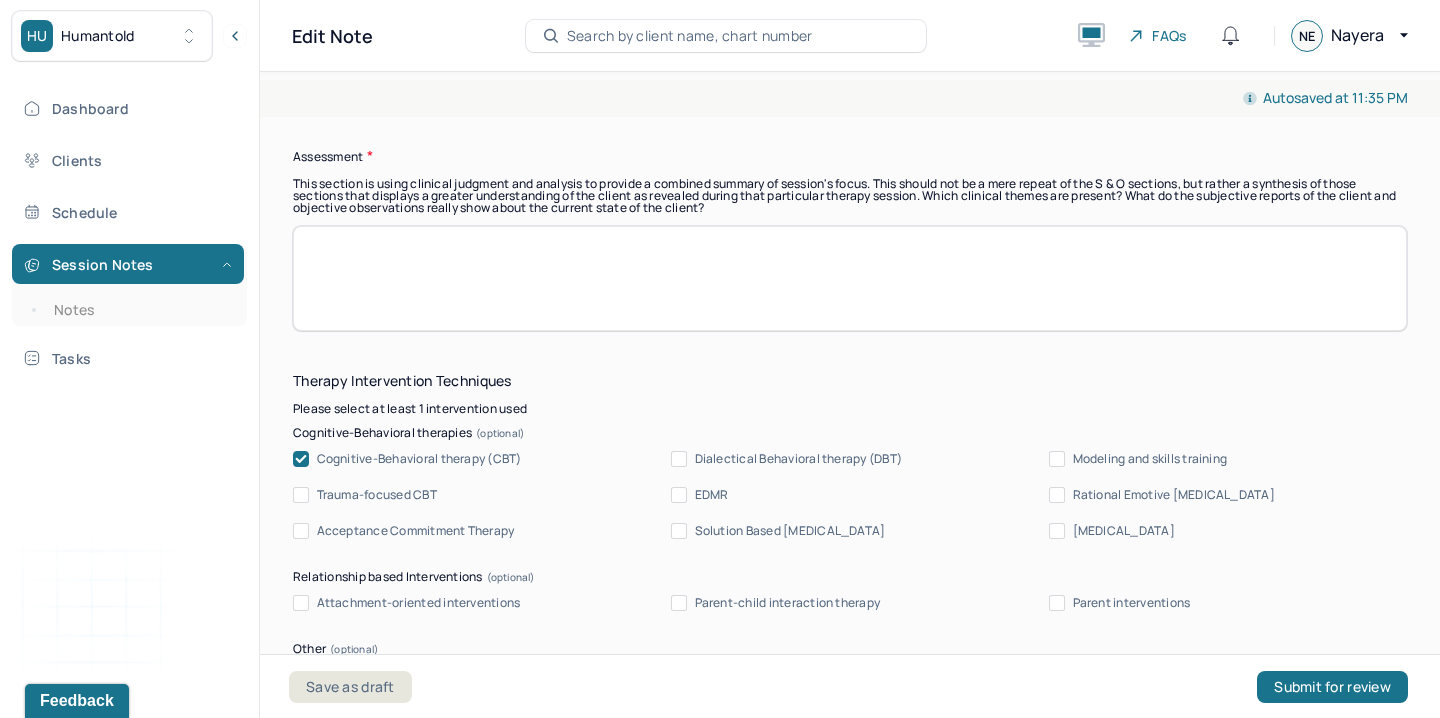 scroll, scrollTop: 1970, scrollLeft: 0, axis: vertical 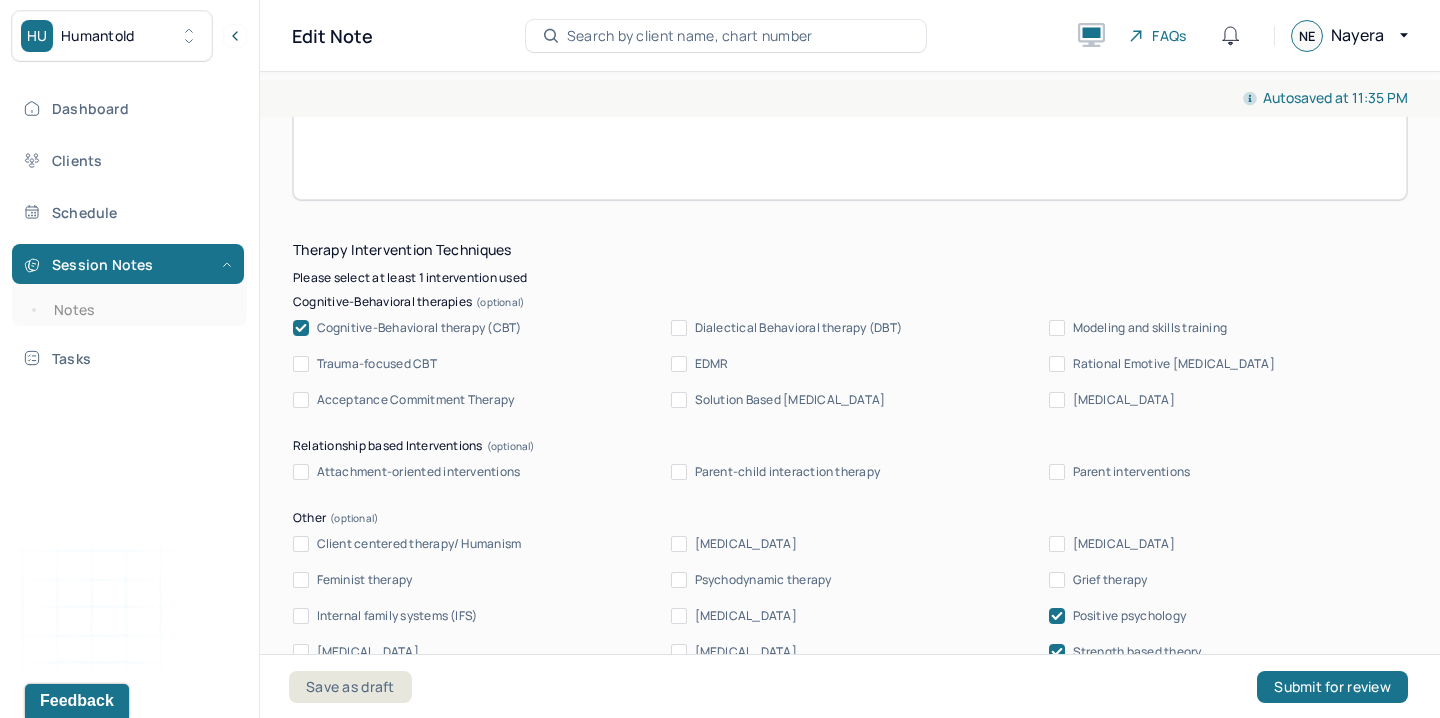 type 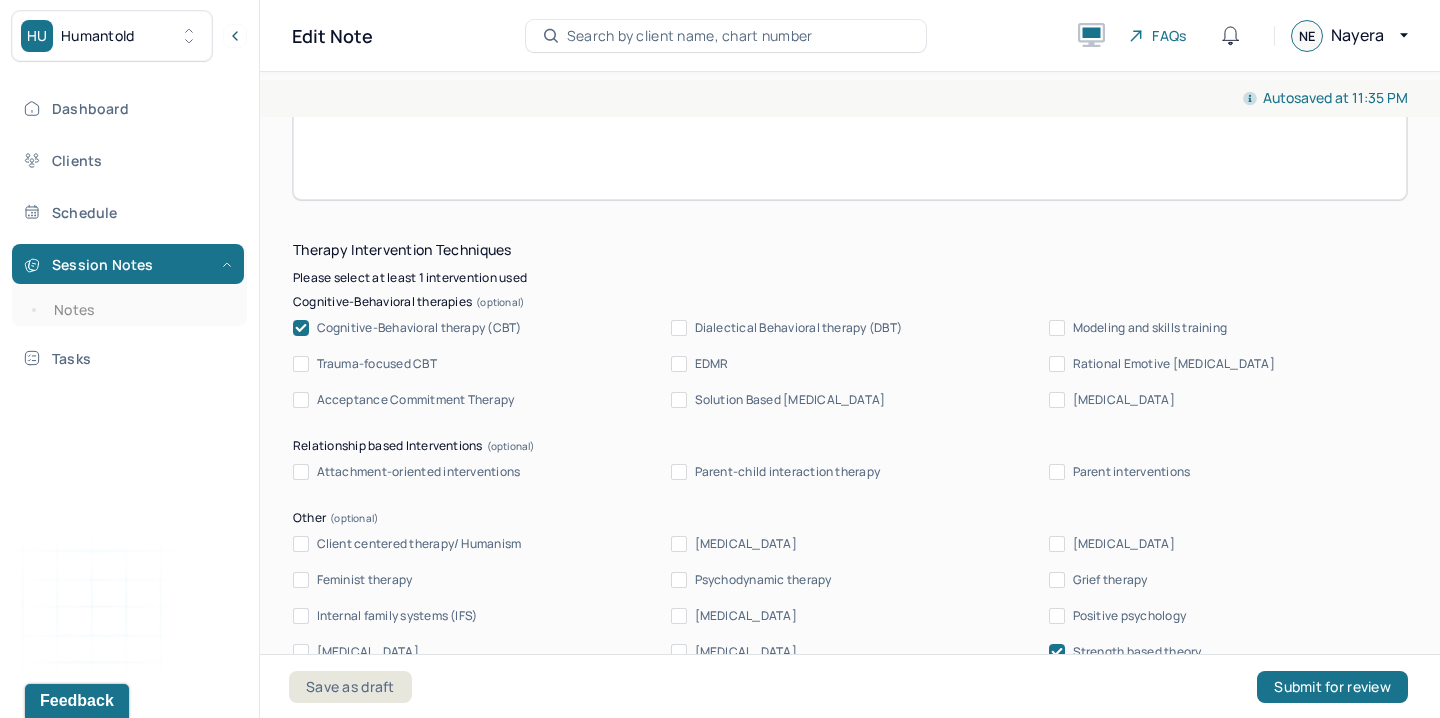 click on "Strength based theory" at bounding box center [1125, 652] 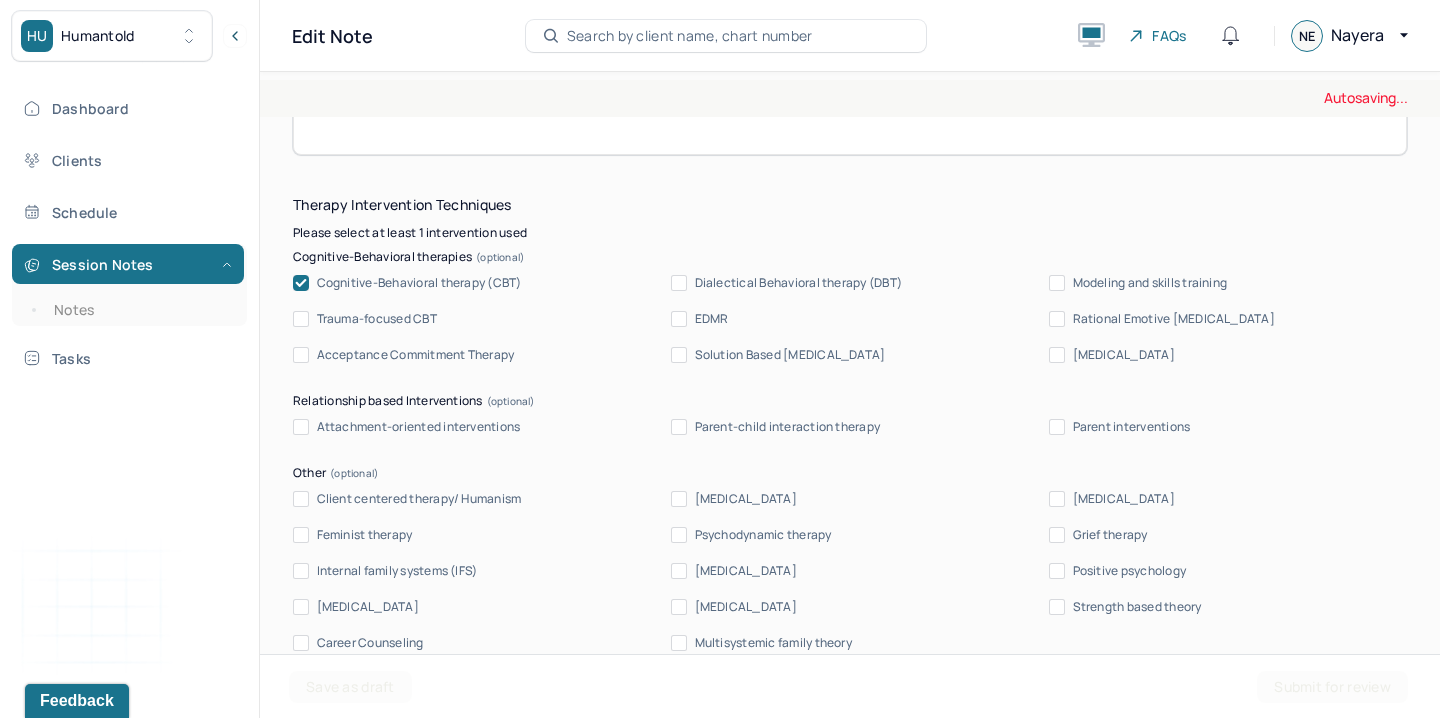 scroll, scrollTop: 2127, scrollLeft: 0, axis: vertical 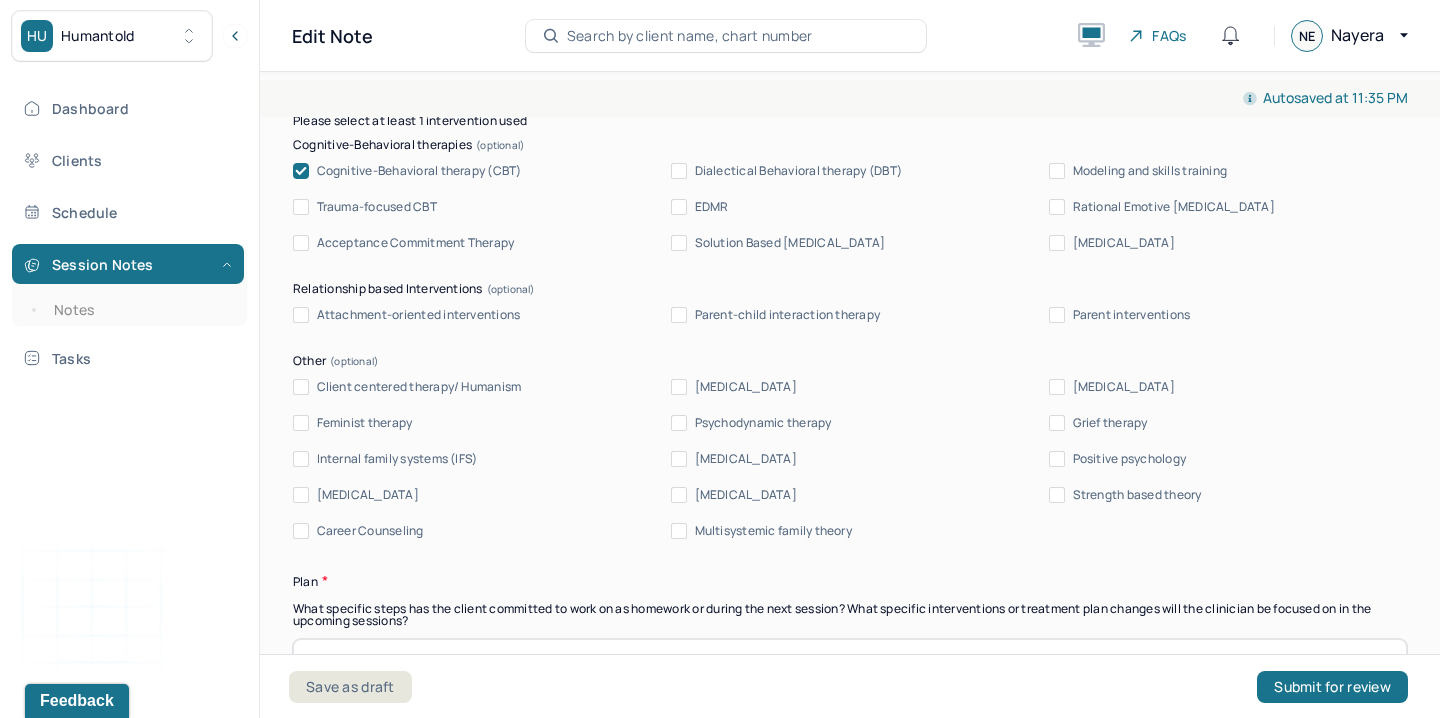 click on "Therapy Intervention Techniques Please select at least 1 intervention used Cognitive-Behavioral therapies Cognitive-Behavioral therapy (CBT) Dialectical Behavioral therapy (DBT) Modeling and skills training Trauma-focused CBT EDMR Rational Emotive [MEDICAL_DATA] Acceptance Commitment Therapy Solution Based [MEDICAL_DATA] [MEDICAL_DATA] Relationship based Interventions Attachment-oriented interventions Parent-child interaction therapy Parent interventions Other Client centered therapy/ Humanism [MEDICAL_DATA] [MEDICAL_DATA] Feminist therapy Psychodynamic therapy Grief therapy Internal family systems (IFS) [MEDICAL_DATA] Positive psychology [MEDICAL_DATA] [MEDICAL_DATA] Strength based theory Career Counseling Multisystemic family theory Plan What specific steps has the client committed to work on as homework or during the next session? What specific interventions or treatment plan changes will the clinician be focused on in the upcoming sessions? Frequency of sessions Weekly Other" at bounding box center (850, 739) 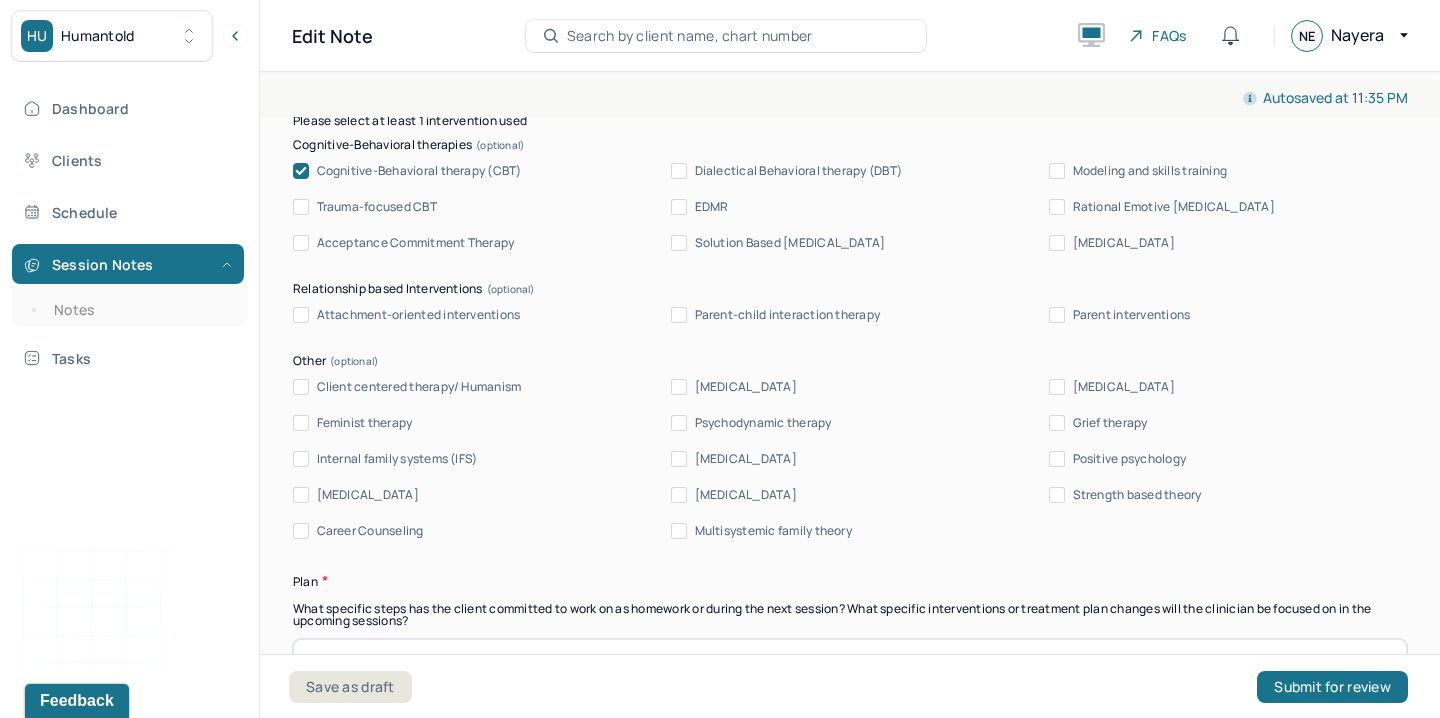 click on "Attachment-oriented interventions" at bounding box center (419, 315) 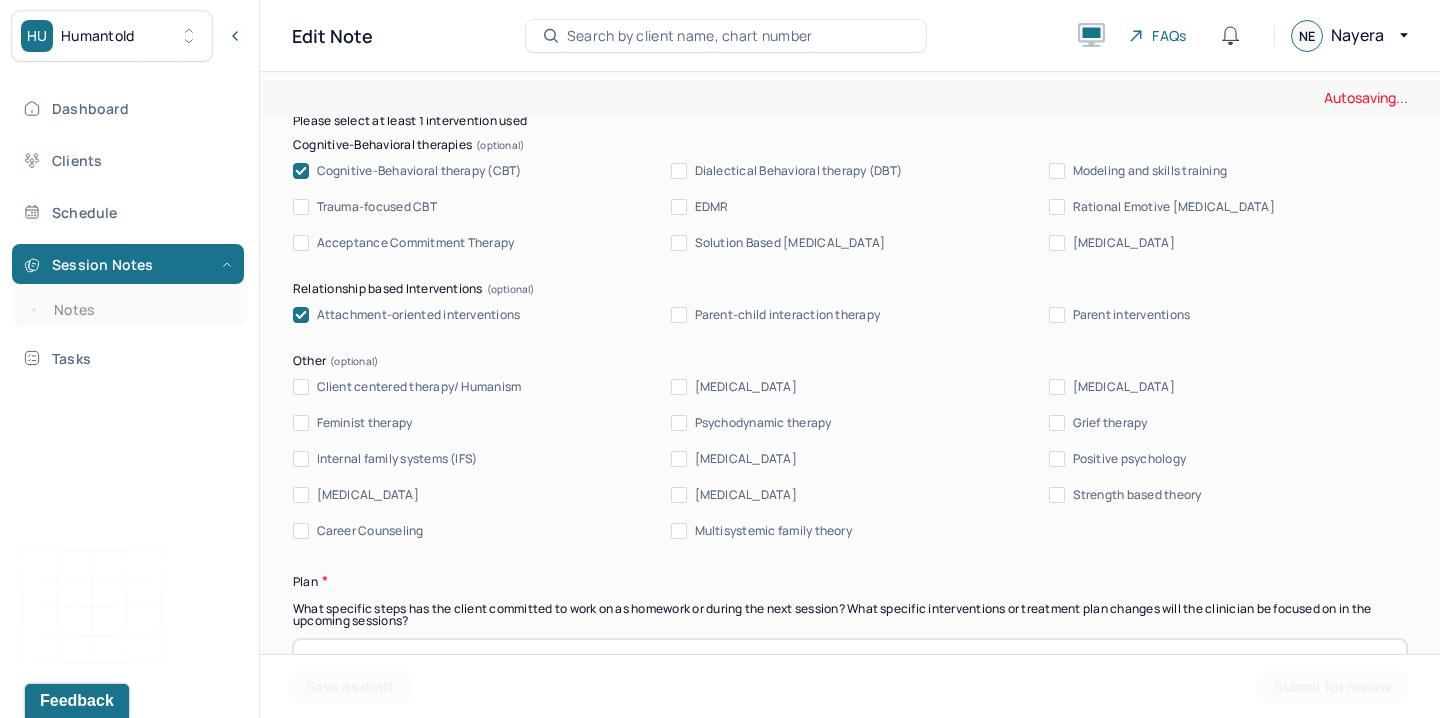 click on "Therapy Intervention Techniques Please select at least 1 intervention used Cognitive-Behavioral therapies Cognitive-Behavioral therapy (CBT) Dialectical Behavioral therapy (DBT) Modeling and skills training Trauma-focused CBT EDMR Rational Emotive [MEDICAL_DATA] Acceptance Commitment Therapy Solution Based [MEDICAL_DATA] [MEDICAL_DATA] Relationship based Interventions Attachment-oriented interventions Parent-child interaction therapy Parent interventions Other Client centered therapy/ Humanism [MEDICAL_DATA] [MEDICAL_DATA] Feminist therapy Psychodynamic therapy Grief therapy Internal family systems (IFS) [MEDICAL_DATA] Positive psychology [MEDICAL_DATA] [MEDICAL_DATA] Strength based theory Career Counseling Multisystemic family theory Plan What specific steps has the client committed to work on as homework or during the next session? What specific interventions or treatment plan changes will the clinician be focused on in the upcoming sessions? Frequency of sessions Weekly Other" at bounding box center (850, 739) 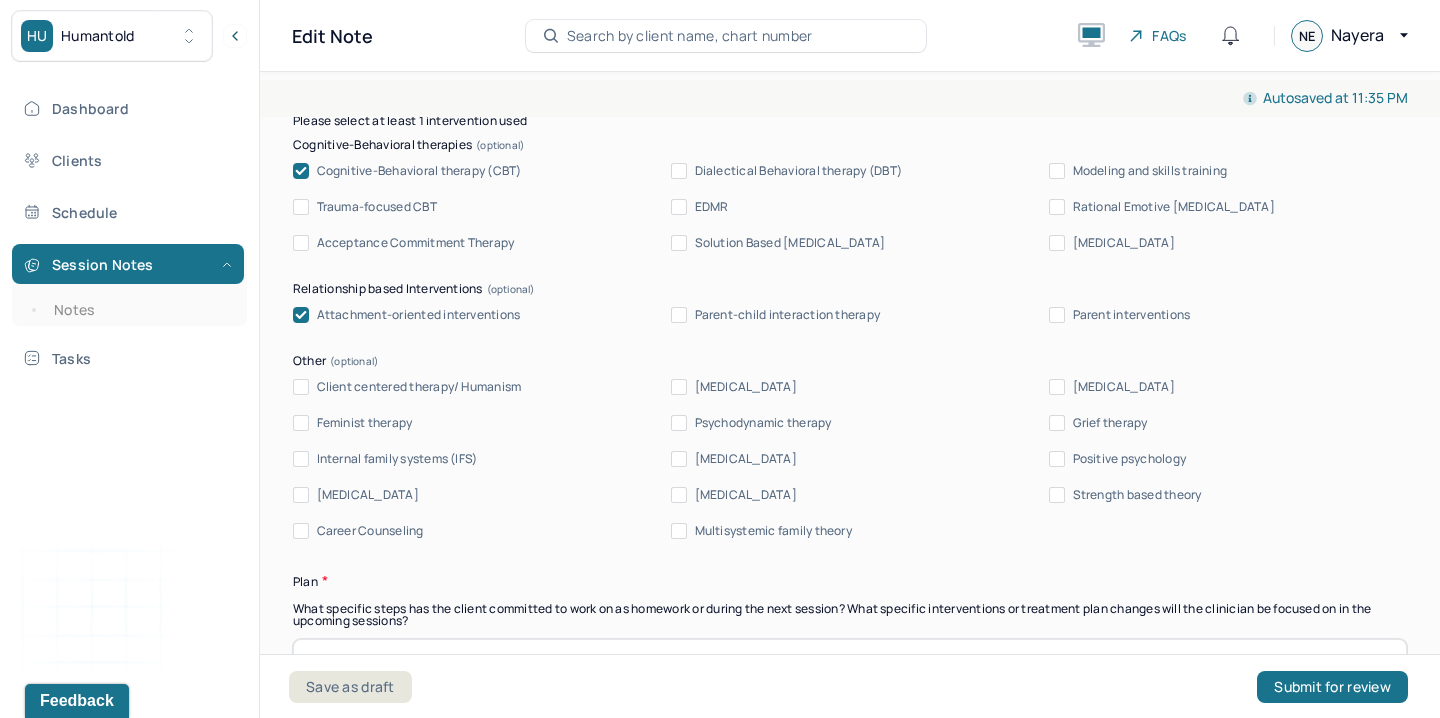 click on "Attachment-oriented interventions" at bounding box center (419, 315) 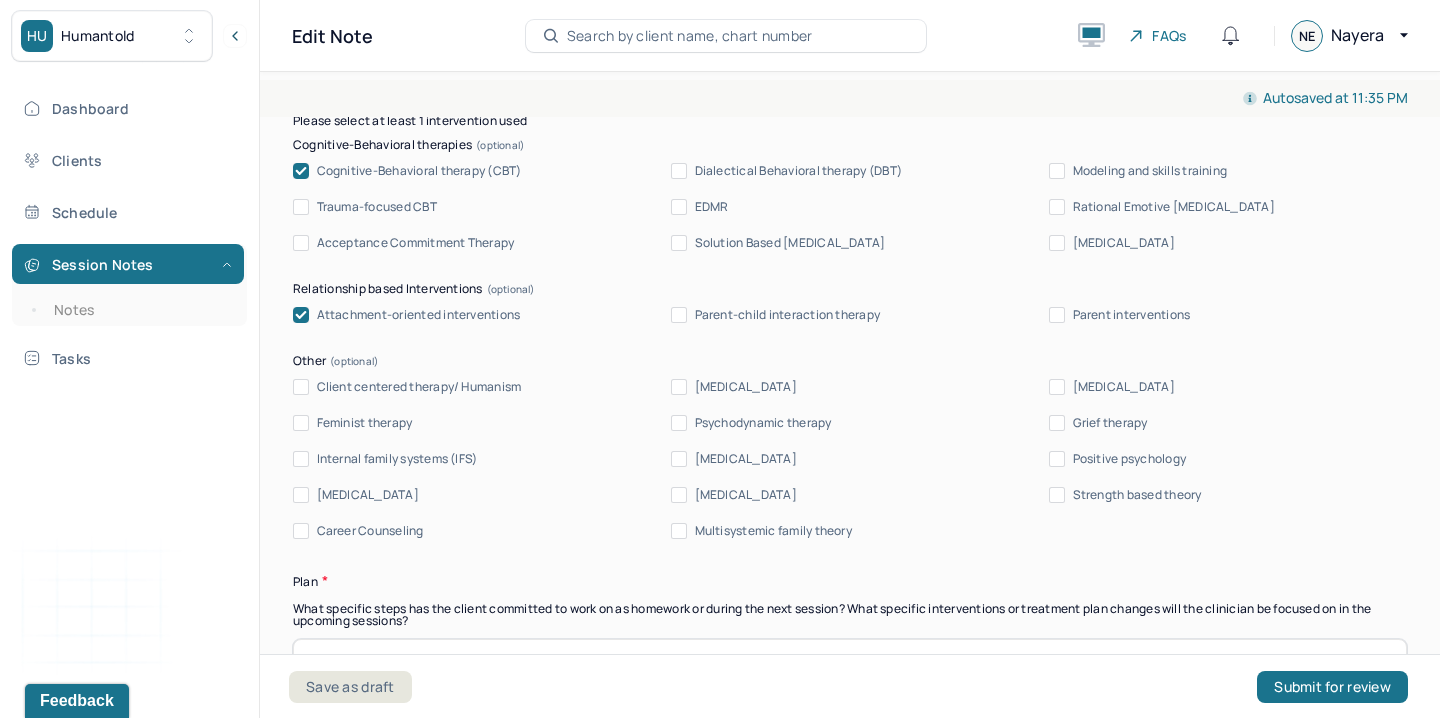 click on "Attachment-oriented interventions" at bounding box center (301, 315) 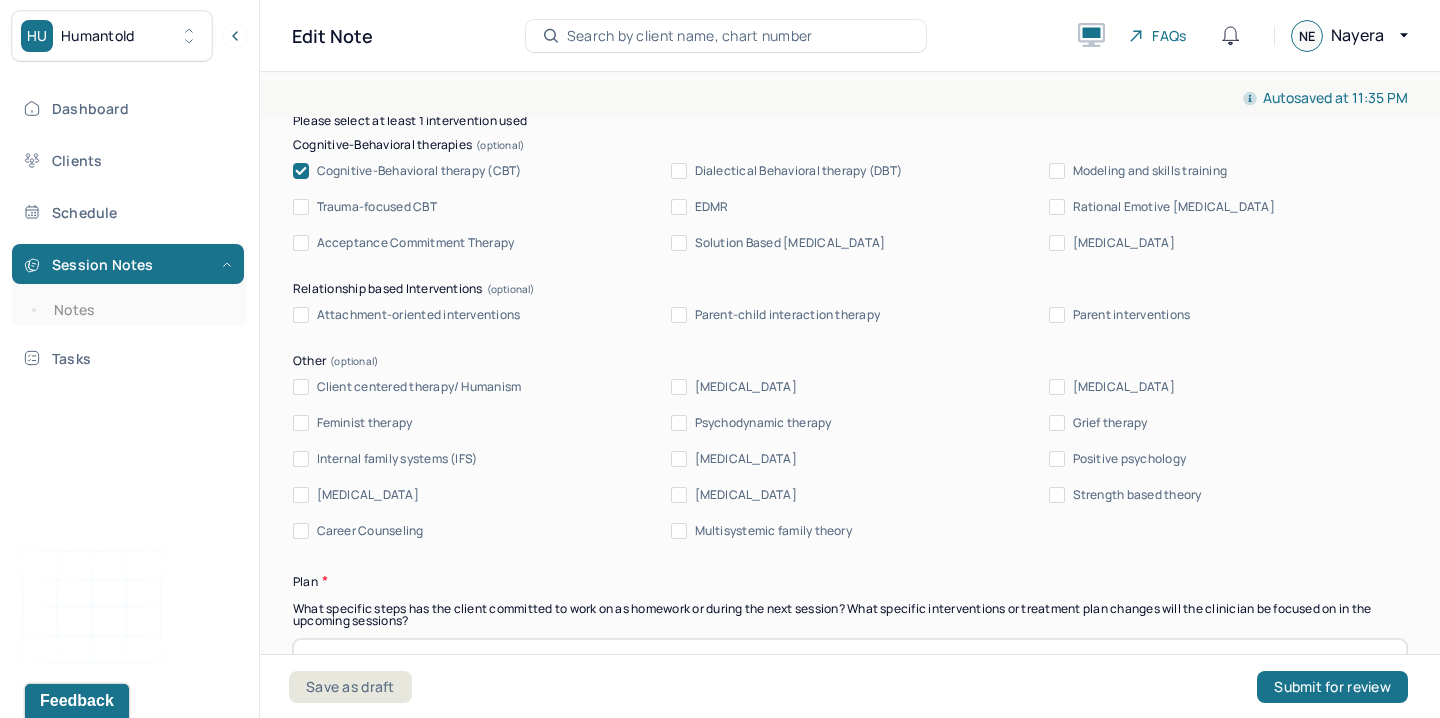click on "Client centered therapy/ Humanism" at bounding box center [419, 387] 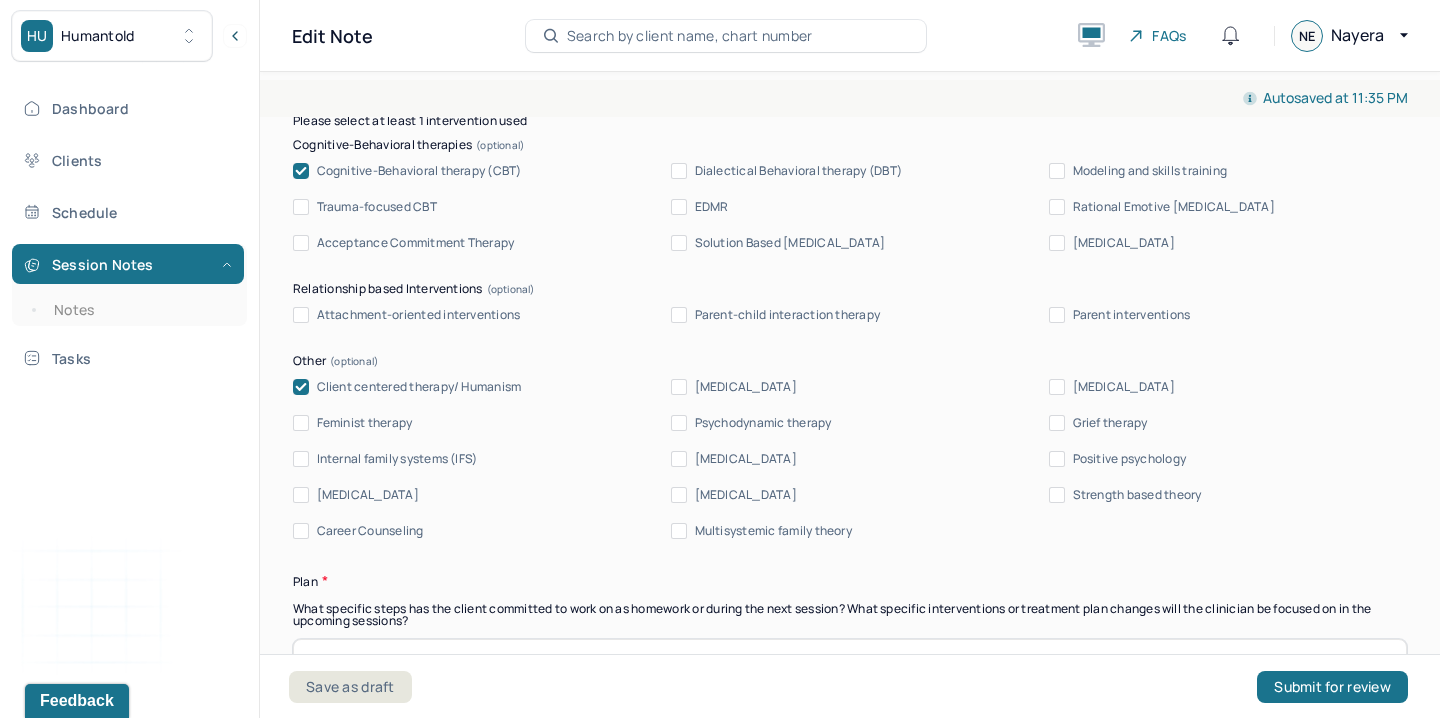 click on "[MEDICAL_DATA]" at bounding box center [746, 459] 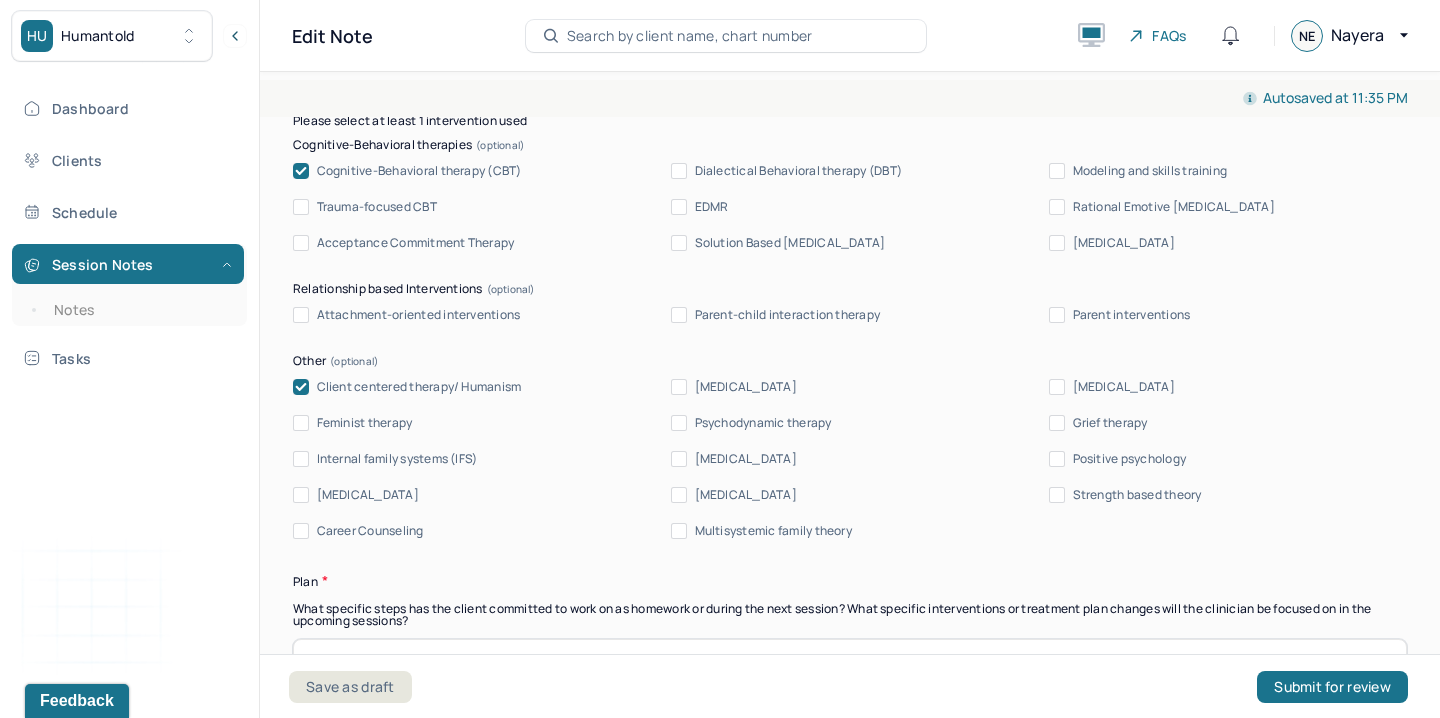 click on "[MEDICAL_DATA]" at bounding box center [679, 459] 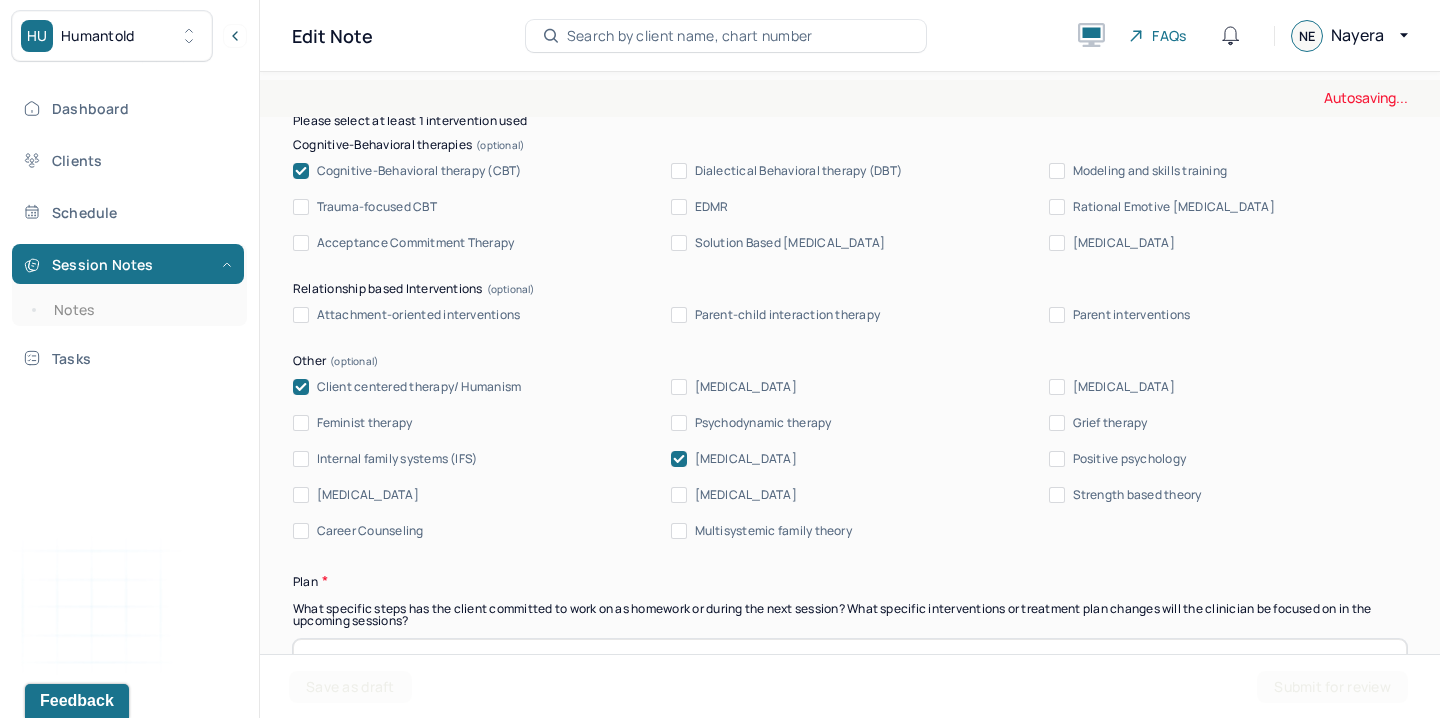 click on "[MEDICAL_DATA]" at bounding box center [734, 459] 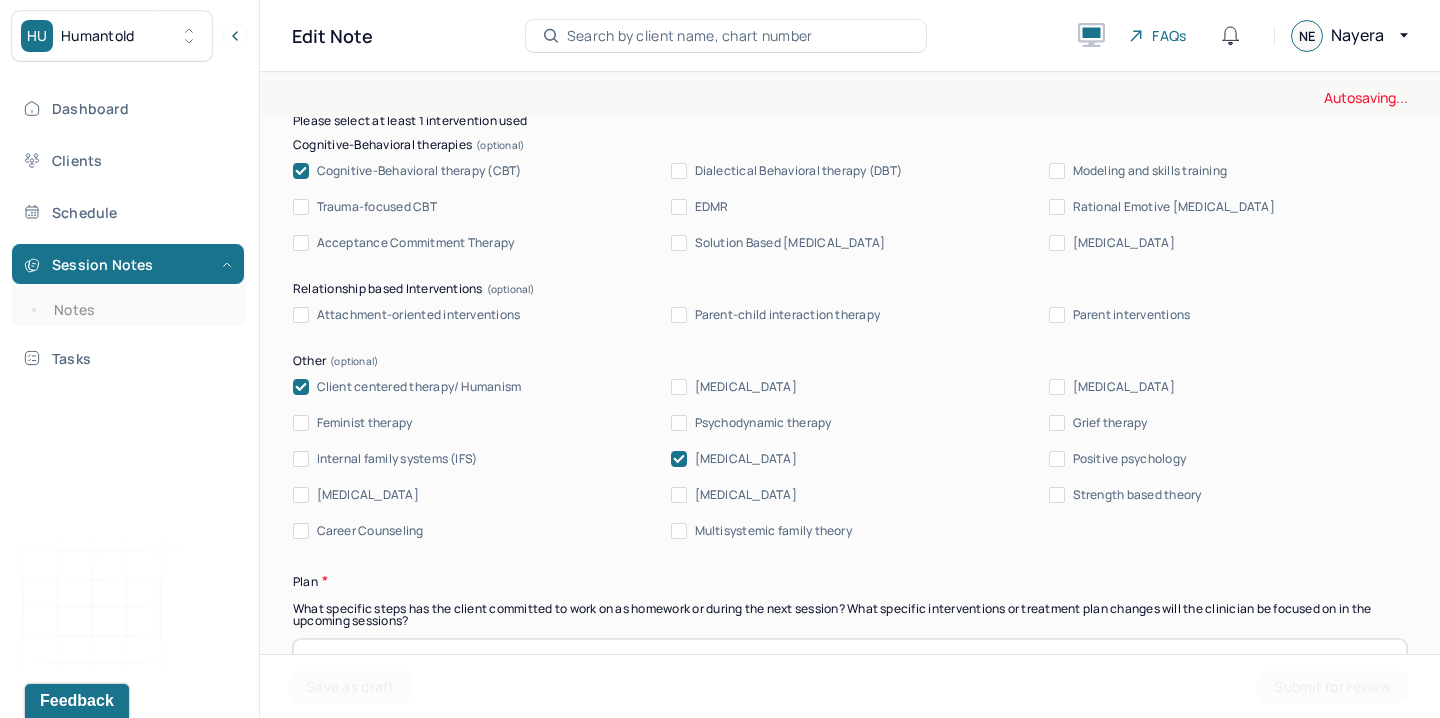 click on "[MEDICAL_DATA]" at bounding box center (679, 459) 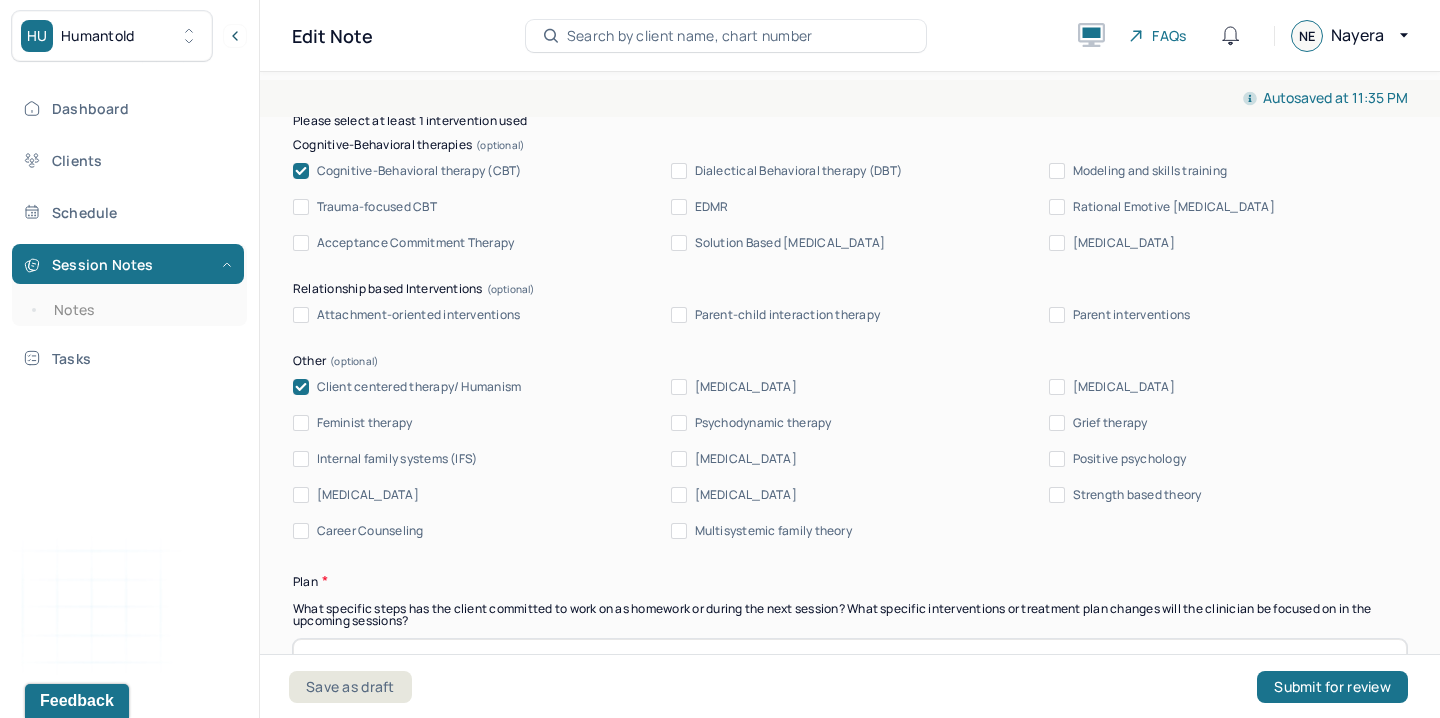 click on "[MEDICAL_DATA]" at bounding box center [734, 459] 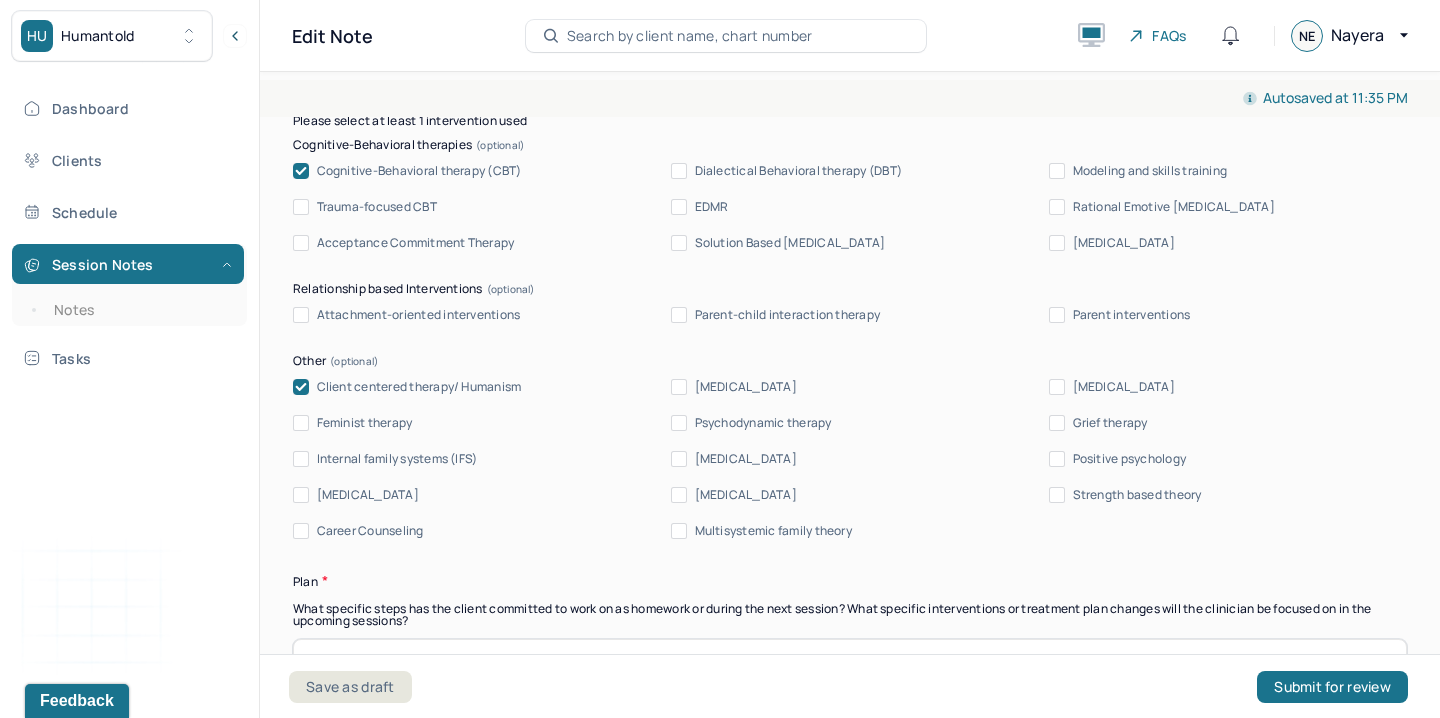 click on "[MEDICAL_DATA]" at bounding box center (679, 459) 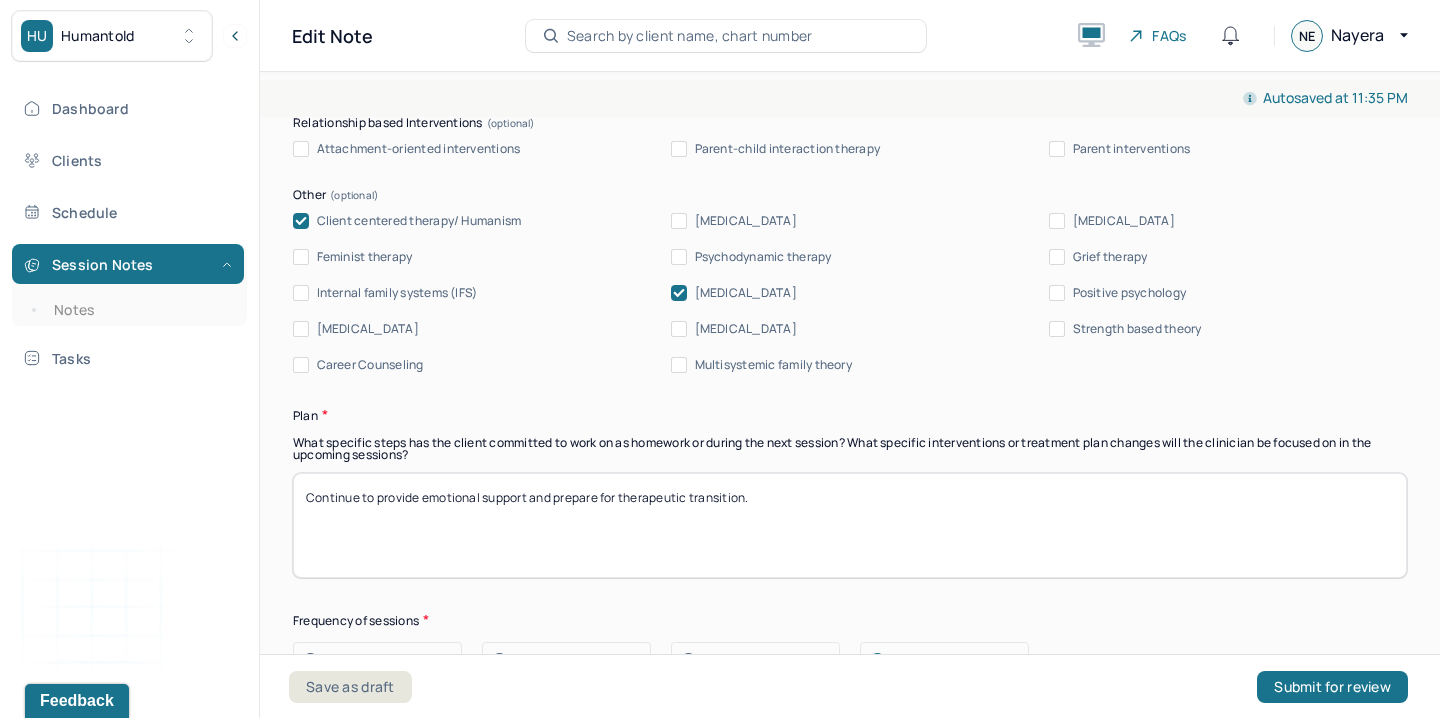 scroll, scrollTop: 2294, scrollLeft: 0, axis: vertical 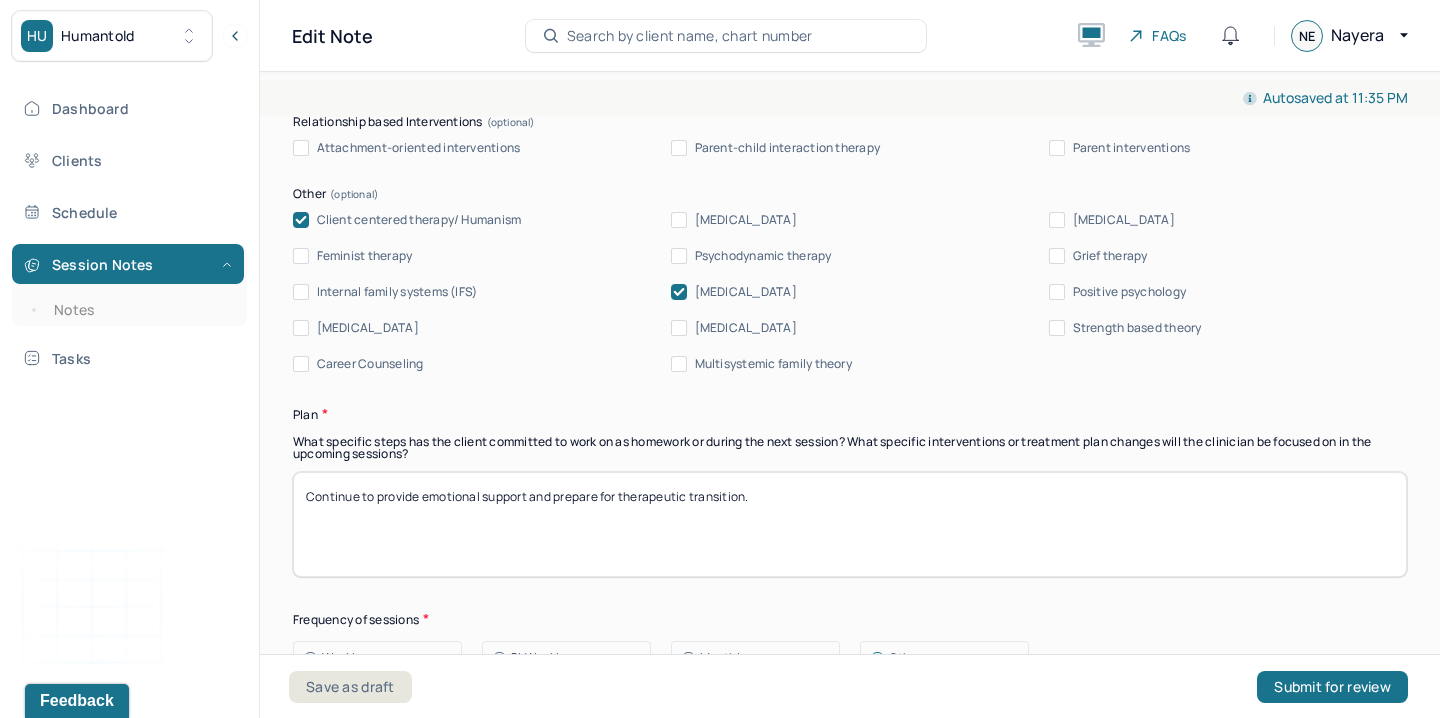 click on "Continue to provide emotional support and prepare for therapeutic transition." at bounding box center (850, 524) 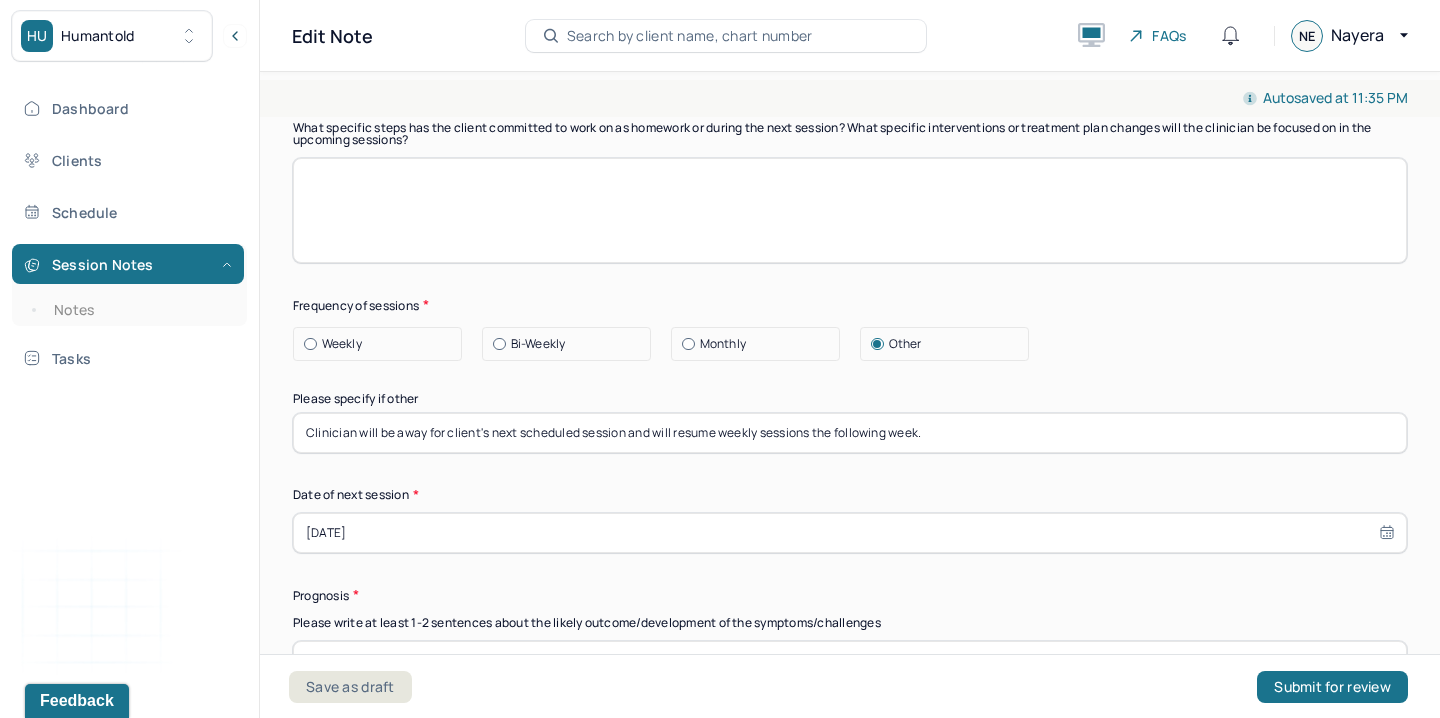 scroll, scrollTop: 2609, scrollLeft: 0, axis: vertical 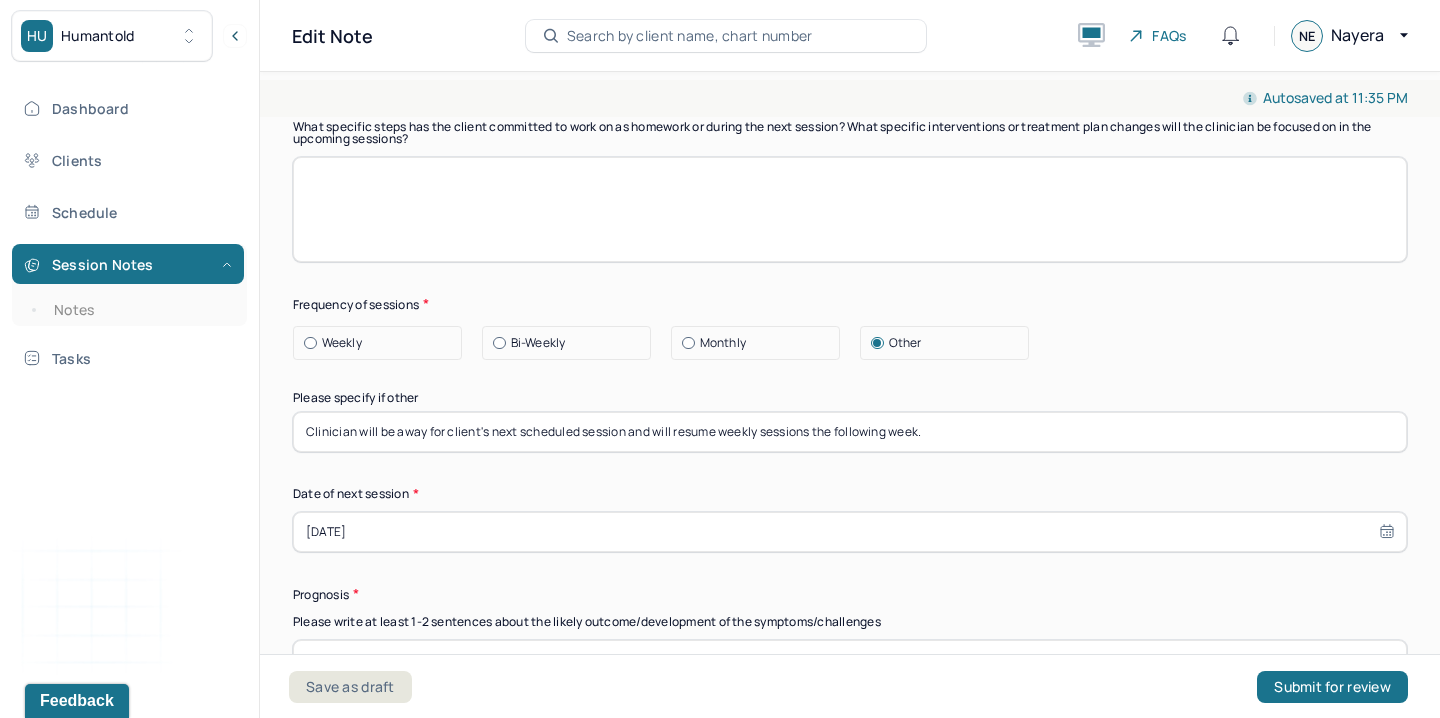 type 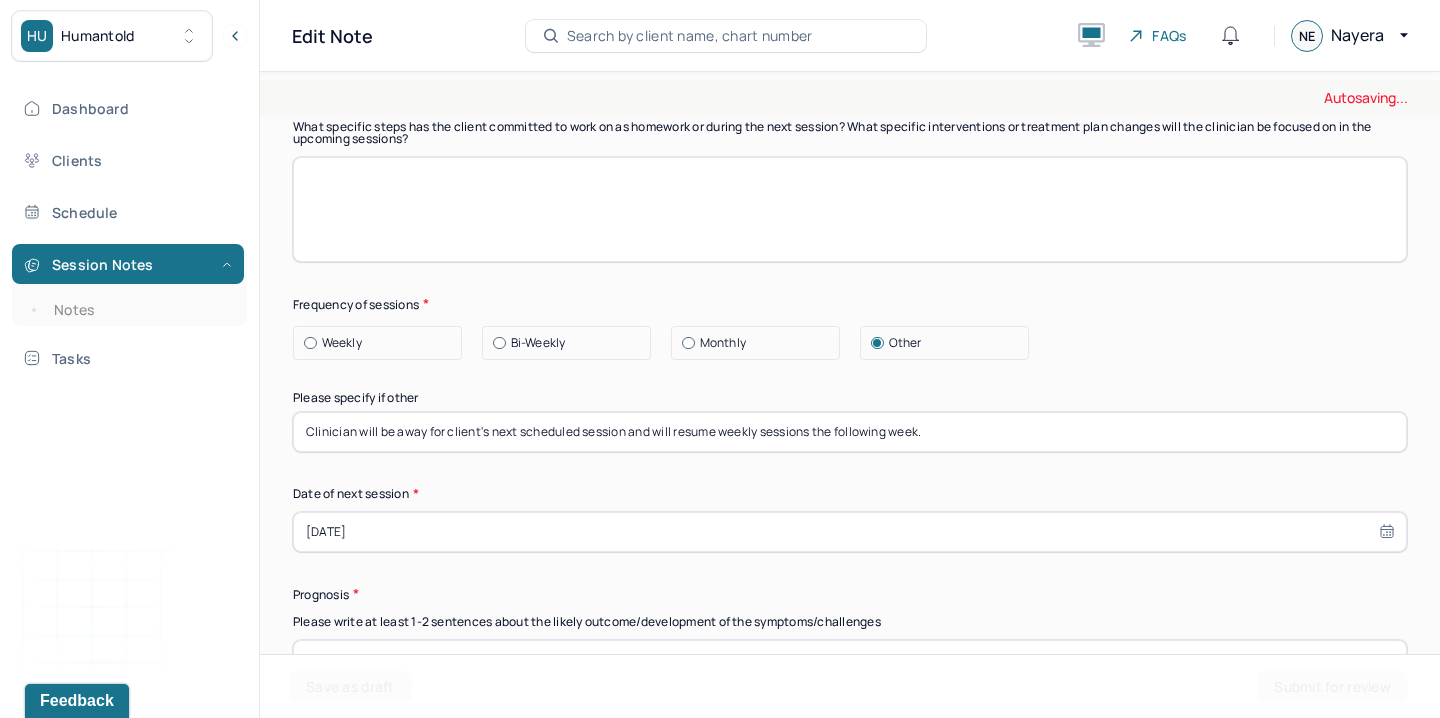 drag, startPoint x: 333, startPoint y: 303, endPoint x: 319, endPoint y: 331, distance: 31.304953 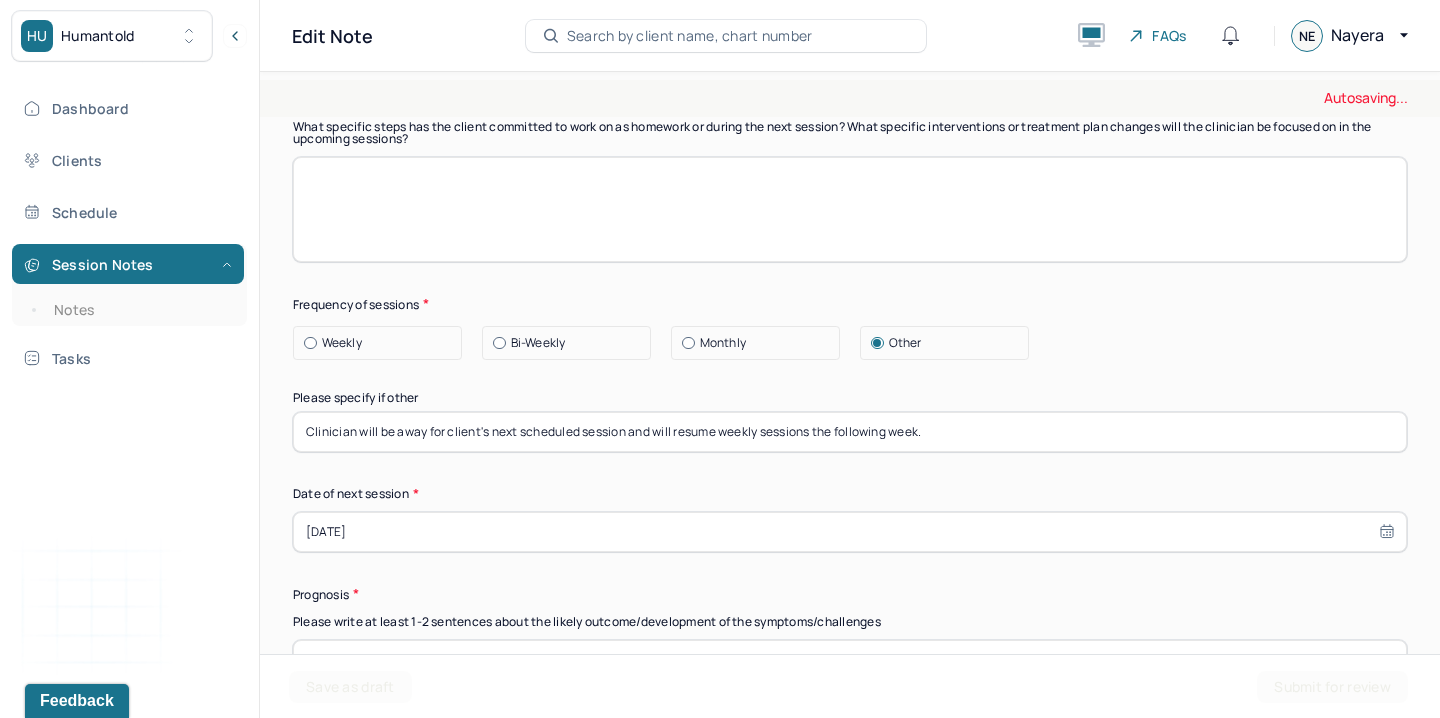click on "Frequency of sessions" at bounding box center (850, 304) 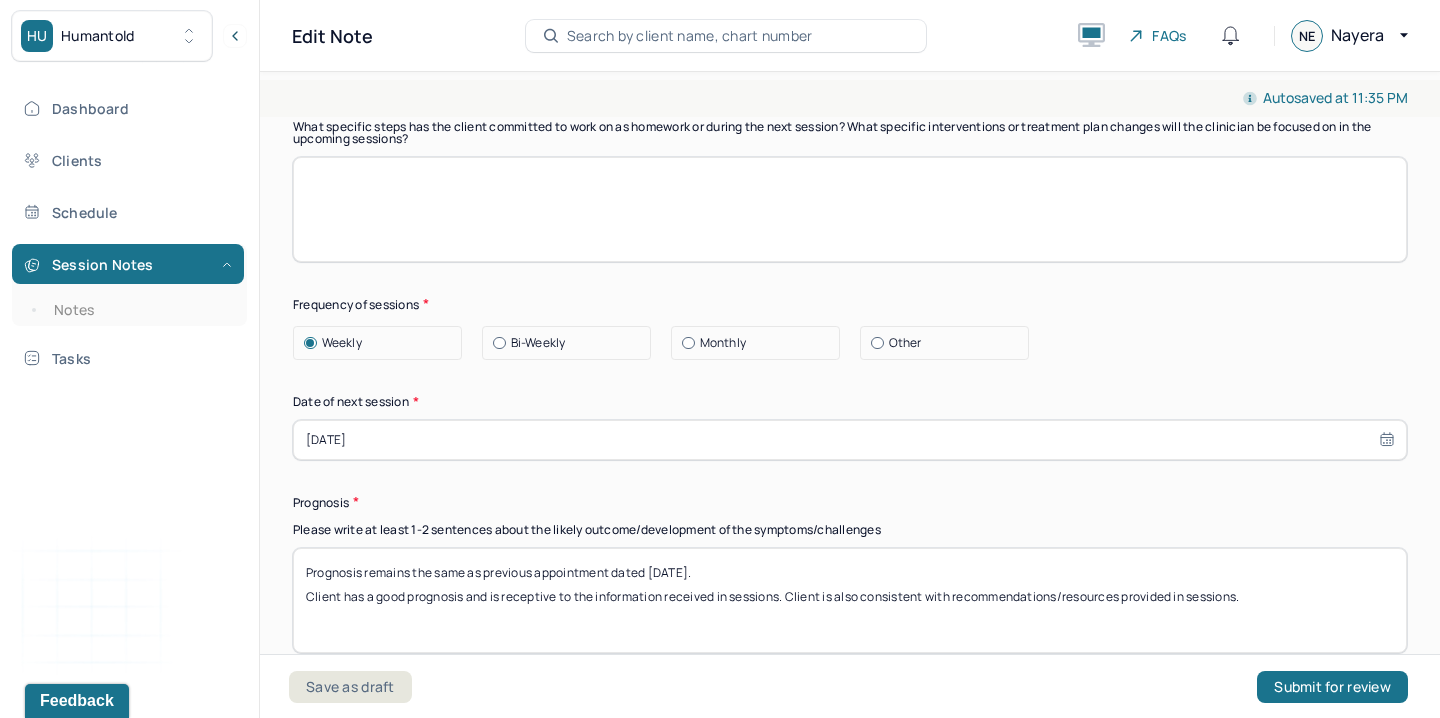select on "6" 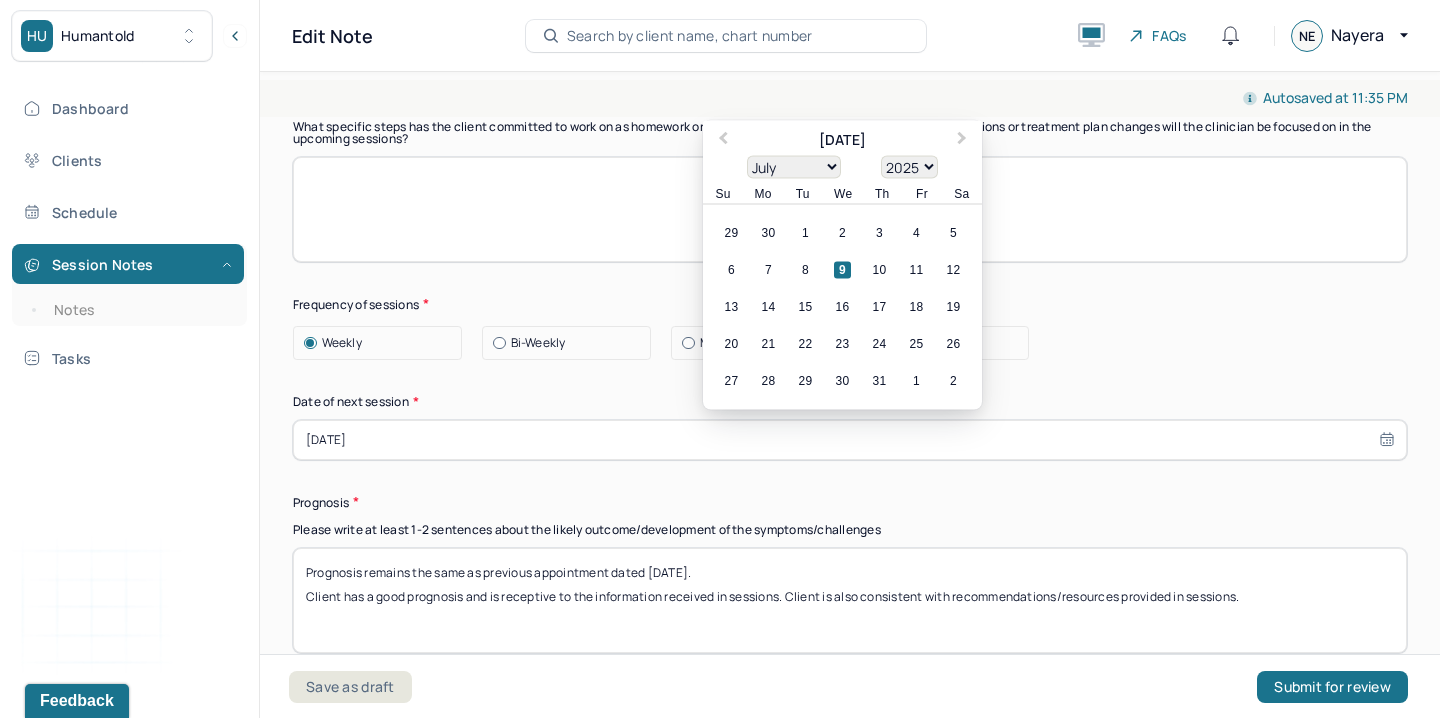 click on "[DATE]" at bounding box center [850, 440] 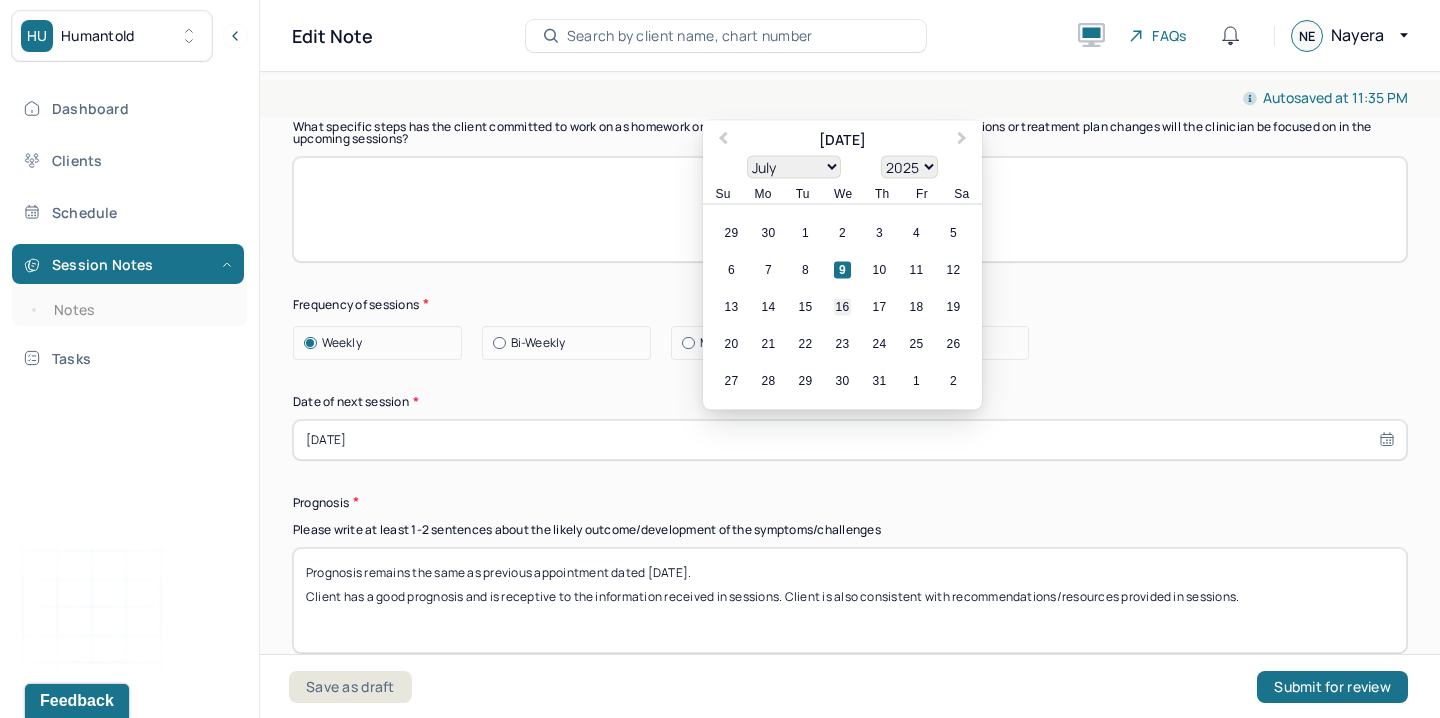 click on "16" at bounding box center (842, 306) 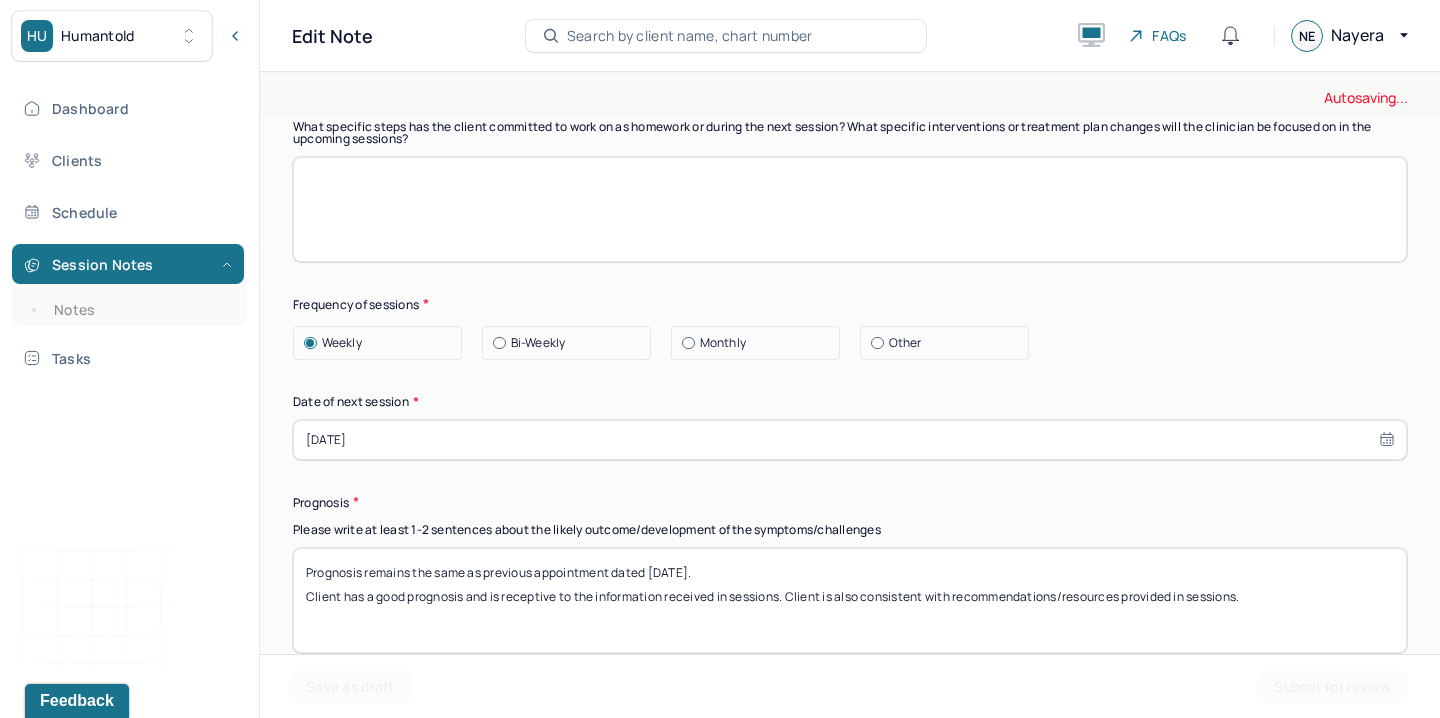 click on "Prognosis remains the same as previous appointment dated [DATE].
Client has a good prognosis and is receptive to the information received in sessions. Client is also consistent with recommendations/resources provided in sessions." at bounding box center (850, 600) 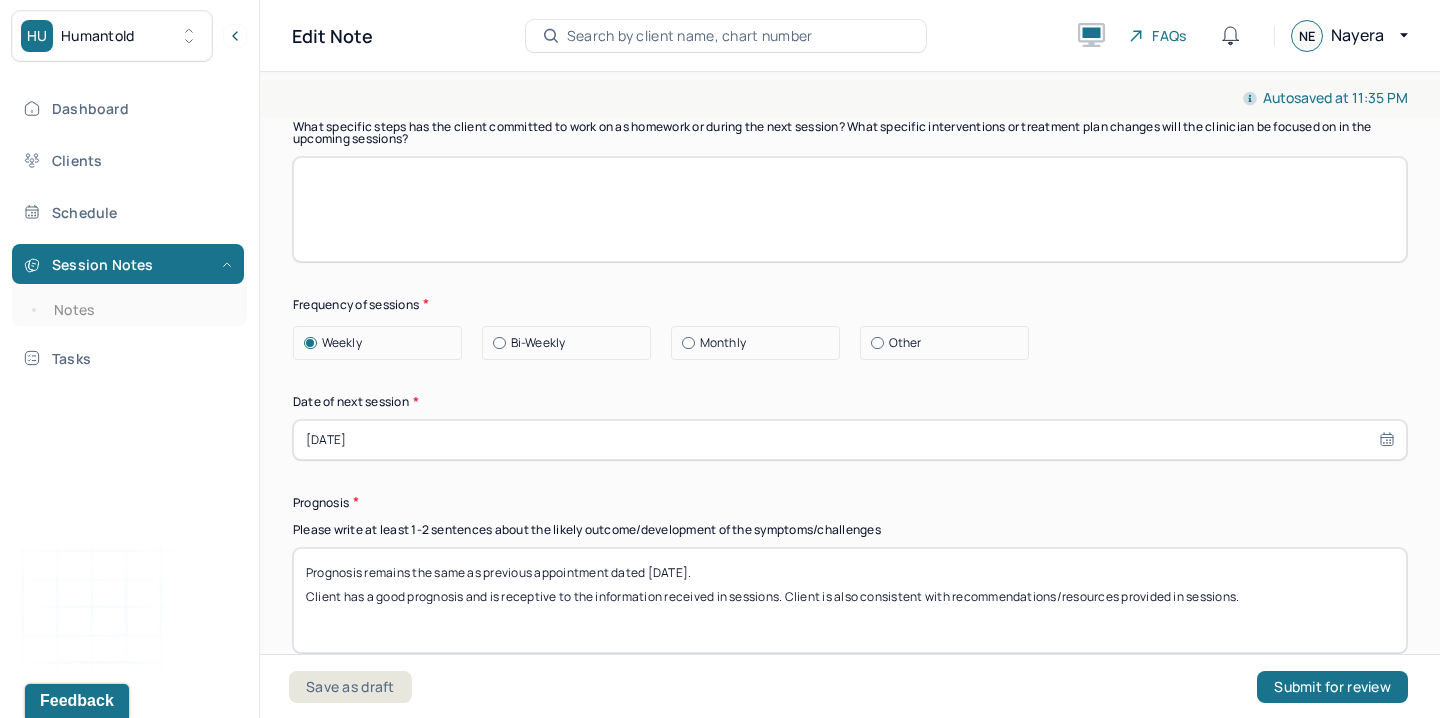 click on "Prognosis remains the same as previous appointment dated [DATE].
Client has a good prognosis and is receptive to the information received in sessions. Client is also consistent with recommendations/resources provided in sessions." at bounding box center (850, 600) 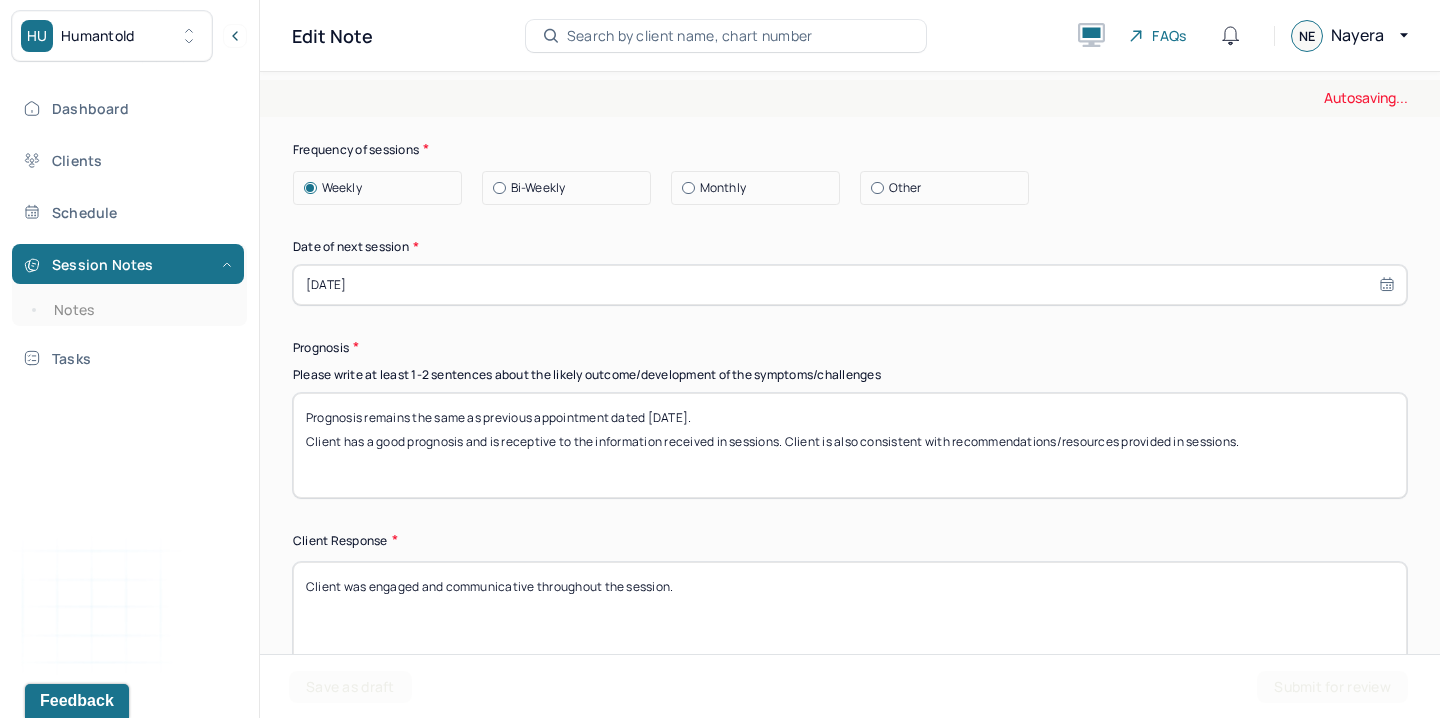 type on "Prognosis remains the same as previous appointment dated [DATE].
Client has a good prognosis and is receptive to the information received in sessions. Client is also consistent with recommendations/resources provided in sessions." 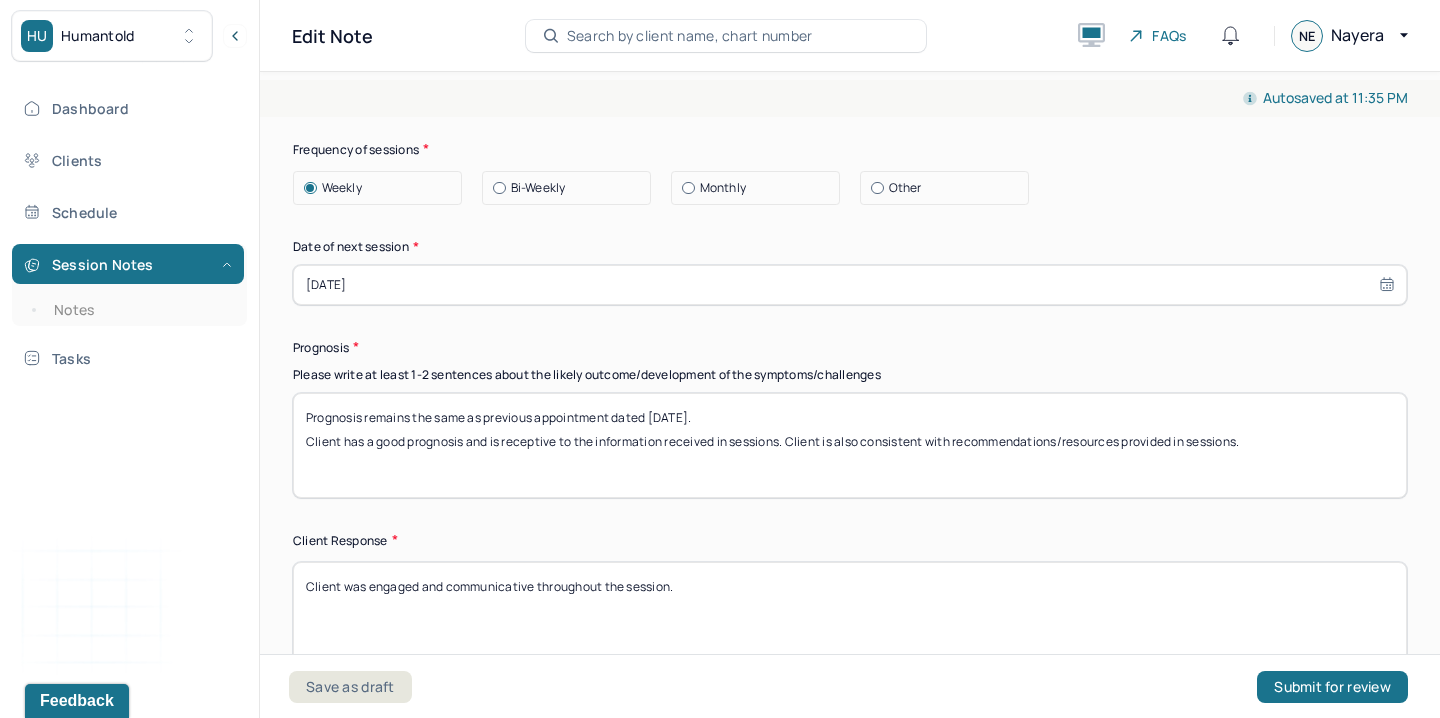 click on "Client was engaged and communicative throughout the session." at bounding box center (850, 614) 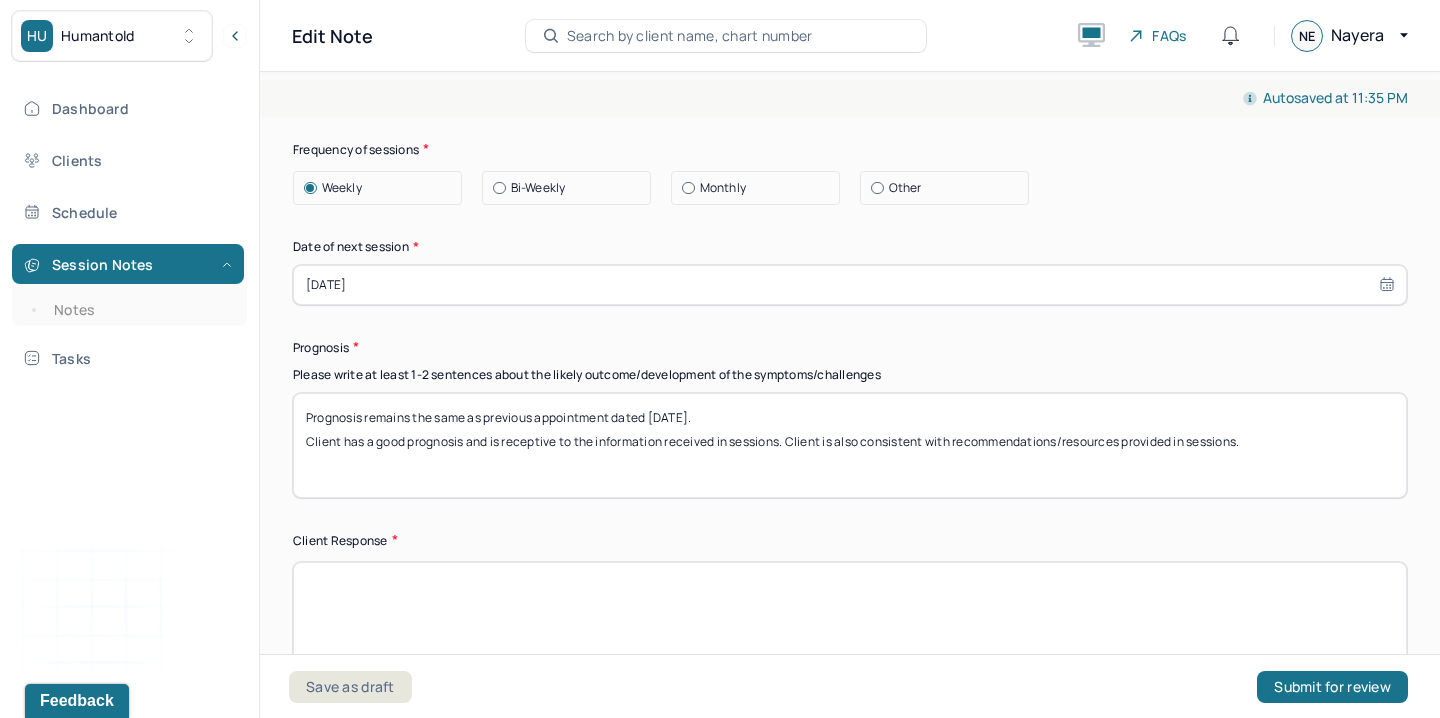 click on "Therapy Intervention Techniques Please select at least 1 intervention used Cognitive-Behavioral therapies Cognitive-Behavioral therapy (CBT) Dialectical Behavioral therapy (DBT) Modeling and skills training Trauma-focused CBT EDMR Rational Emotive [MEDICAL_DATA] Acceptance Commitment Therapy Solution Based [MEDICAL_DATA] [MEDICAL_DATA] Relationship based Interventions Attachment-oriented interventions Parent-child interaction therapy Parent interventions Other Client centered therapy/ Humanism [MEDICAL_DATA] [MEDICAL_DATA] Feminist therapy Psychodynamic therapy Grief therapy Internal family systems (IFS) [MEDICAL_DATA] Positive psychology [MEDICAL_DATA] [MEDICAL_DATA] Strength based theory Career Counseling Multisystemic family theory Plan What specific steps has the client committed to work on as homework or during the next session? What specific interventions or treatment plan changes will the clinician be focused on in the upcoming sessions? Frequency of sessions Weekly Other" at bounding box center (850, 56) 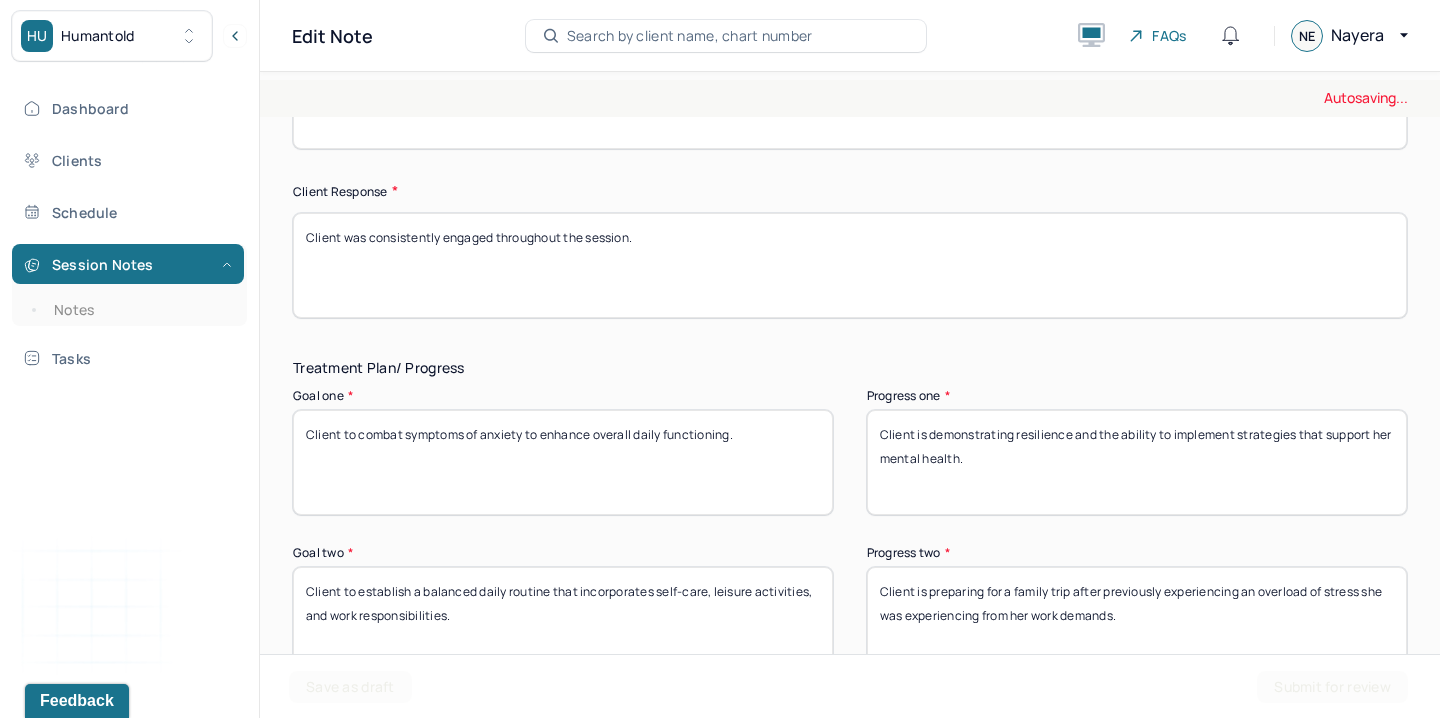 scroll, scrollTop: 3135, scrollLeft: 0, axis: vertical 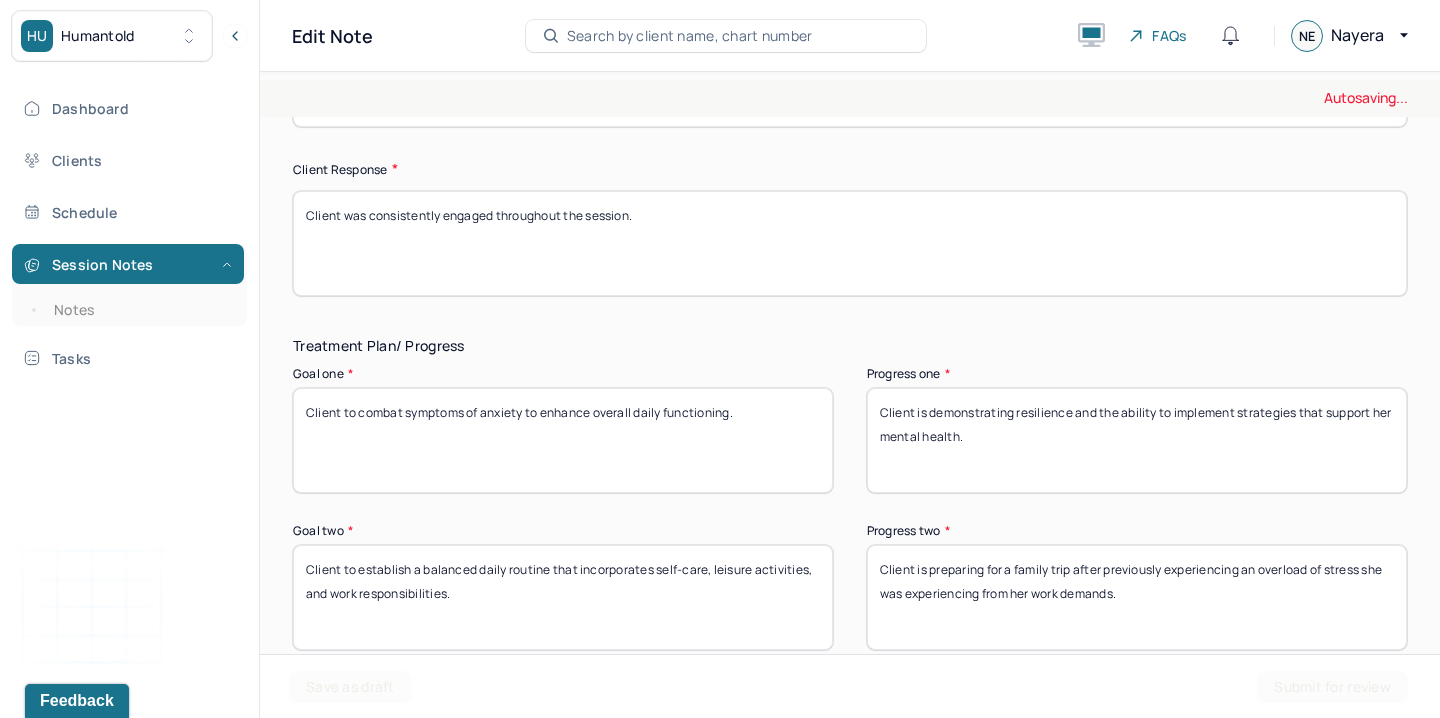 type on "Client was consistently engaged throughout the session." 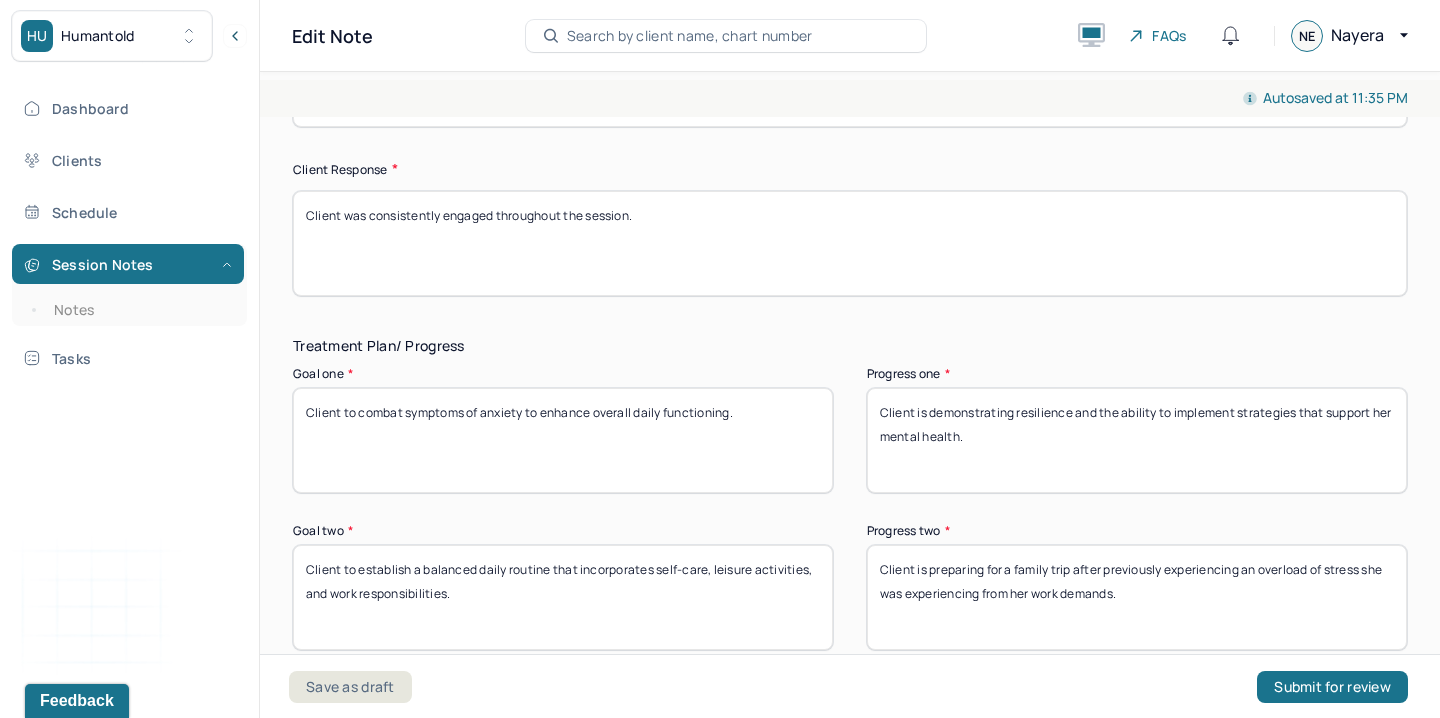click on "Client is demonstrating resilience and the ability to implement strategies that support her mental health." at bounding box center [1137, 440] 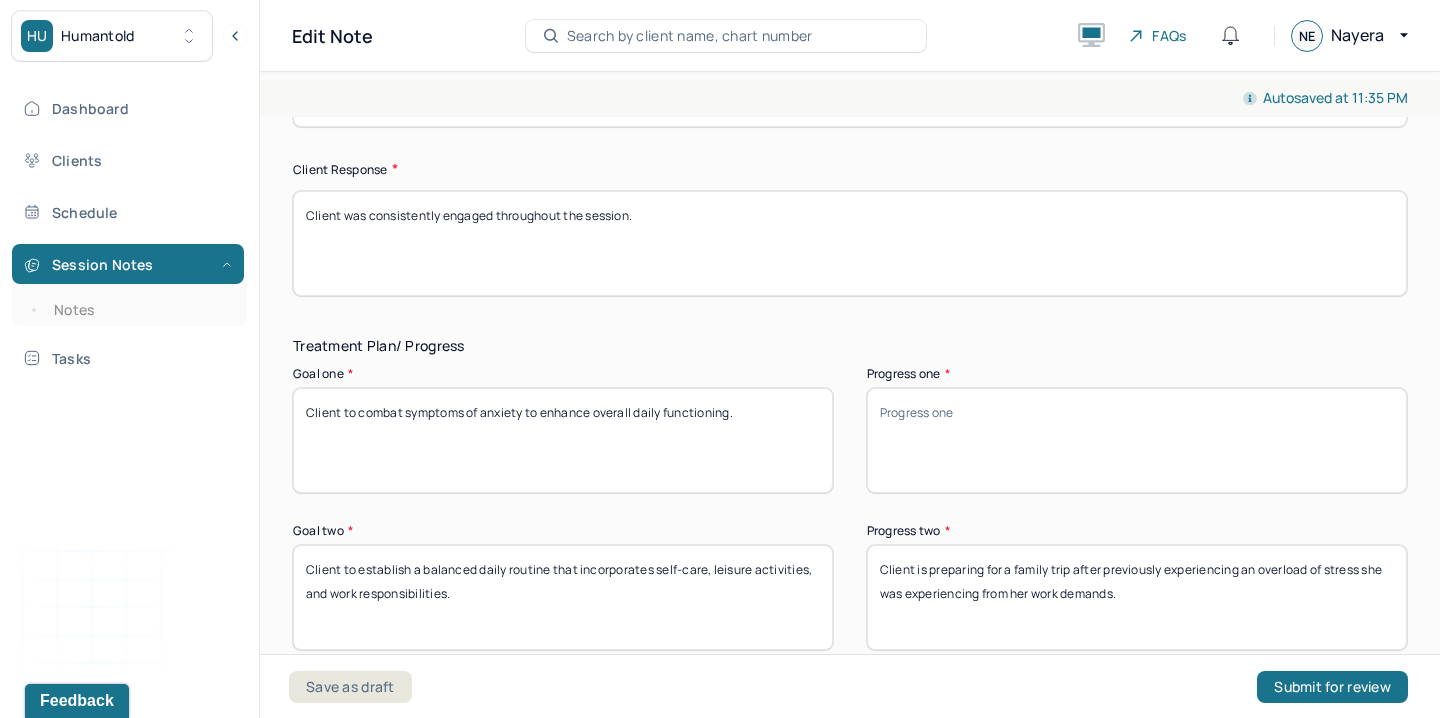 type 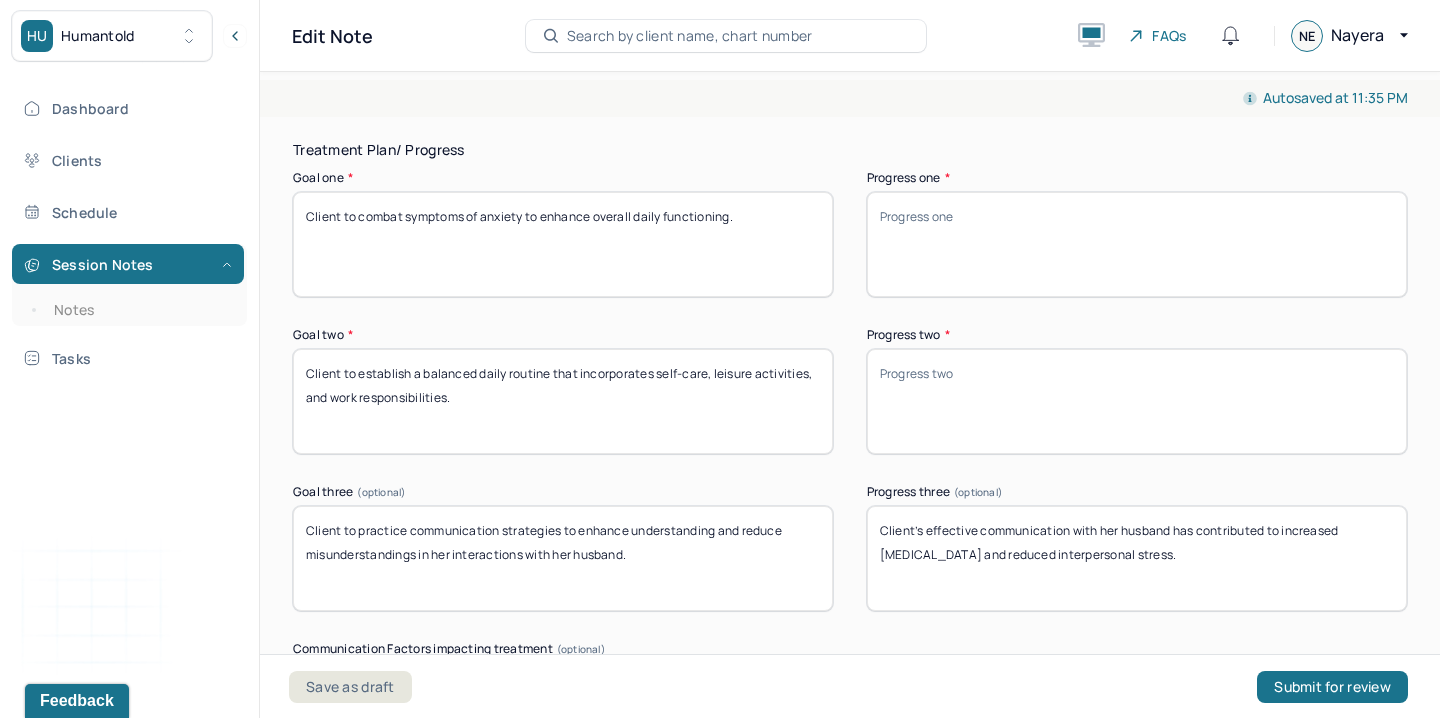 scroll, scrollTop: 3509, scrollLeft: 0, axis: vertical 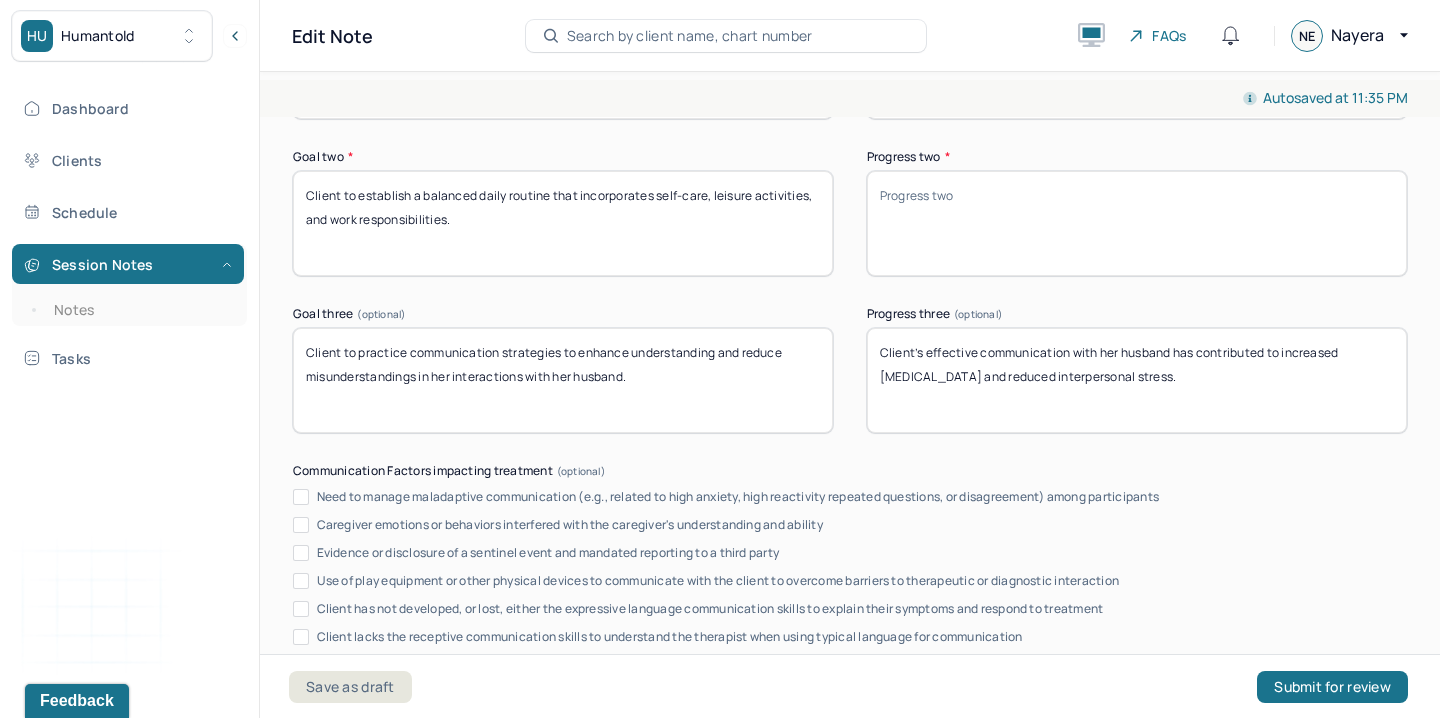 type 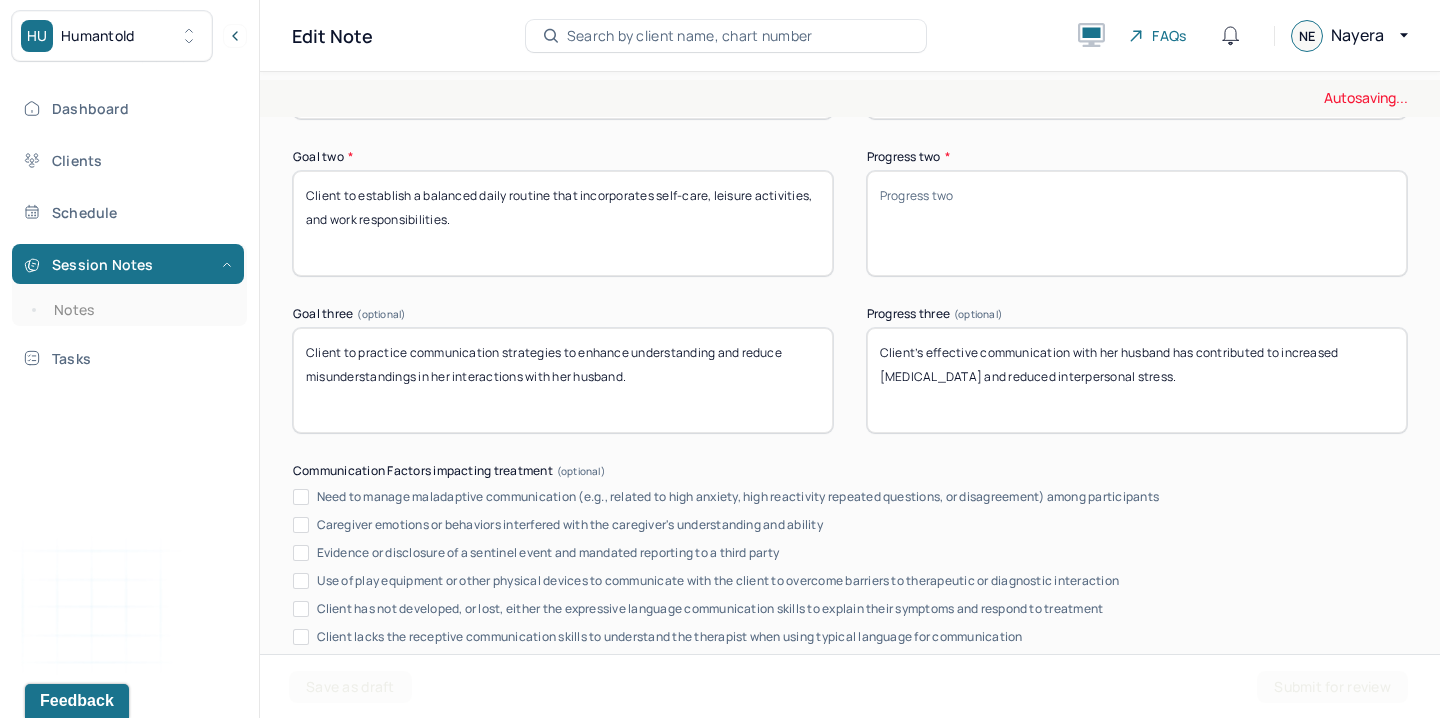 click on "Client’s effective communication with her husband has contributed to increased [MEDICAL_DATA] and reduced interpersonal stress." at bounding box center (1137, 380) 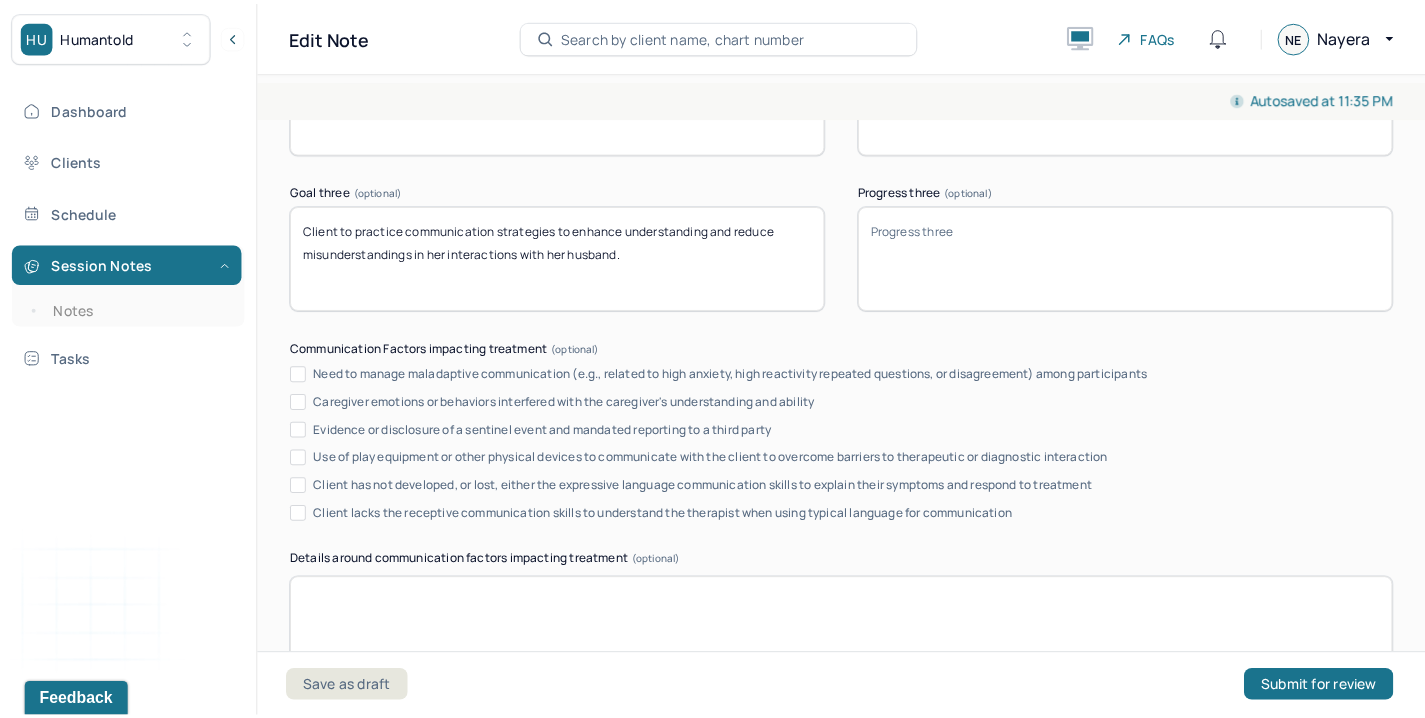 scroll, scrollTop: 3683, scrollLeft: 0, axis: vertical 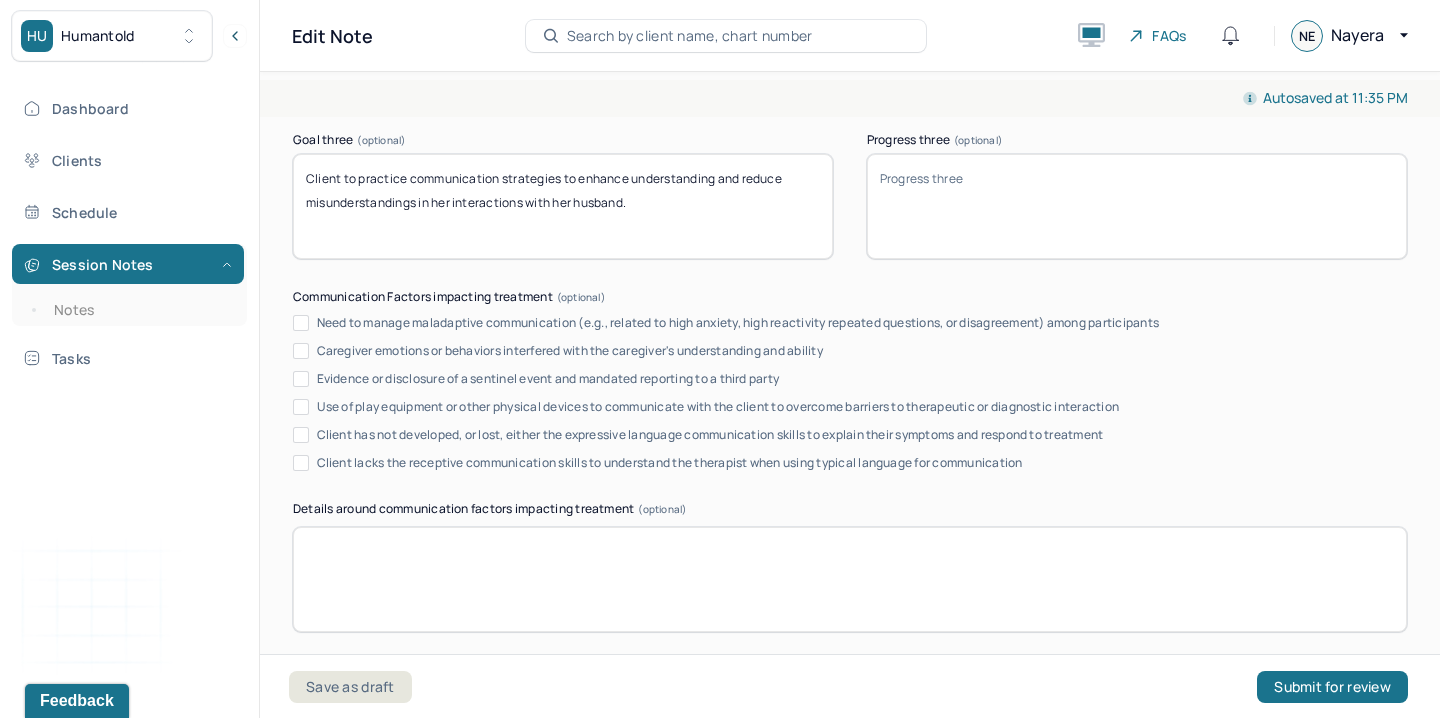 type 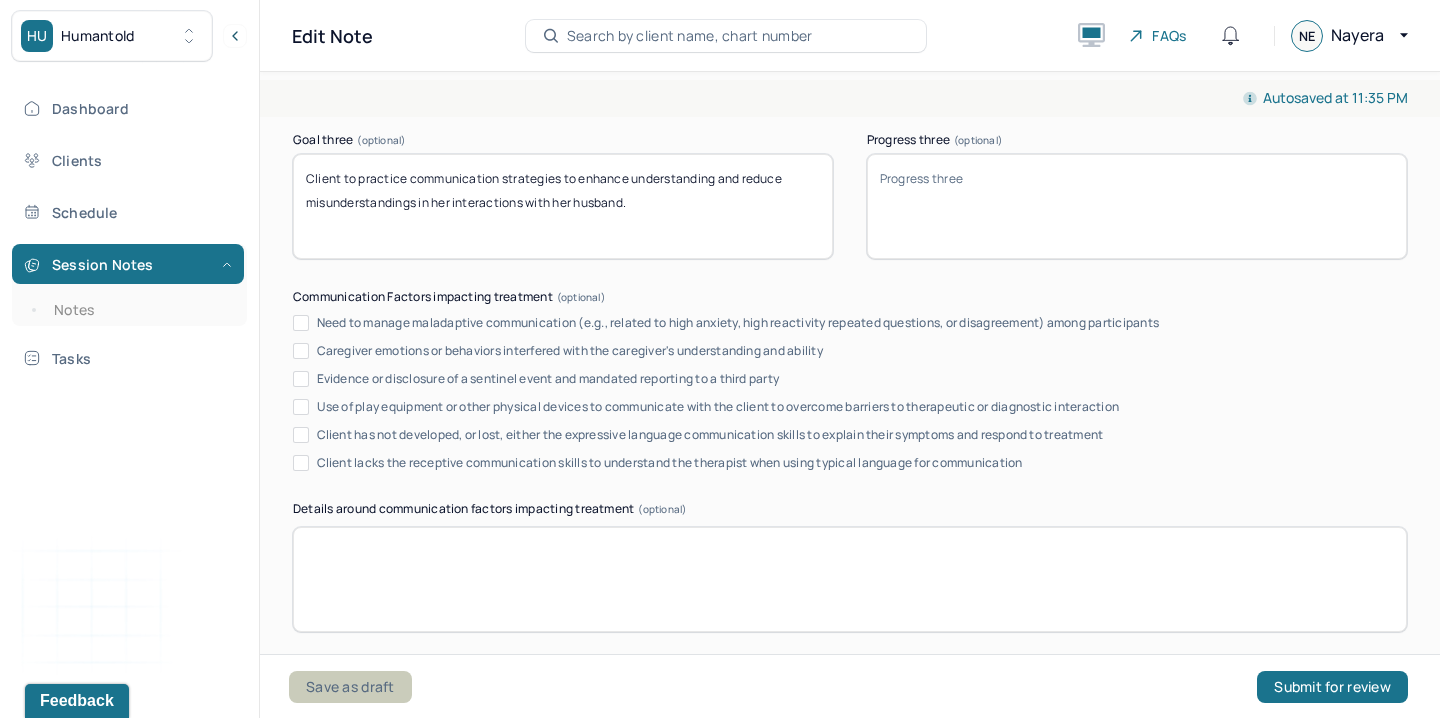click on "Save as draft" at bounding box center [350, 687] 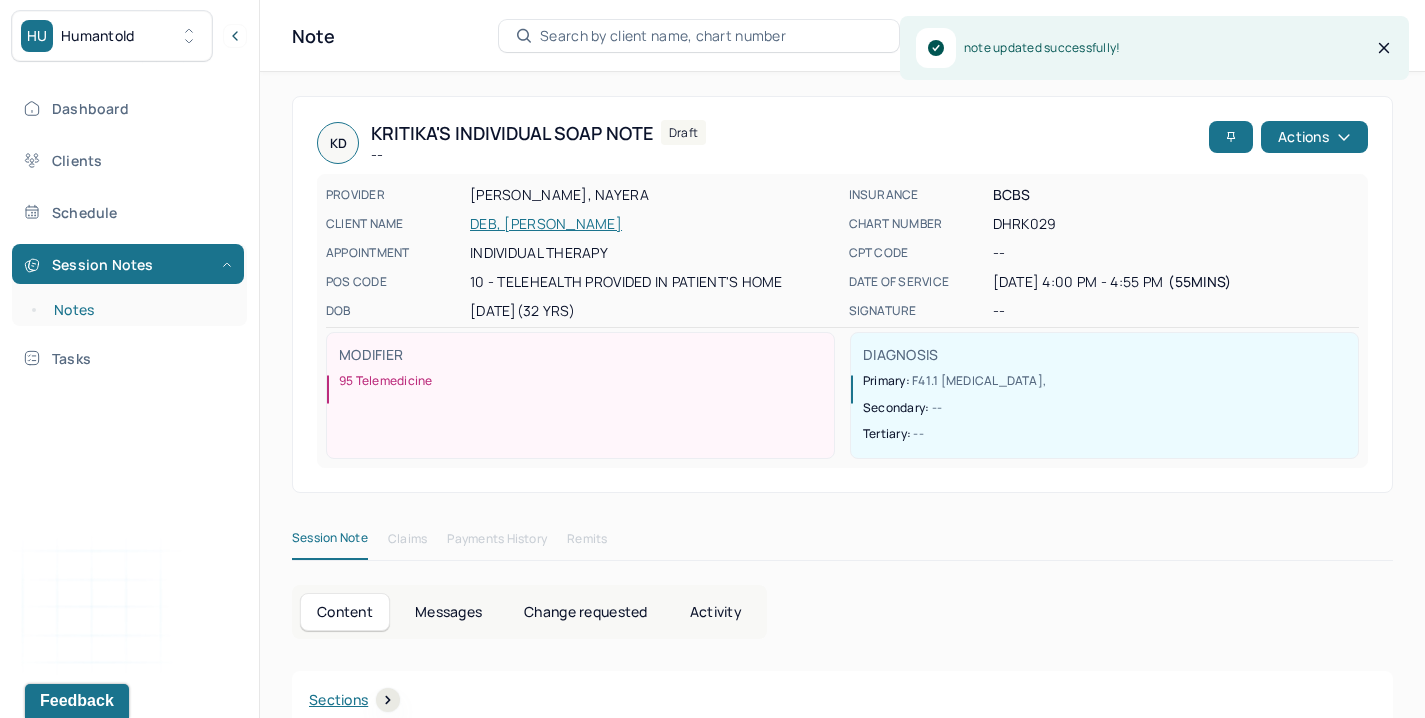 click on "Notes" at bounding box center (139, 310) 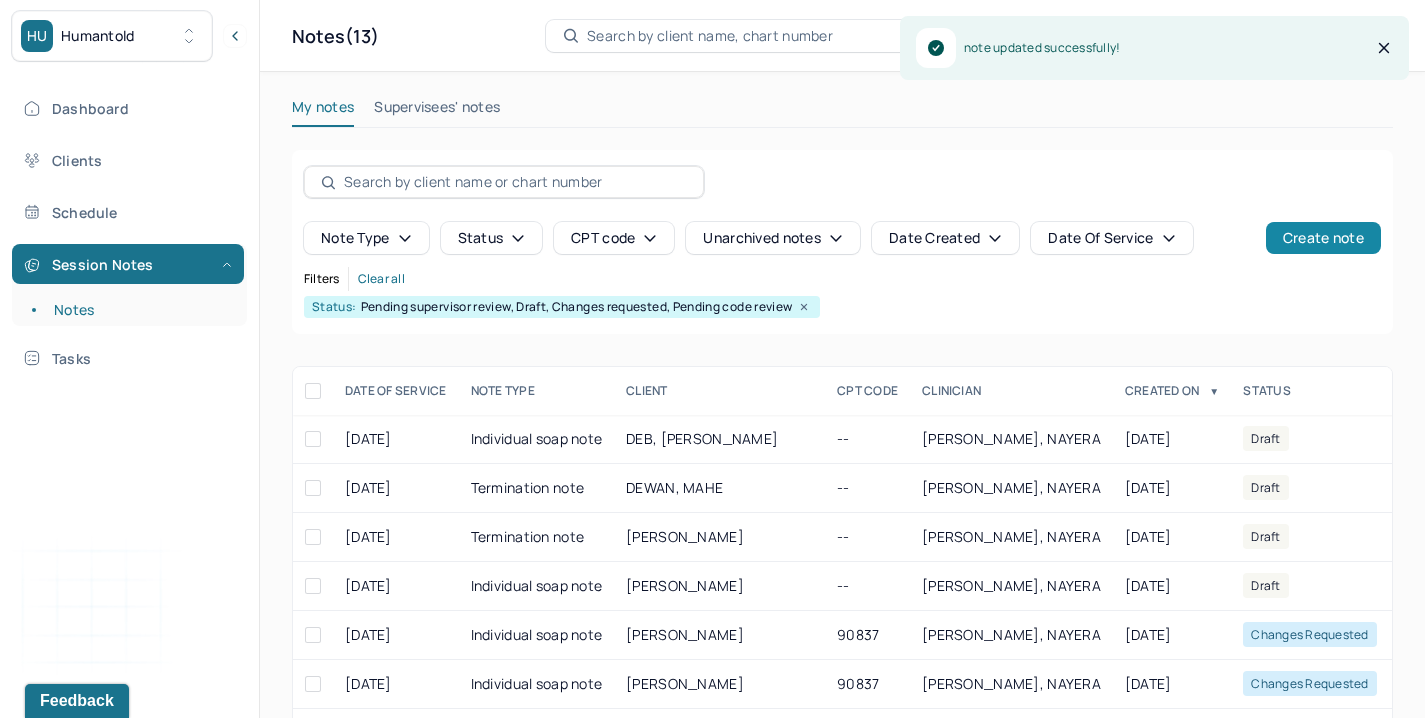 click on "Create note" at bounding box center [1323, 238] 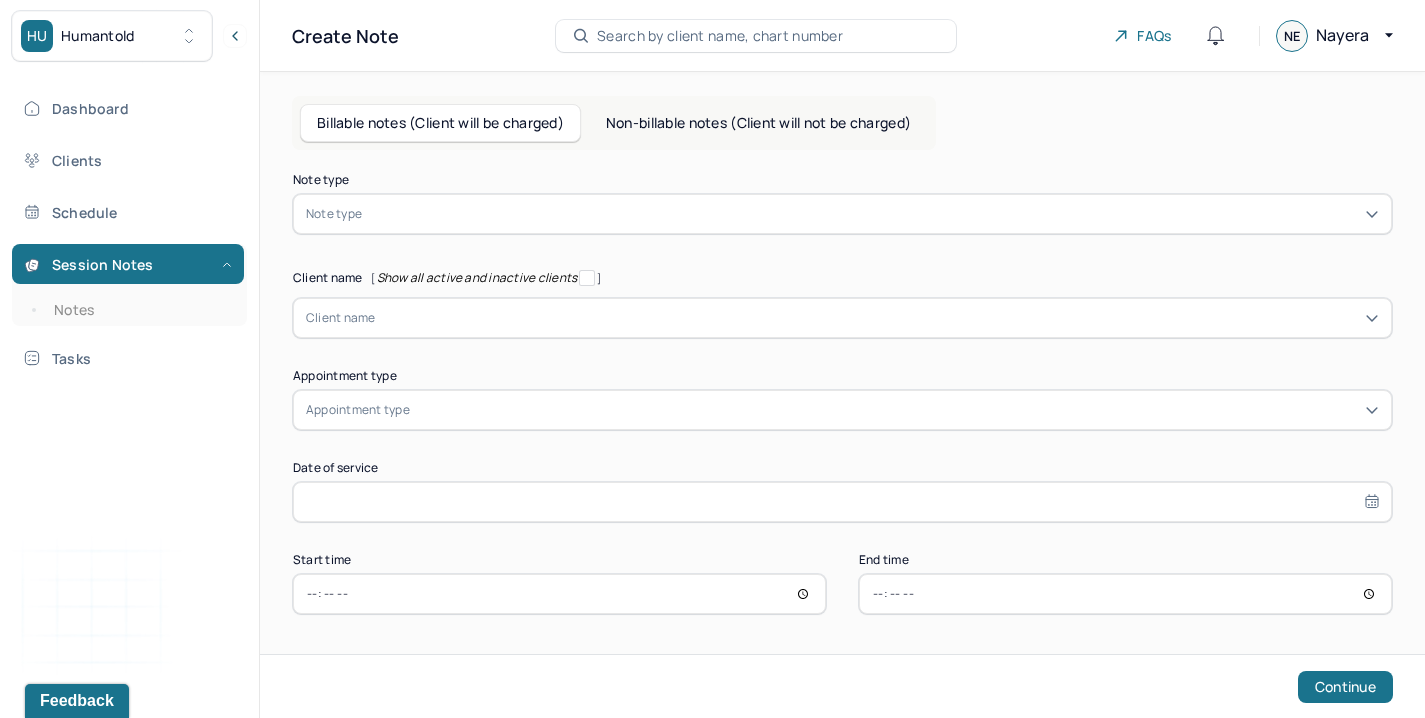 click at bounding box center [872, 214] 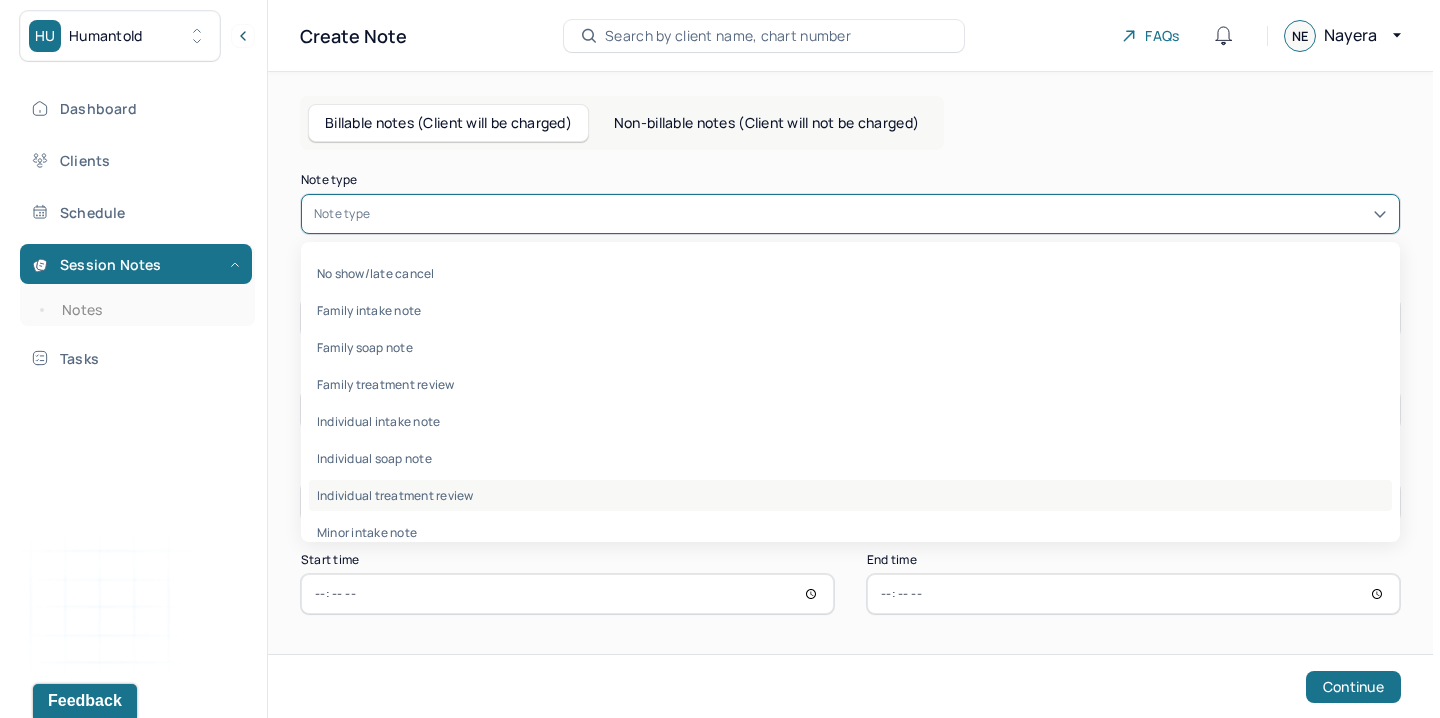 scroll, scrollTop: 96, scrollLeft: 0, axis: vertical 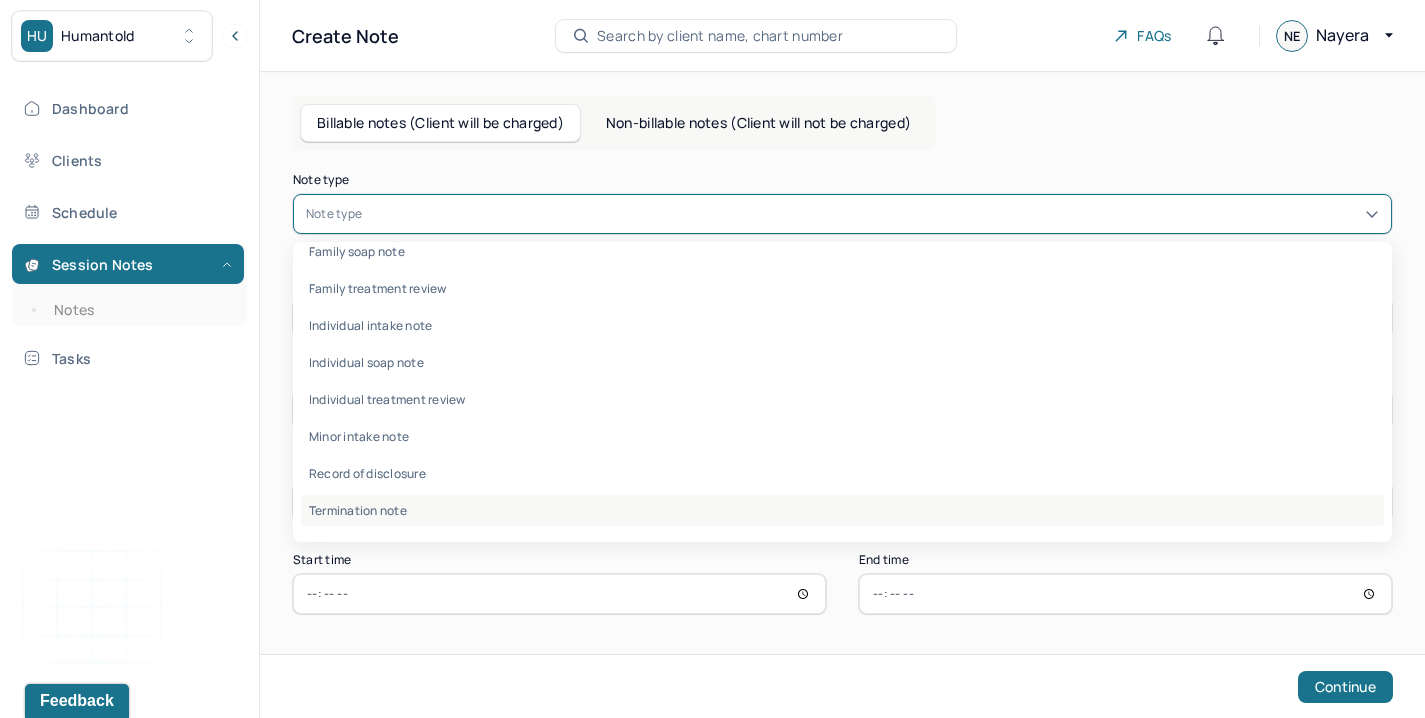 click on "Termination note" at bounding box center (842, 510) 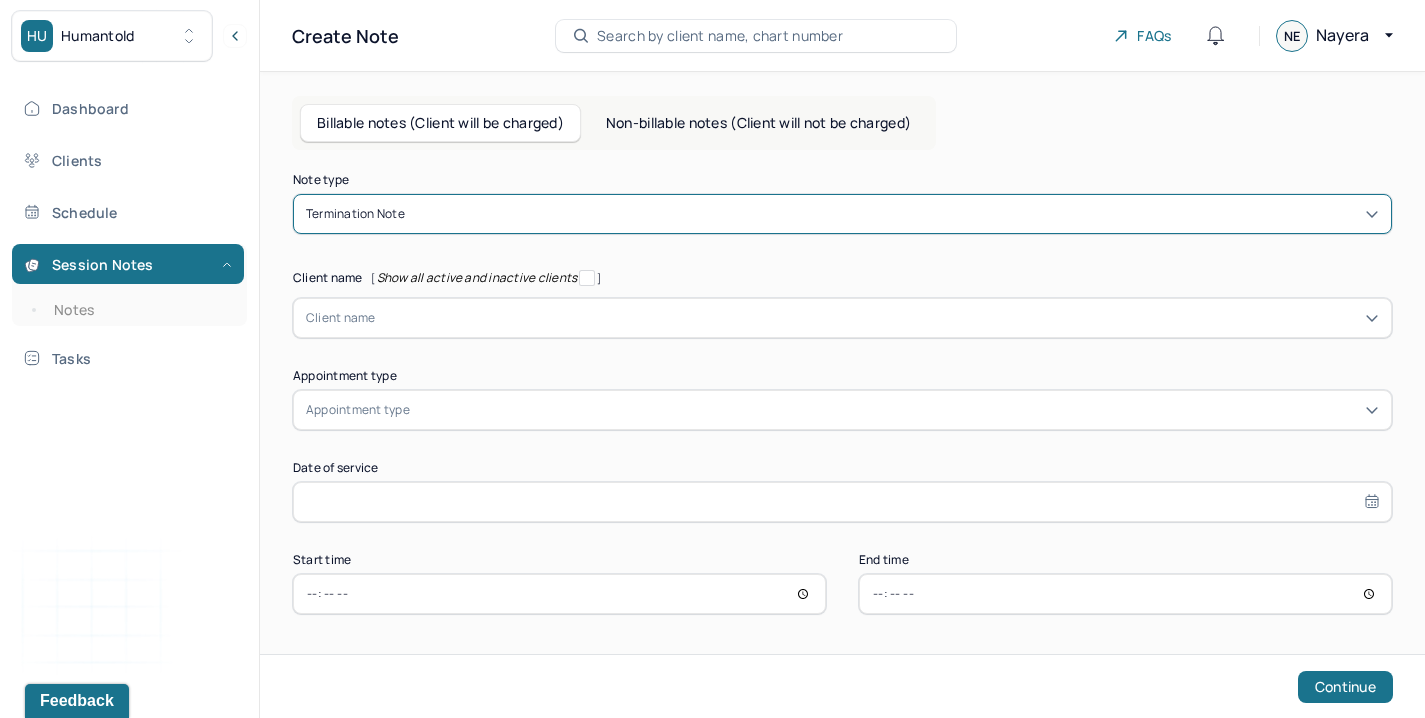 click on "Show all active and inactive clients" at bounding box center [477, 278] 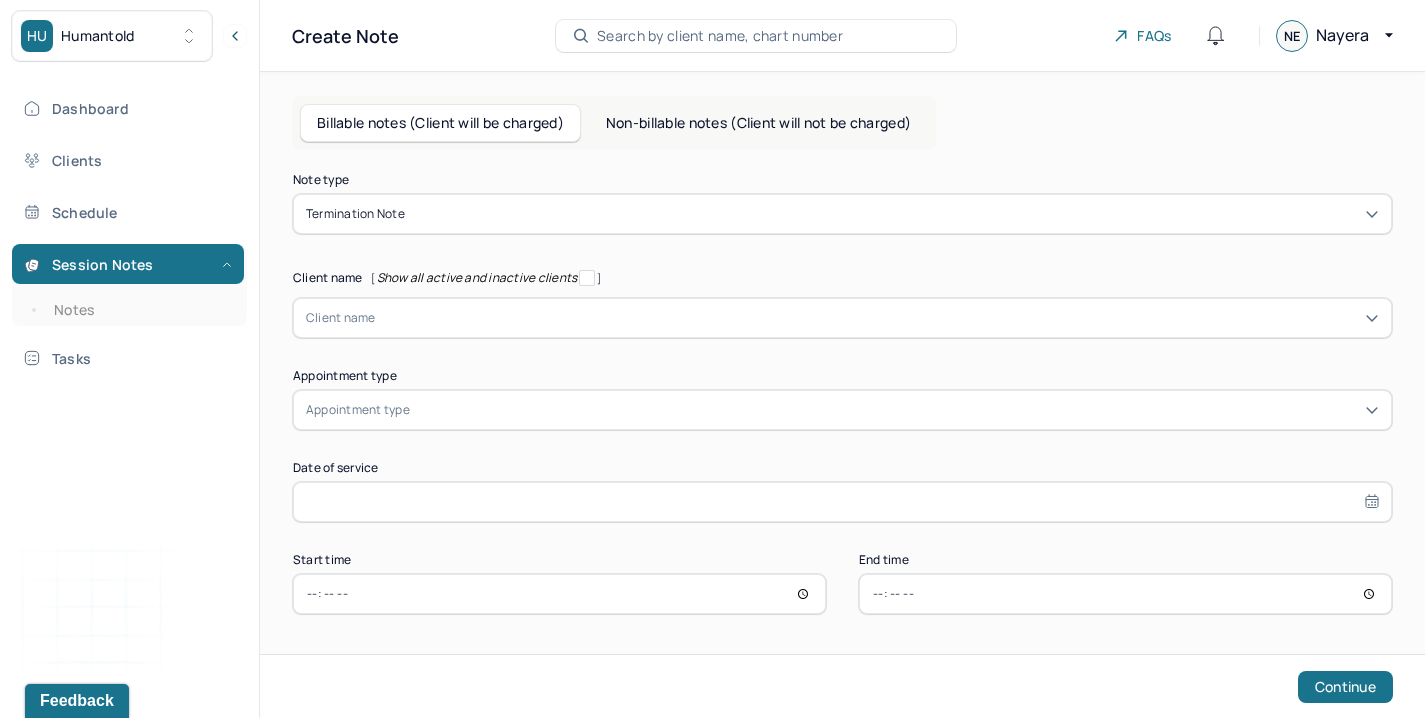 click at bounding box center (877, 318) 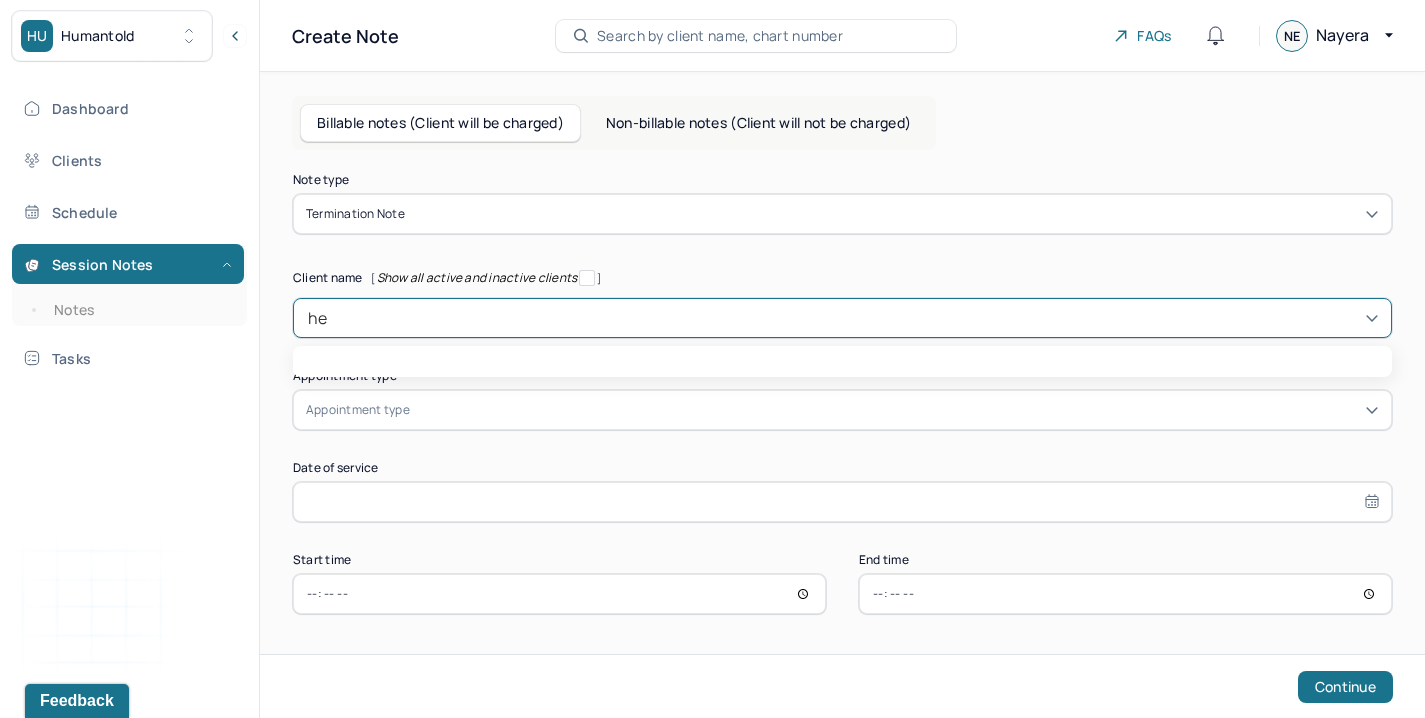 type on "hea" 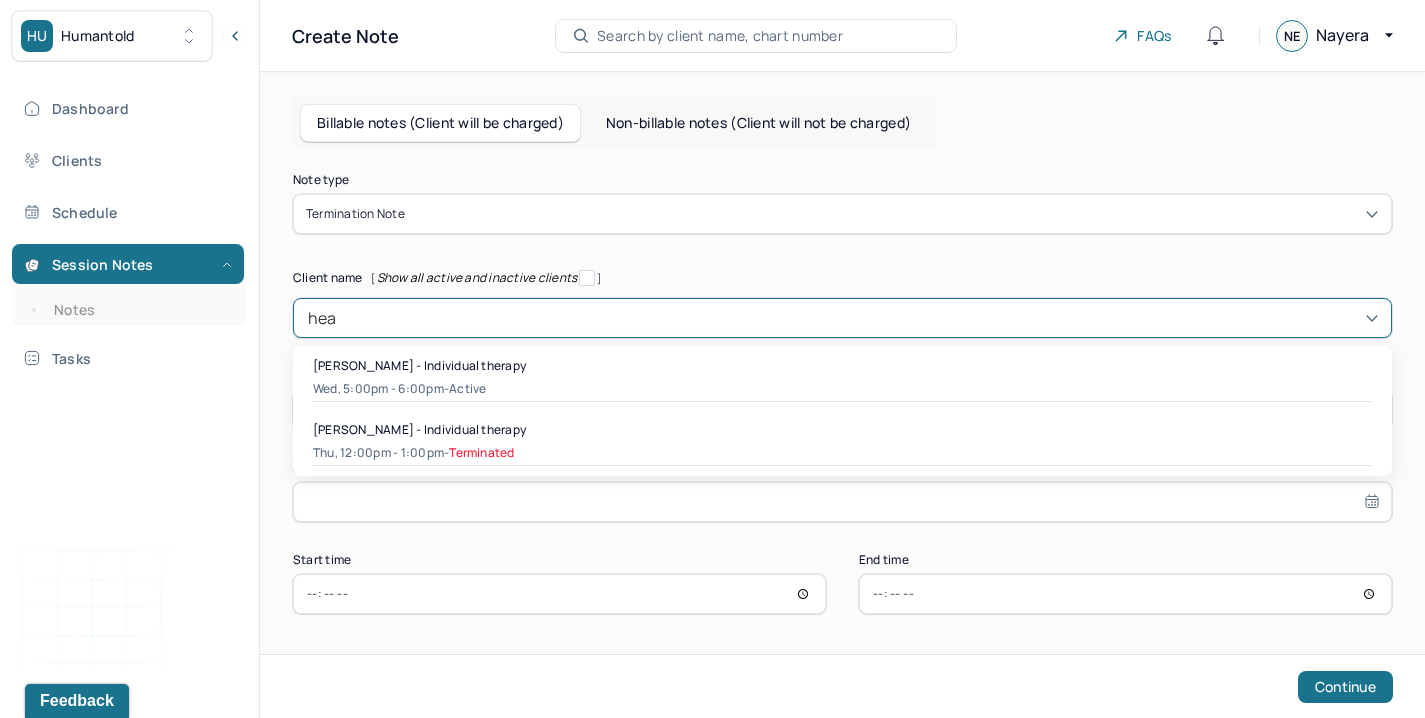 type 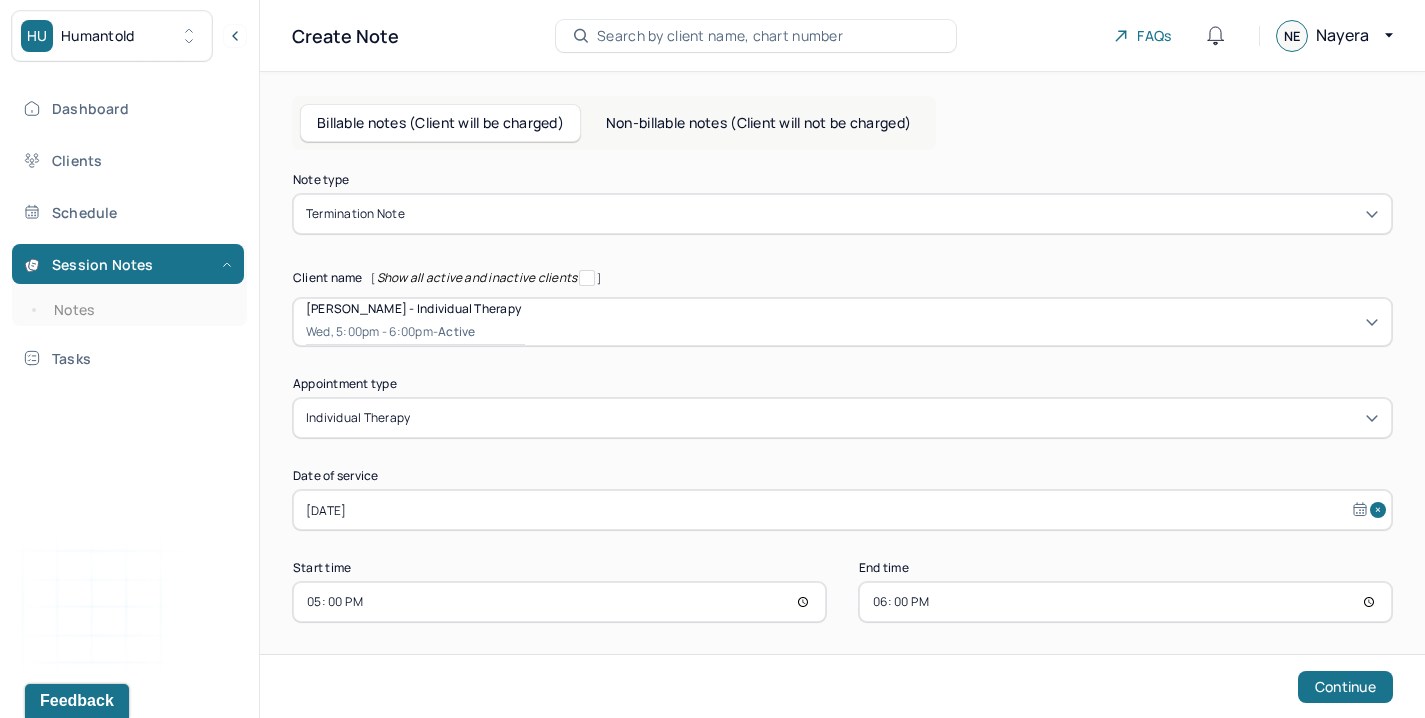 click on "18:00" at bounding box center (1125, 602) 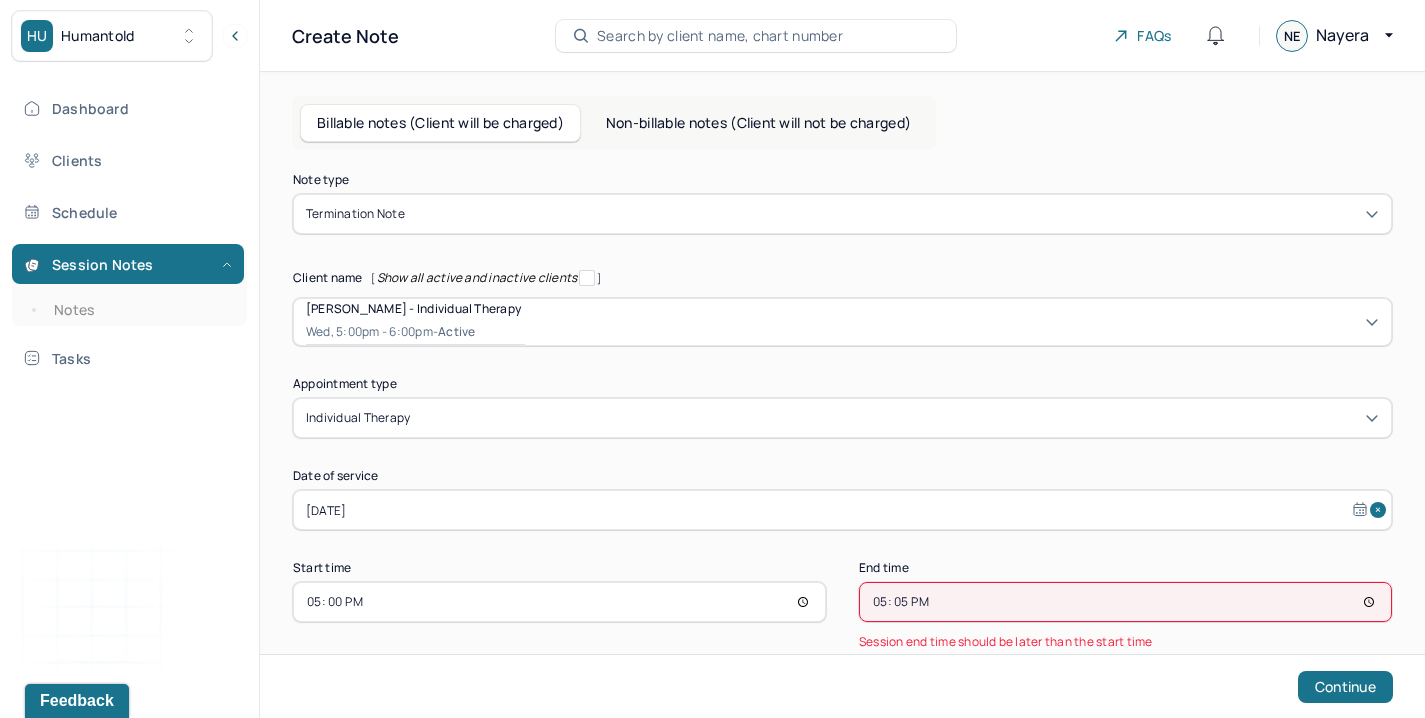 type on "17:55" 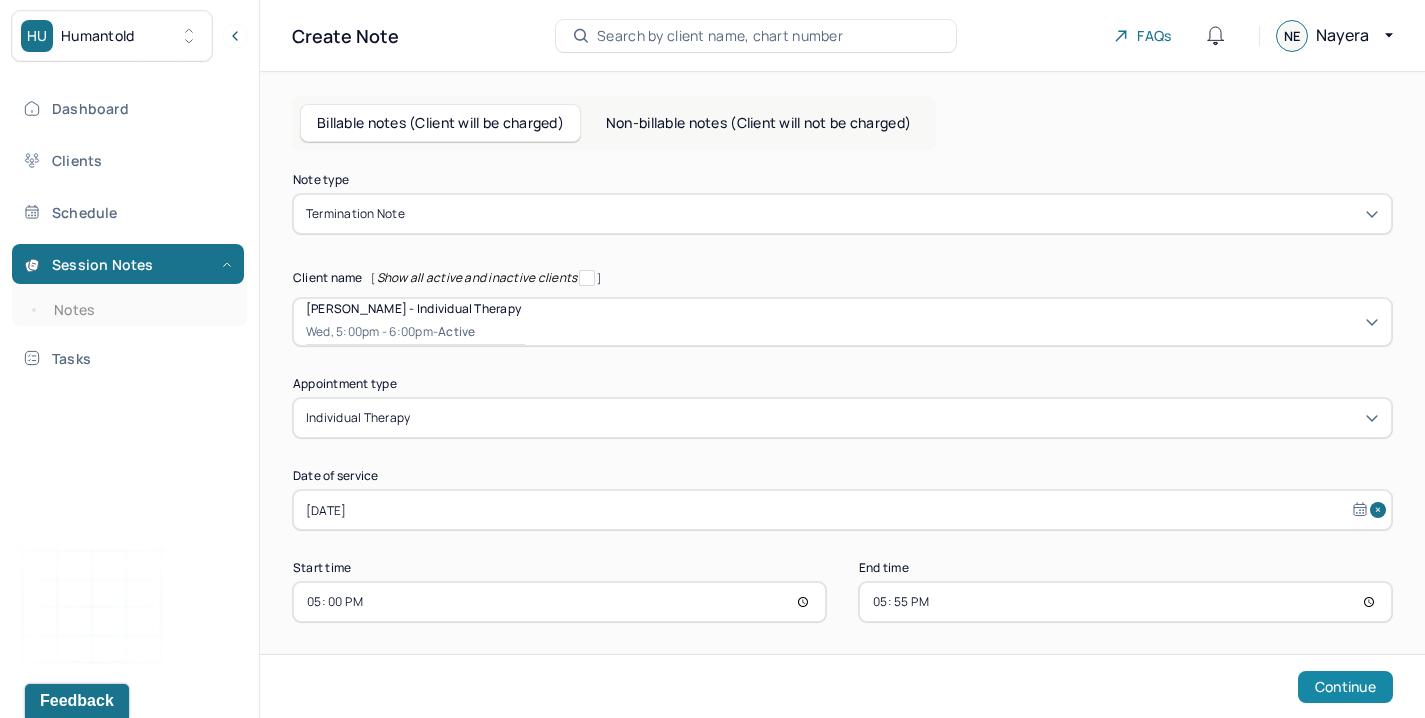 click on "Continue" at bounding box center (1345, 687) 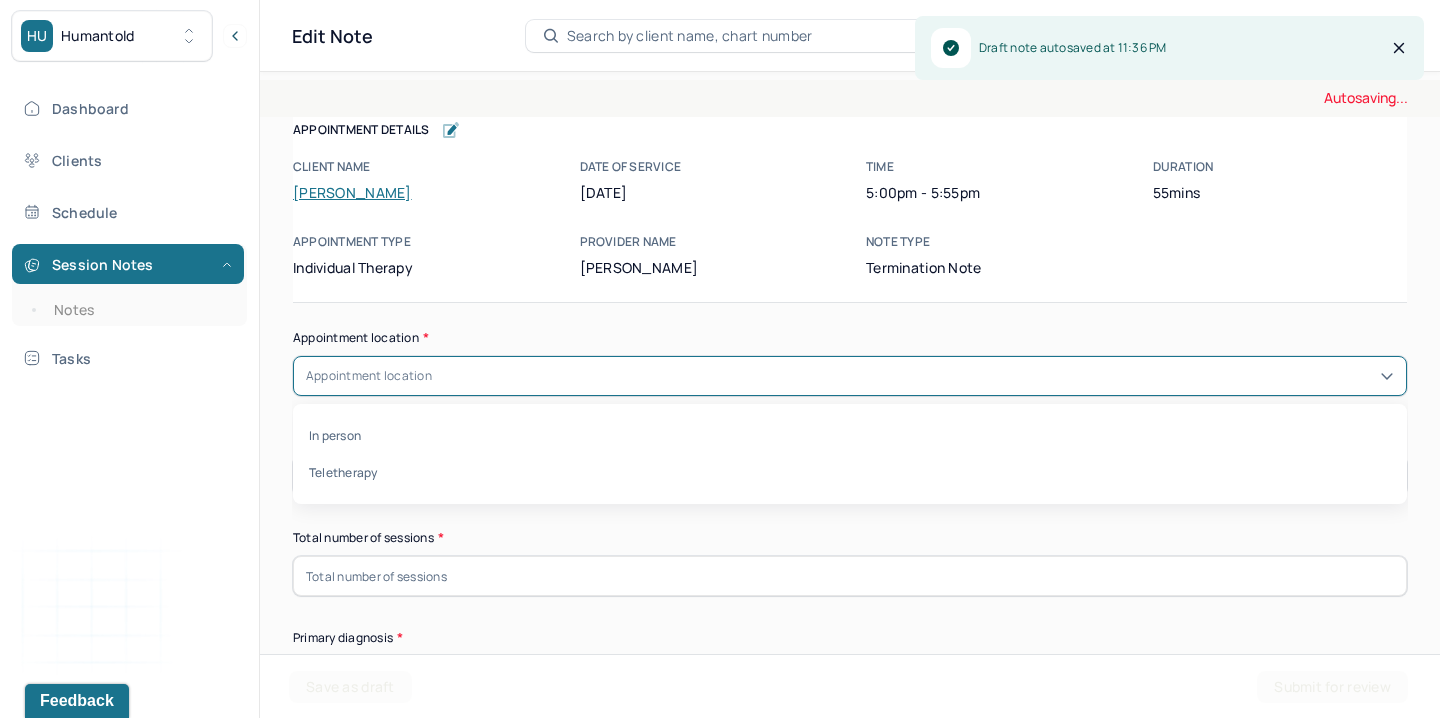click on "Appointment location" at bounding box center [850, 376] 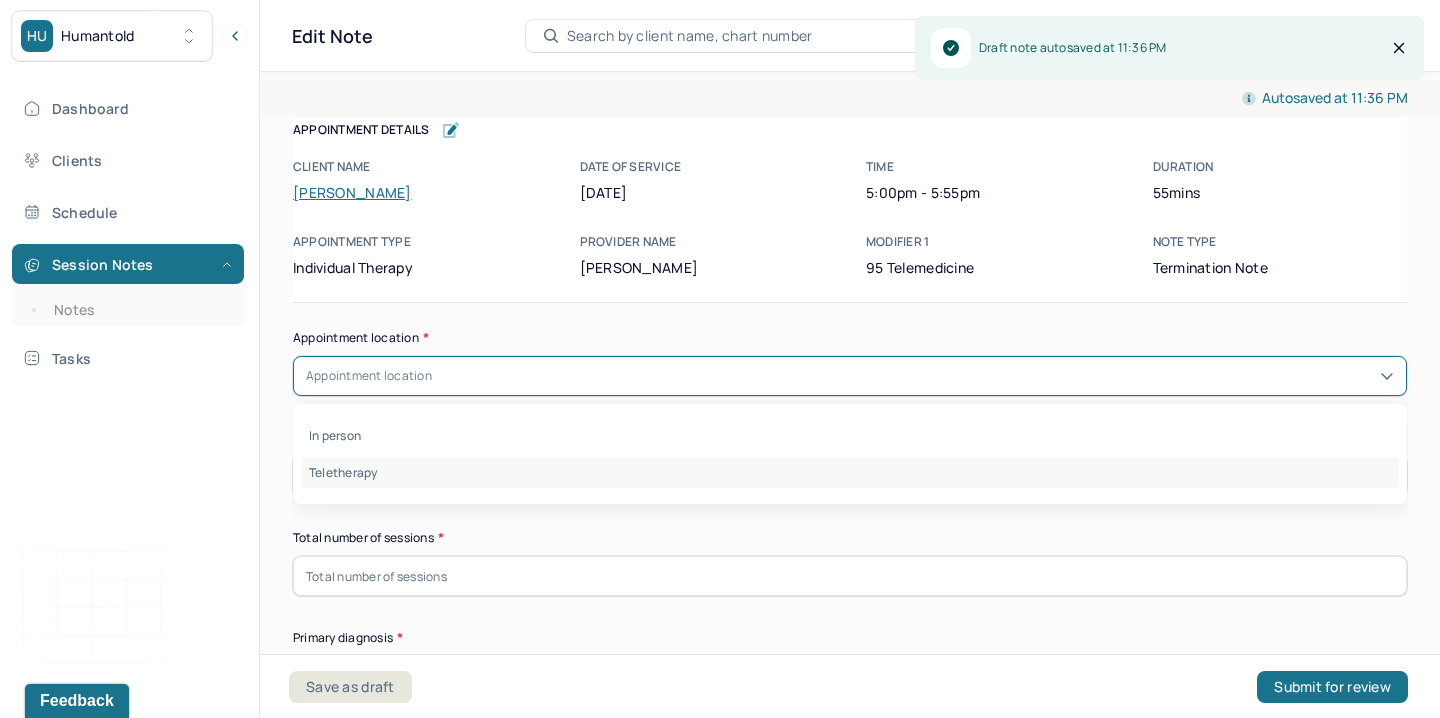 click on "Teletherapy" at bounding box center (850, 472) 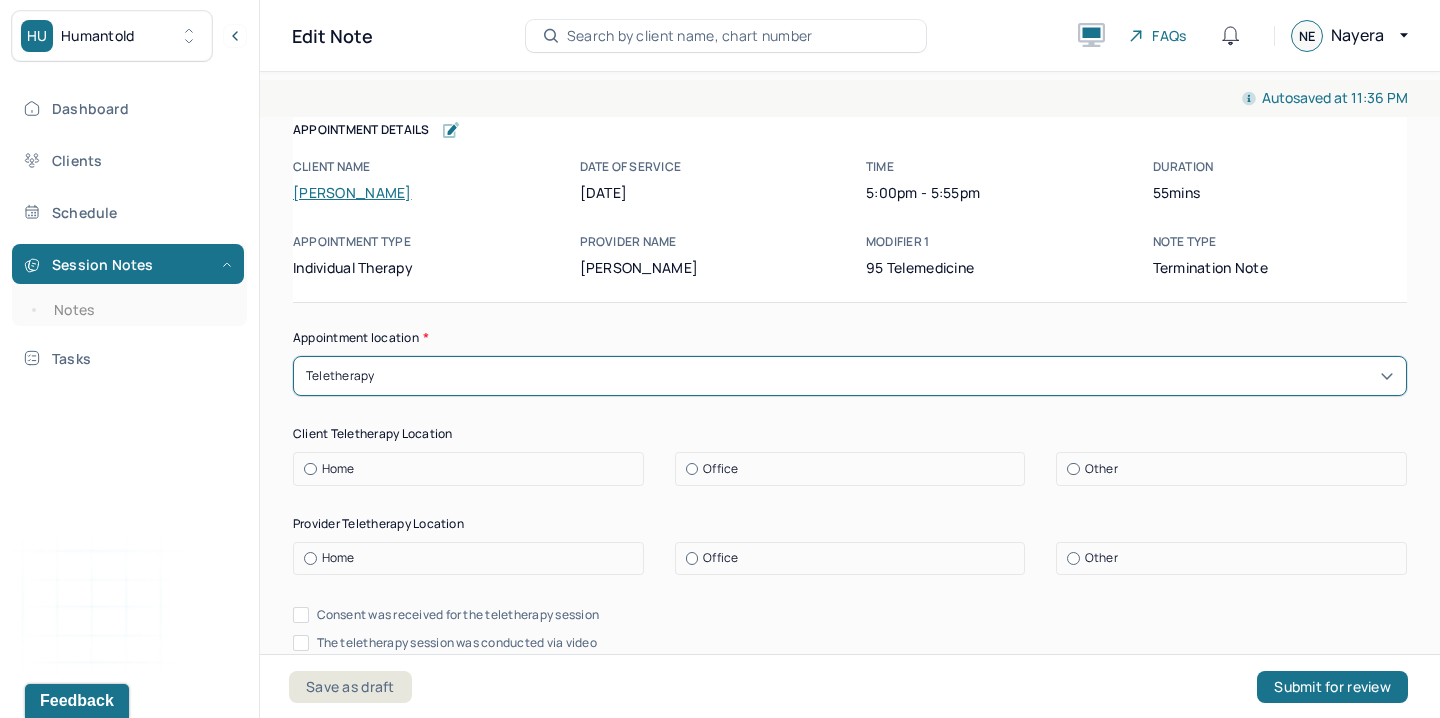click on "Autosaved at 11:36 PM Appointment Details     Client name [PERSON_NAME] Date of service [DATE] Time 5:00pm - 5:55pm Duration 55mins Appointment type individual therapy Provider name Nayera Elsayed Modifier 1 95 Telemedicine Note type Termination note Appointment Details     Client name [PERSON_NAME] Date of service [DATE] Time 5:00pm - 5:55pm Duration 55mins Appointment type individual therapy Provider name [PERSON_NAME] Modifier 1 95 Telemedicine Note type Termination note Appointment location * option Teletherapy, selected. Teletherapy Client Teletherapy Location Home Office Other Provider Teletherapy Location Home Office Other Consent was received for the teletherapy session The teletherapy session was conducted via video First session date * Last session date * Total number of sessions * Primary diagnosis * Primary diagnosis Secondary diagnosis (optional) Secondary diagnosis Tertiary diagnosis (optional) Tertiary diagnosis Presenting problems * Planned treatment and goals * * * Prognosis * *" at bounding box center (850, 391) 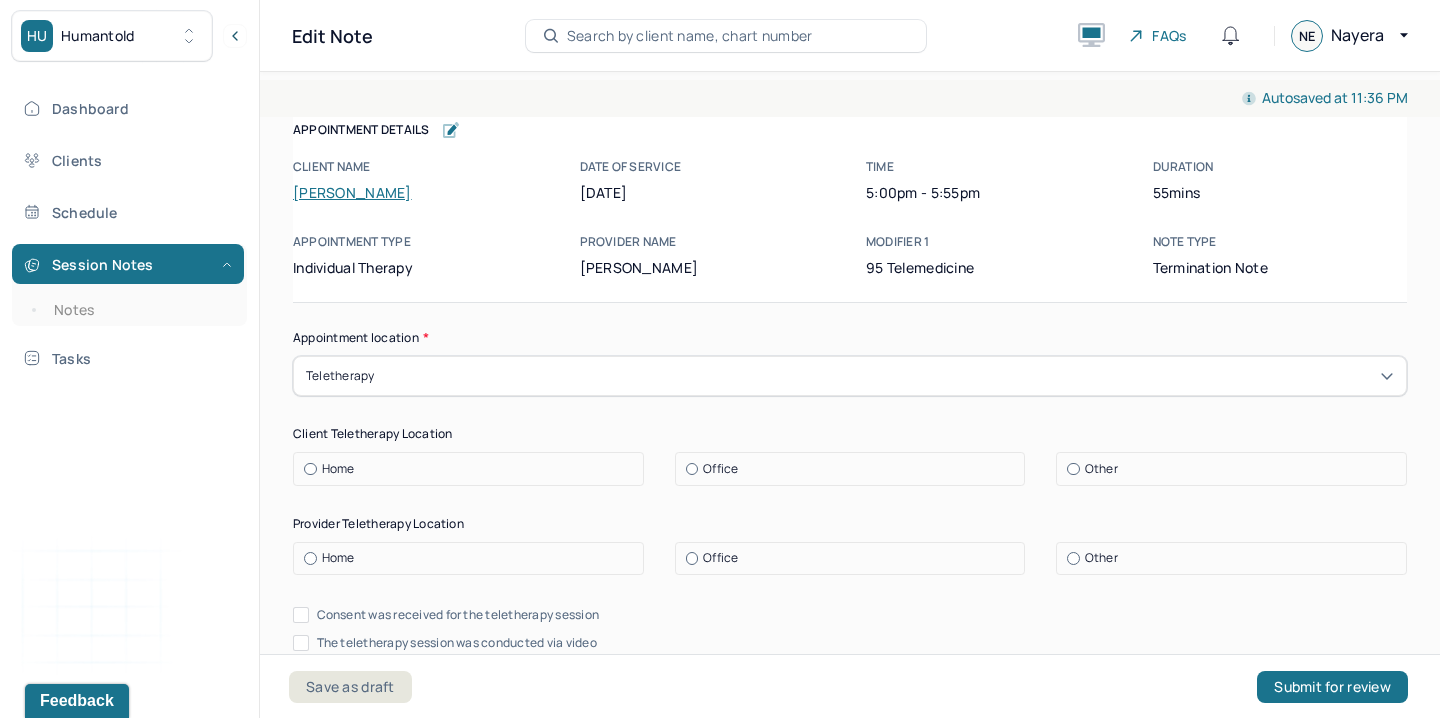 click on "Home" at bounding box center [468, 469] 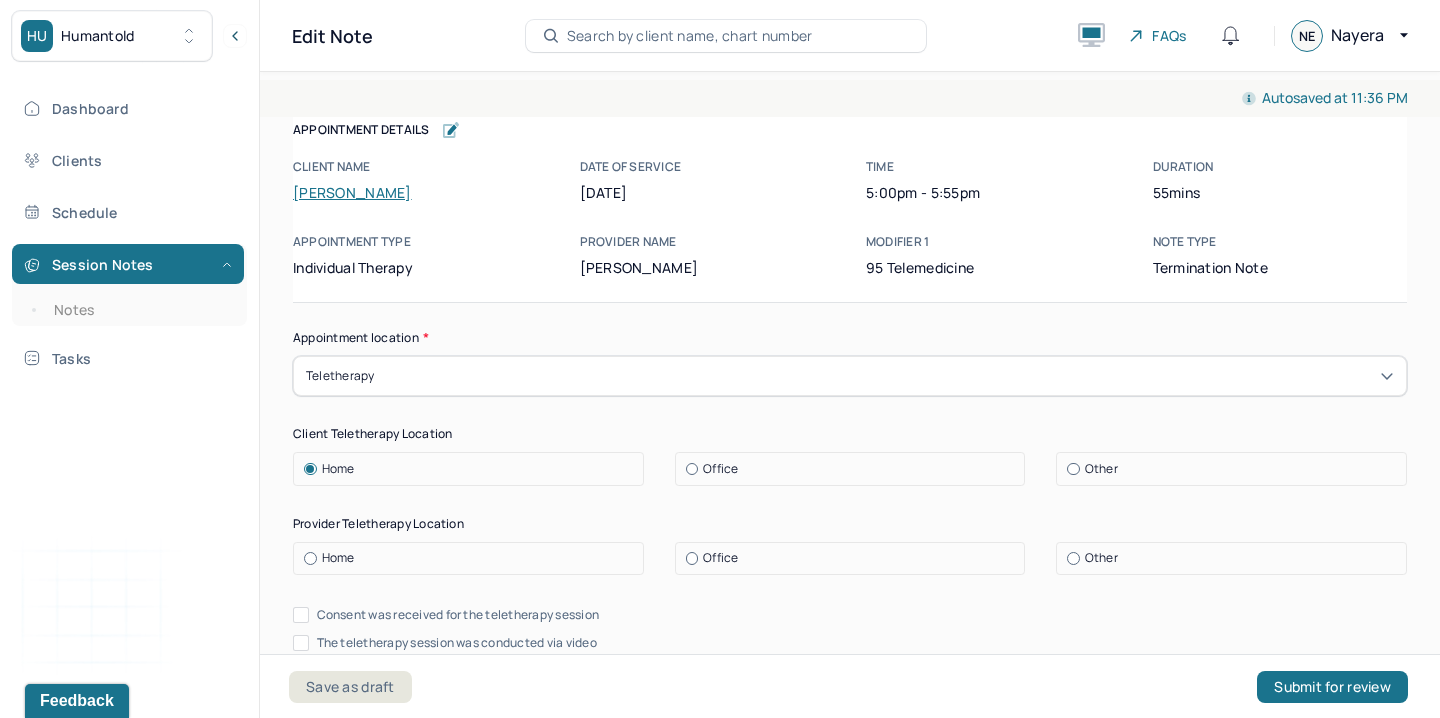 click on "Office" at bounding box center (720, 558) 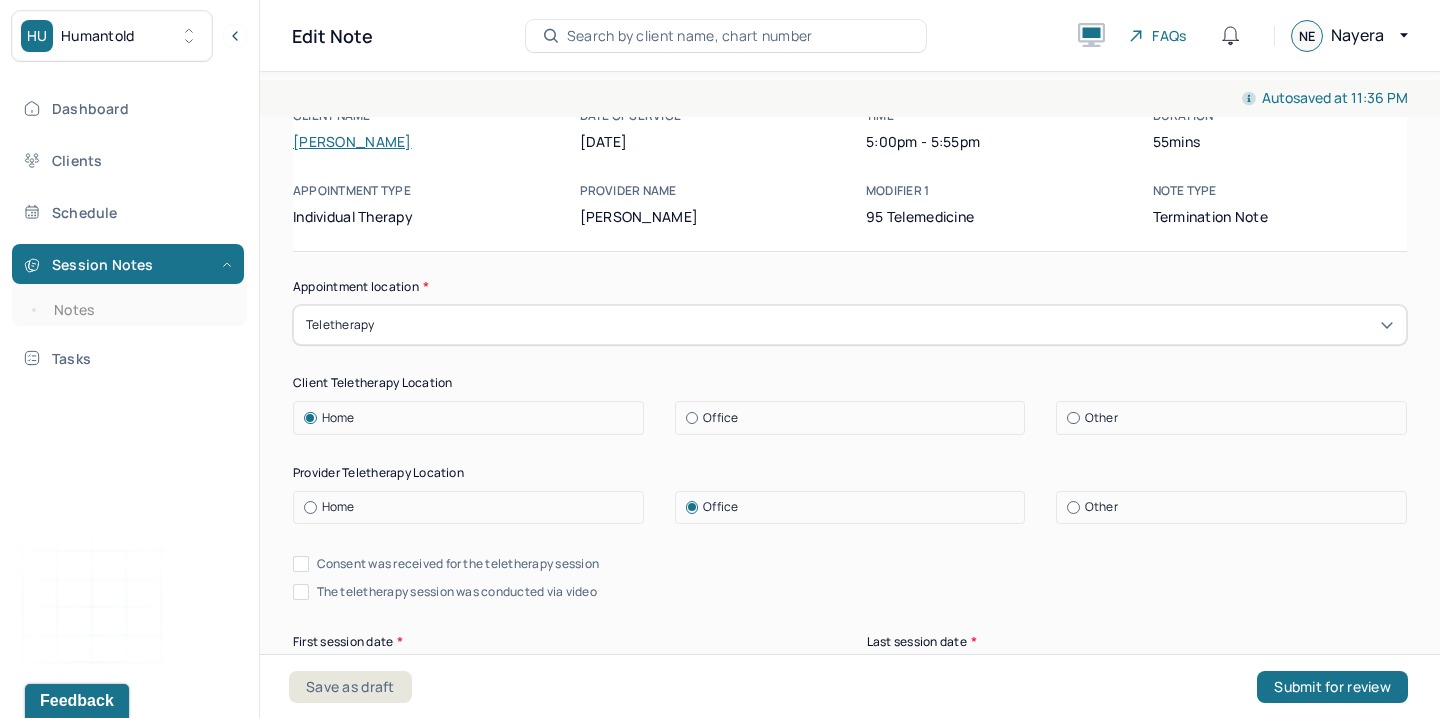 scroll, scrollTop: 162, scrollLeft: 0, axis: vertical 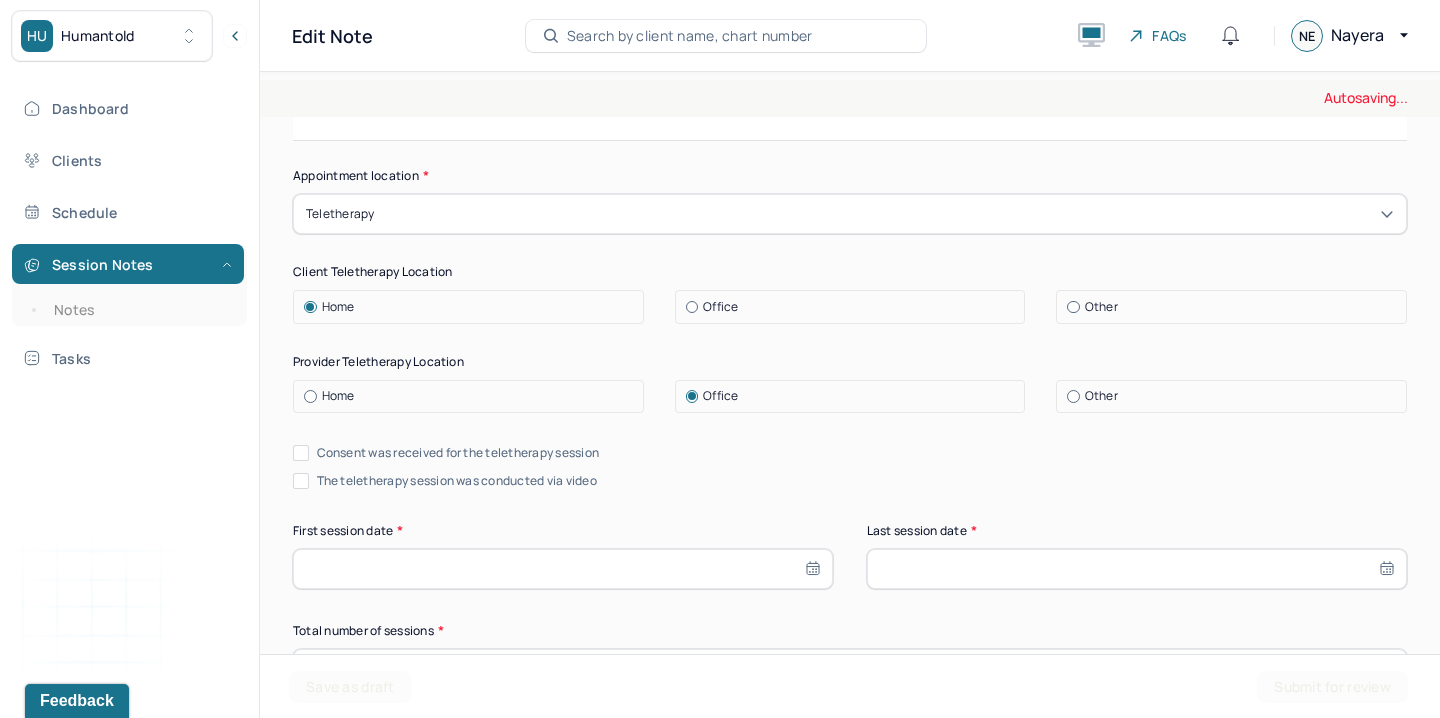 click on "Consent was received for the teletherapy session The teletherapy session was conducted via video" at bounding box center [850, 467] 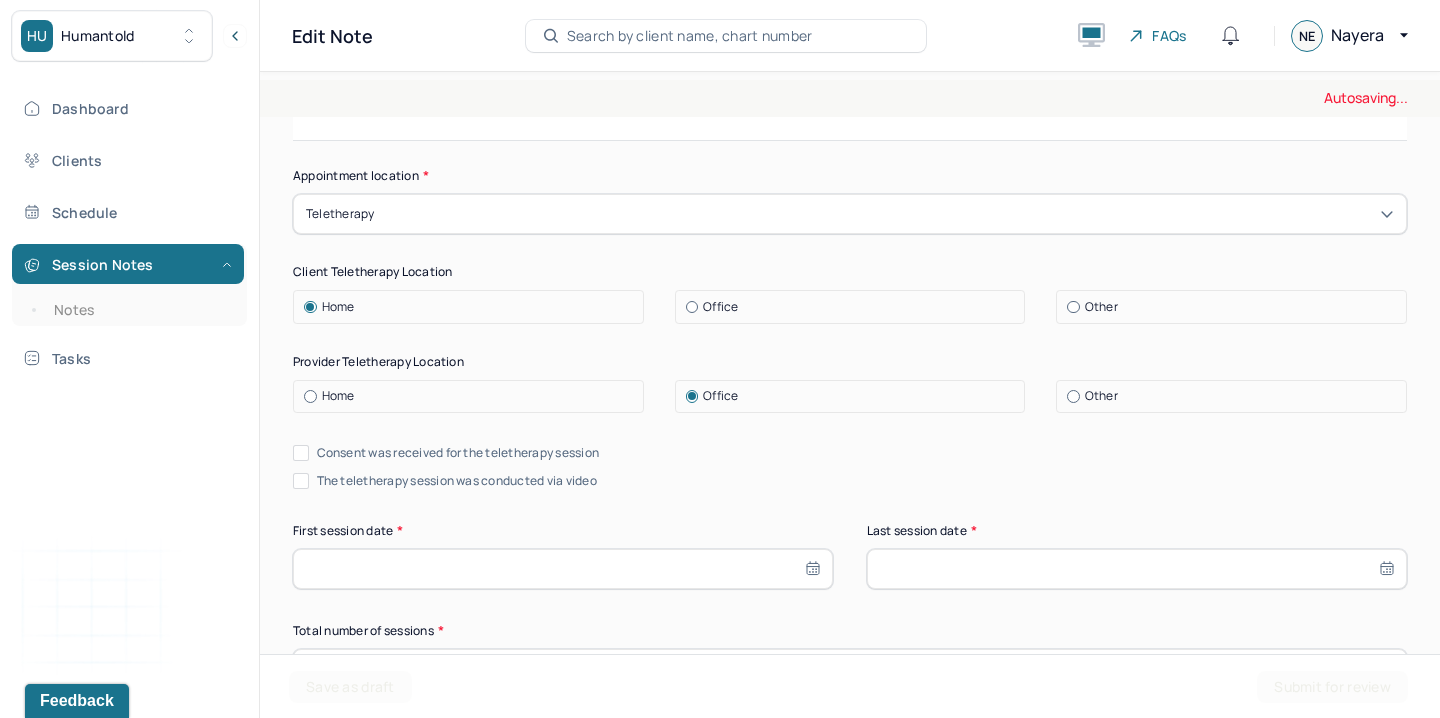 click on "Appointment location * Teletherapy Client Teletherapy Location Home Office Other Provider Teletherapy Location Home Office Other Consent was received for the teletherapy session The teletherapy session was conducted via video First session date * Last session date * Total number of sessions * Primary diagnosis * Primary diagnosis Secondary diagnosis (optional) Secondary diagnosis Tertiary diagnosis (optional) Tertiary diagnosis Presenting problems * Planned treatment and goals * Course of treatment * Patient final condition * Prognosis * Reason for termination * Discharge plan and follow-up * Date created * Sign note here Provider's Initials *   Save as draft     Submit for review" at bounding box center (850, 1269) 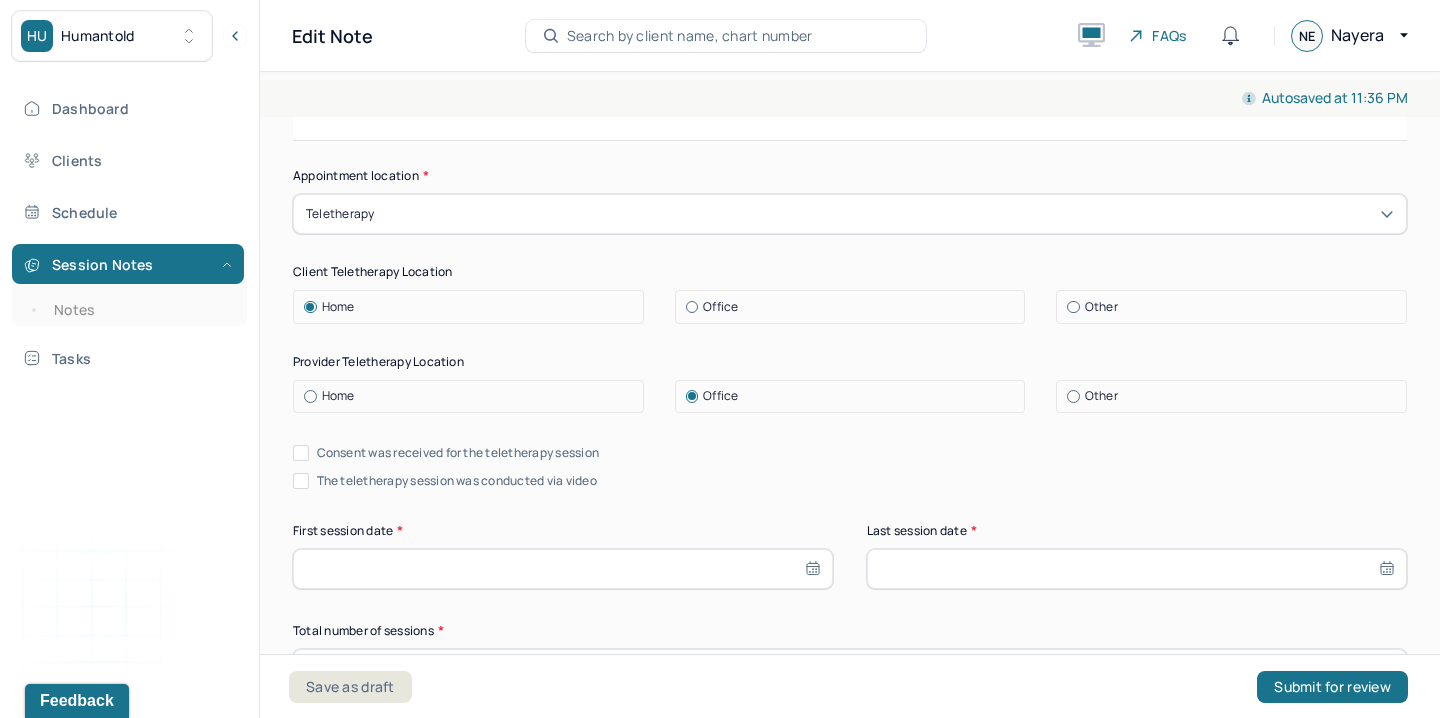 click on "Consent was received for the teletherapy session The teletherapy session was conducted via video" at bounding box center [850, 467] 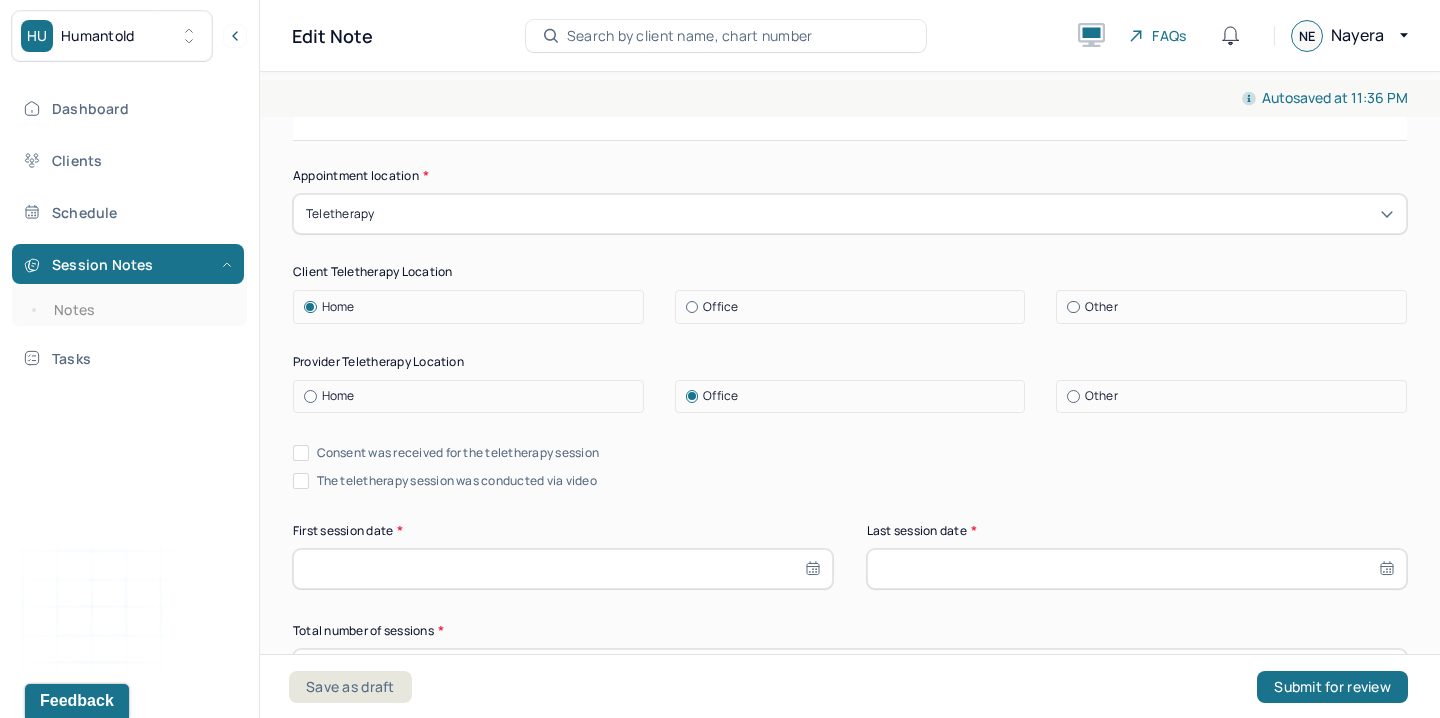 click on "Appointment location * Teletherapy Client Teletherapy Location Home Office Other Provider Teletherapy Location Home Office Other Consent was received for the teletherapy session The teletherapy session was conducted via video First session date * Last session date * Total number of sessions * Primary diagnosis * Primary diagnosis Secondary diagnosis (optional) Secondary diagnosis Tertiary diagnosis (optional) Tertiary diagnosis Presenting problems * Planned treatment and goals * Course of treatment * Patient final condition * Prognosis * Reason for termination * Discharge plan and follow-up * Date created * Sign note here Provider's Initials *   Save as draft     Submit for review" at bounding box center [850, 1269] 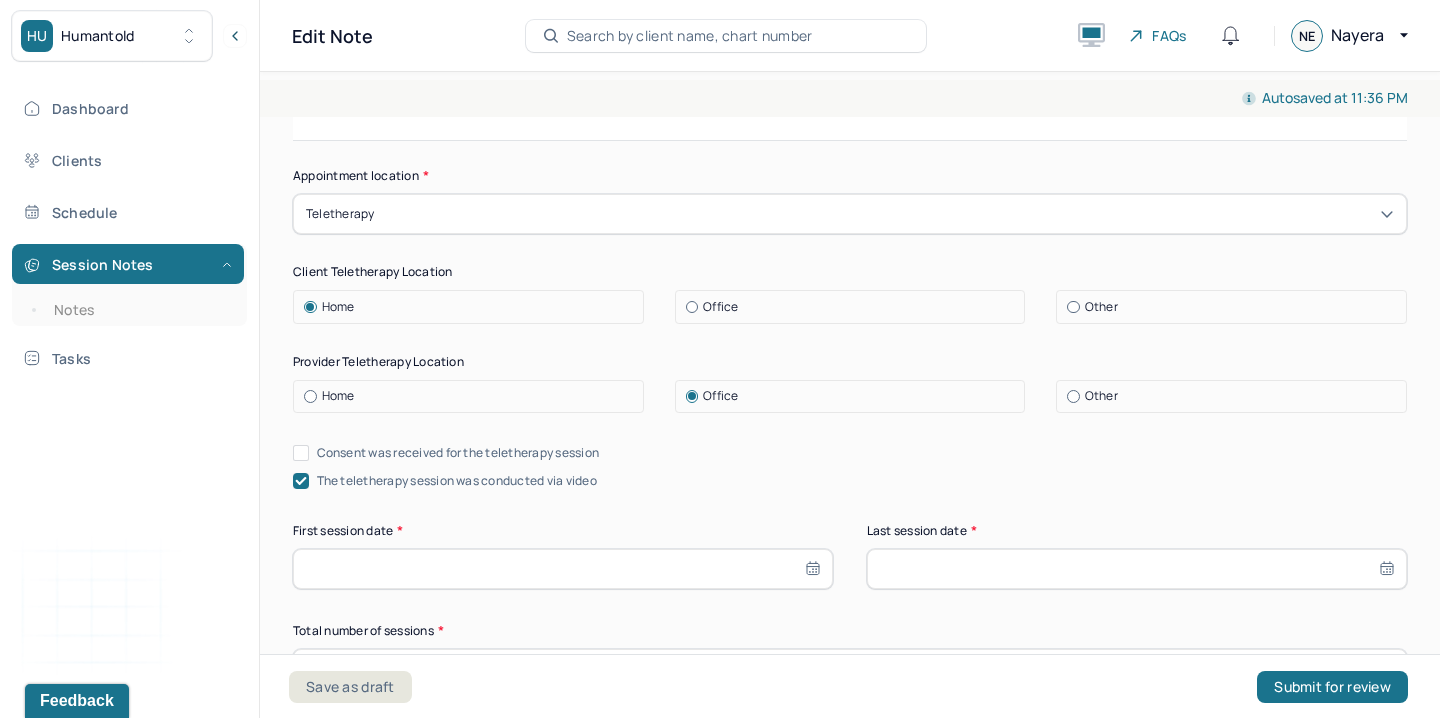 click on "Consent was received for the teletherapy session" at bounding box center (301, 453) 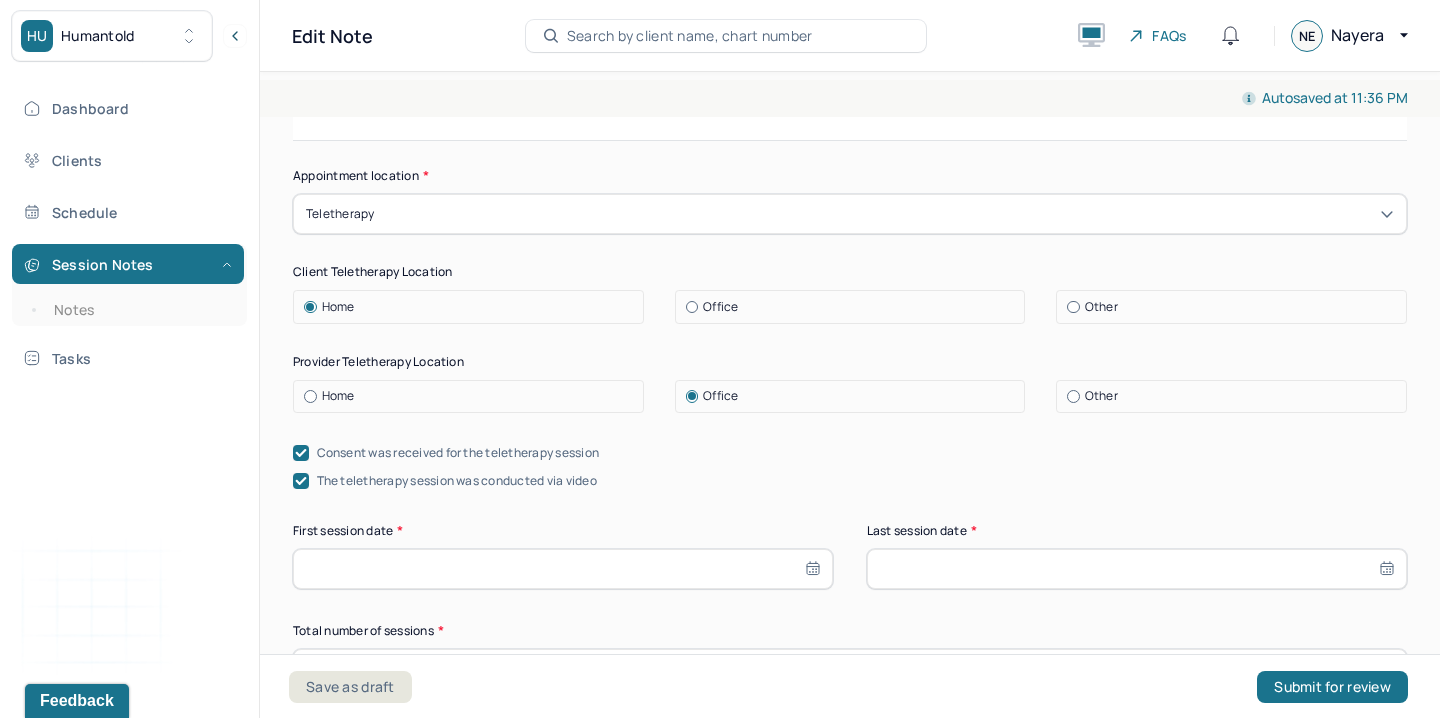 click on "First session date *" at bounding box center [563, 555] 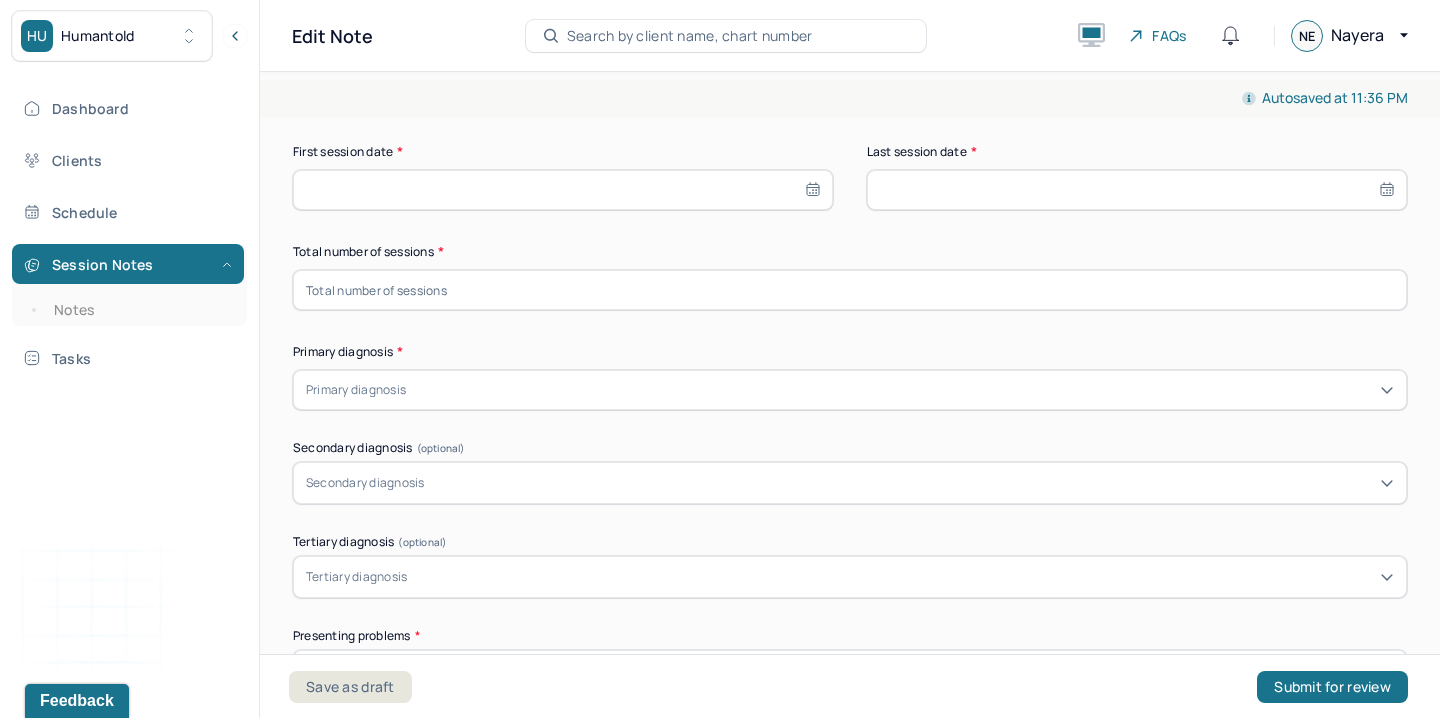 scroll, scrollTop: 618, scrollLeft: 0, axis: vertical 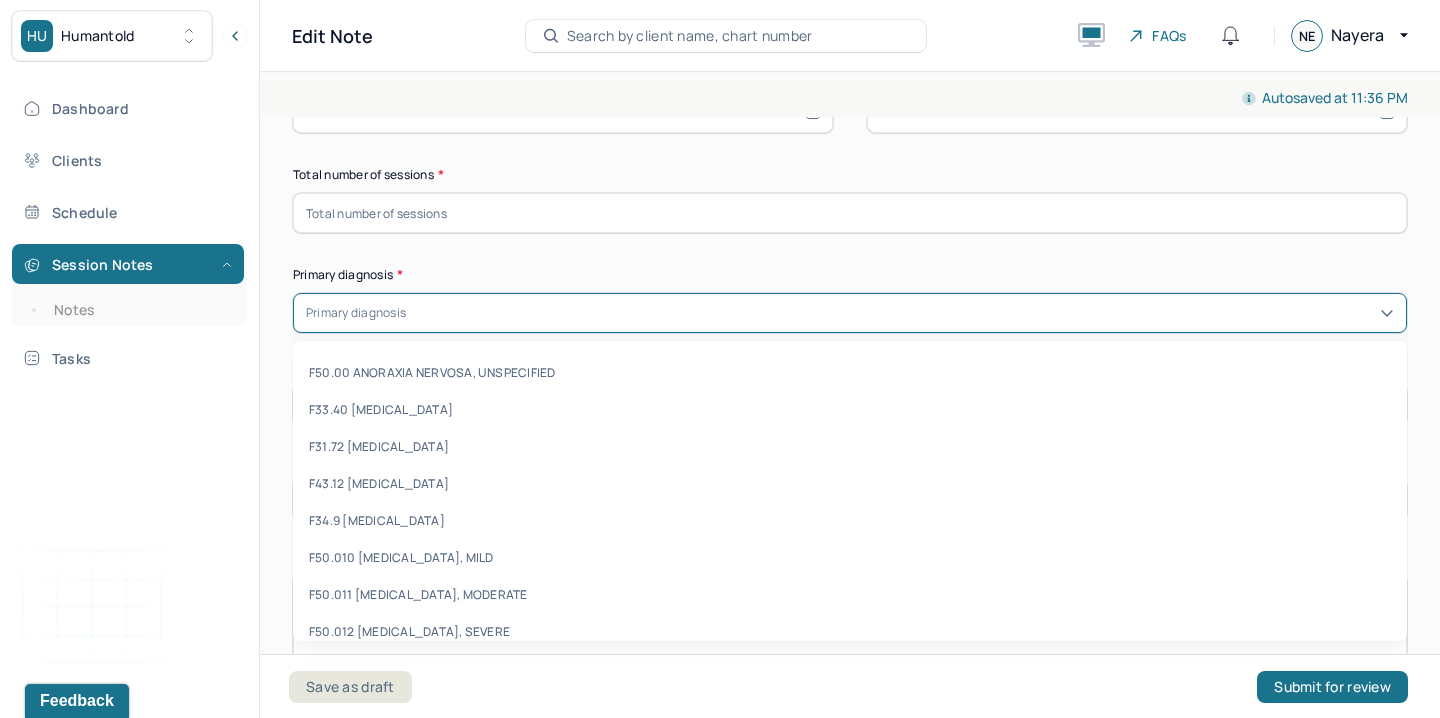 click at bounding box center (902, 313) 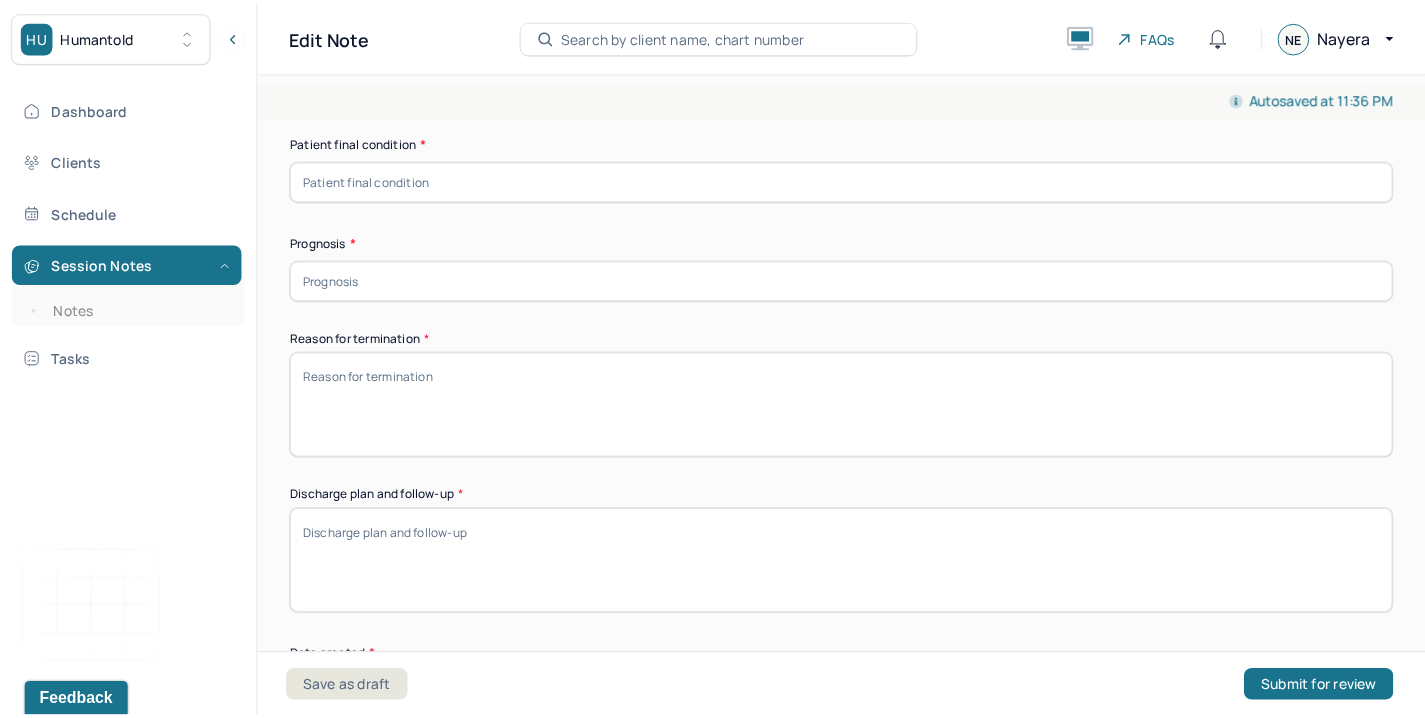 scroll, scrollTop: 1845, scrollLeft: 0, axis: vertical 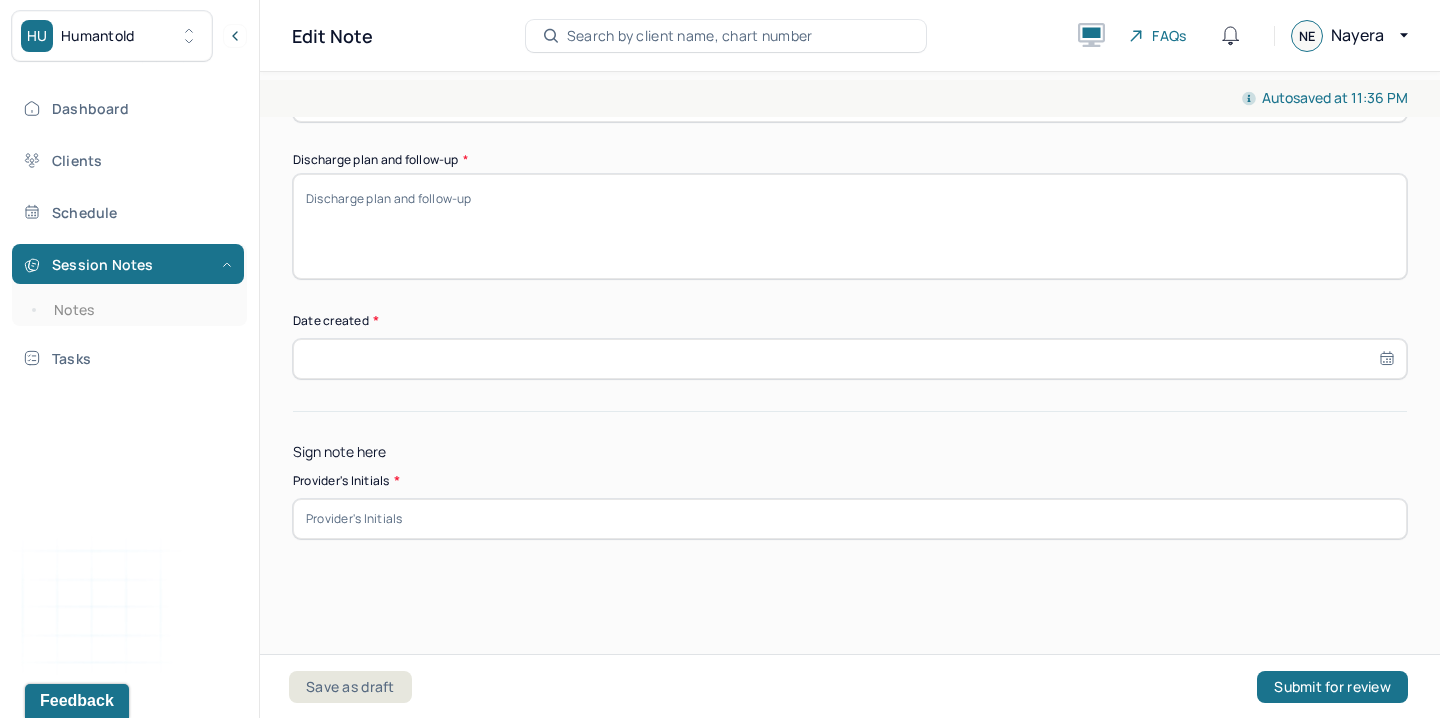 click at bounding box center (850, 359) 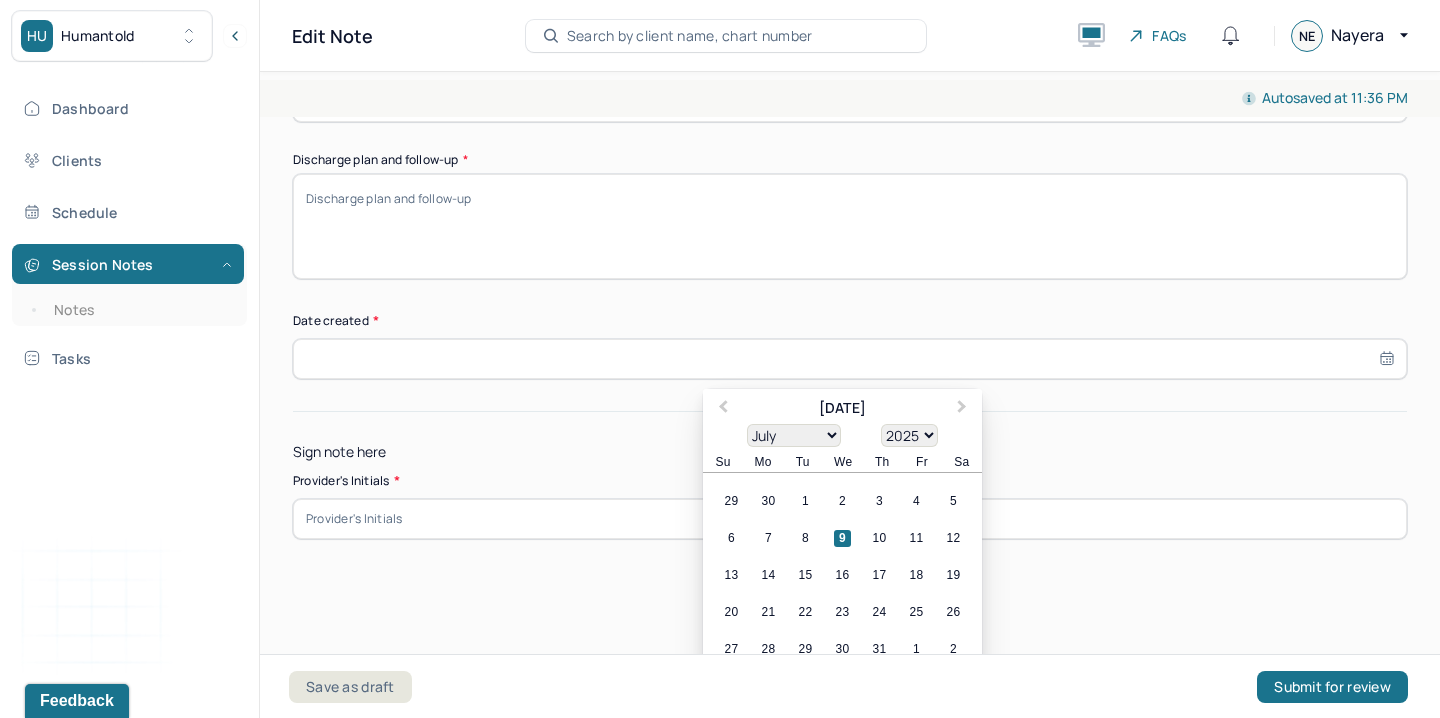 click on "9" at bounding box center [842, 538] 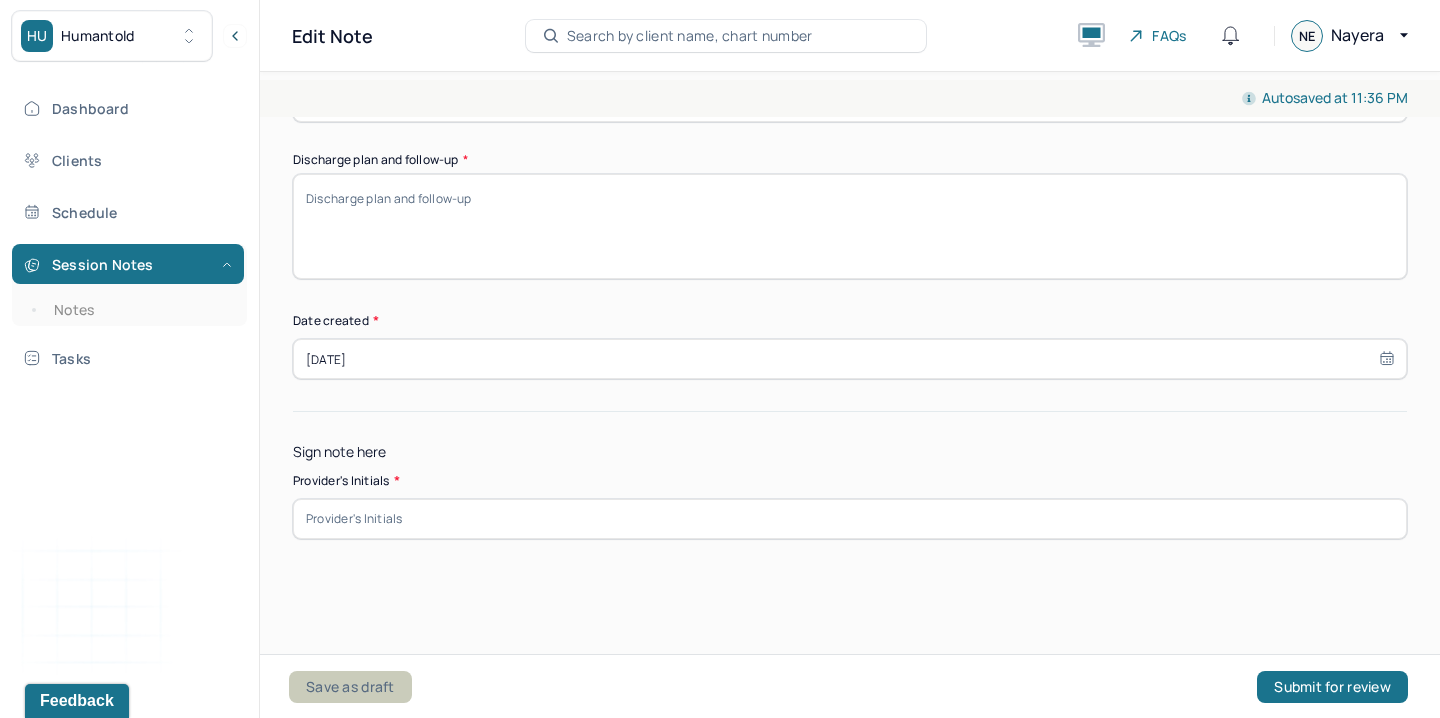 click on "Save as draft" at bounding box center [350, 687] 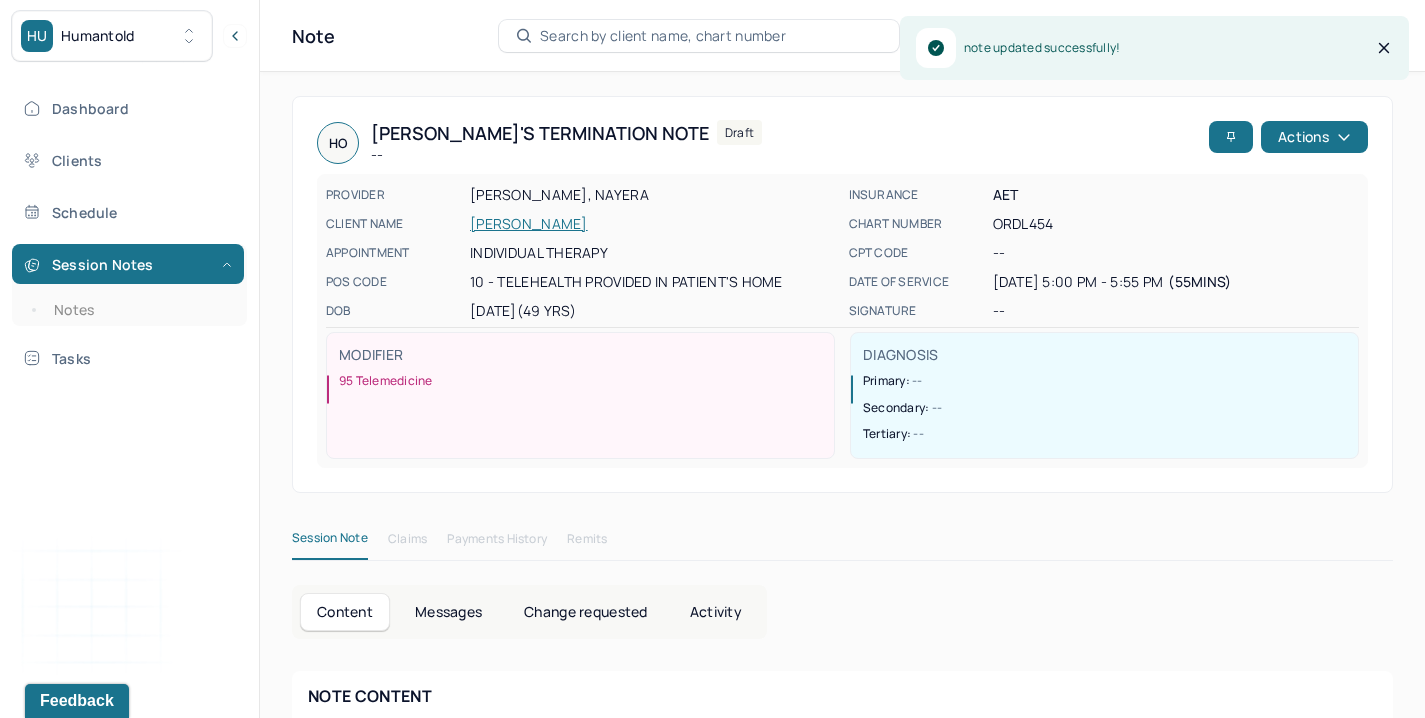 click on "[PERSON_NAME]" at bounding box center [653, 224] 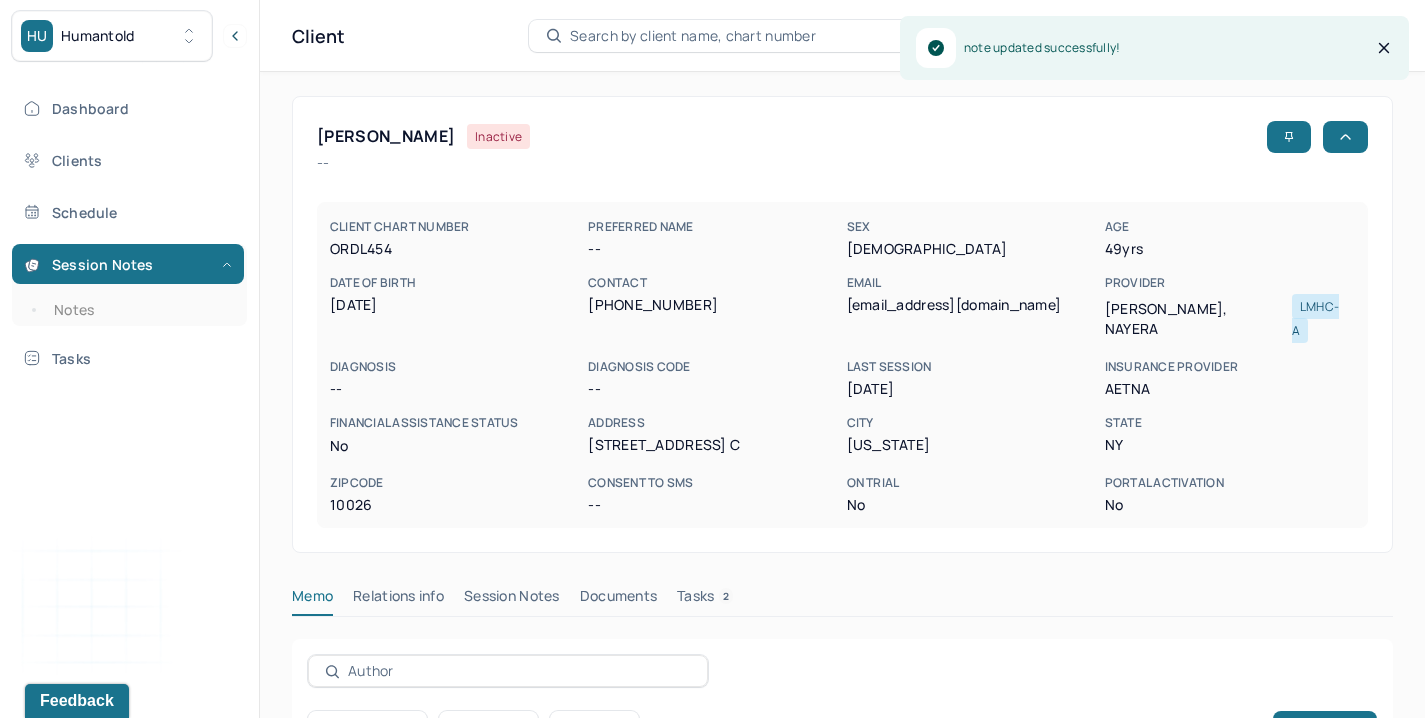 click on "Memo     Relations info     Session Notes     Documents     Tasks 2" at bounding box center [842, 612] 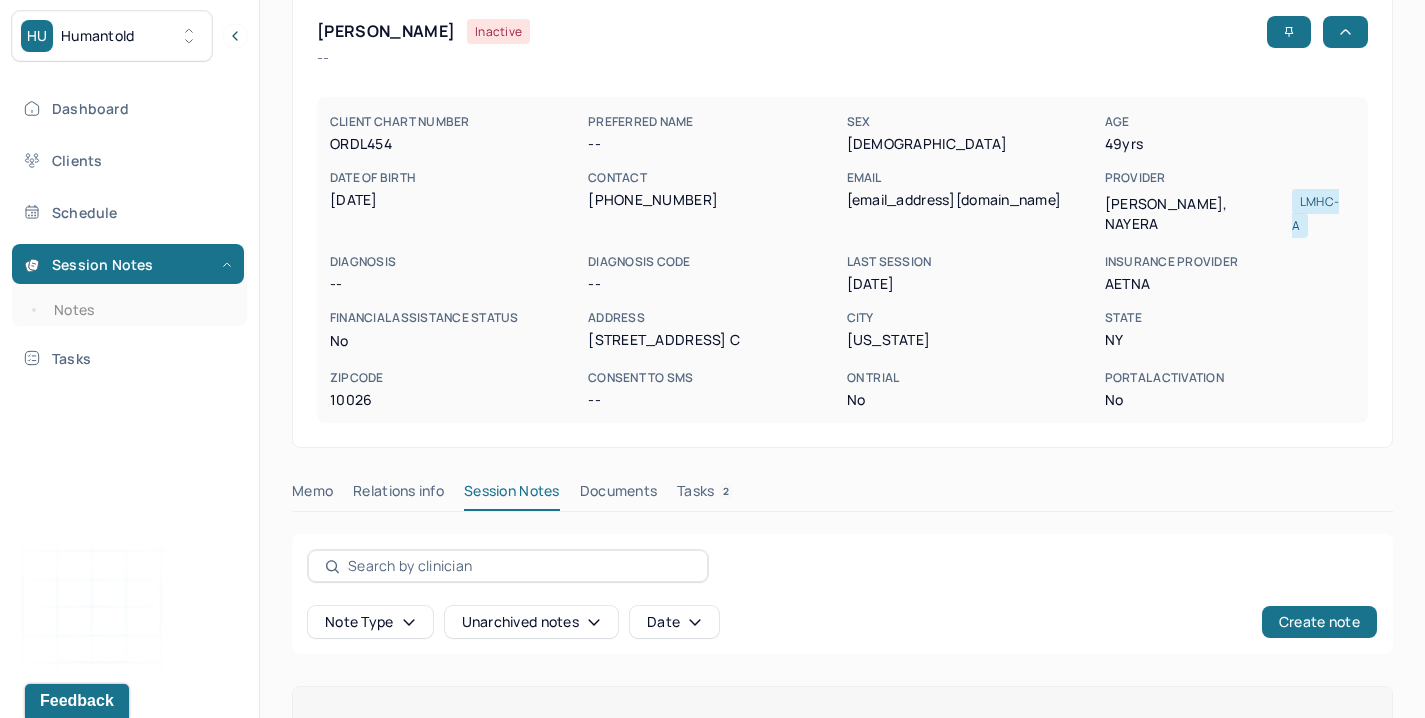 scroll, scrollTop: 362, scrollLeft: 0, axis: vertical 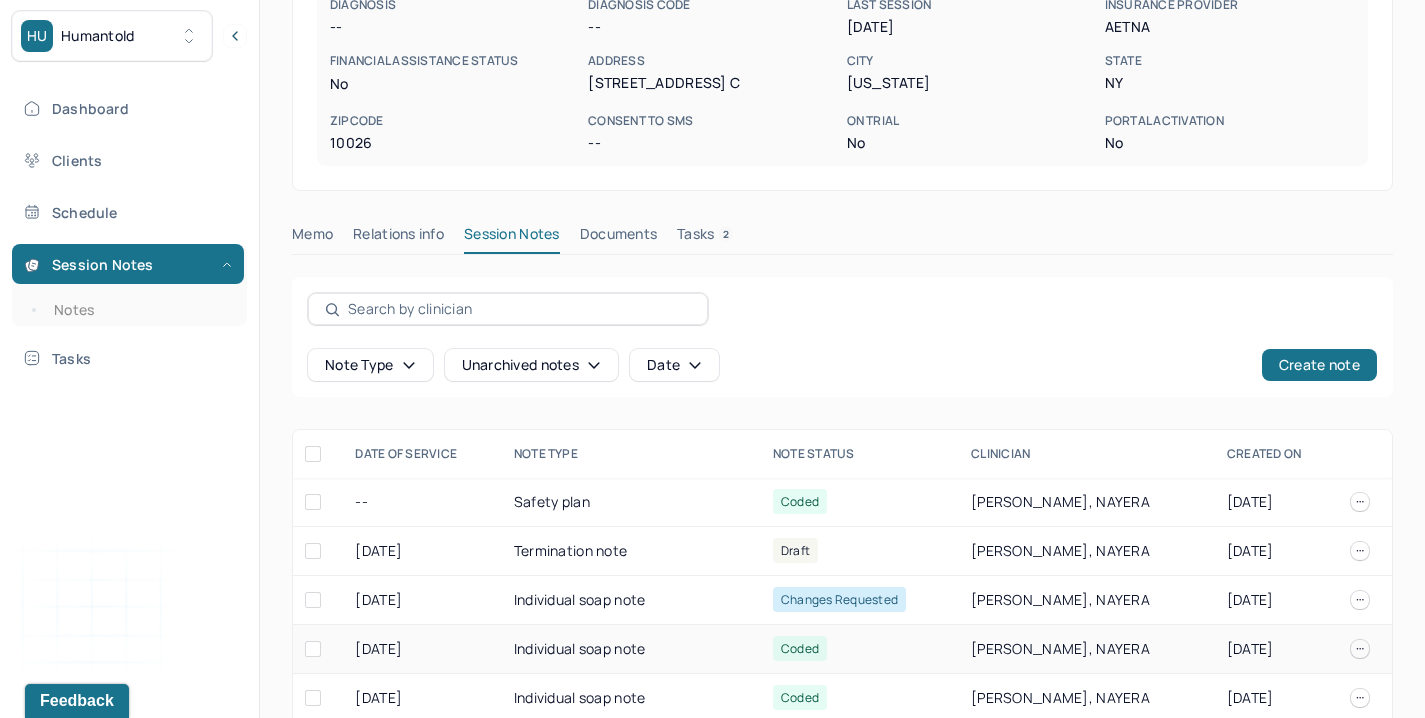 click on "Individual soap note" at bounding box center (631, 649) 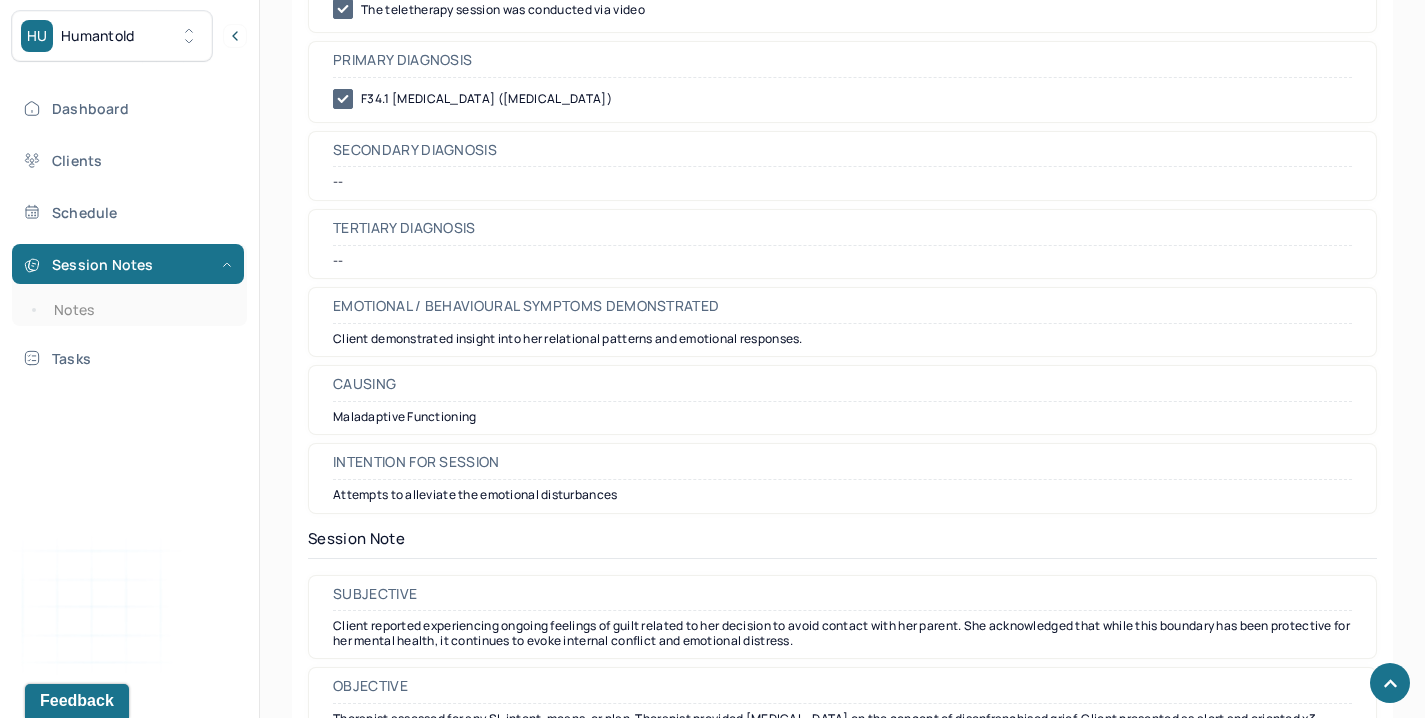 scroll, scrollTop: 1339, scrollLeft: 0, axis: vertical 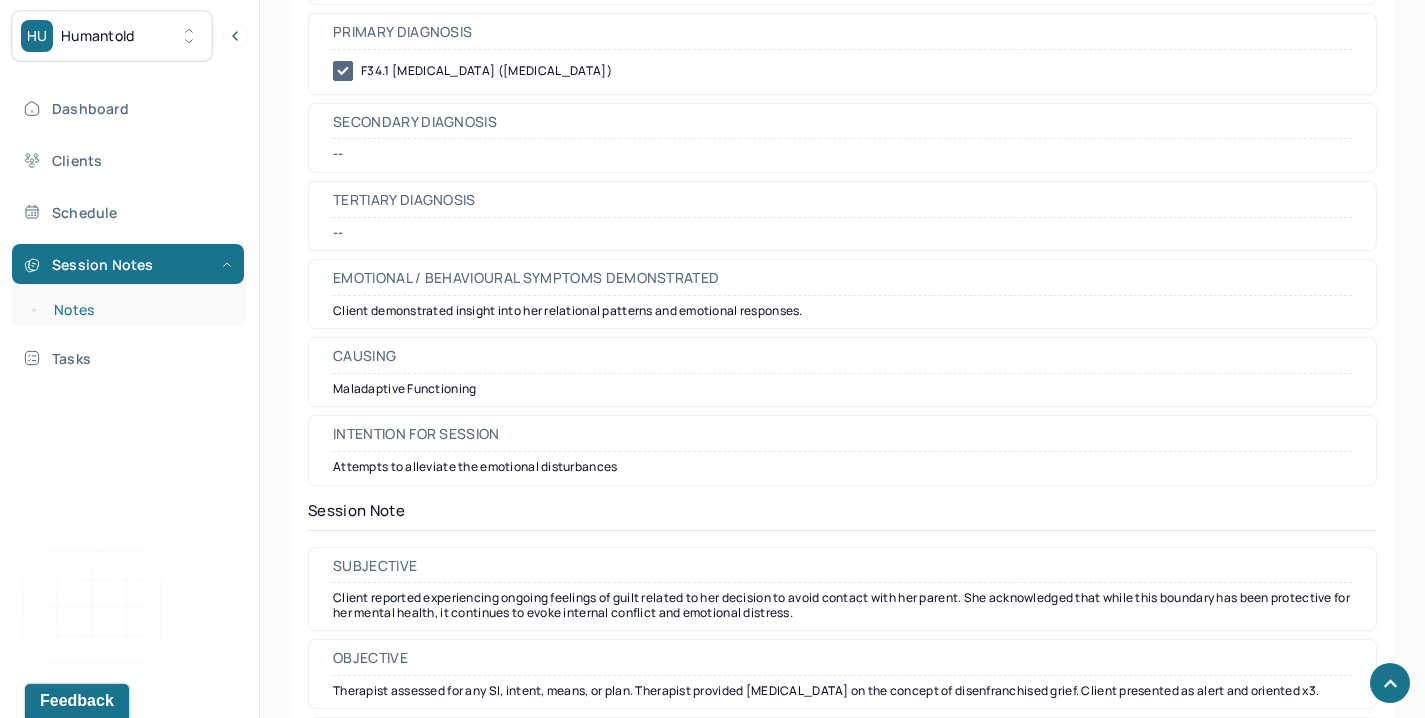click on "Notes" at bounding box center (139, 310) 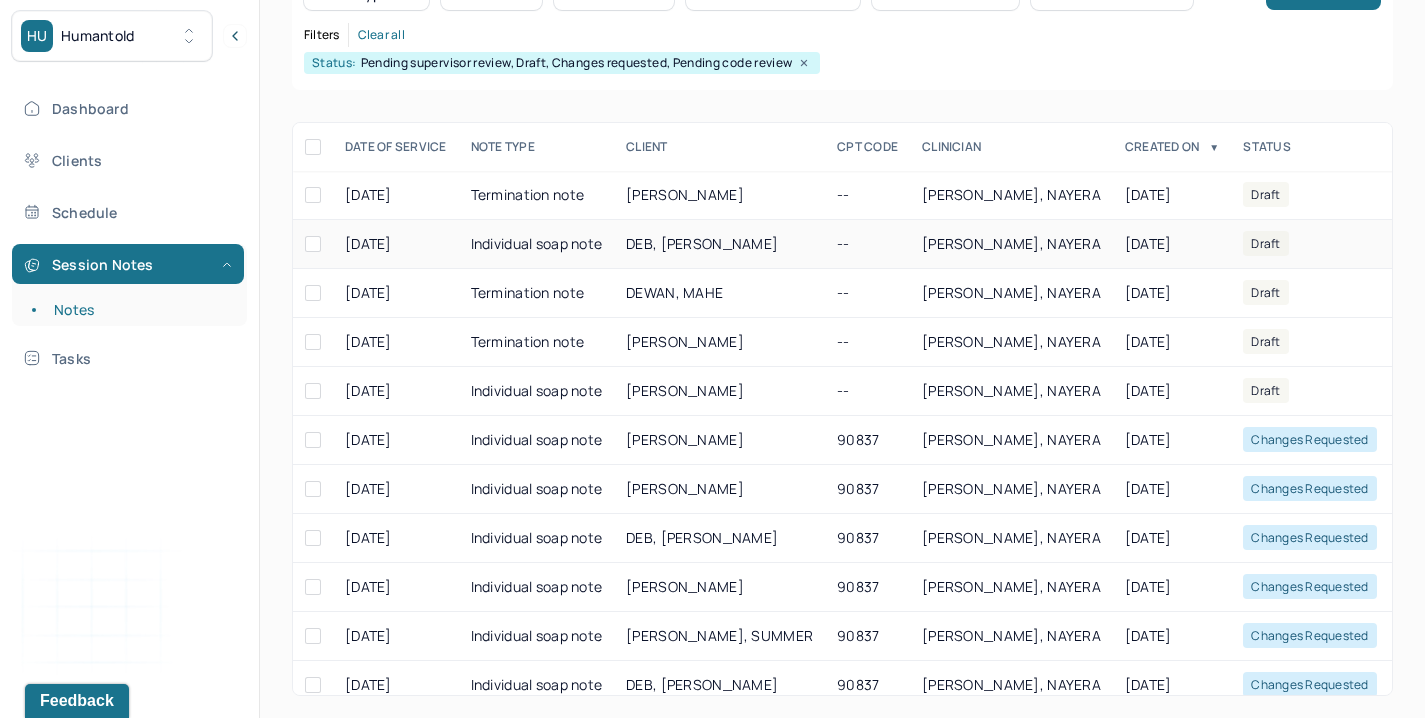 scroll, scrollTop: 244, scrollLeft: 0, axis: vertical 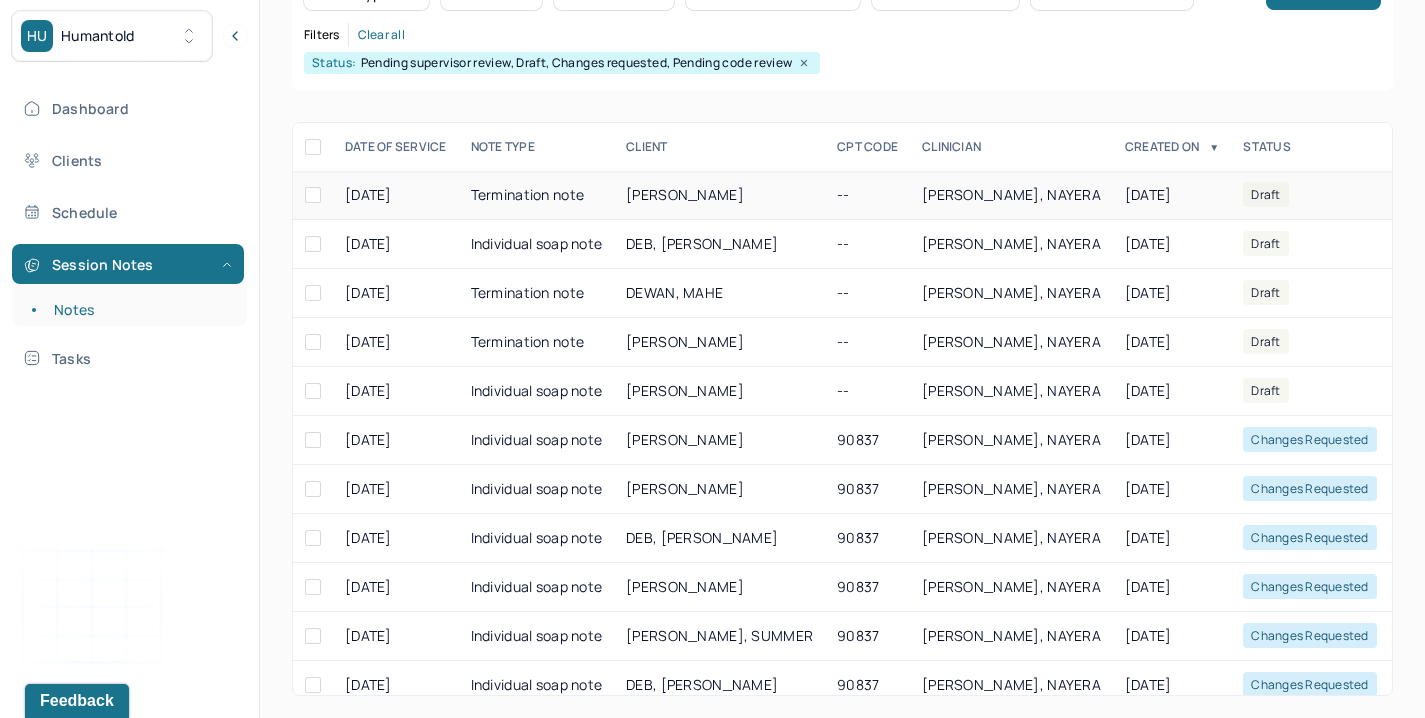 click on "[PERSON_NAME]" at bounding box center (719, 195) 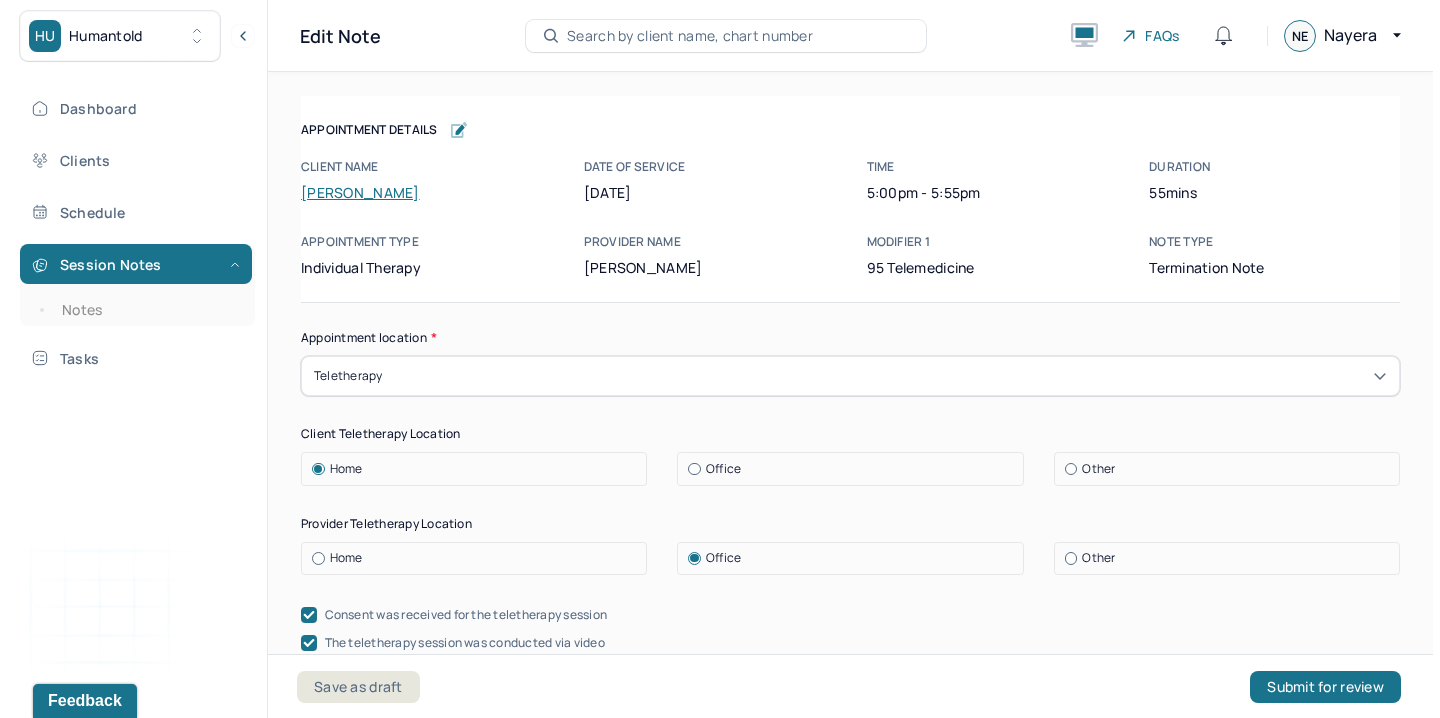 scroll, scrollTop: 0, scrollLeft: 0, axis: both 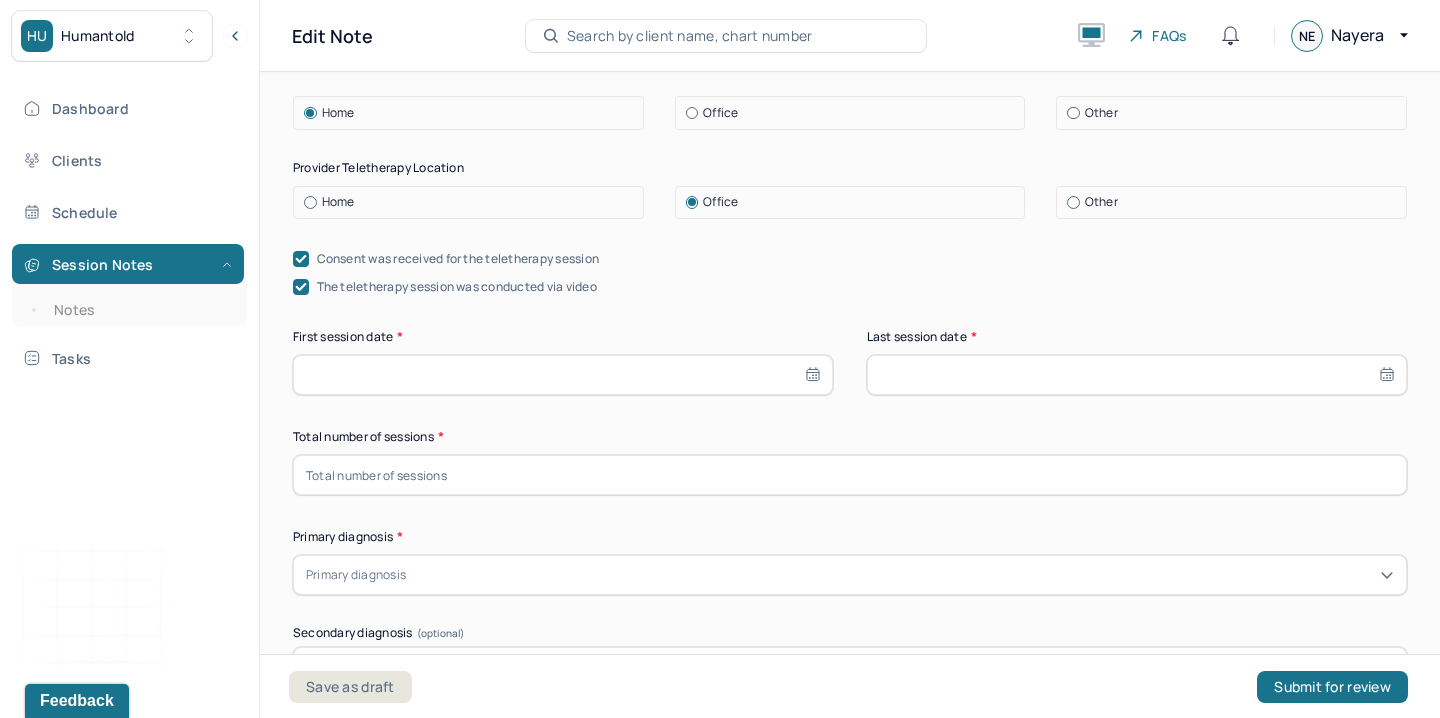 click at bounding box center [850, 475] 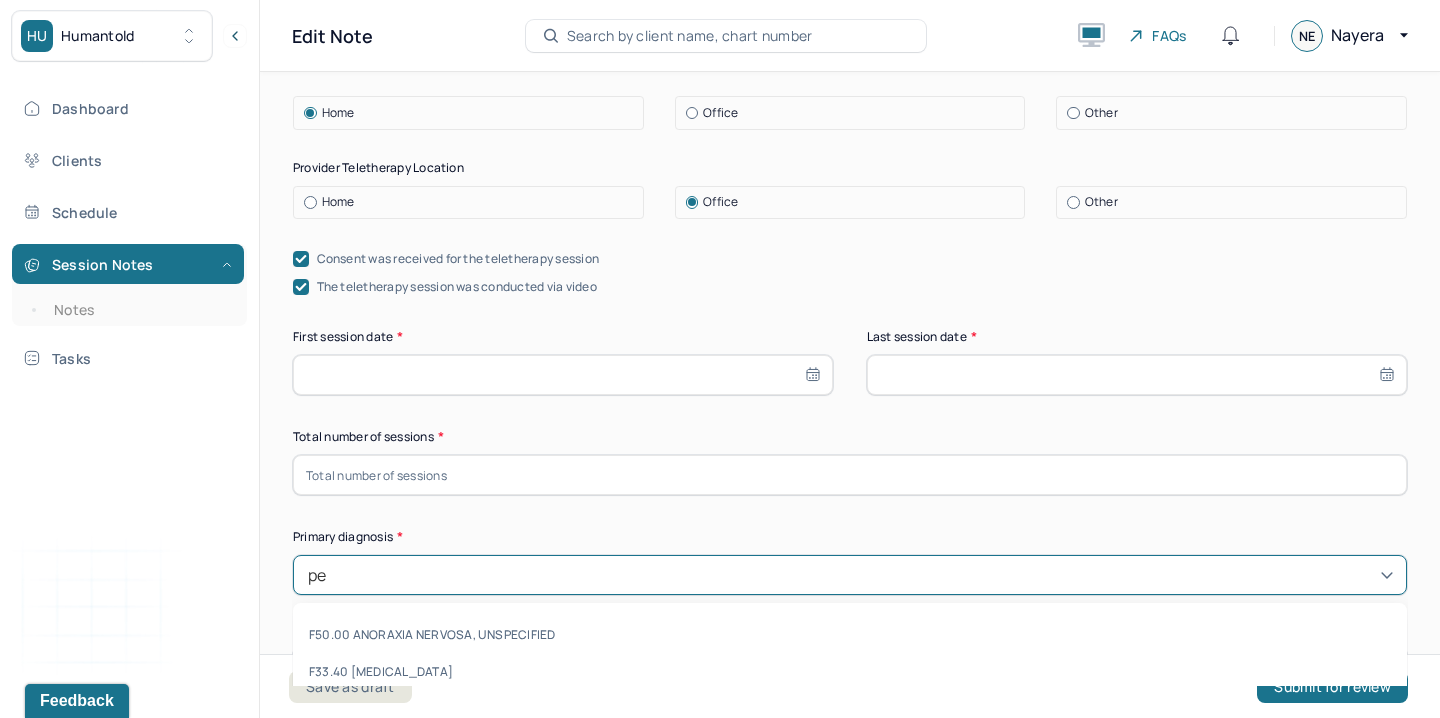 type on "p" 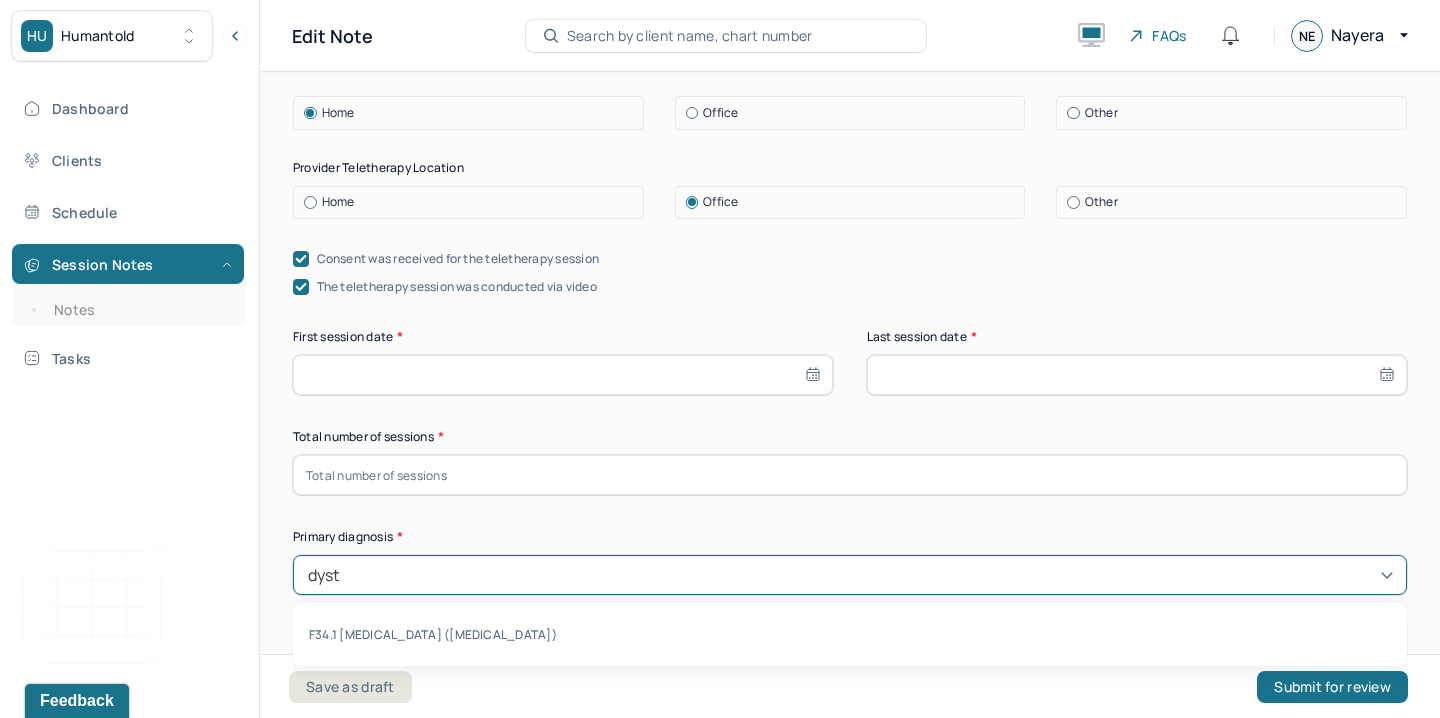 type on "dysth" 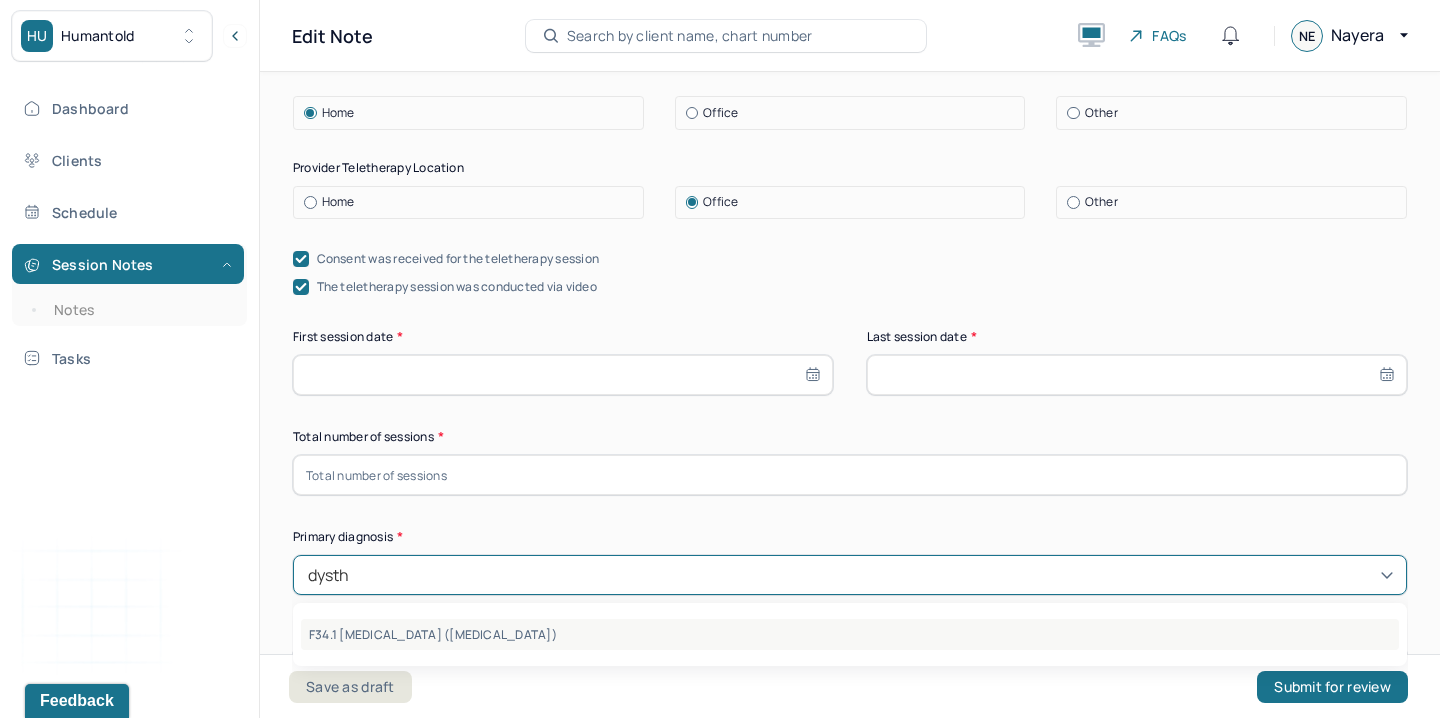 click on "F34.1 [MEDICAL_DATA] ([MEDICAL_DATA])" at bounding box center (850, 634) 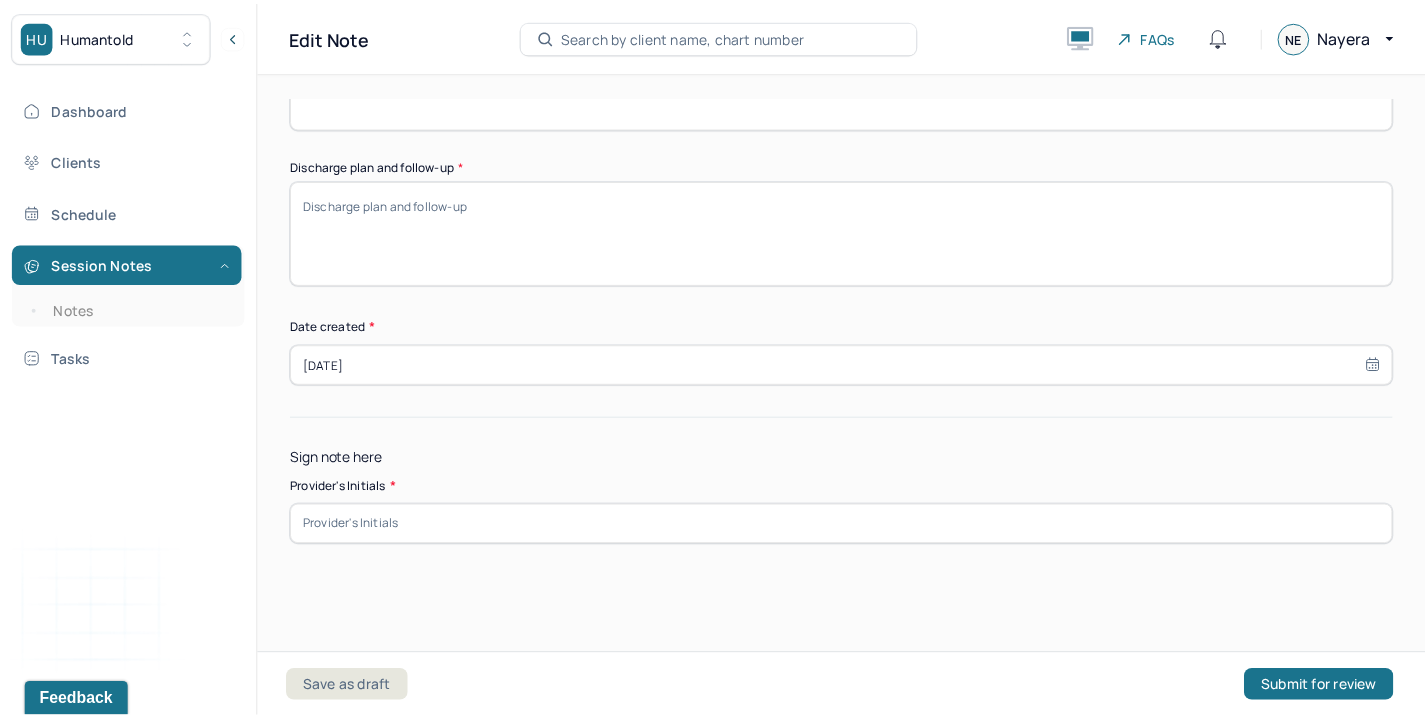 scroll, scrollTop: 1846, scrollLeft: 0, axis: vertical 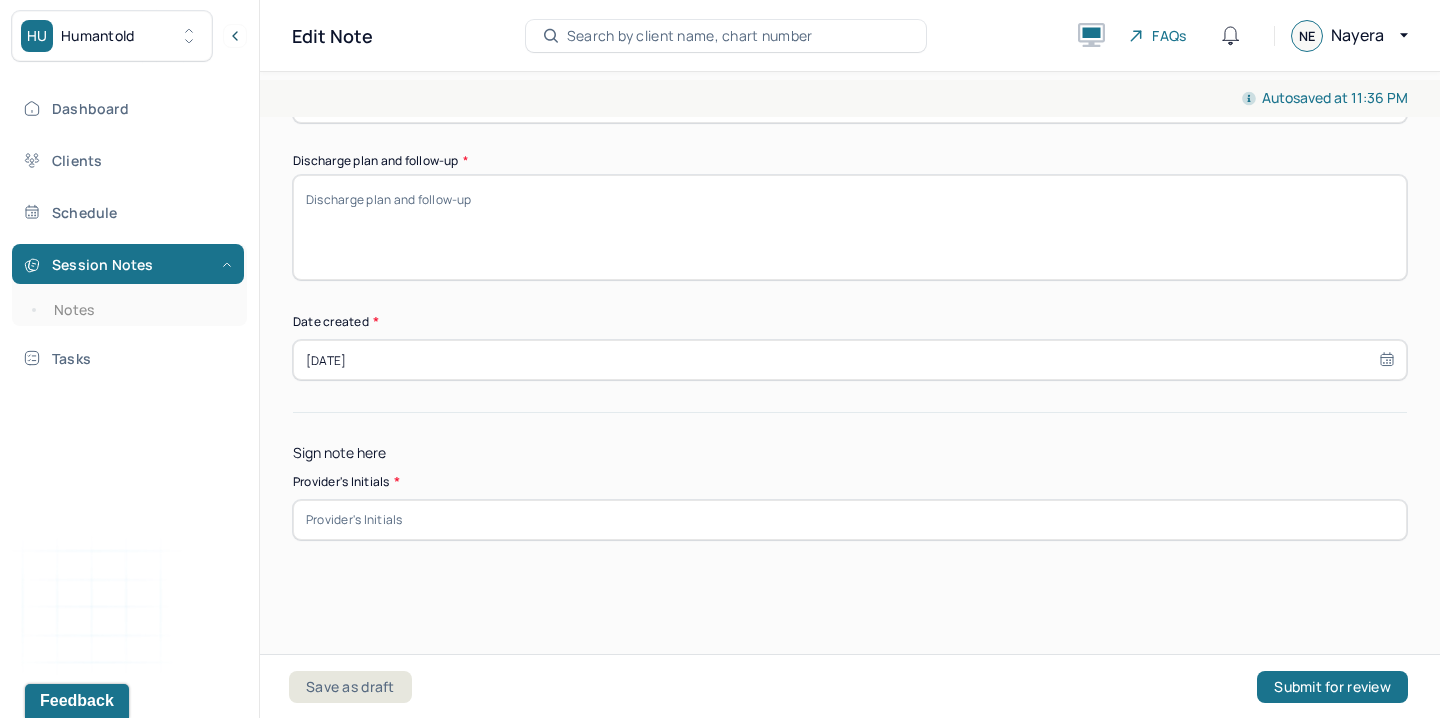 click on "Save as draft     Submit for review" at bounding box center [848, 686] 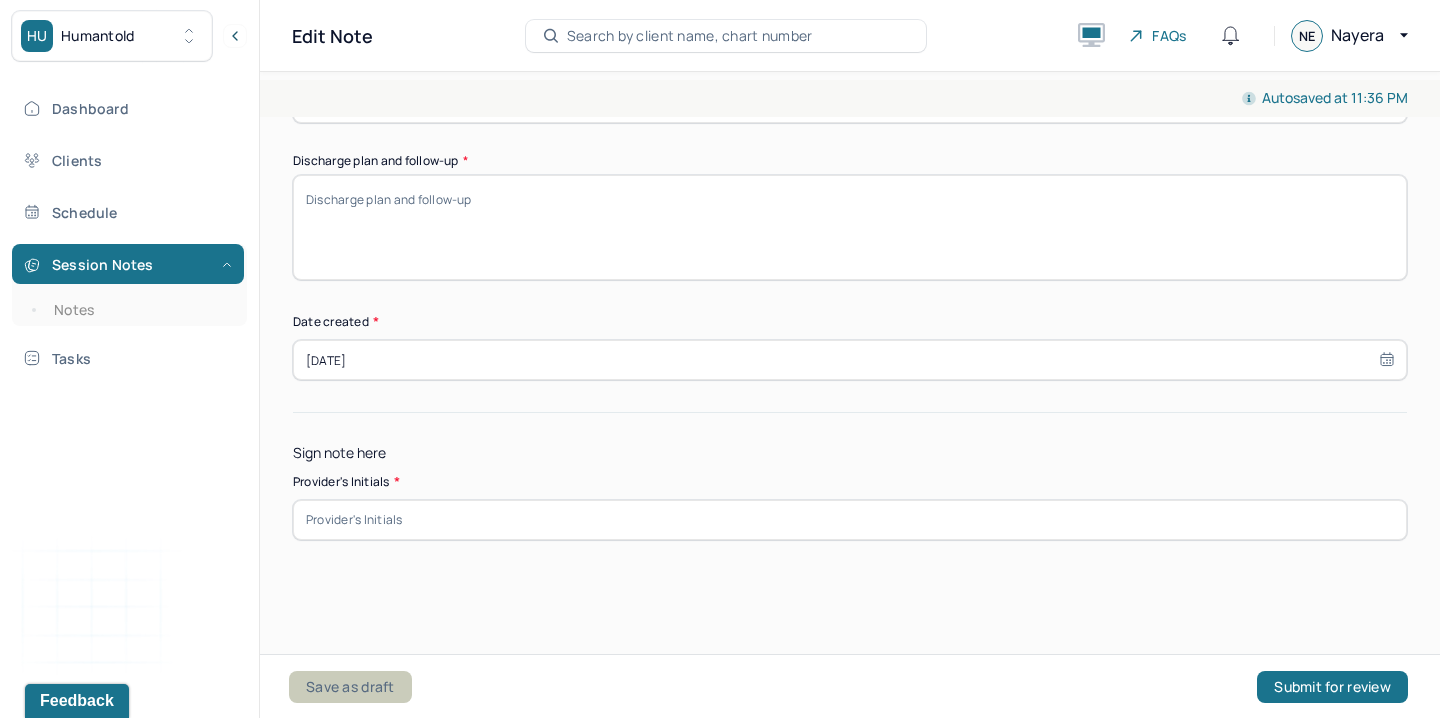 click on "Save as draft" at bounding box center [350, 687] 